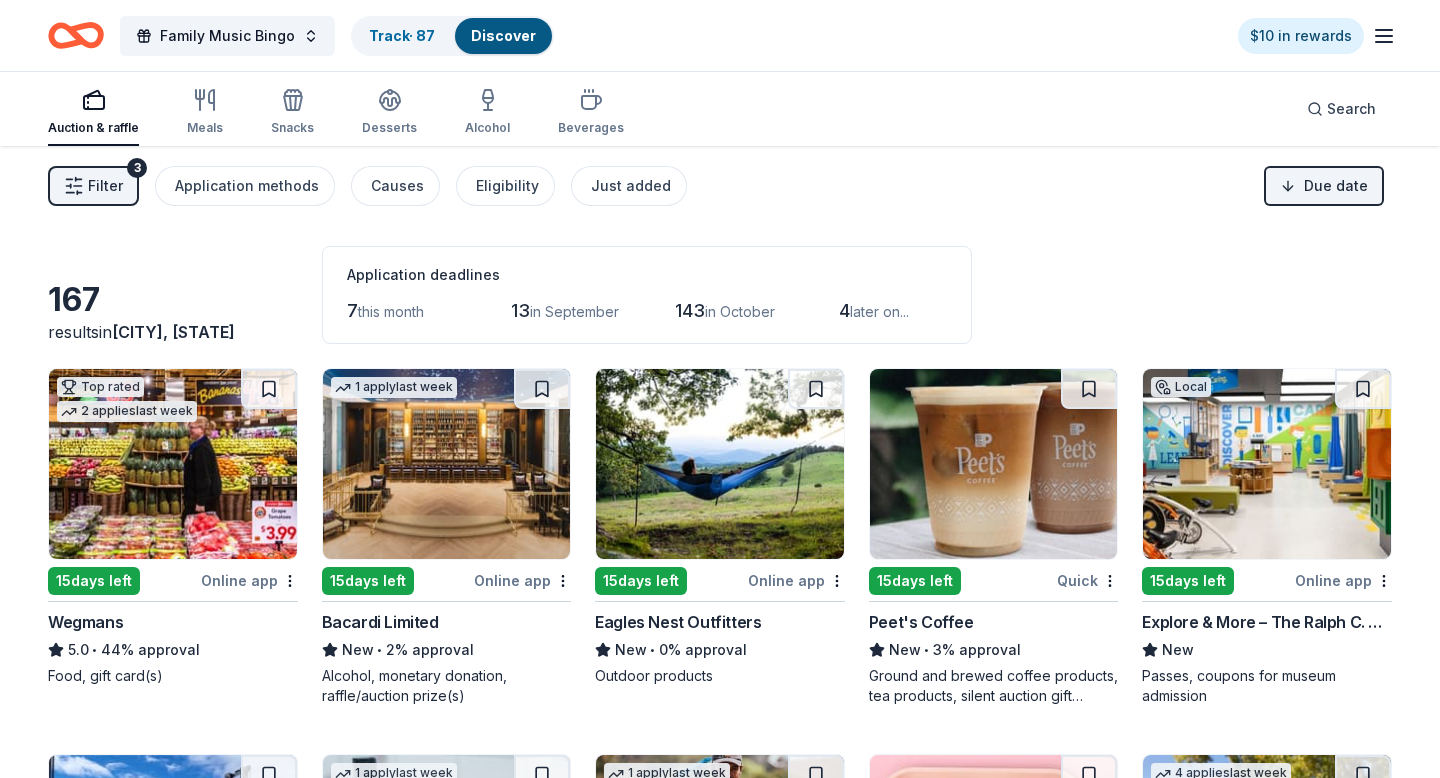 scroll, scrollTop: 4480, scrollLeft: 0, axis: vertical 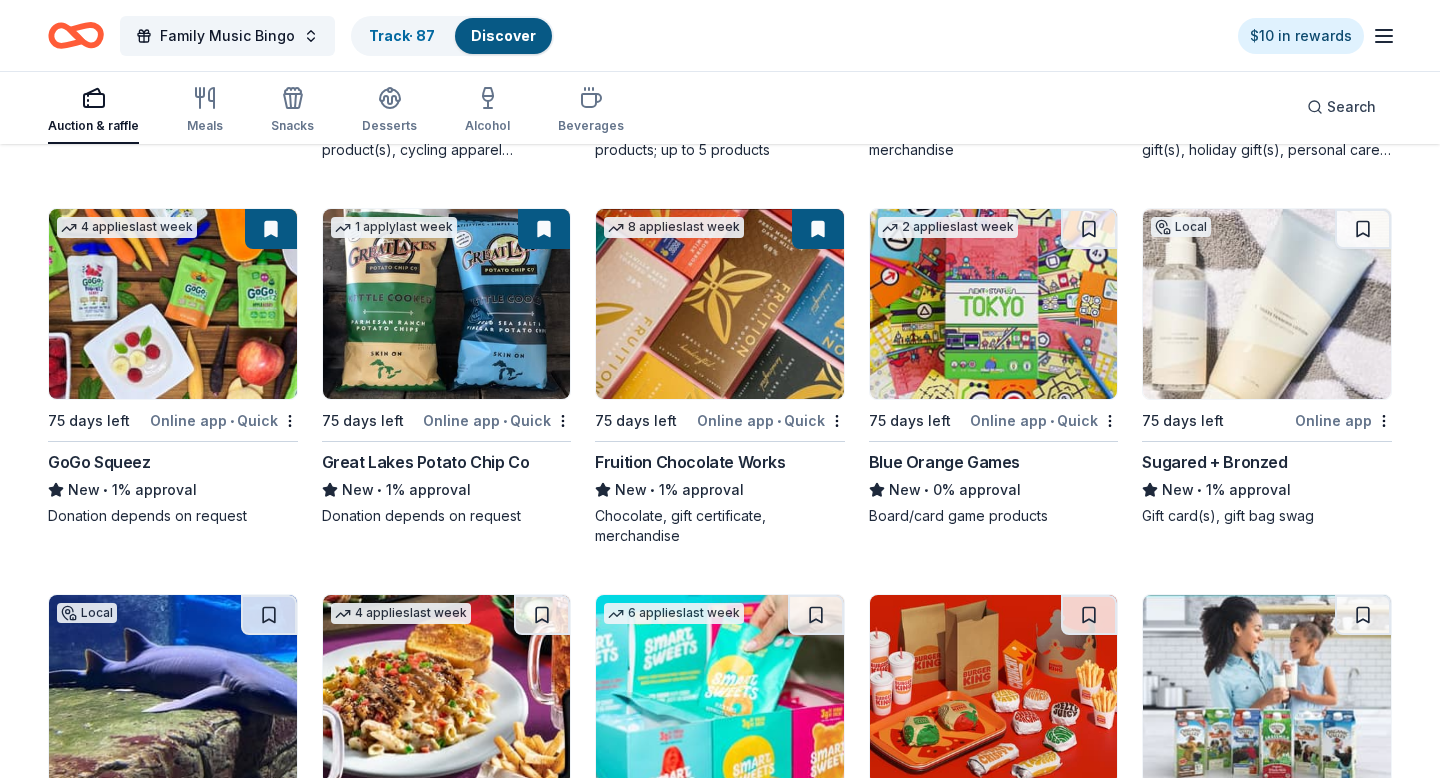 click at bounding box center [994, 304] 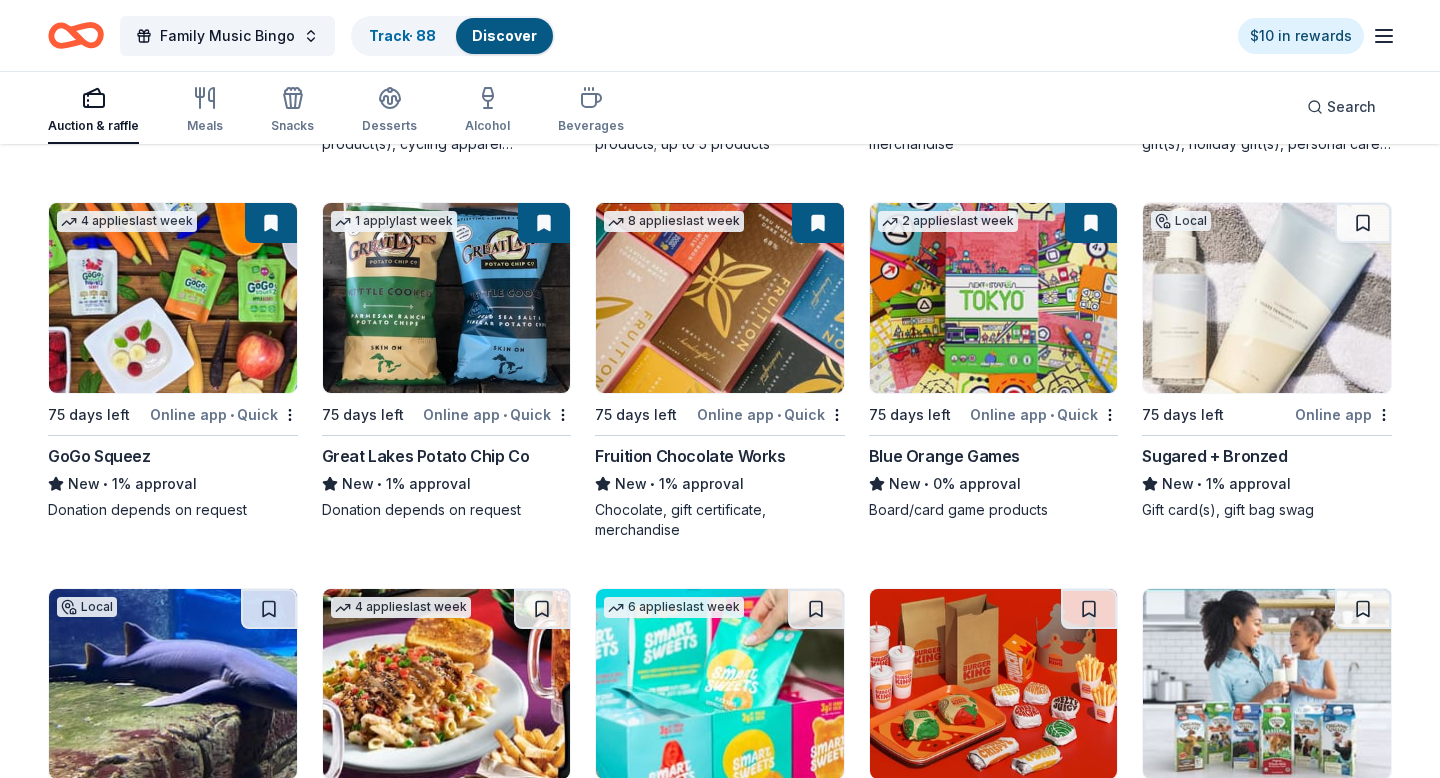 scroll, scrollTop: 4360, scrollLeft: 0, axis: vertical 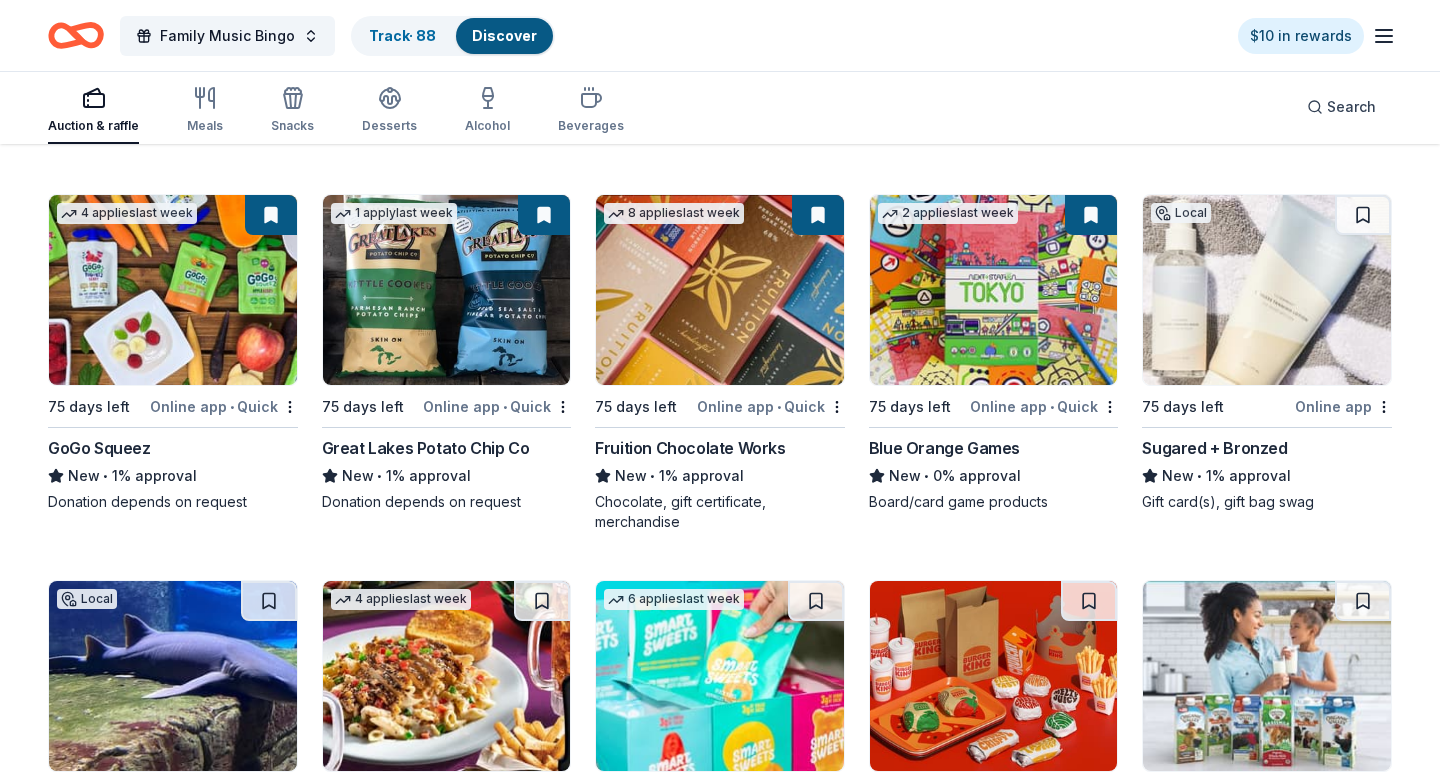 click at bounding box center (1267, 290) 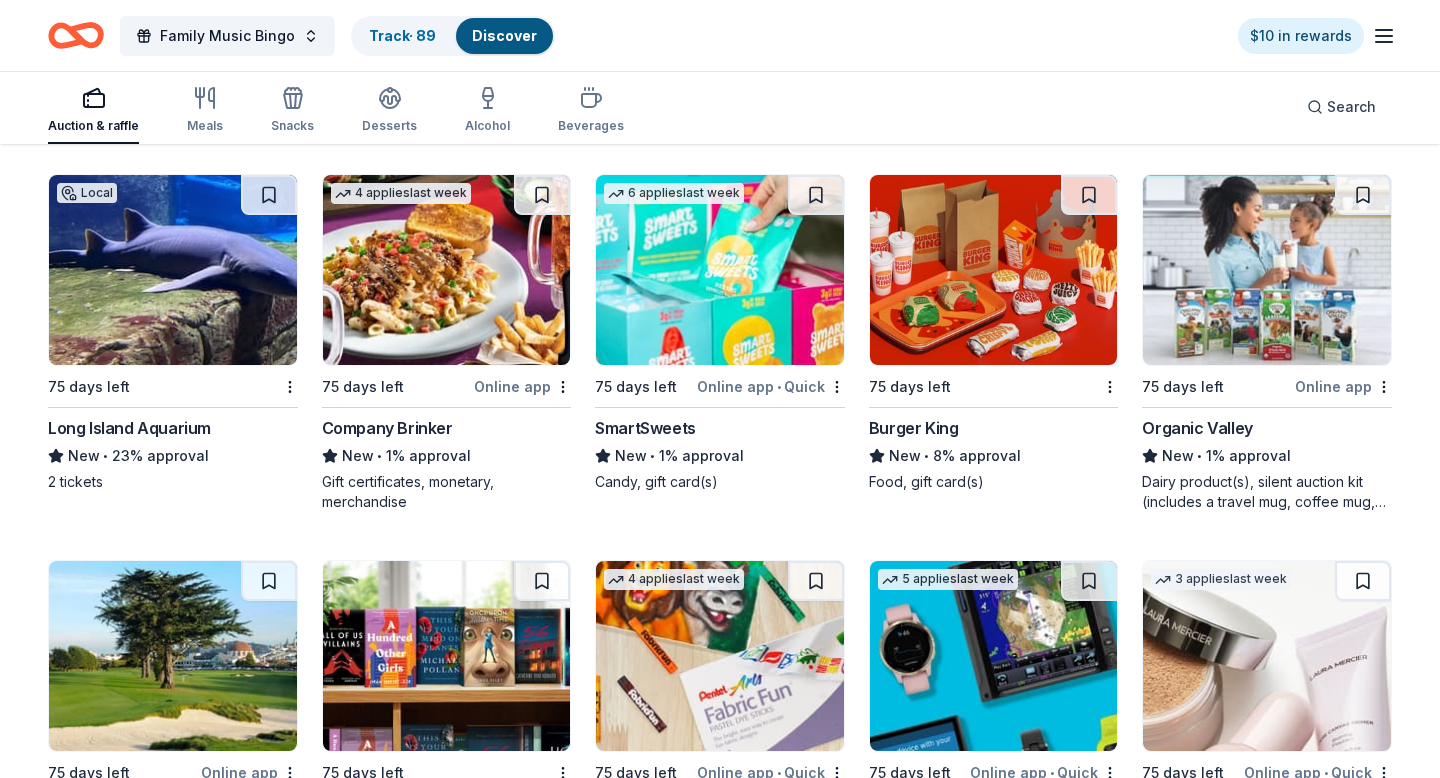scroll, scrollTop: 4771, scrollLeft: 0, axis: vertical 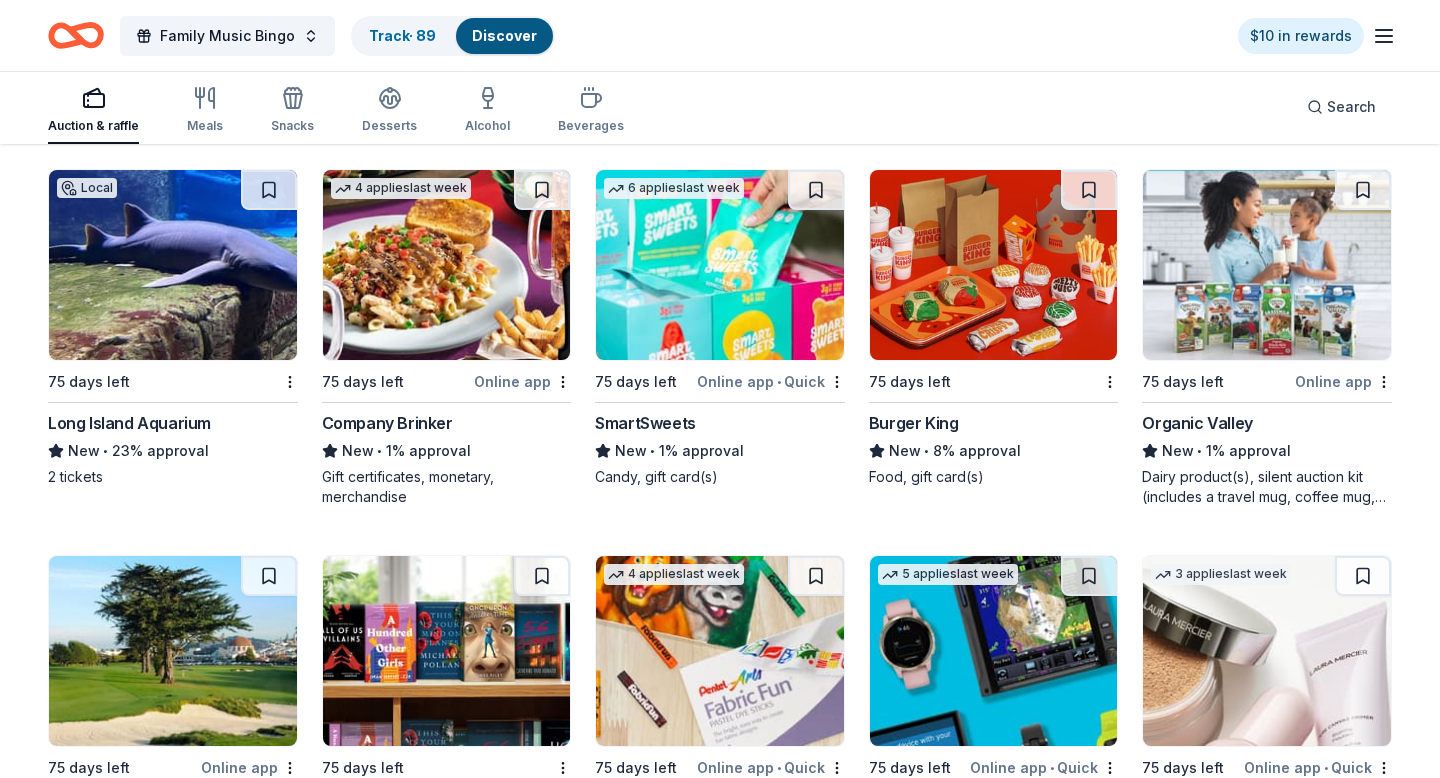 click at bounding box center [173, 265] 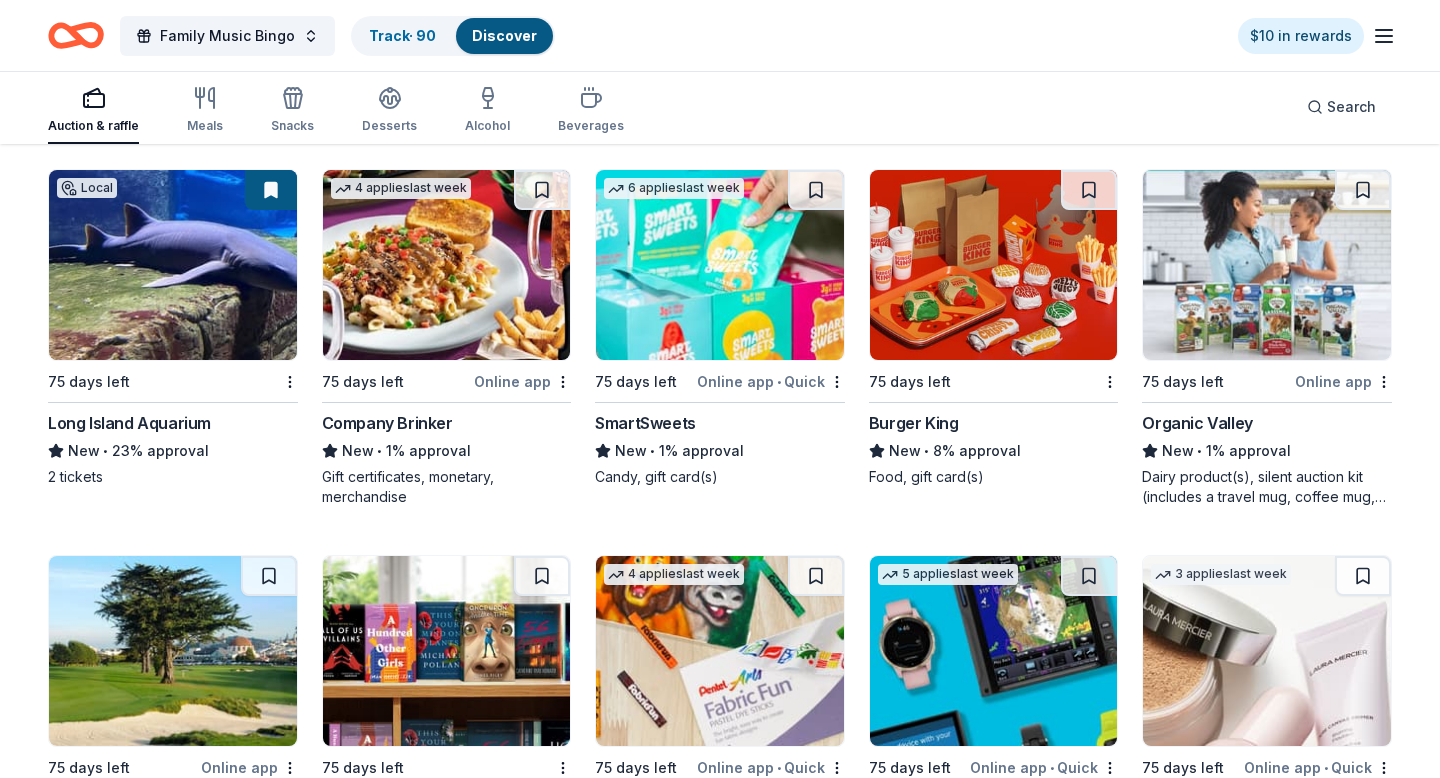 click at bounding box center (447, 265) 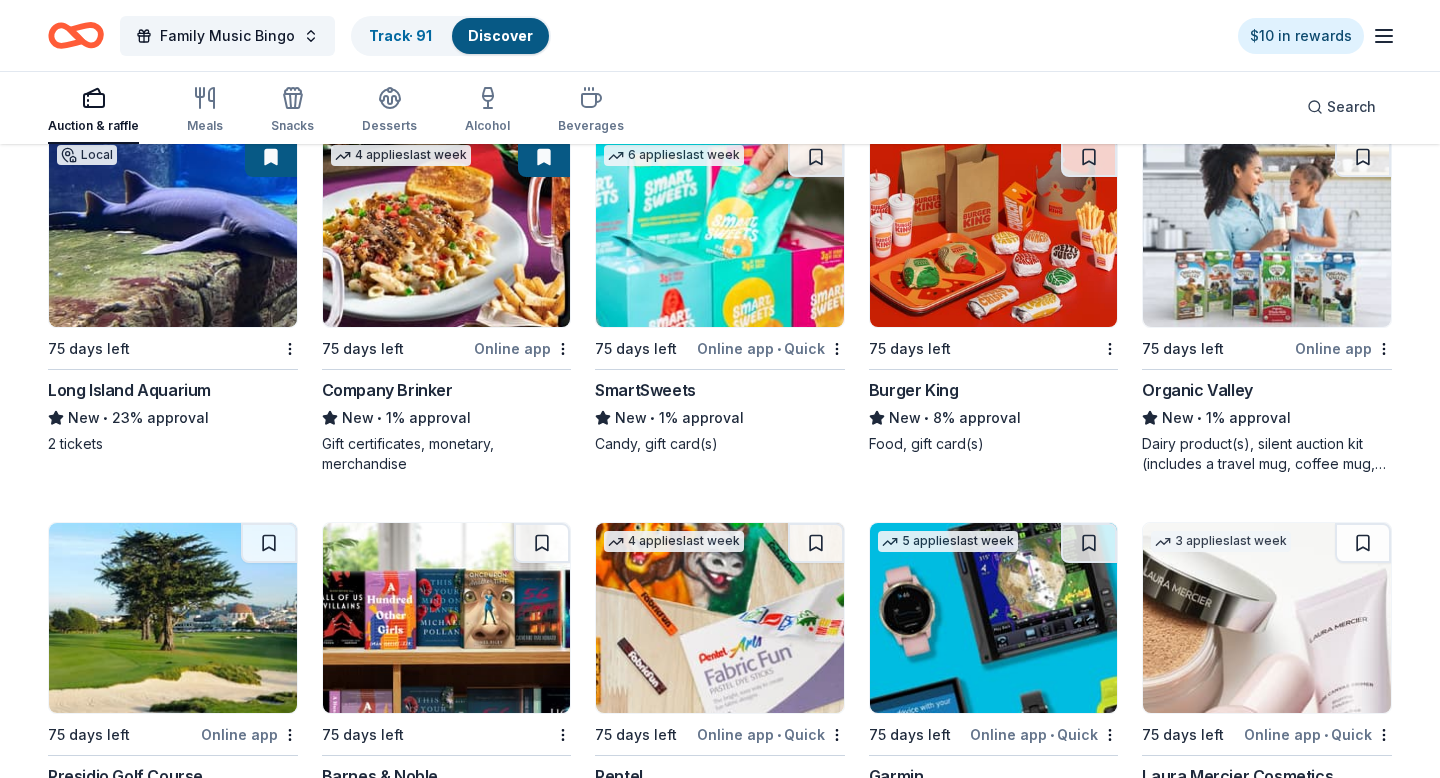 scroll, scrollTop: 4807, scrollLeft: 0, axis: vertical 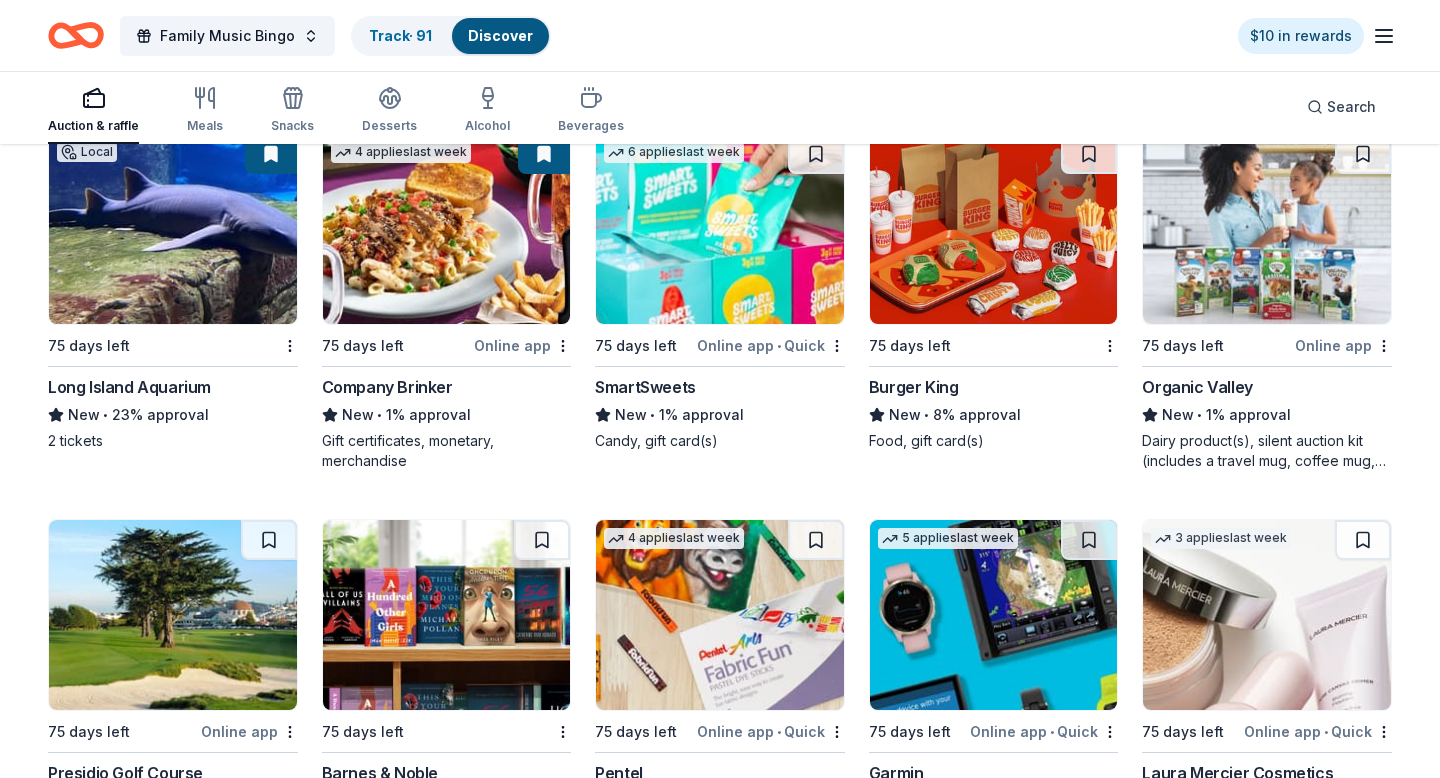 click at bounding box center [994, 229] 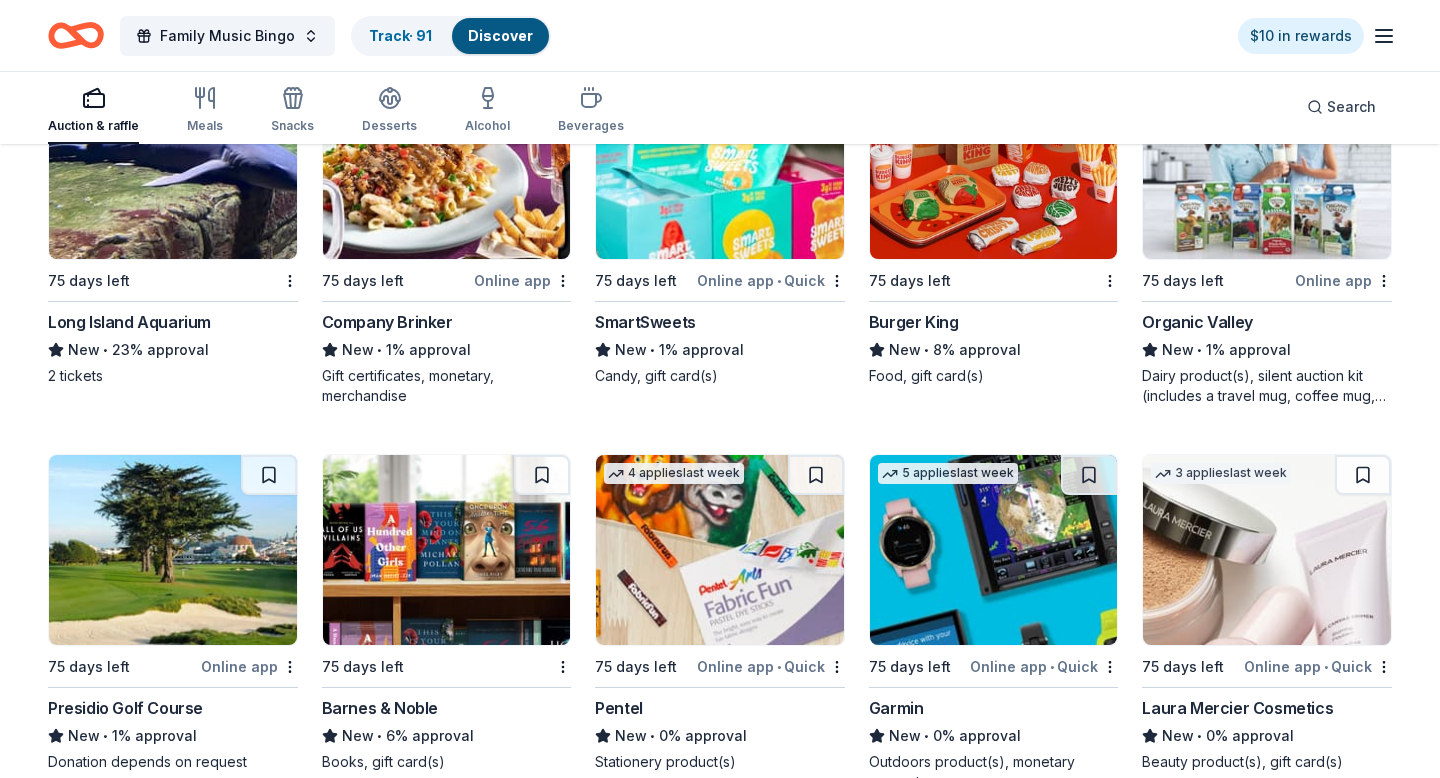 scroll, scrollTop: 4864, scrollLeft: 0, axis: vertical 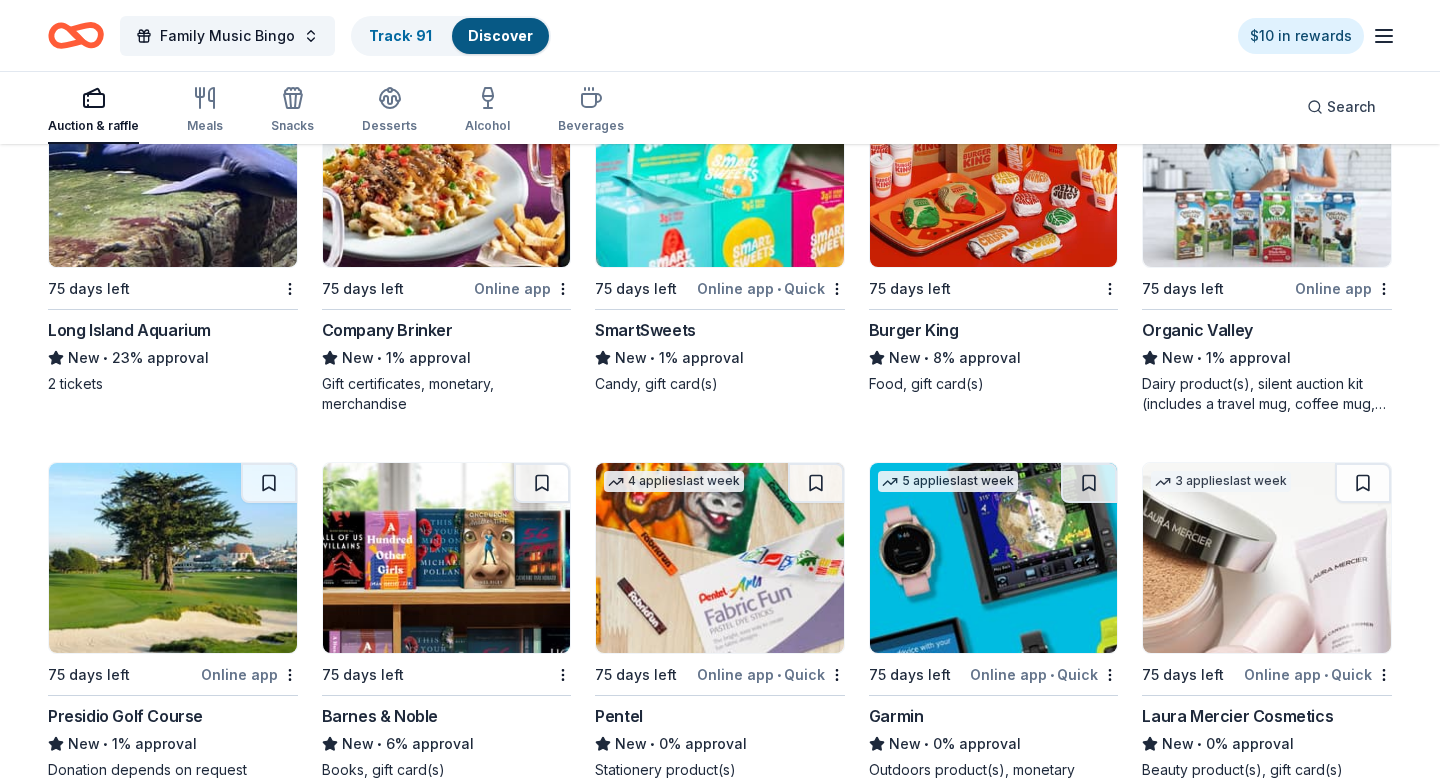 click on "75 days left Online app Organic Valley New • 1% approval Dairy product(s), silent auction kit (includes a travel mug, coffee mug, freezer bag, umbrella, milk glasses, and other merchandise), monetary donation" at bounding box center (1267, 245) 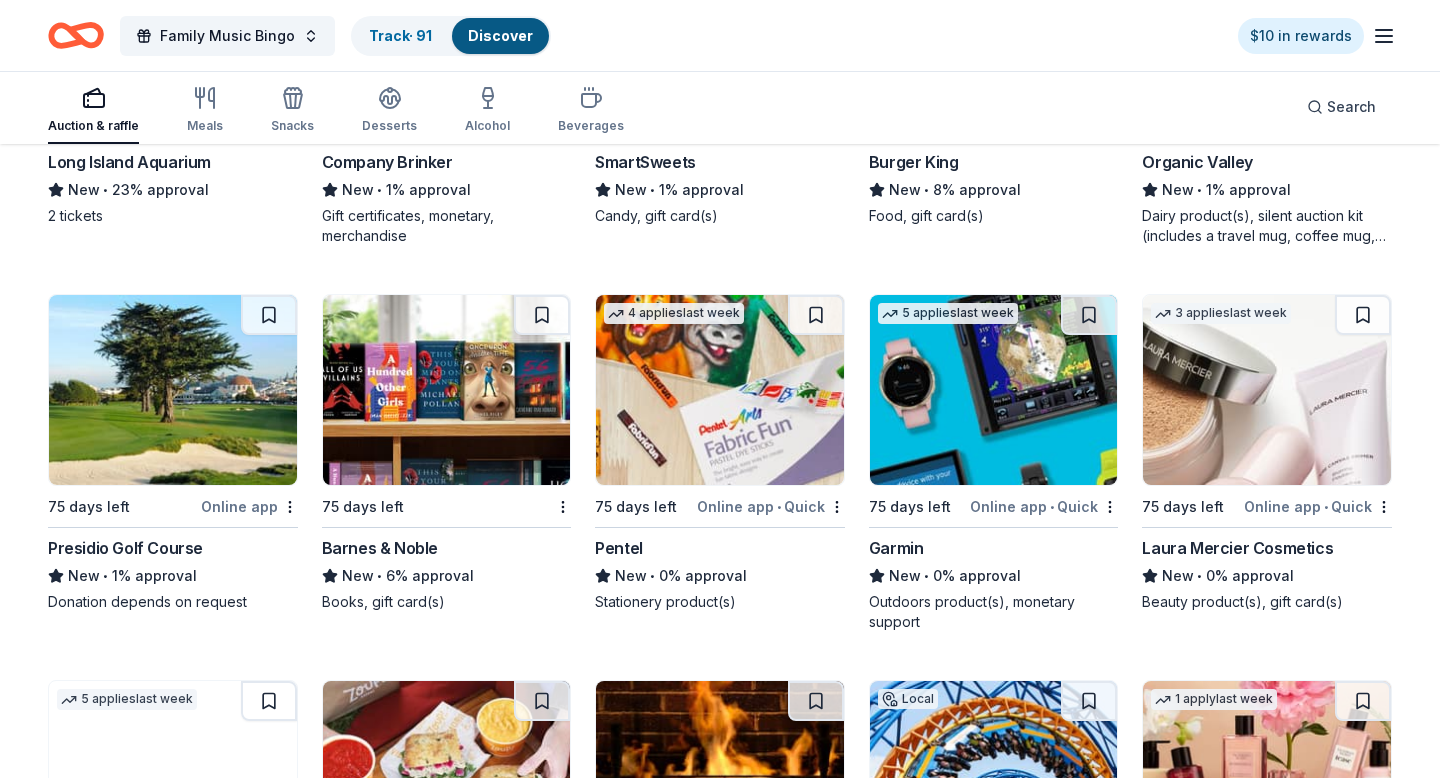 scroll, scrollTop: 5033, scrollLeft: 0, axis: vertical 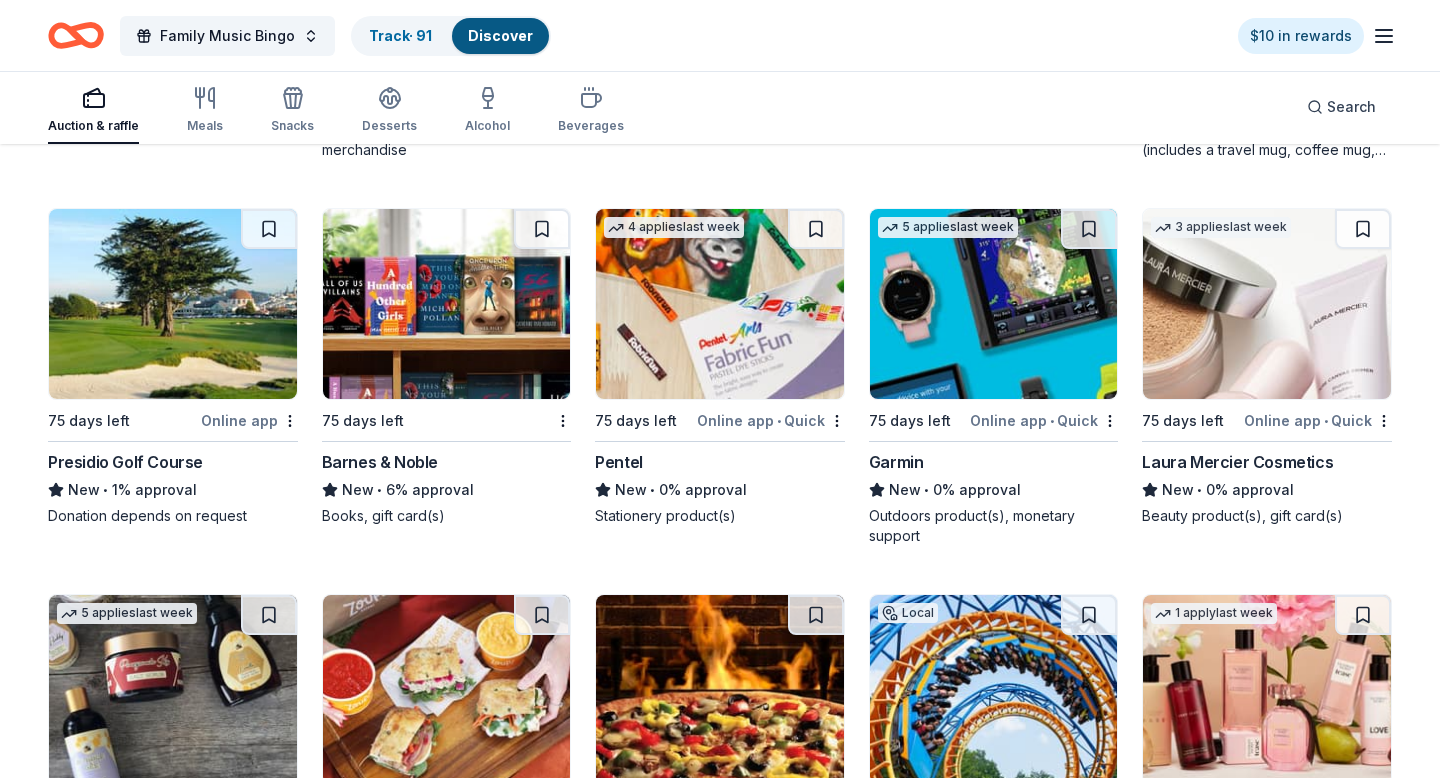 click at bounding box center (447, 304) 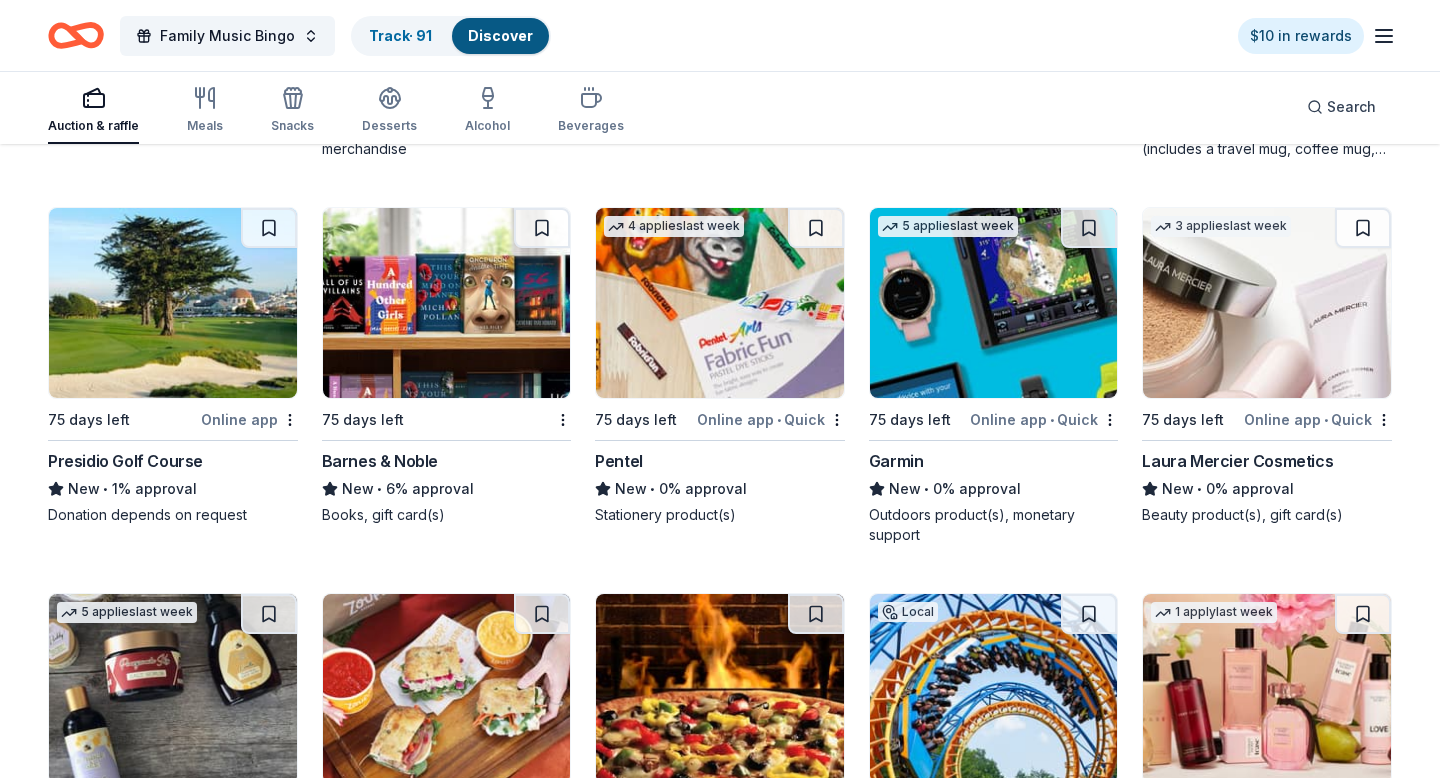 click at bounding box center (720, 303) 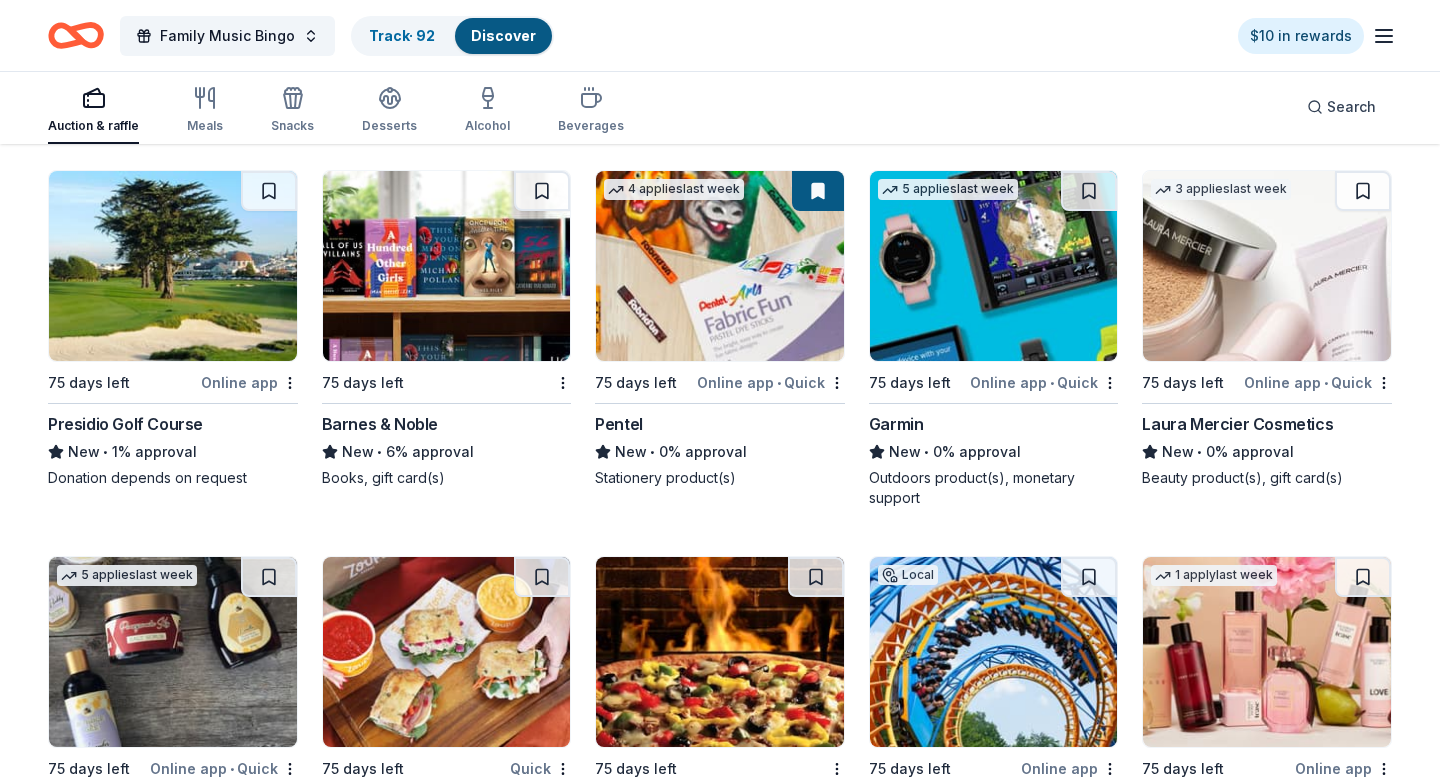 scroll, scrollTop: 5163, scrollLeft: 0, axis: vertical 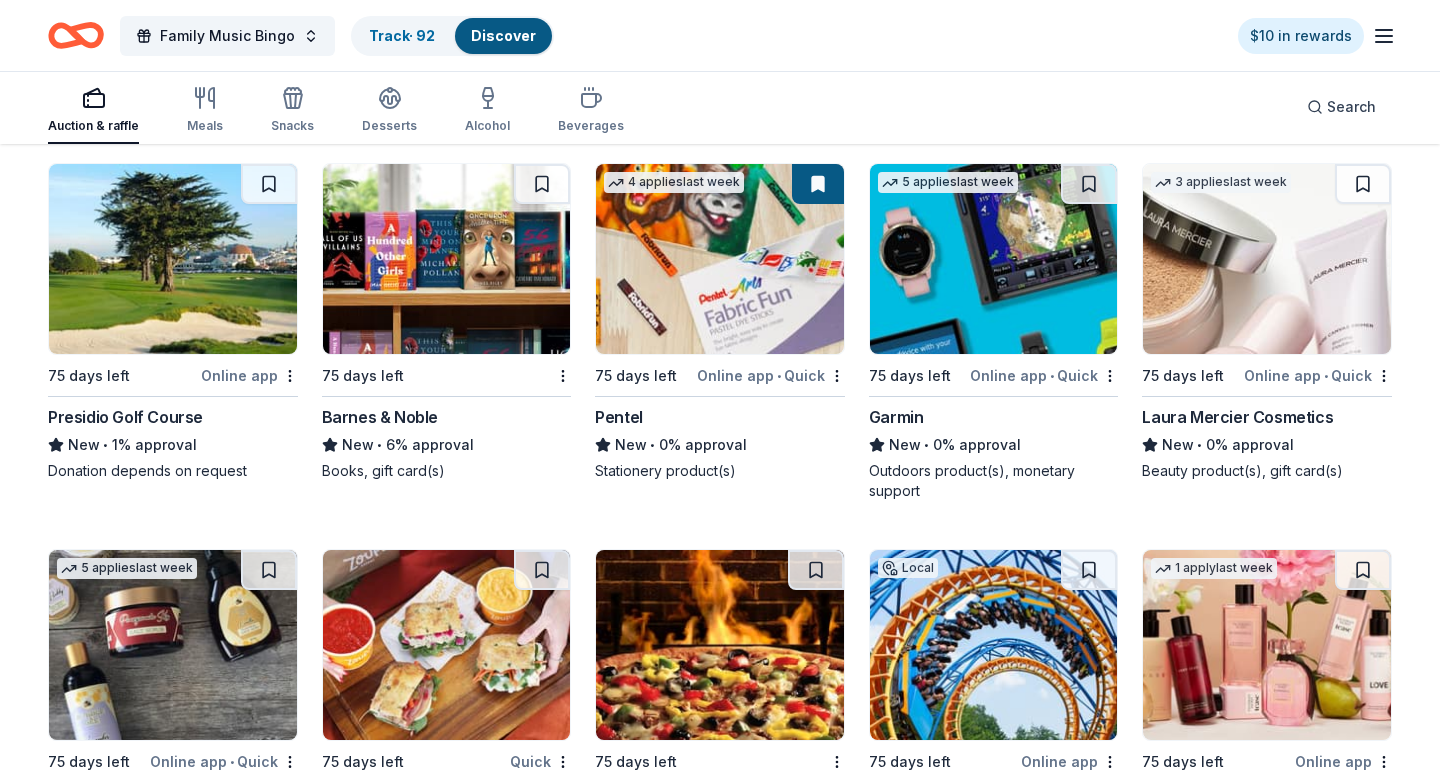 click at bounding box center (994, 259) 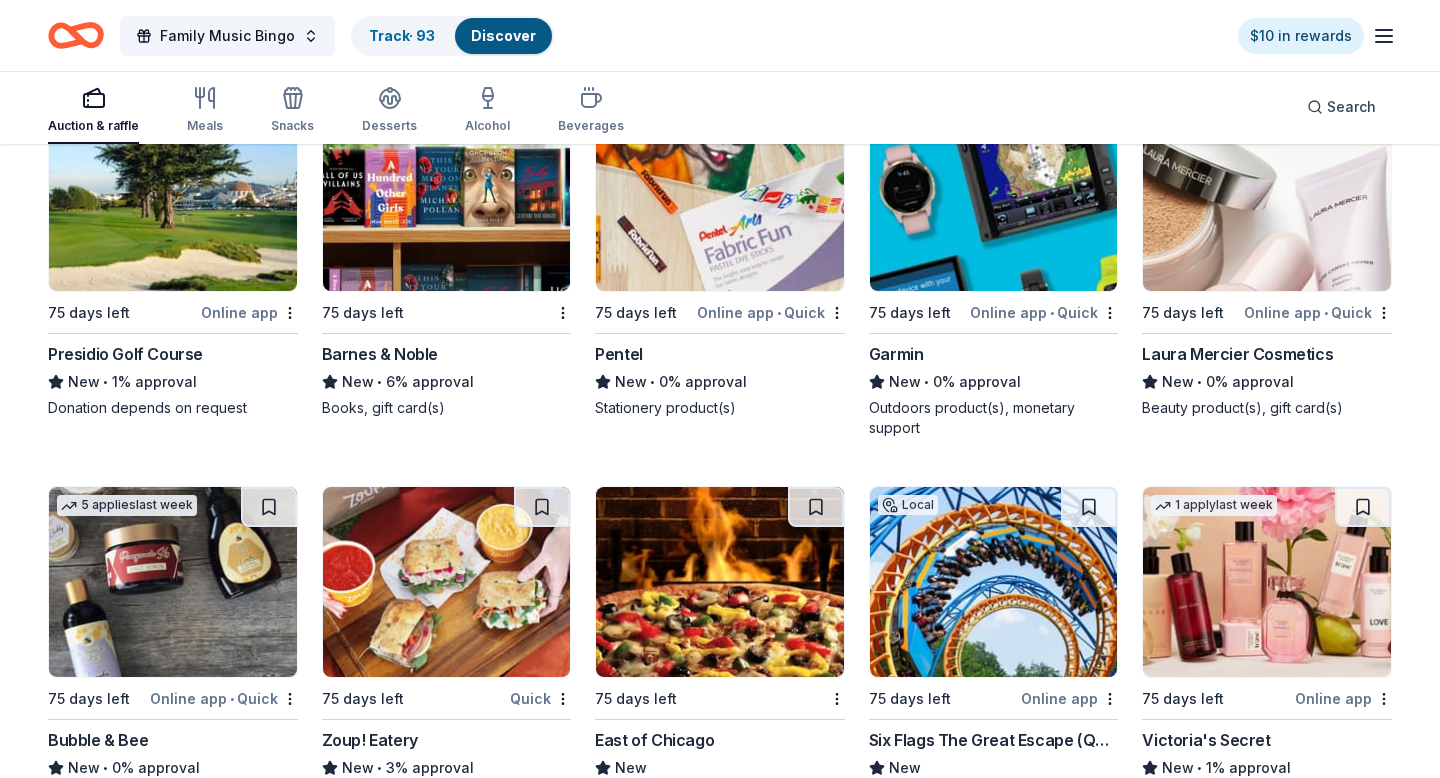scroll, scrollTop: 5229, scrollLeft: 0, axis: vertical 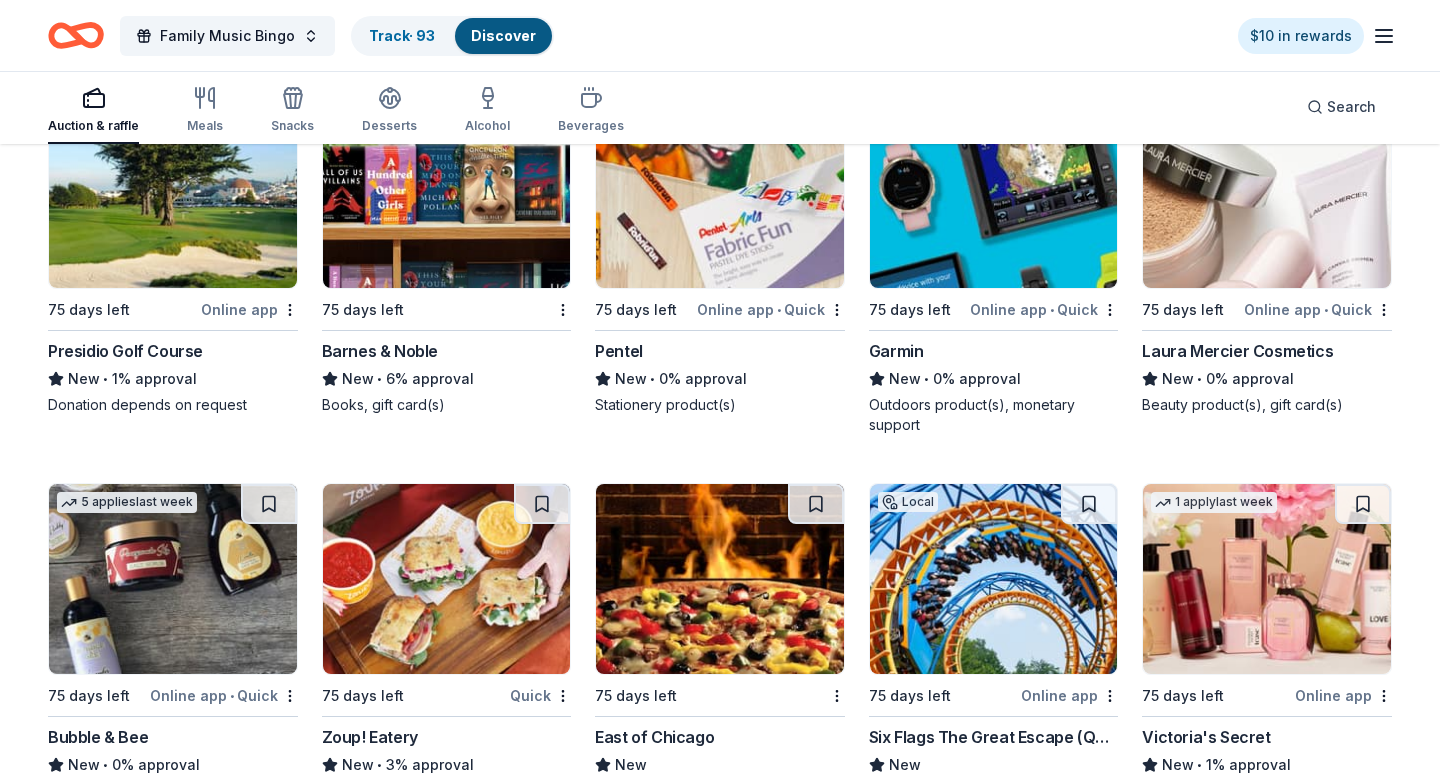 click at bounding box center [1267, 193] 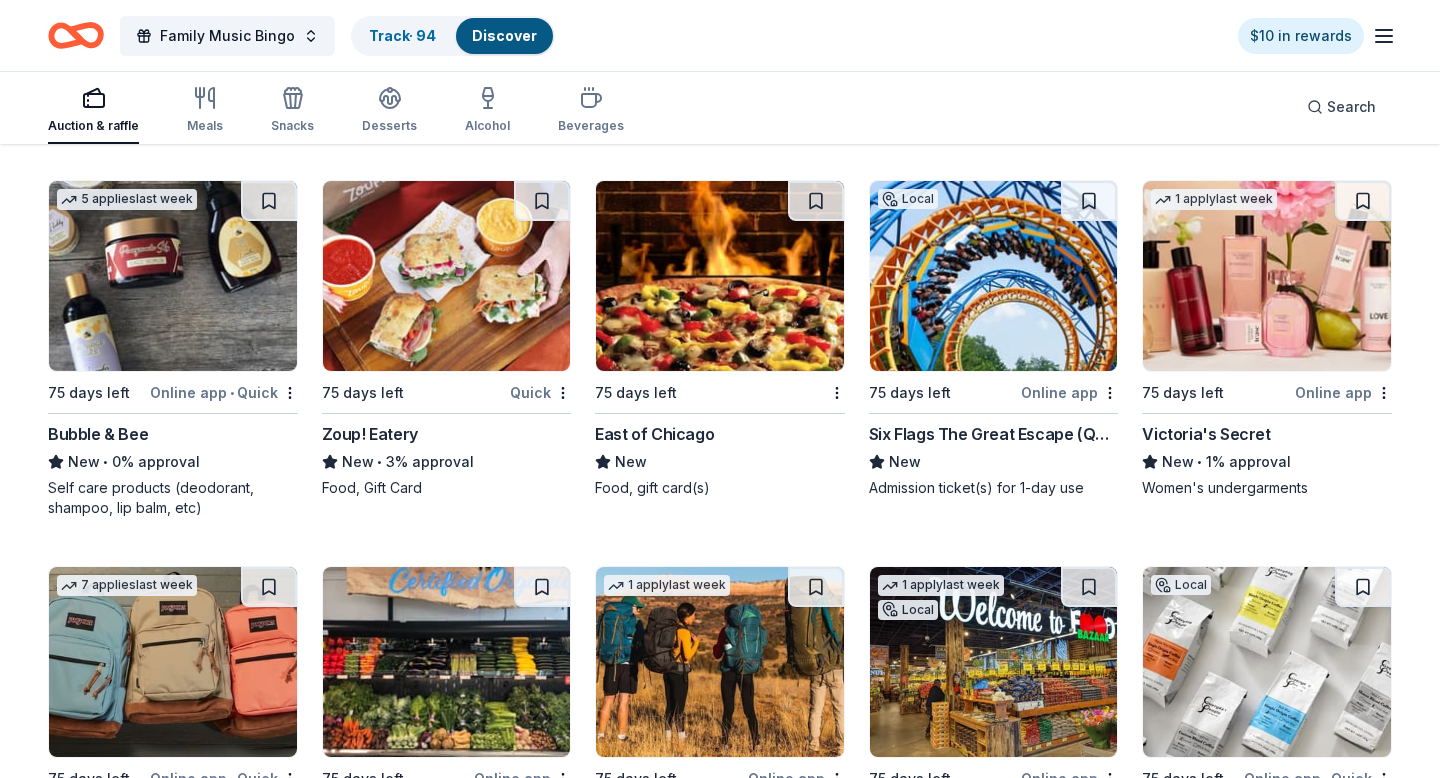 scroll, scrollTop: 5537, scrollLeft: 0, axis: vertical 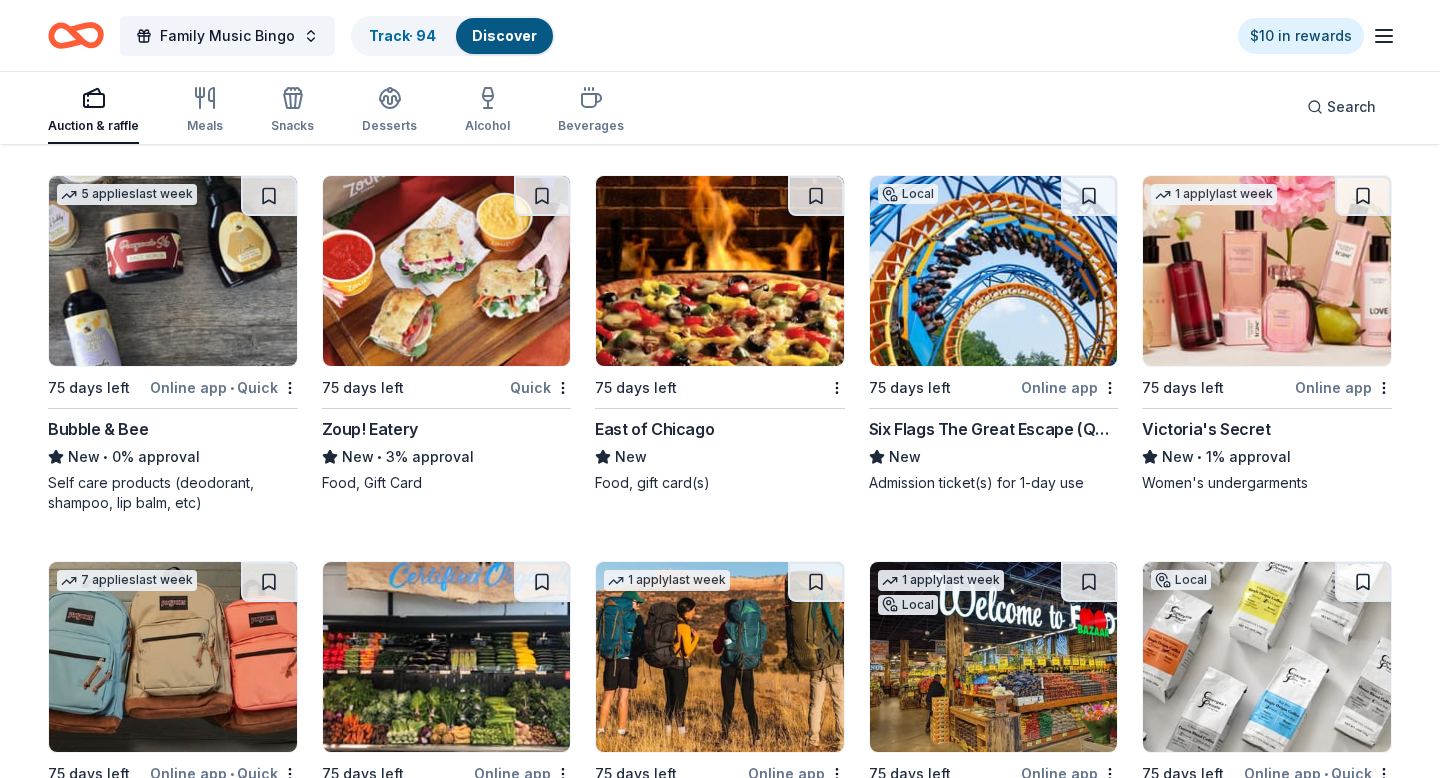 click at bounding box center (173, 271) 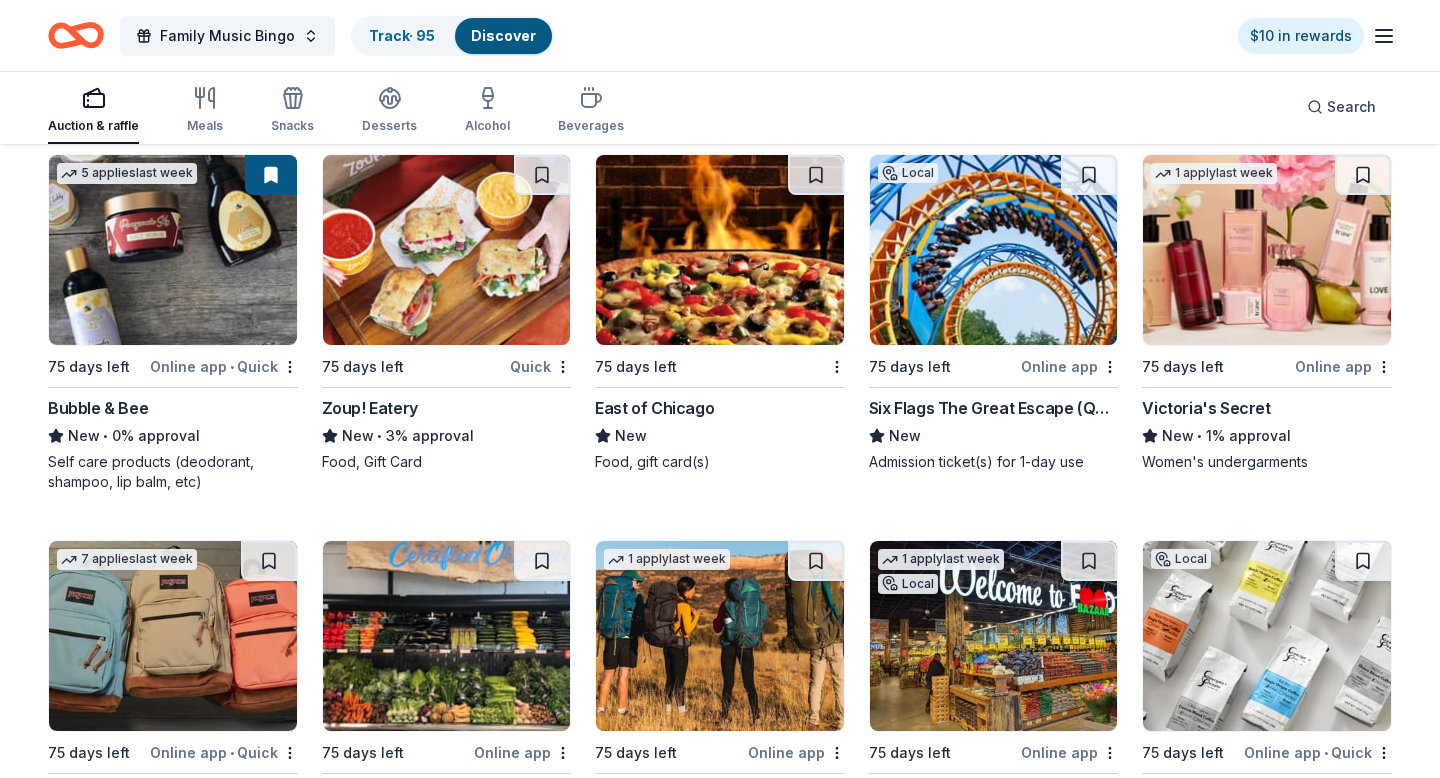 scroll, scrollTop: 5548, scrollLeft: 0, axis: vertical 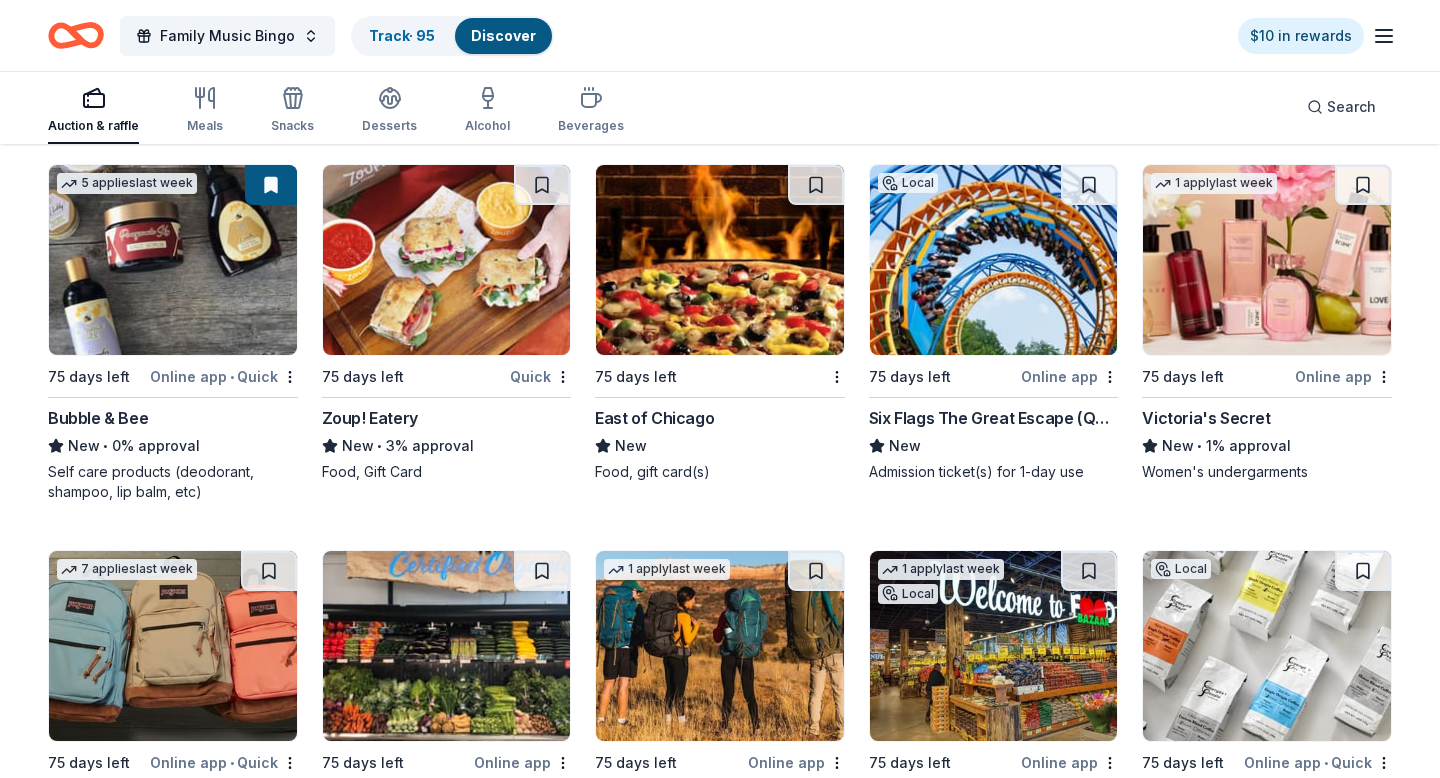 click at bounding box center (994, 260) 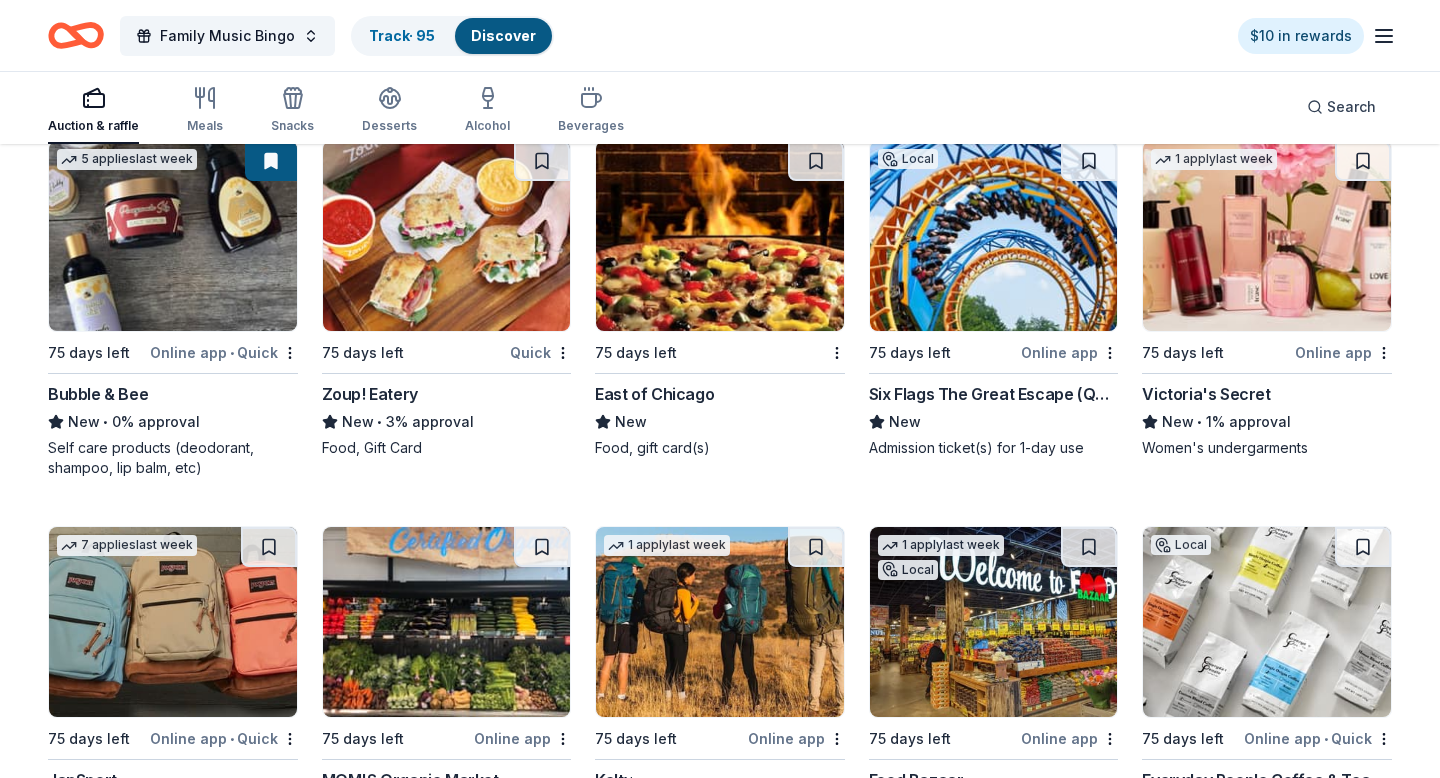 click at bounding box center [1267, 236] 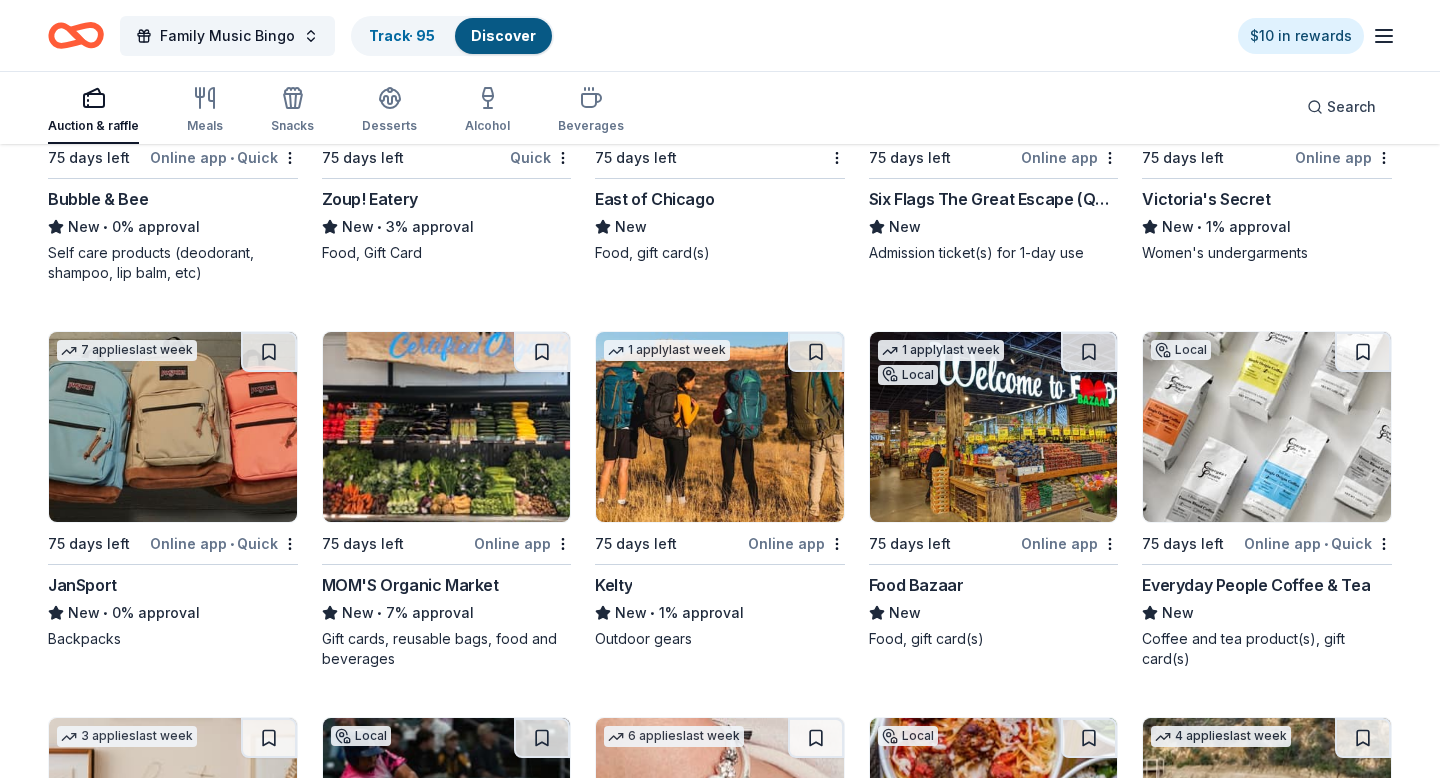 scroll, scrollTop: 5783, scrollLeft: 0, axis: vertical 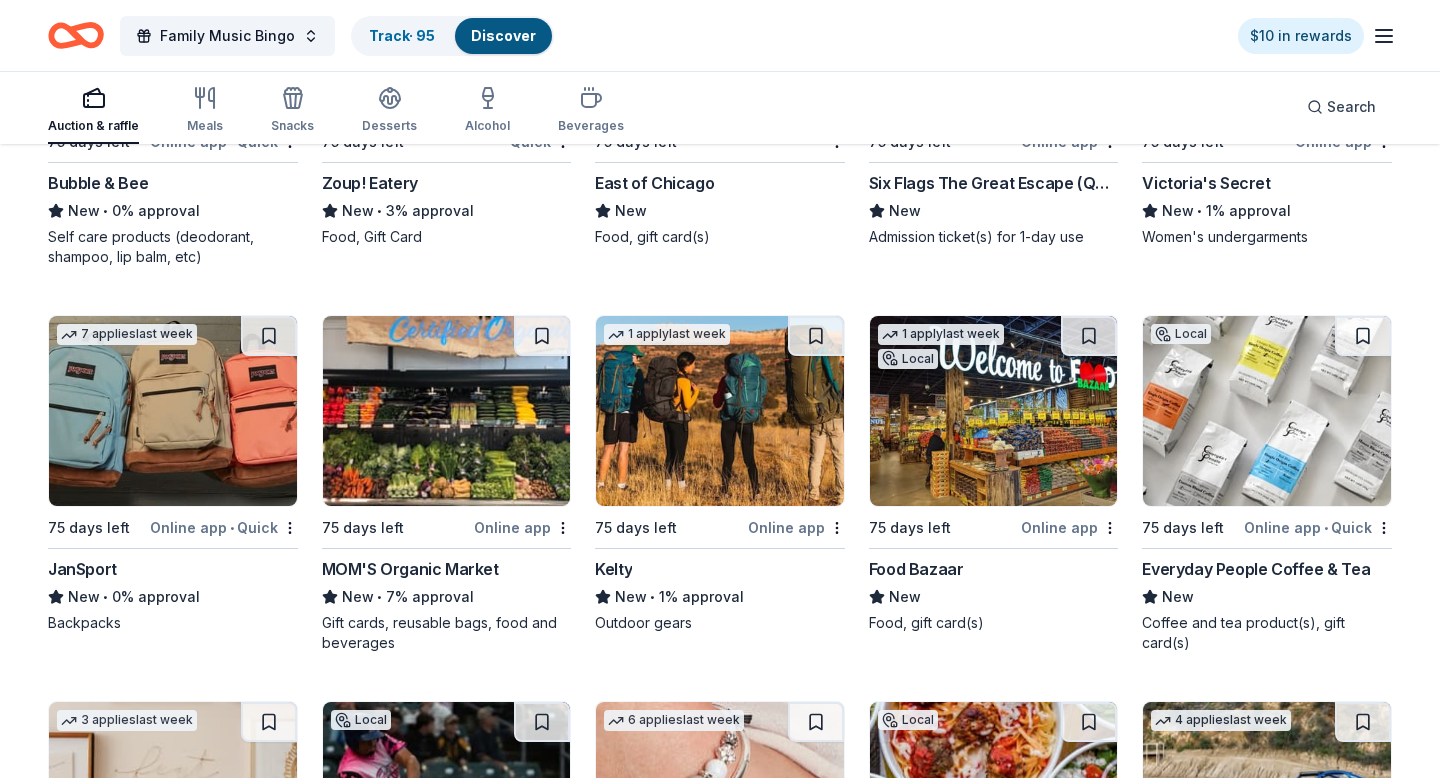 click on "167 results  in  Hicksville, NY Application deadlines 7  this month 13  in September 143  in October 4  later on... Top rated 2   applies  last week 15  days left Online app Wegmans 5.0 • 44% approval Food, gift card(s) 1   apply  last week 15  days left Online app Bacardi Limited New • 2% approval Alcohol, monetary donation, raffle/auction prize(s) 15  days left Online app Eagles Nest Outfitters New • 0% approval Outdoor products 15  days left Quick Peet's Coffee New • 3% approval Ground and brewed coffee products, tea products, silent auction gift certificates, coupons, merchandise Local 15  days left Online app Explore & More – The Ralph C. Wilson, Jr. Children’s Museum New Passes, coupons for museum admission 15  days left Online app Matson New Ocean shipping, truck, rail or logistics services 1   apply  last week 21 days left Online app Terrain Dog New • 2% approval Dog gear product(s) 1   apply  last week 35 days left Online app • Quick Working Person's Store New • 0% approval • 4.3" at bounding box center [720, -2036] 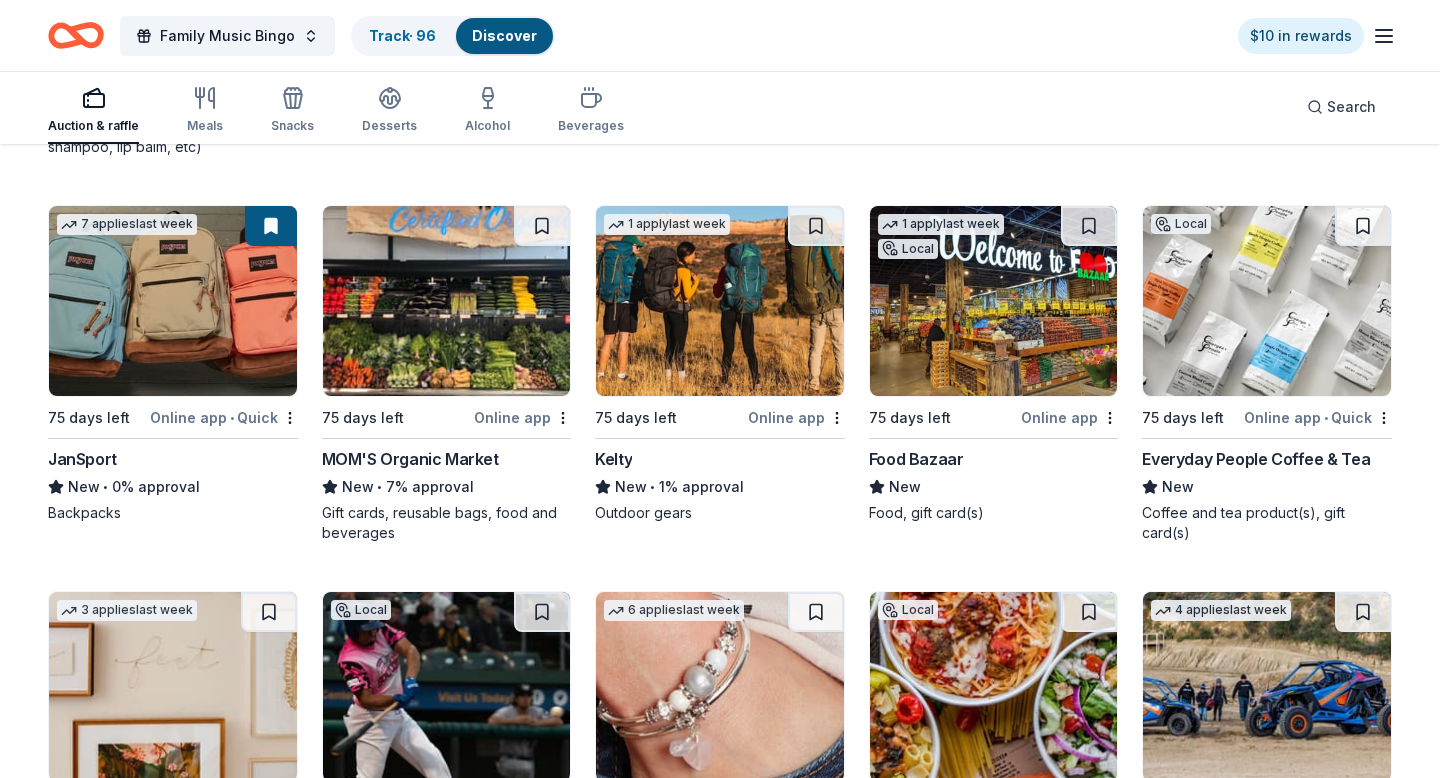 scroll, scrollTop: 5891, scrollLeft: 0, axis: vertical 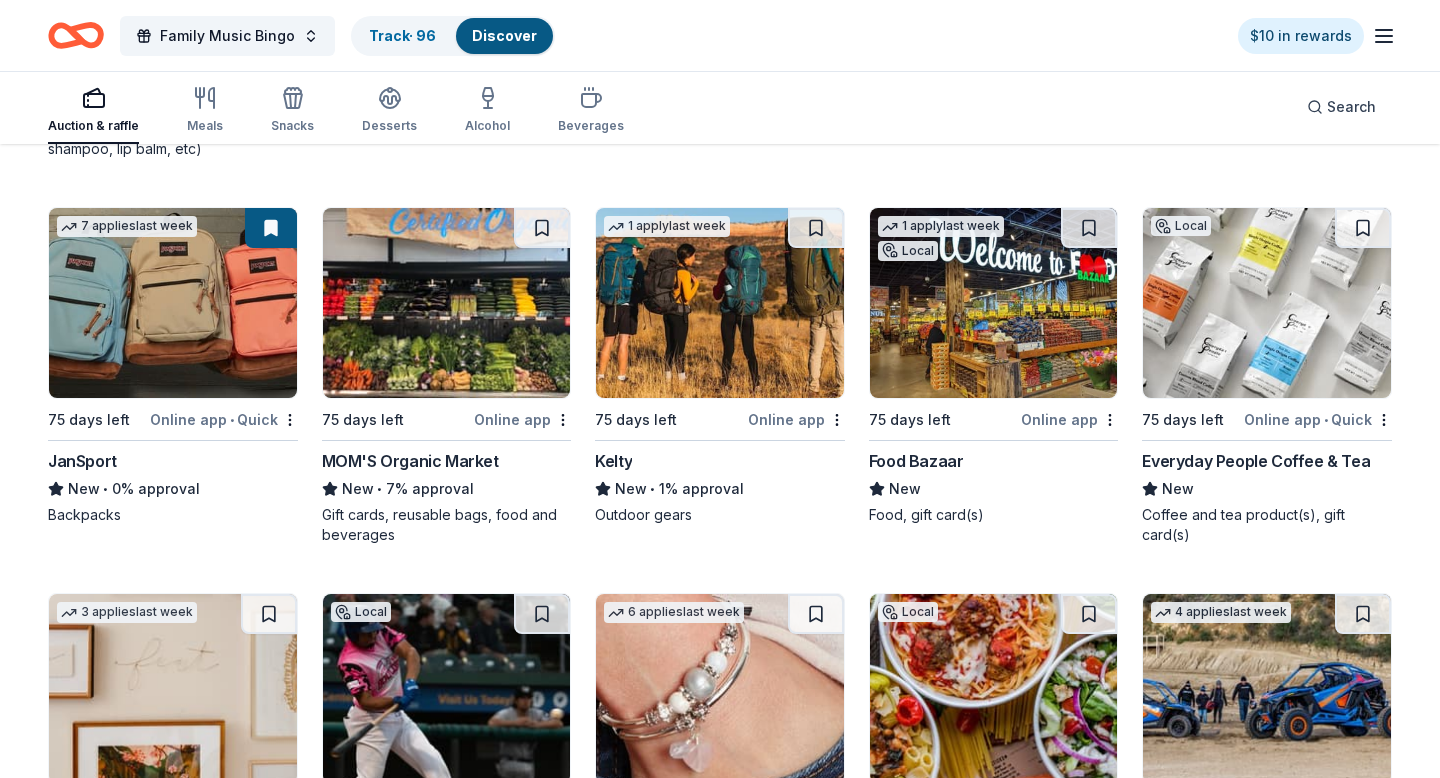click at bounding box center (1267, 303) 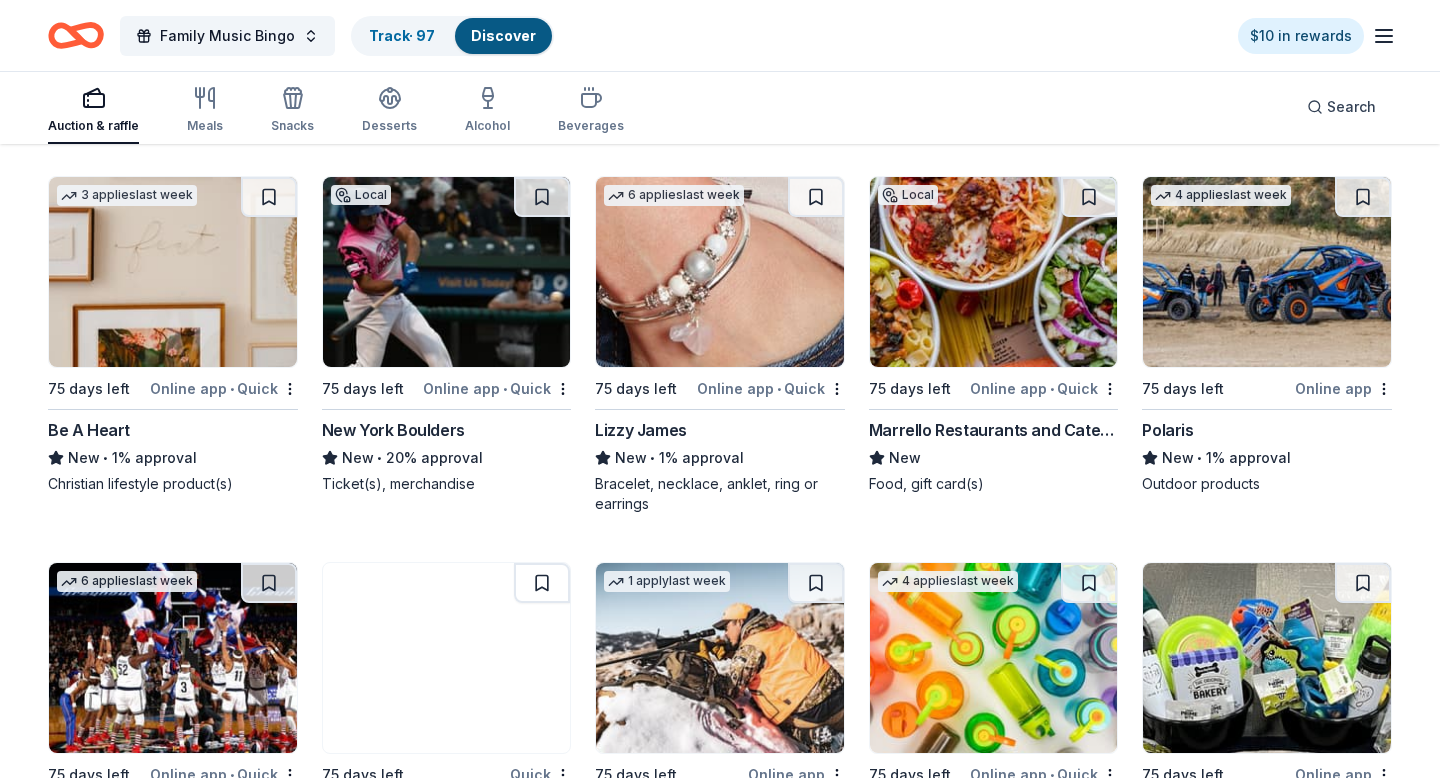 scroll, scrollTop: 6310, scrollLeft: 0, axis: vertical 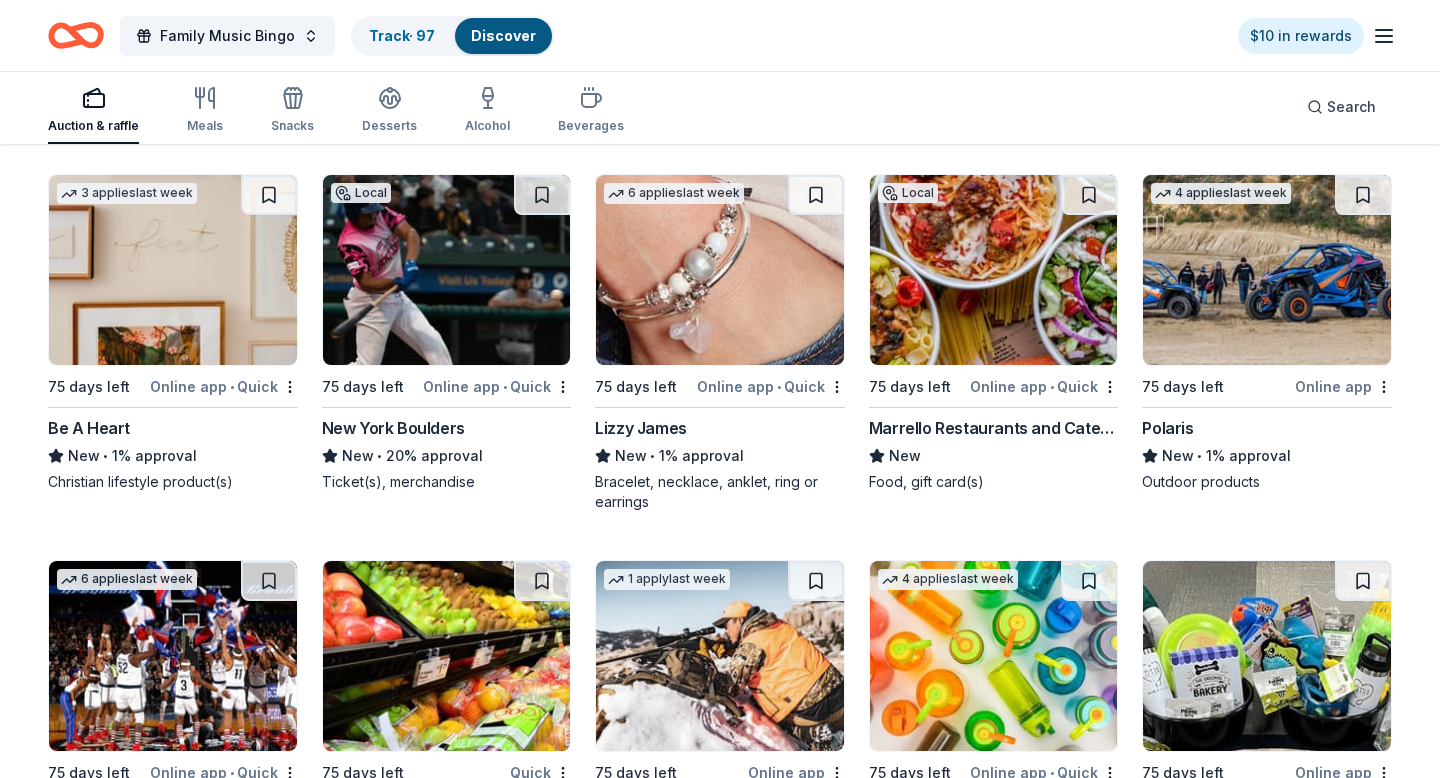 click at bounding box center [447, 270] 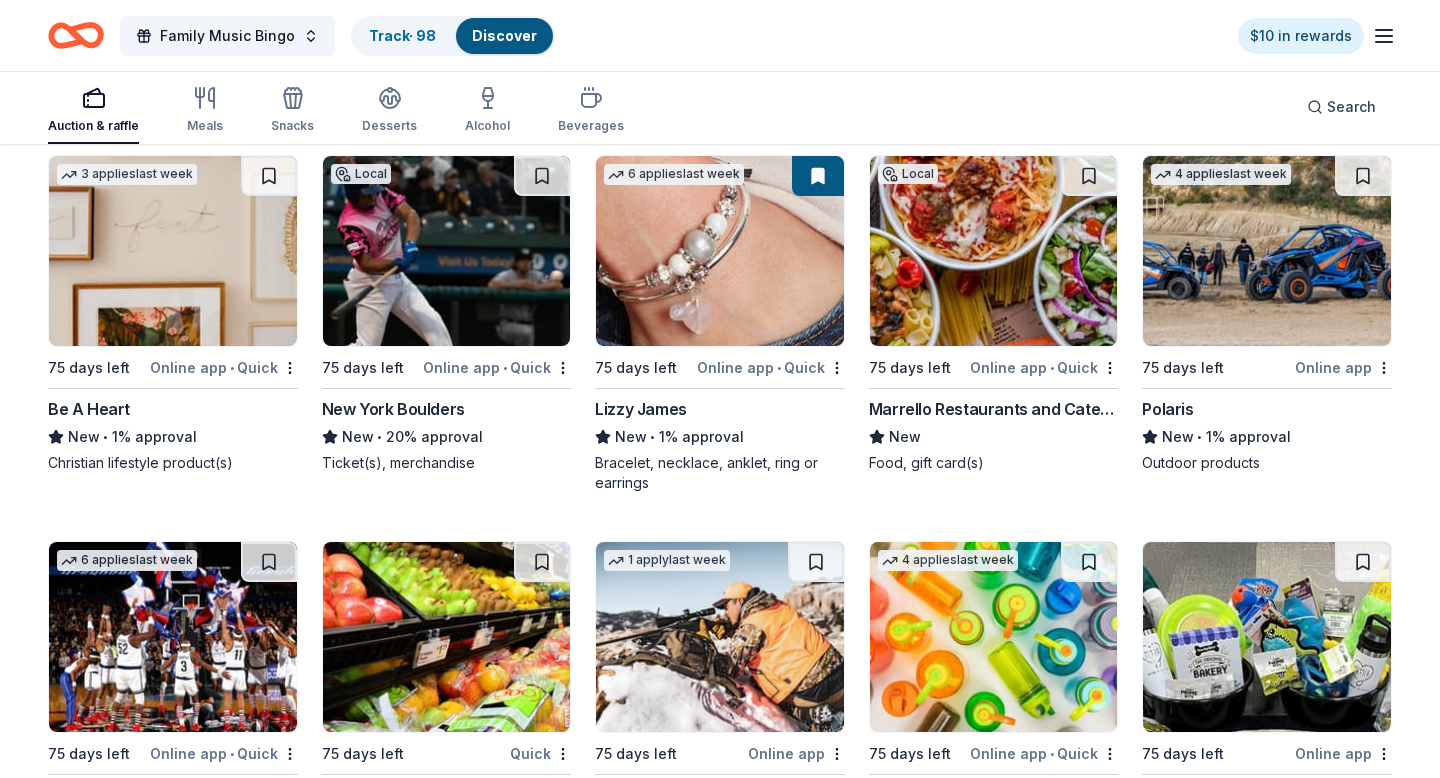 scroll, scrollTop: 6331, scrollLeft: 0, axis: vertical 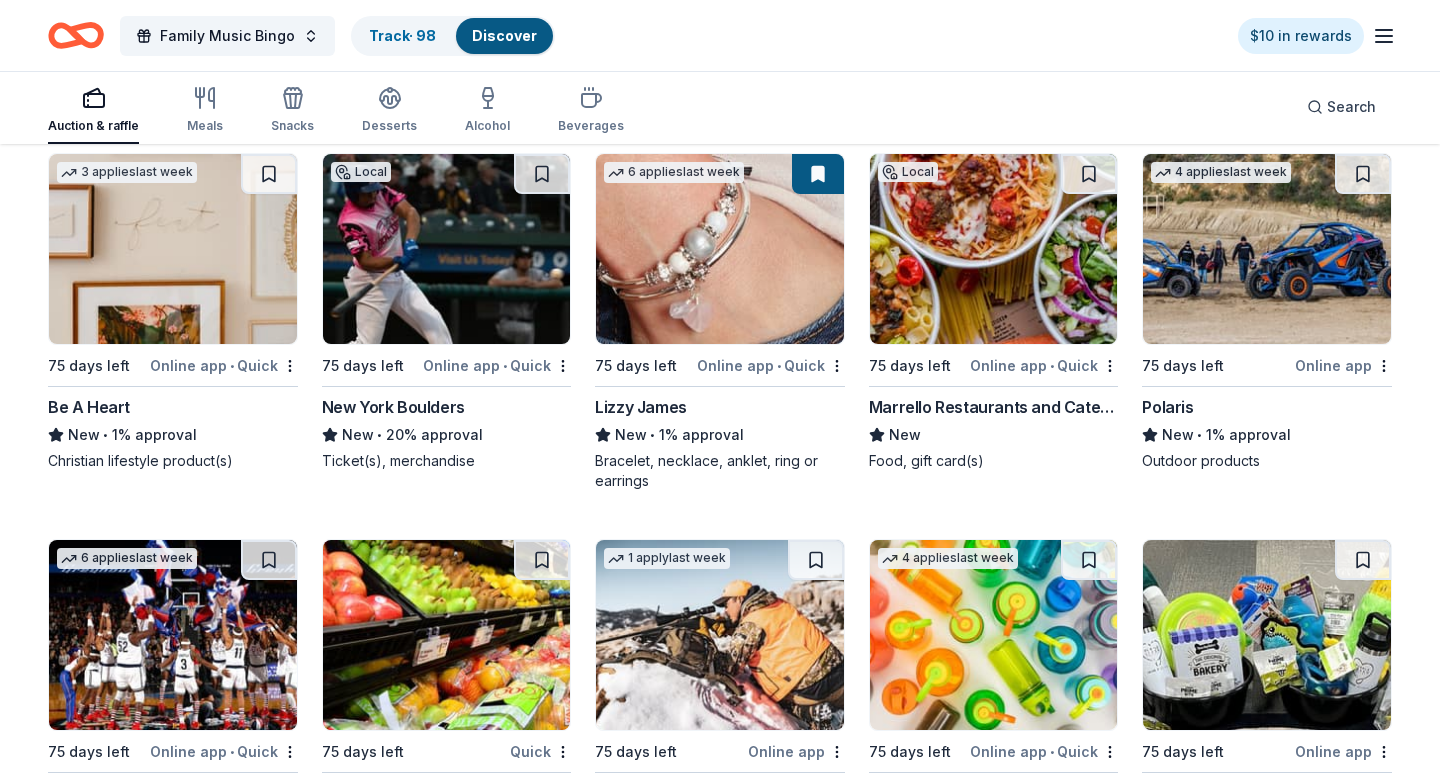 click at bounding box center (994, 249) 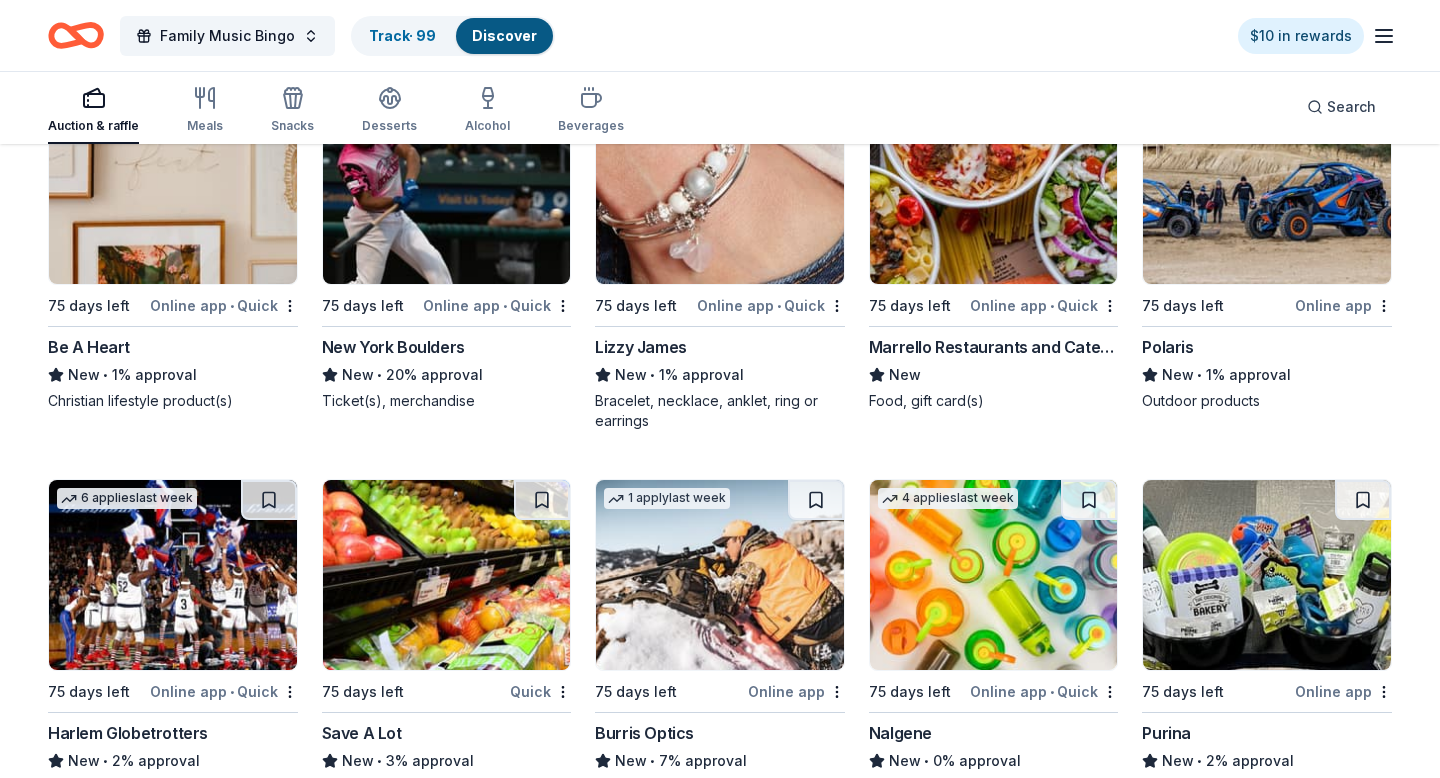 scroll, scrollTop: 6398, scrollLeft: 0, axis: vertical 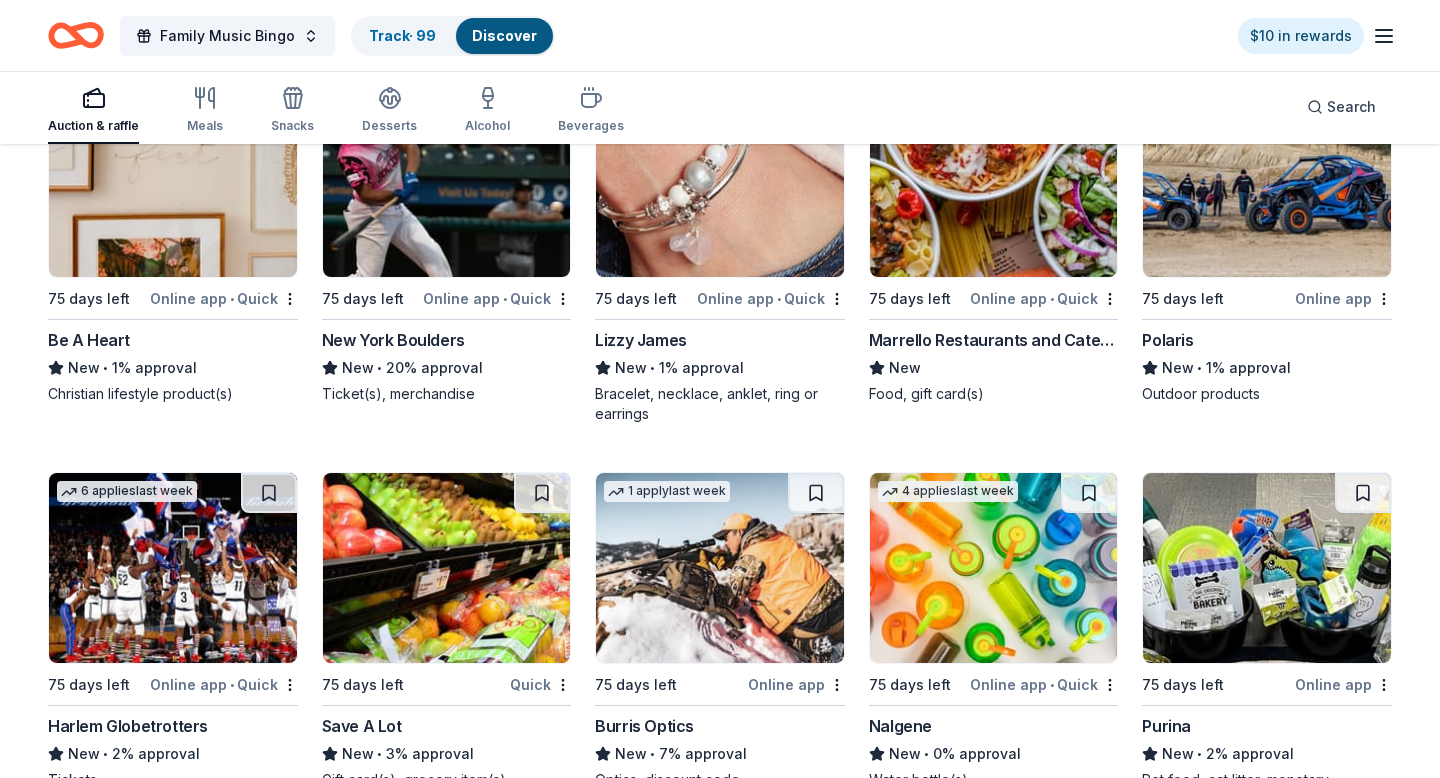 click at bounding box center (1267, 182) 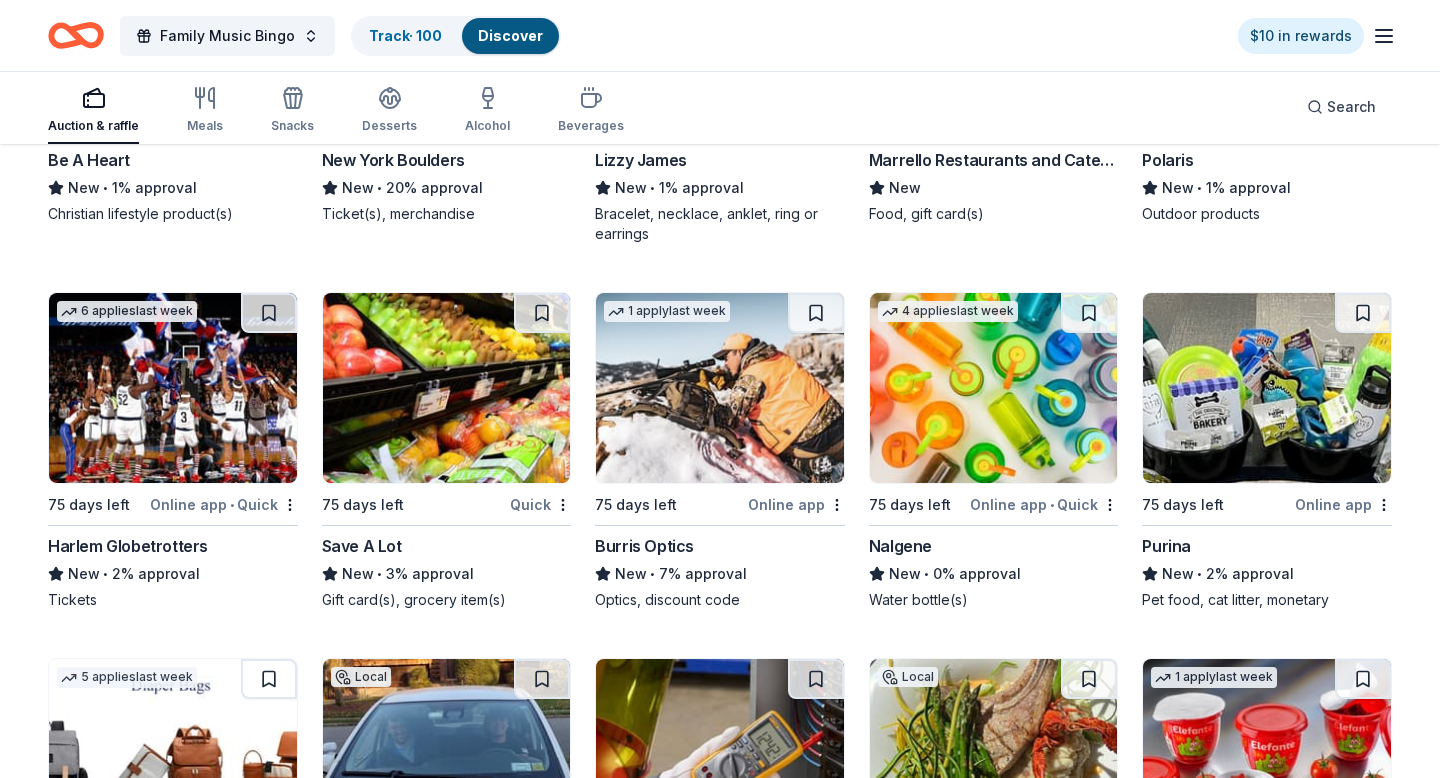 scroll, scrollTop: 6581, scrollLeft: 0, axis: vertical 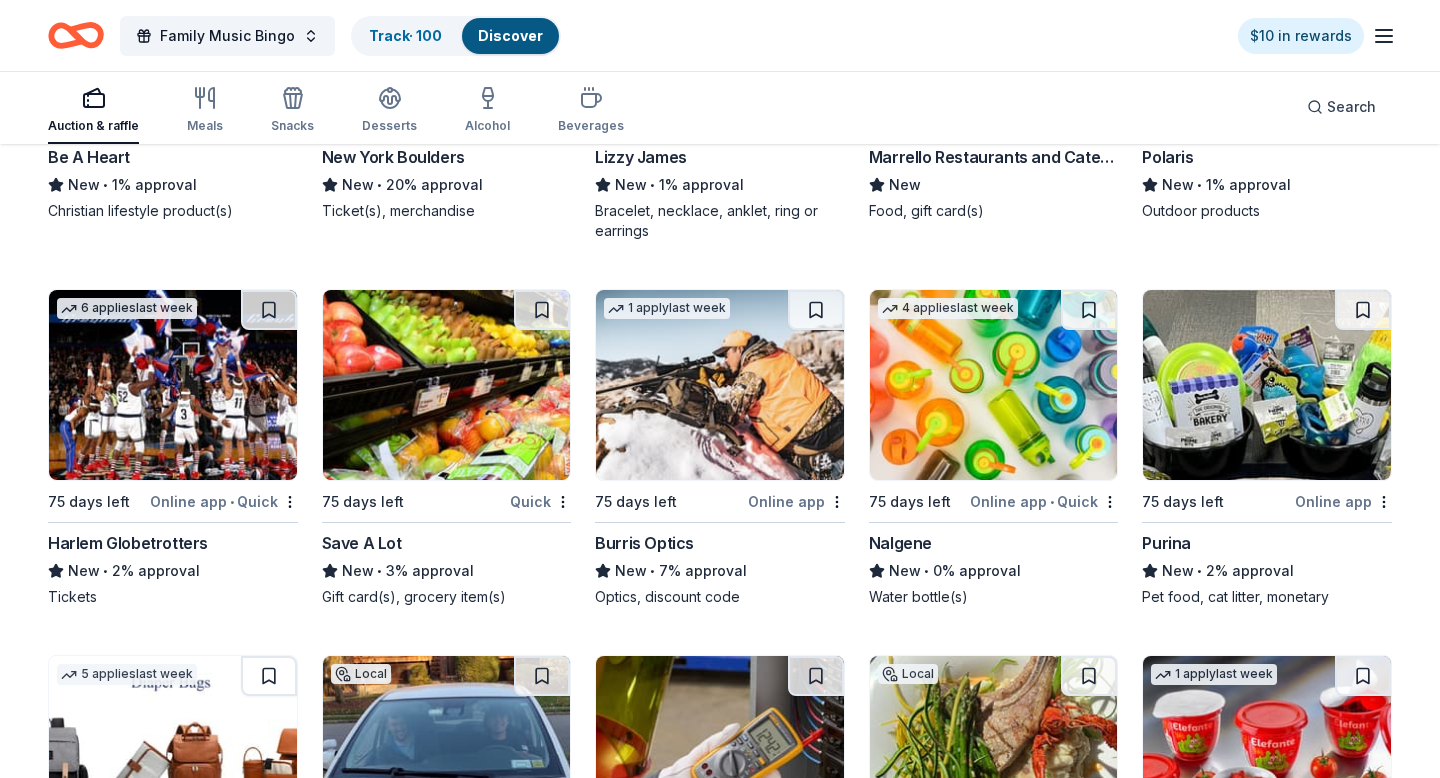 click at bounding box center [173, 385] 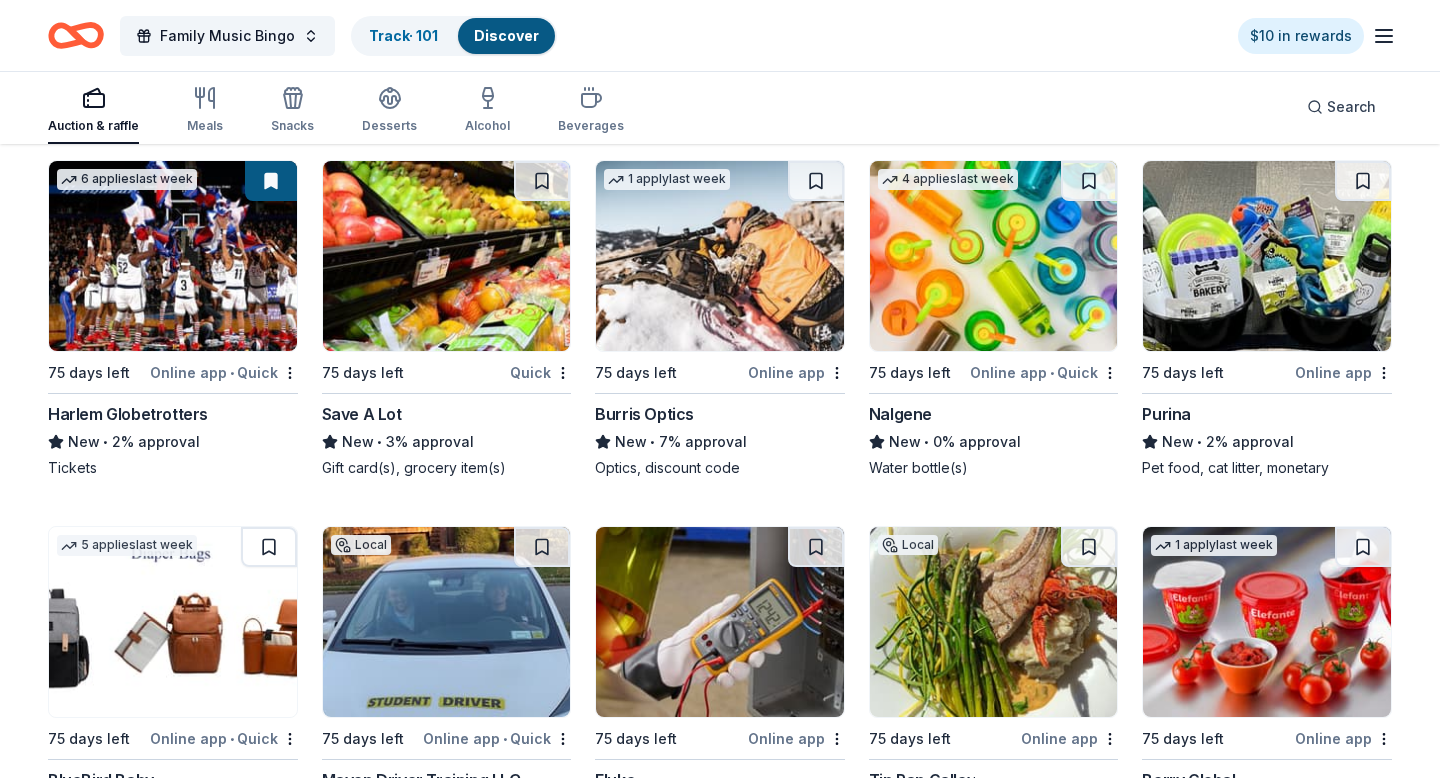 scroll, scrollTop: 6725, scrollLeft: 0, axis: vertical 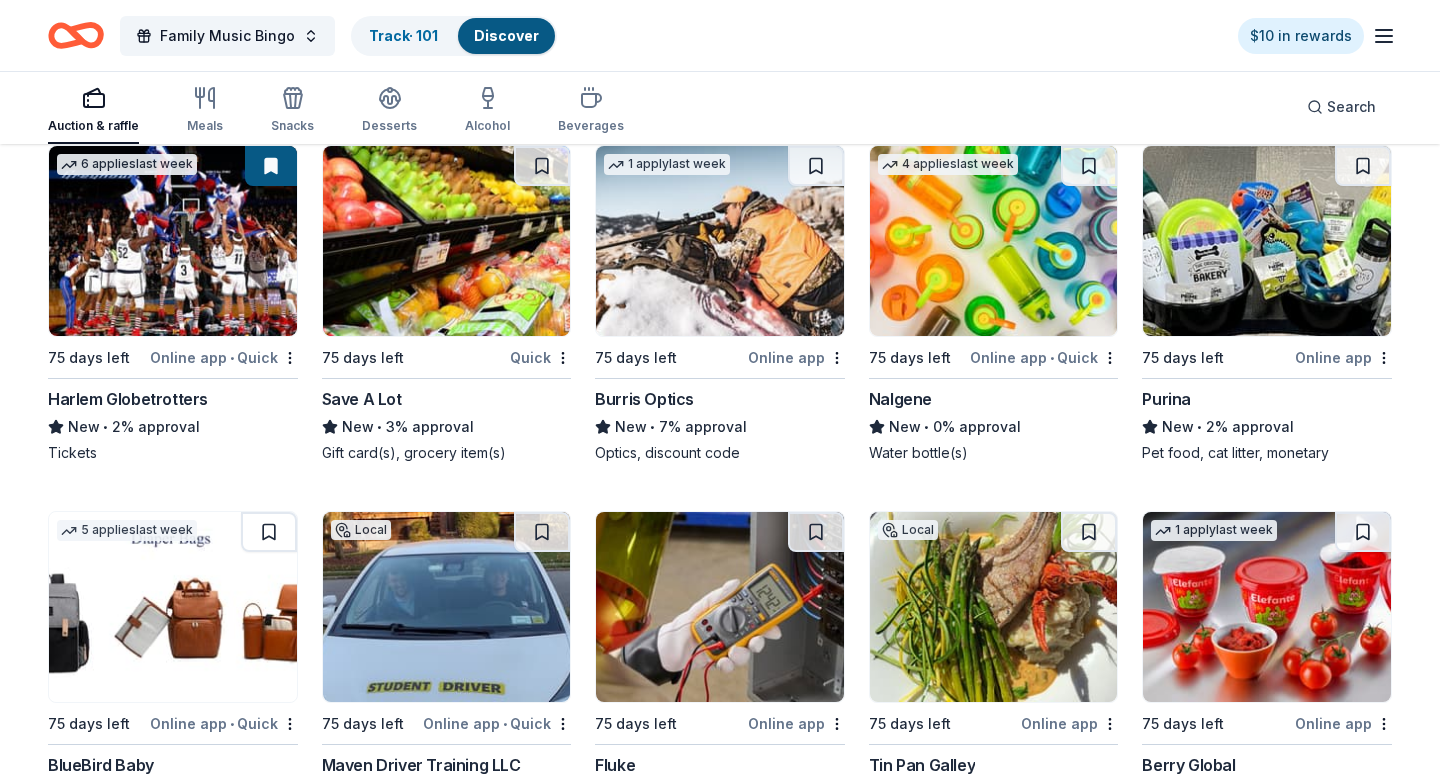 click at bounding box center (994, 241) 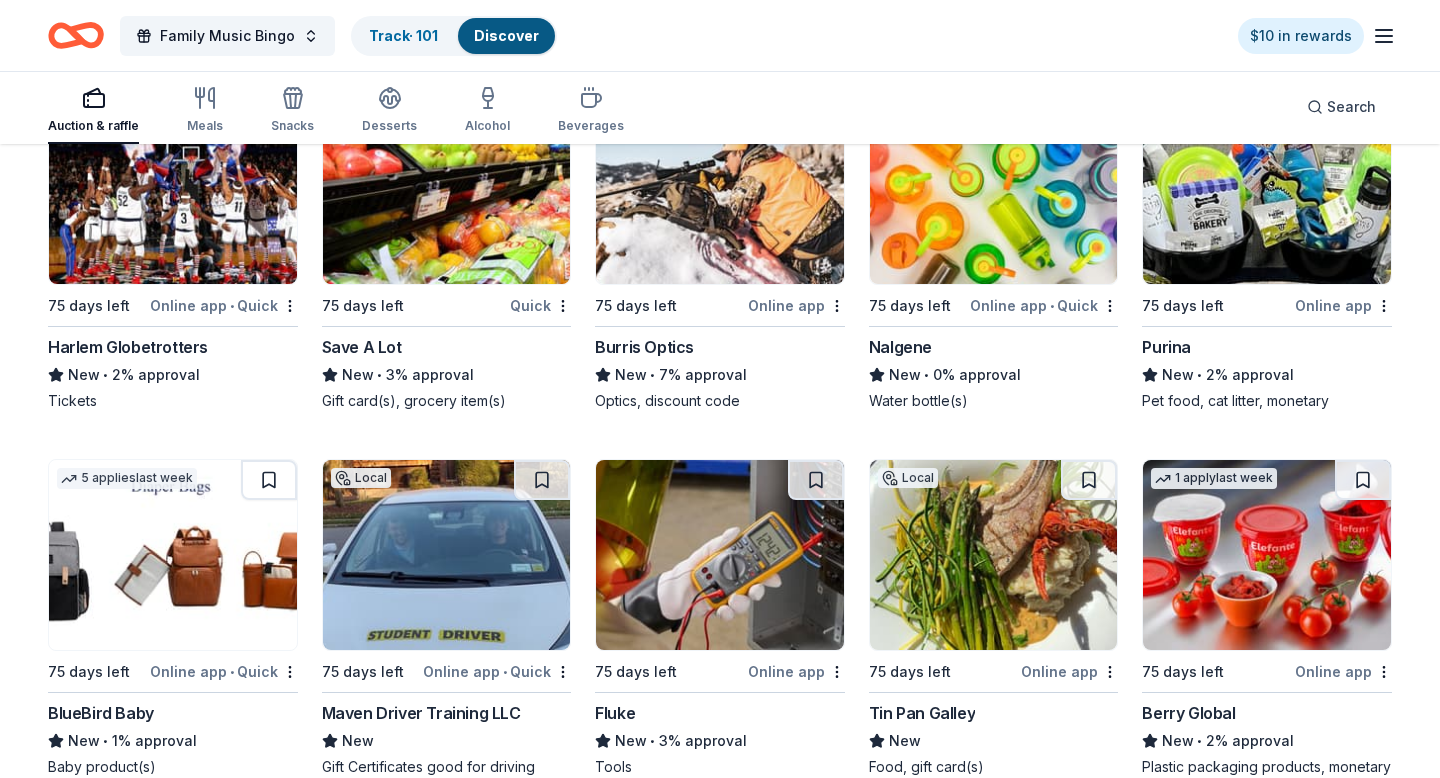 scroll, scrollTop: 6778, scrollLeft: 0, axis: vertical 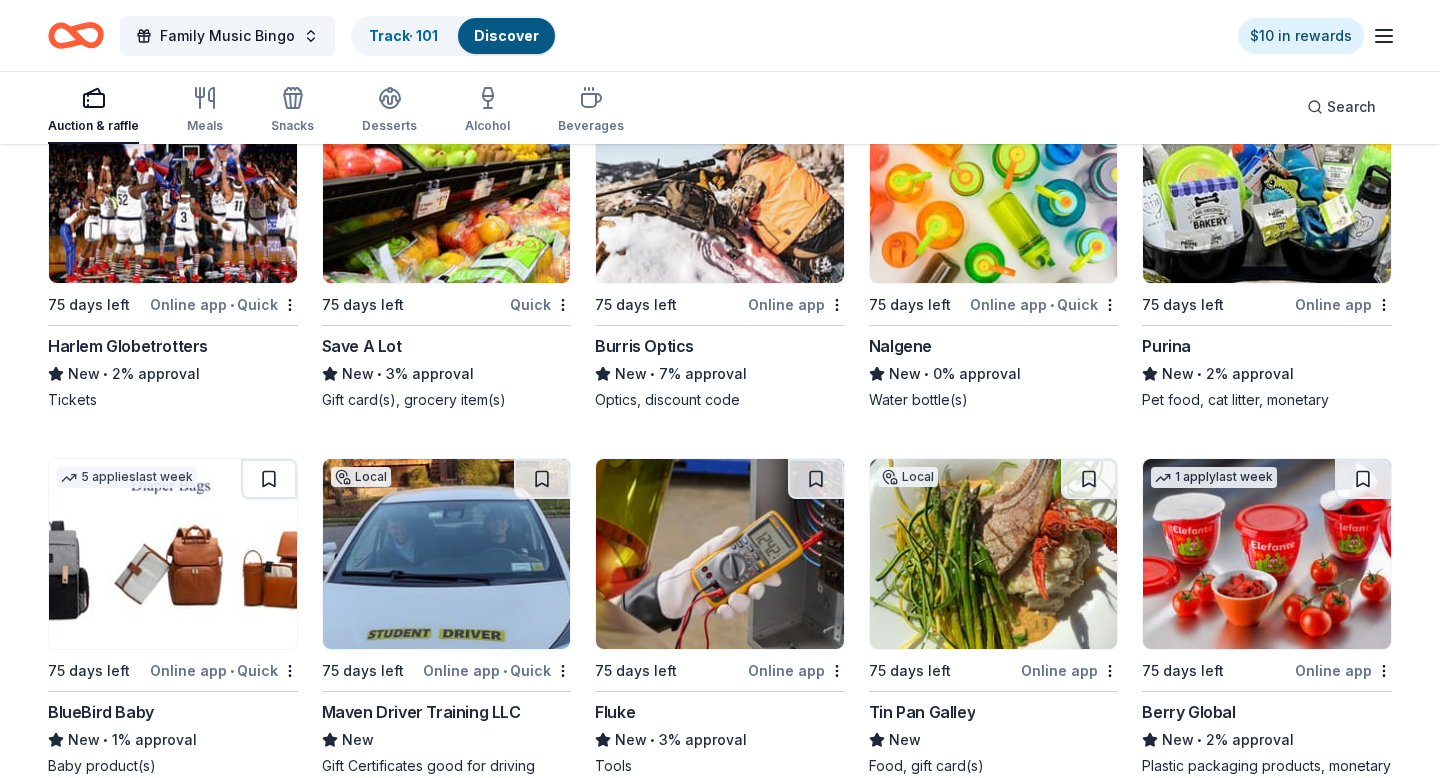 click at bounding box center (1267, 188) 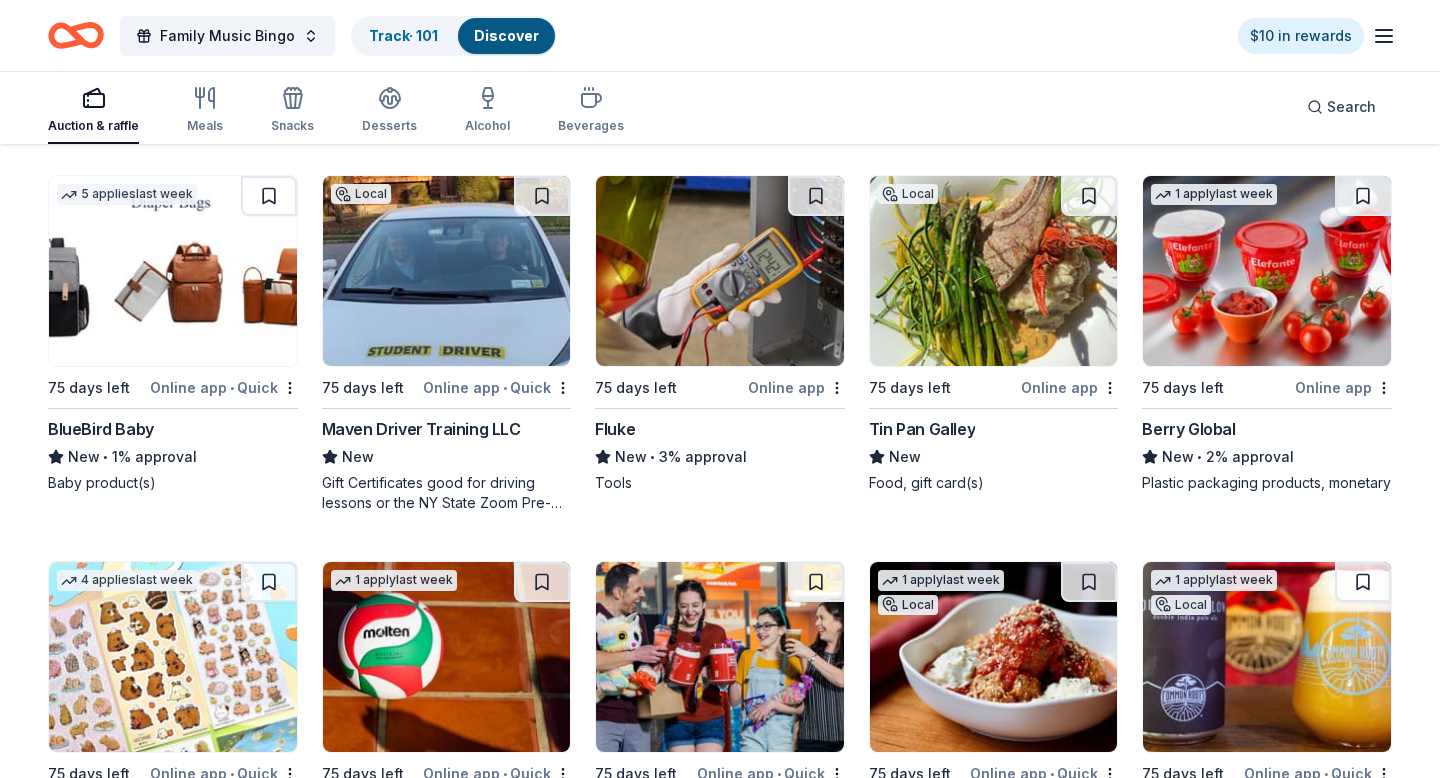 scroll, scrollTop: 7063, scrollLeft: 0, axis: vertical 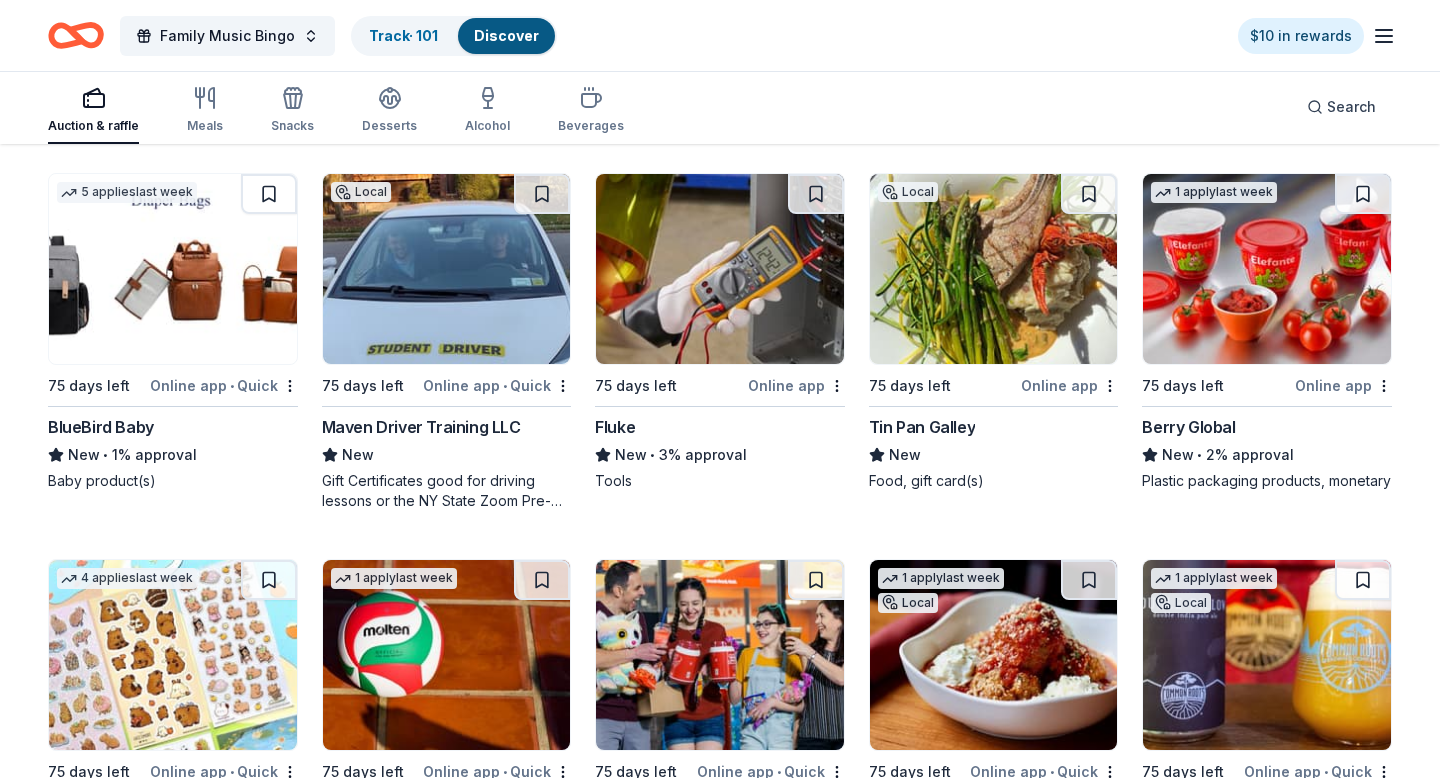 click at bounding box center (173, 269) 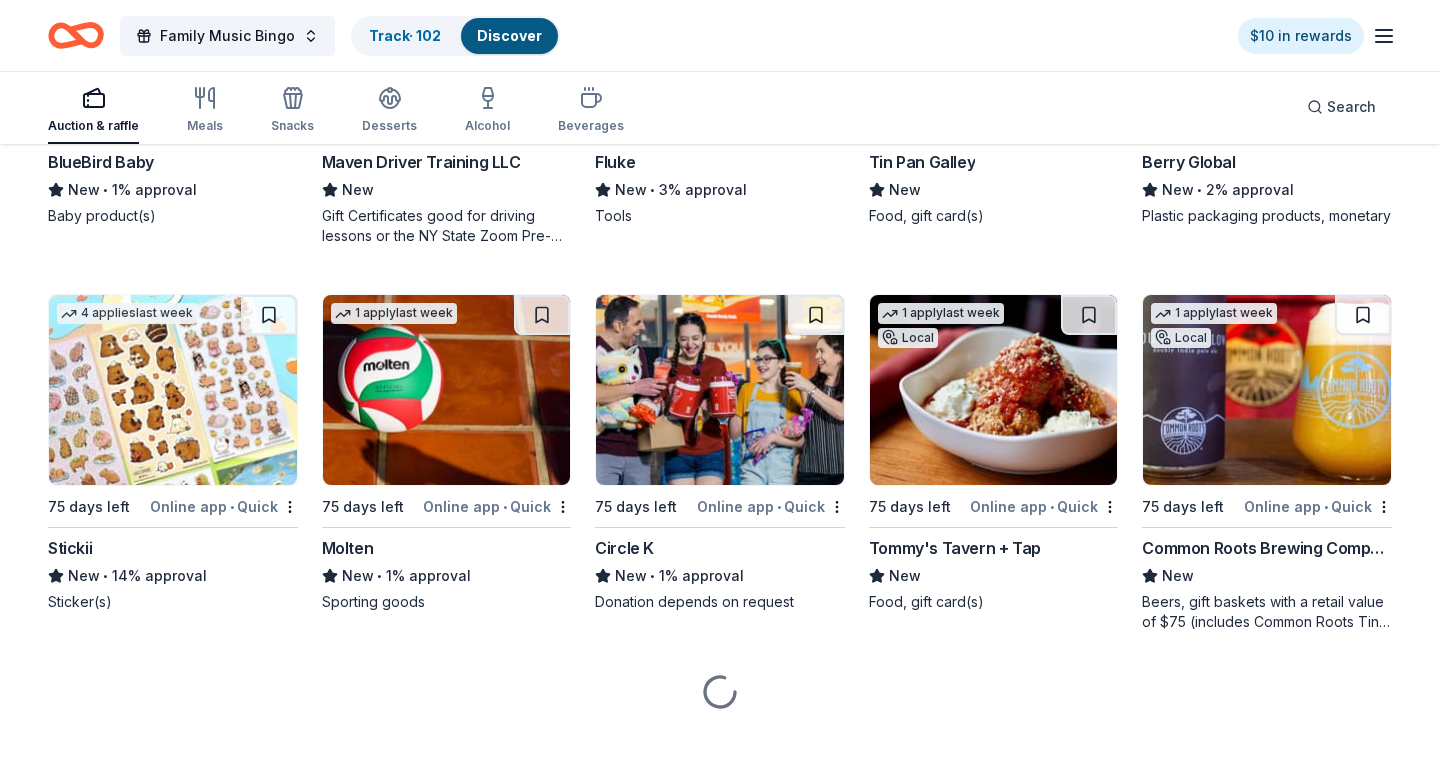 scroll, scrollTop: 7342, scrollLeft: 0, axis: vertical 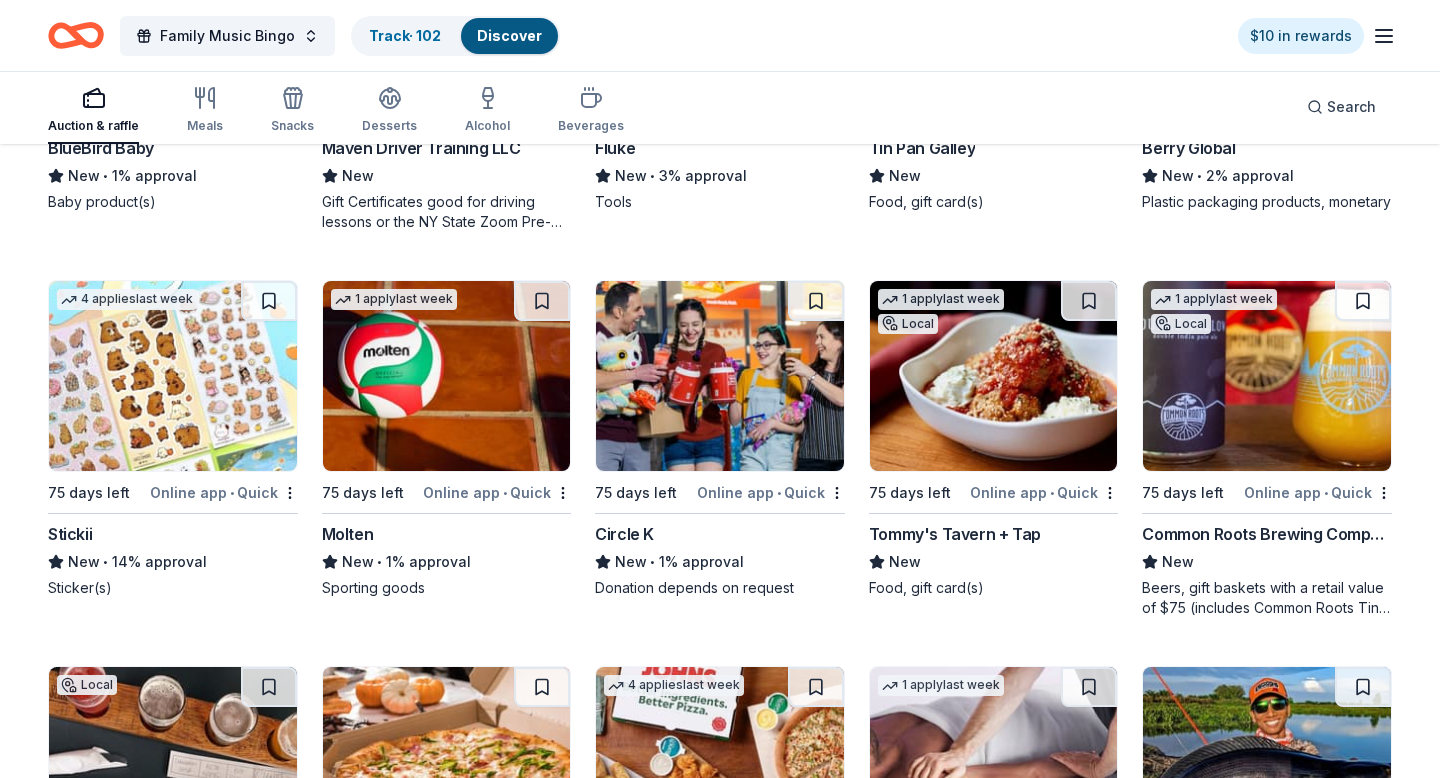 click at bounding box center [447, 376] 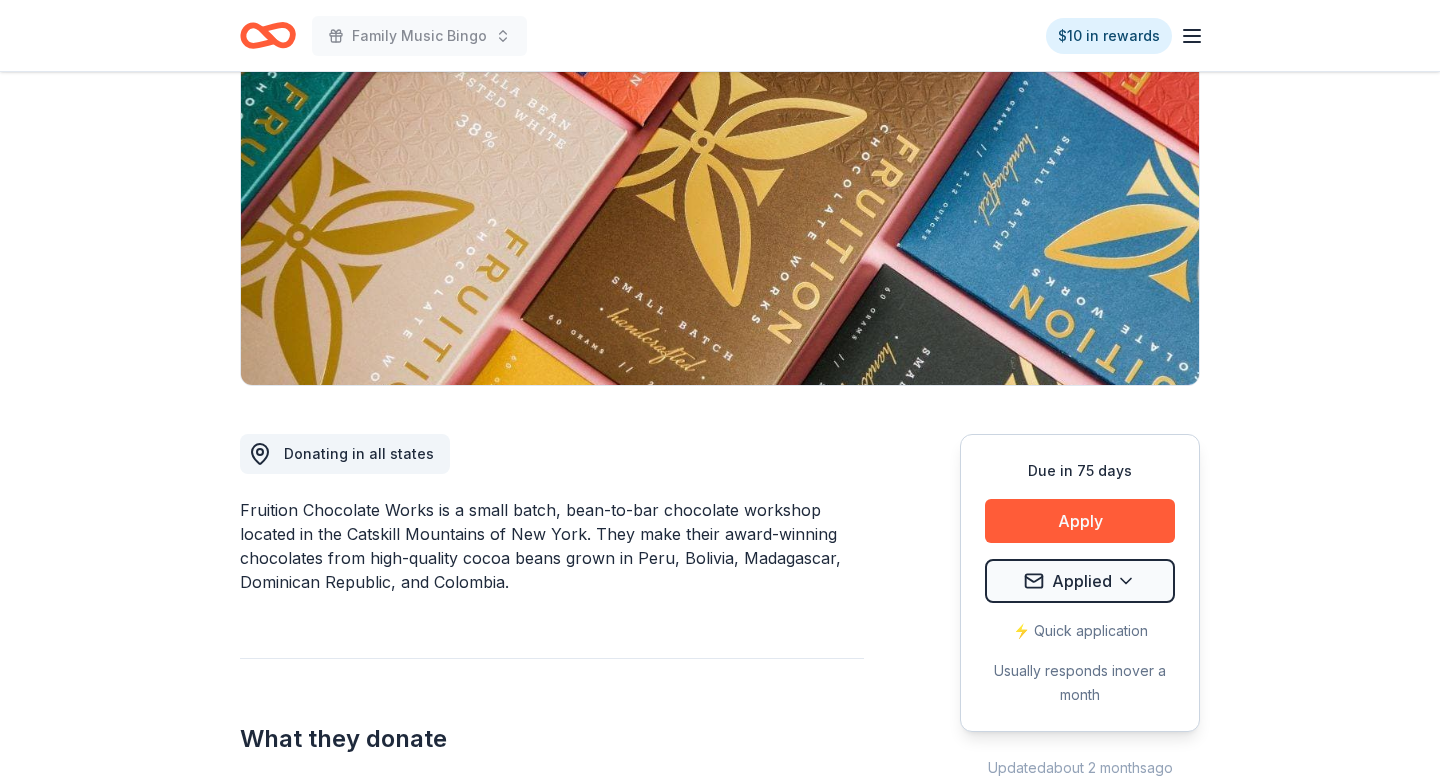 scroll, scrollTop: 224, scrollLeft: 0, axis: vertical 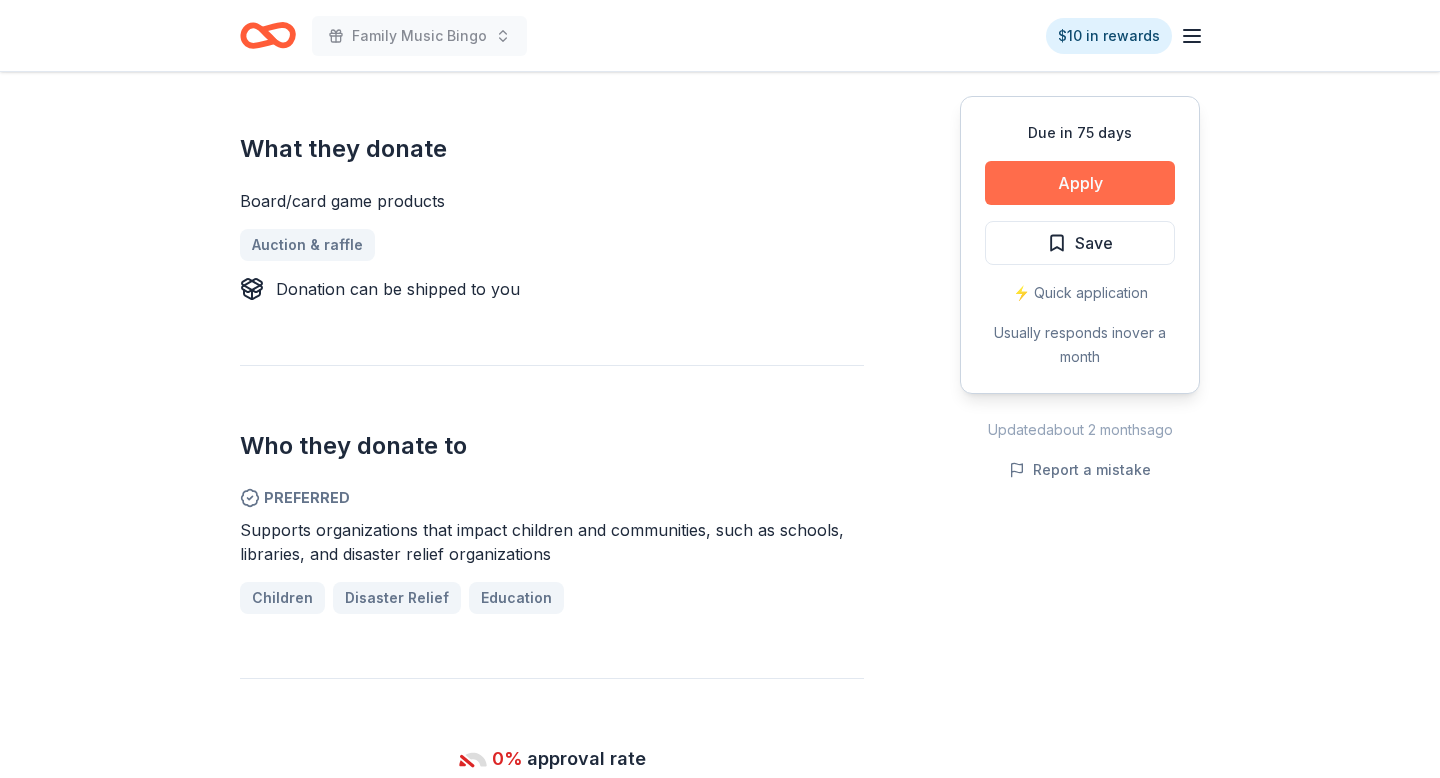 click on "Apply" at bounding box center (1080, 183) 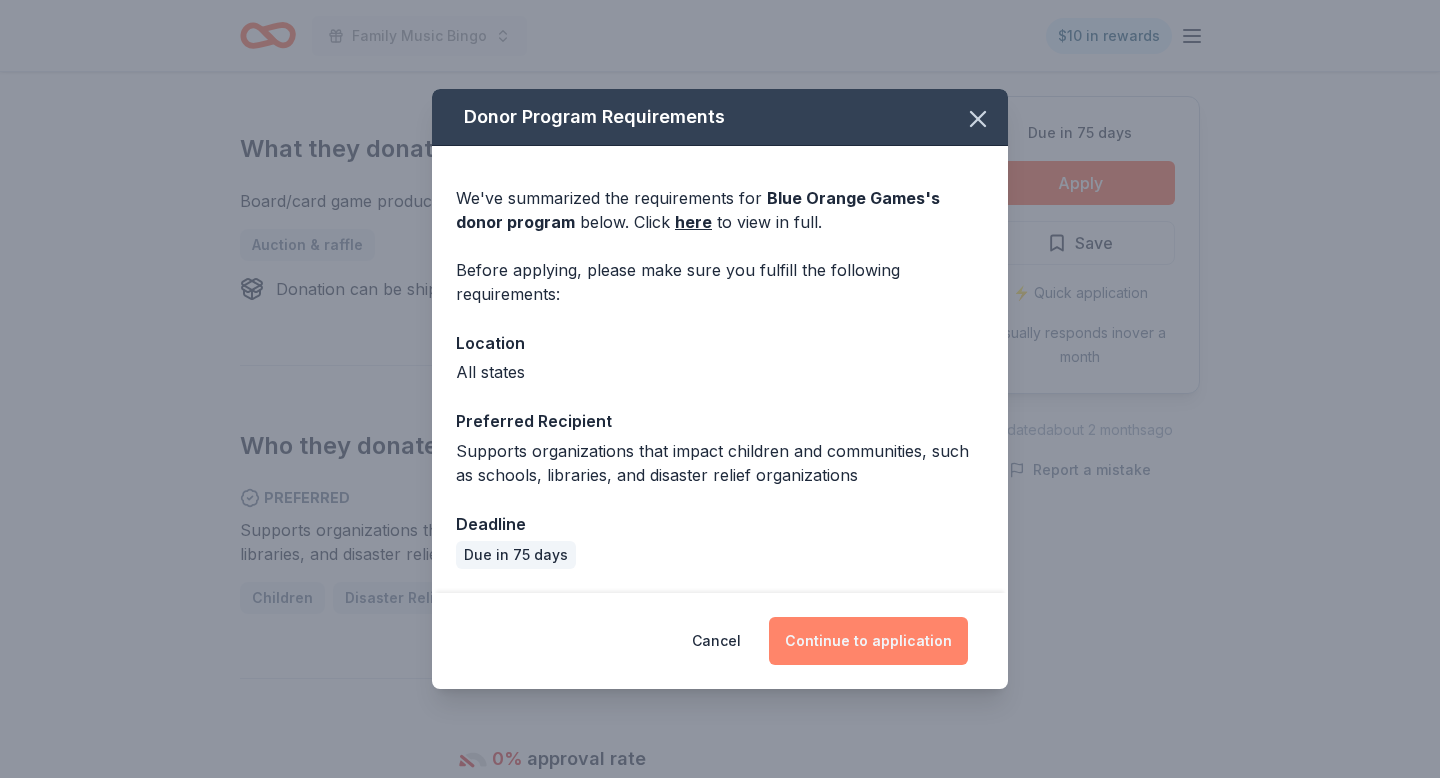 click on "Continue to application" at bounding box center (868, 641) 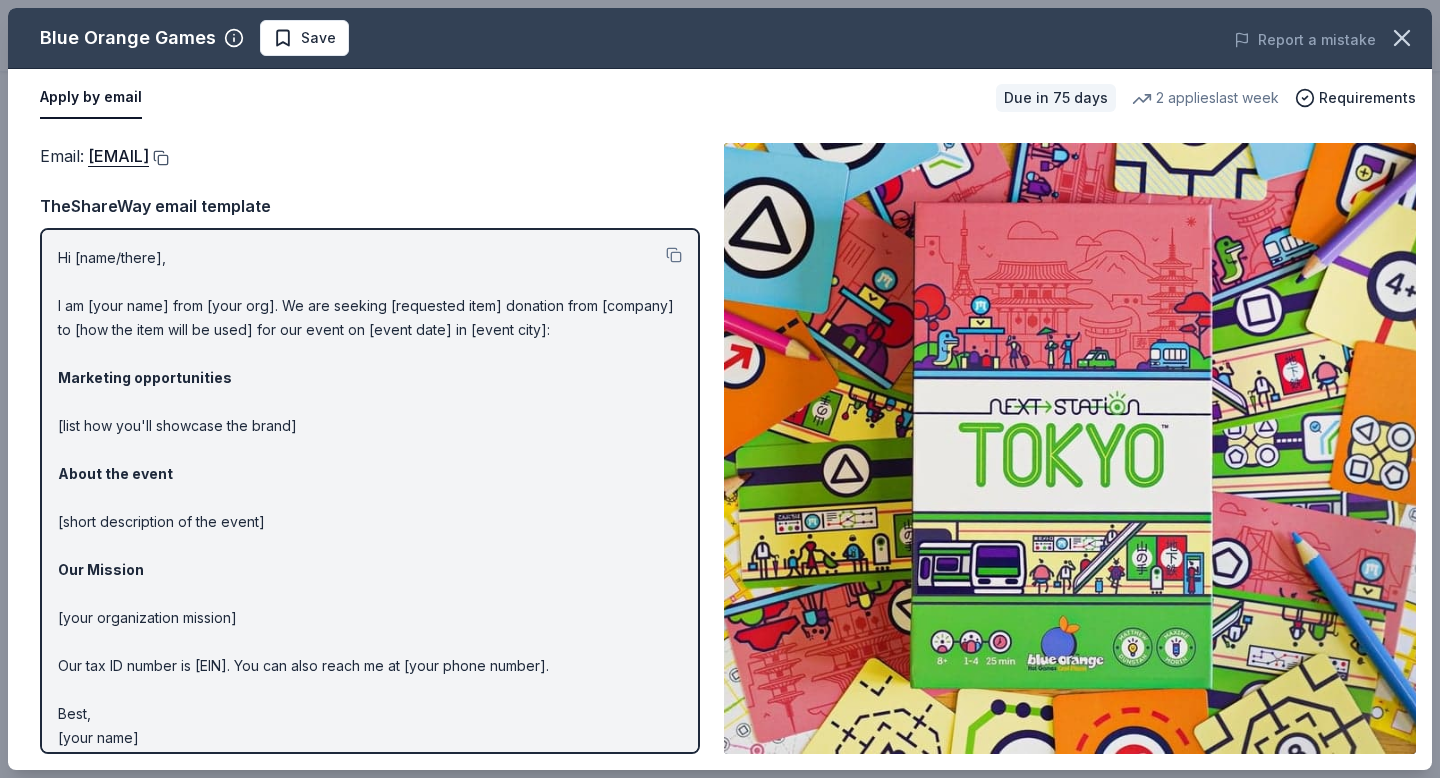 click at bounding box center [159, 158] 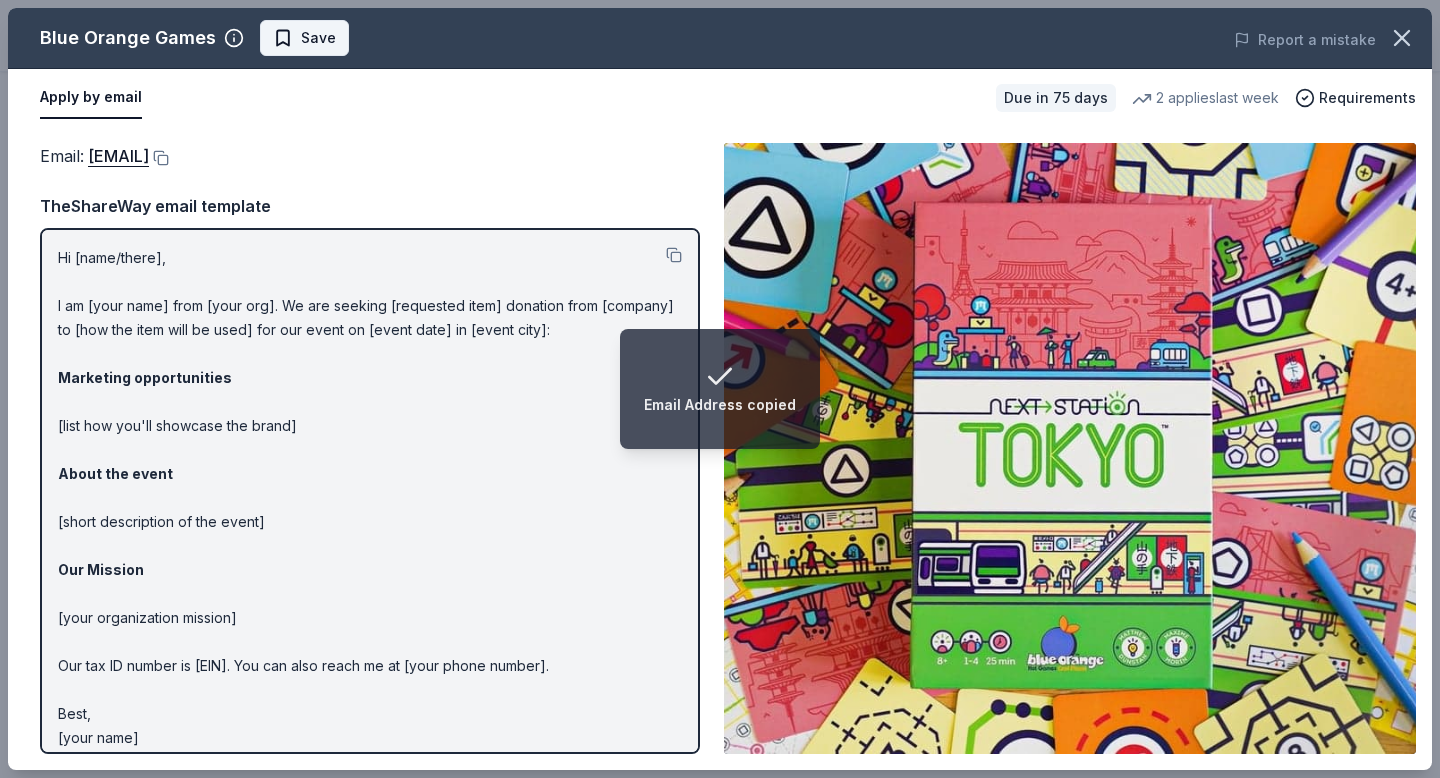 click on "Save" at bounding box center [318, 38] 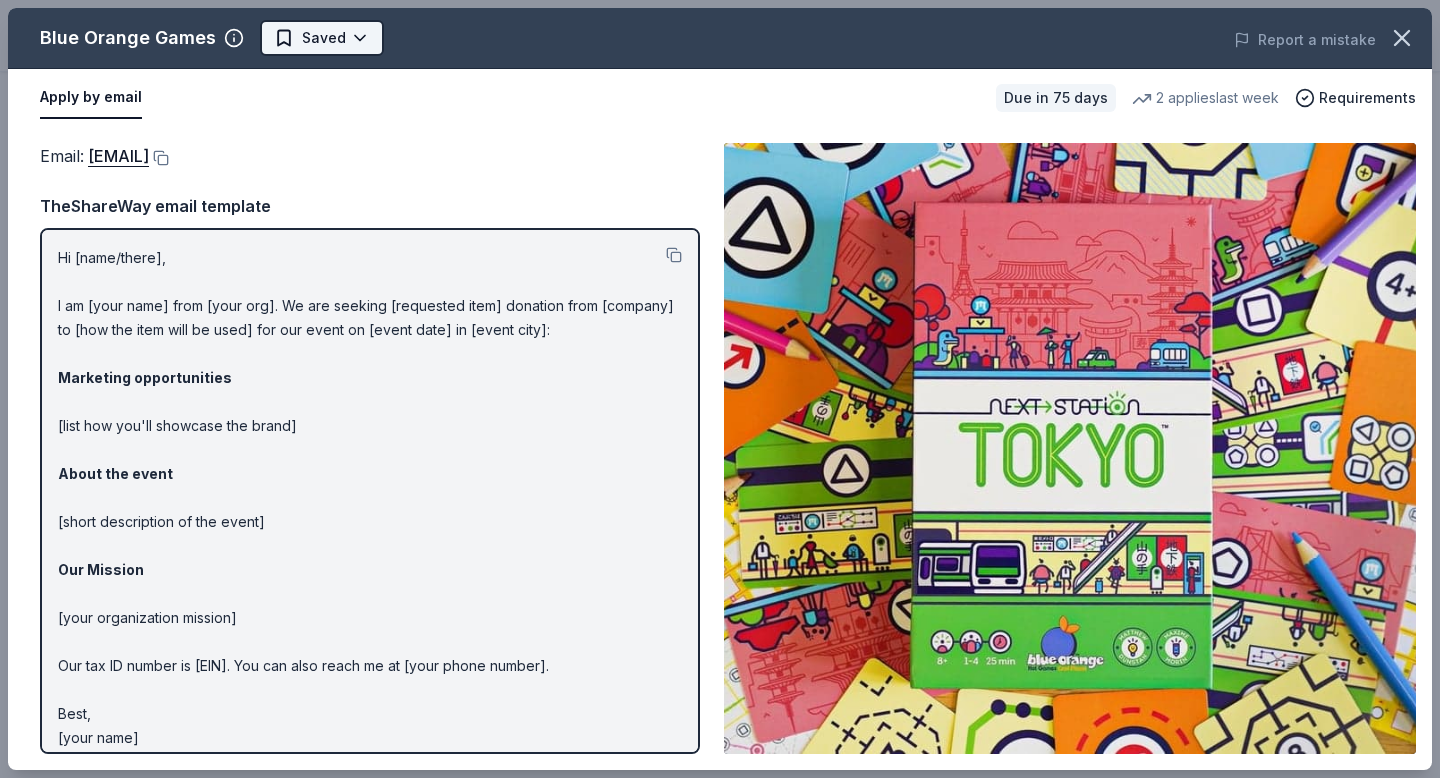 click on "Family Music Bingo $10 in rewards Due in 75 days Share Blue Orange Games New 2   applies  last week 0% approval rate Share Donating in all states Blue Orange creates card and board games for children. Their games are specially designed to support the development of key skills like dexterity, memory, math, logic, and cooperation.  What they donate Board/card game products  Auction & raffle Donation can be shipped to you Who they donate to  Preferred Supports organizations that impact children and communities, such as schools, libraries, and disaster relief organizations Children Disaster Relief Education 0% approval rate 0 % approved 7 % declined 93 % no response Blue Orange Games is  a selective donor :  be sure to spend extra time on this application if you want a donation. We ' re collecting data on   donation value ; check back soon. Due in 75 days Apply Saved ⚡️ Quick application Usually responds in  over a month Updated  about 2 months  ago Report a mistake New Be the first to review this company! 3" at bounding box center (720, -399) 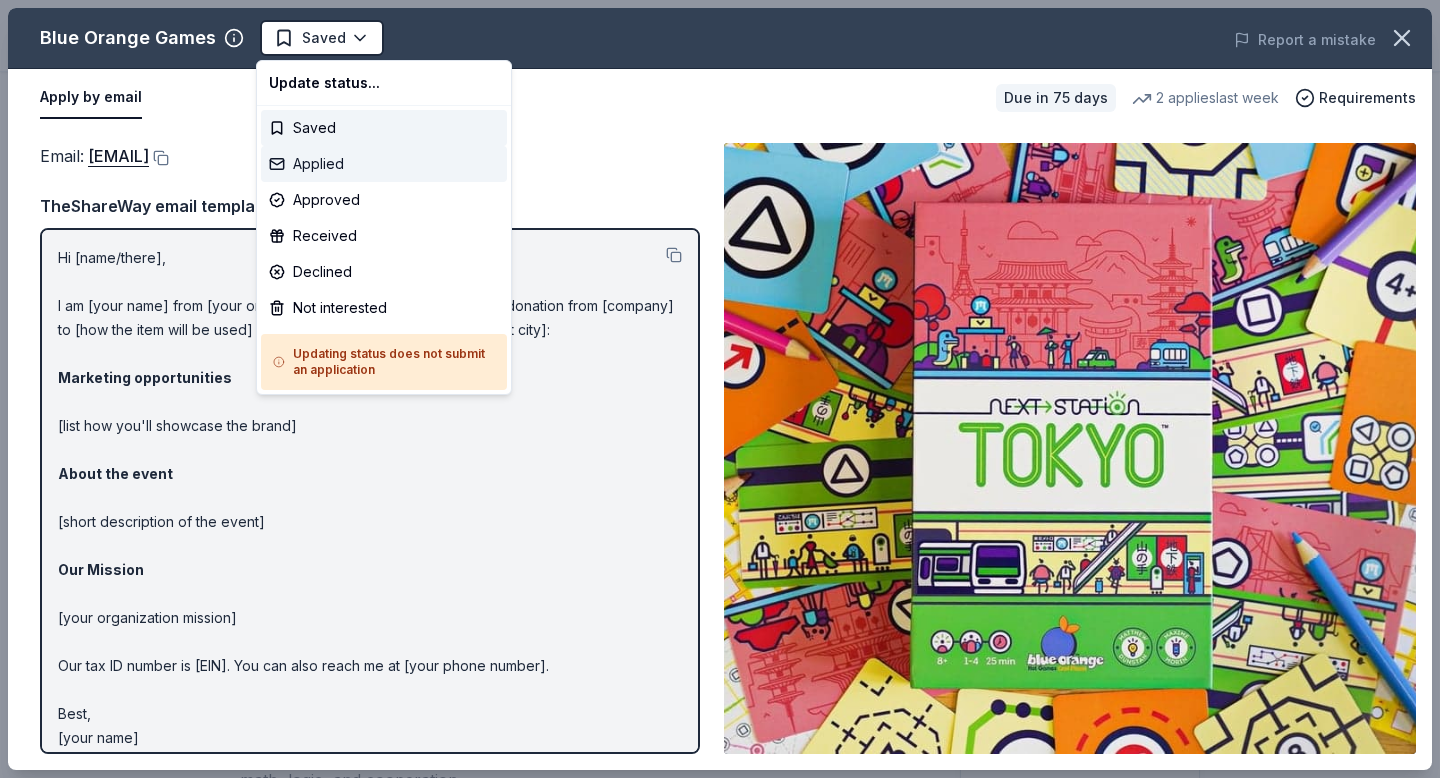 click on "Applied" at bounding box center [384, 164] 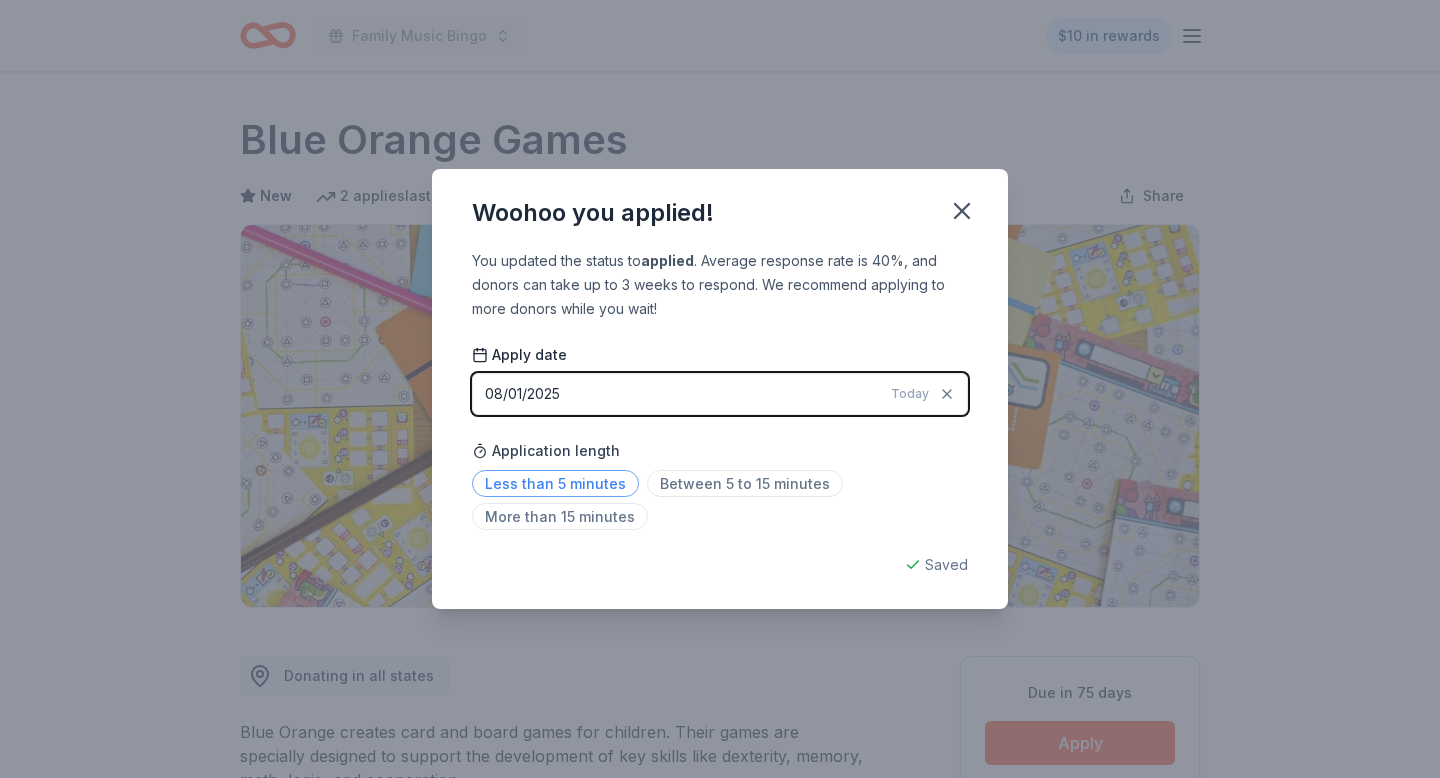 click on "Less than 5 minutes" at bounding box center (555, 483) 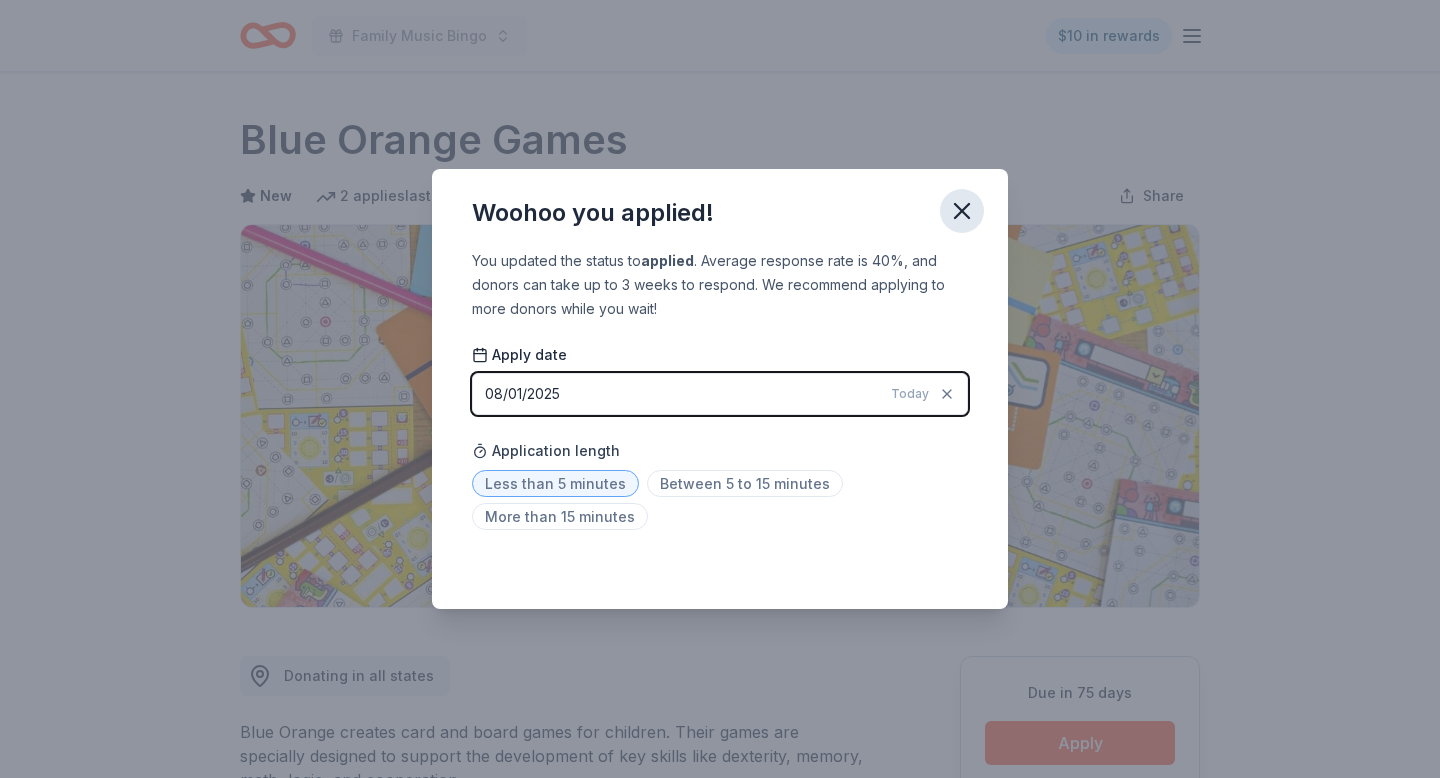 click 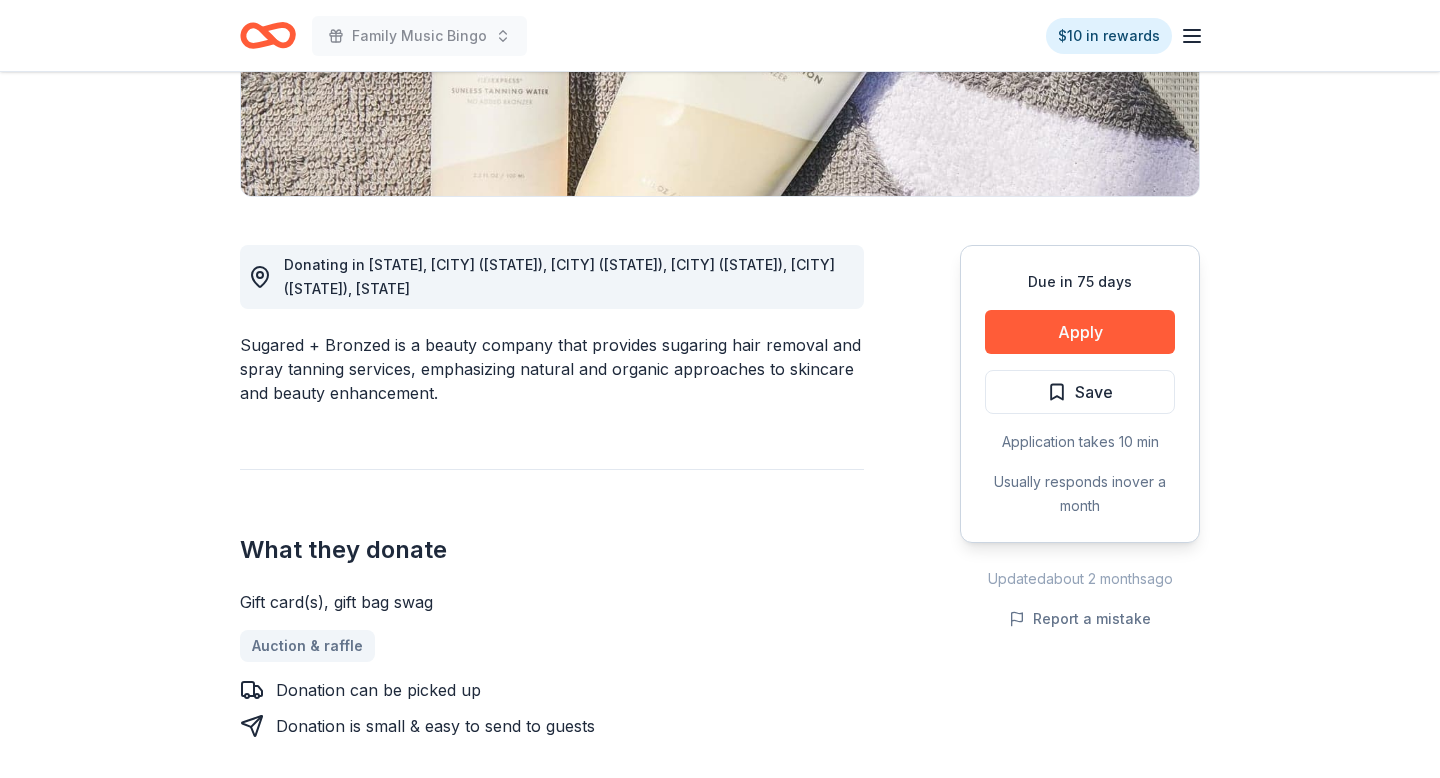 scroll, scrollTop: 414, scrollLeft: 0, axis: vertical 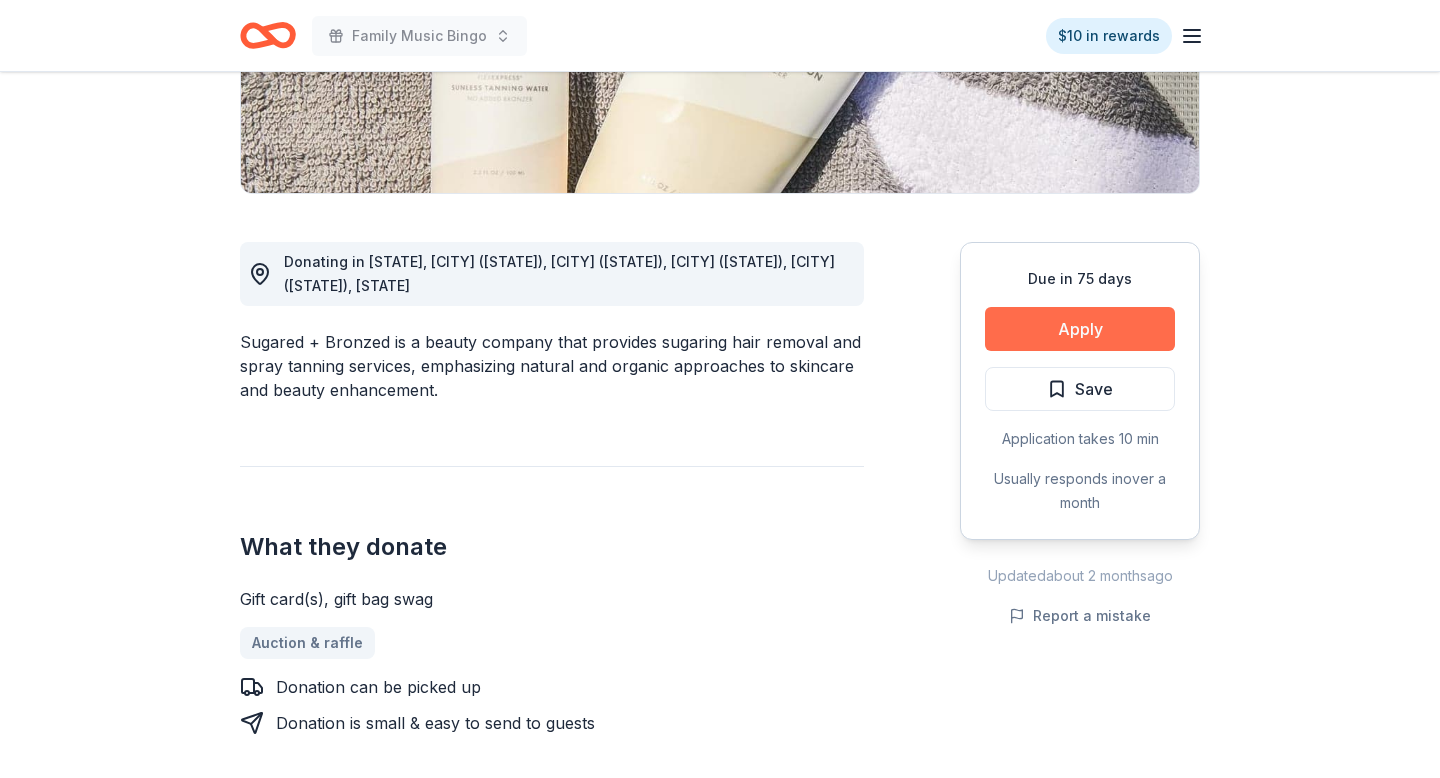 click on "Apply" at bounding box center [1080, 329] 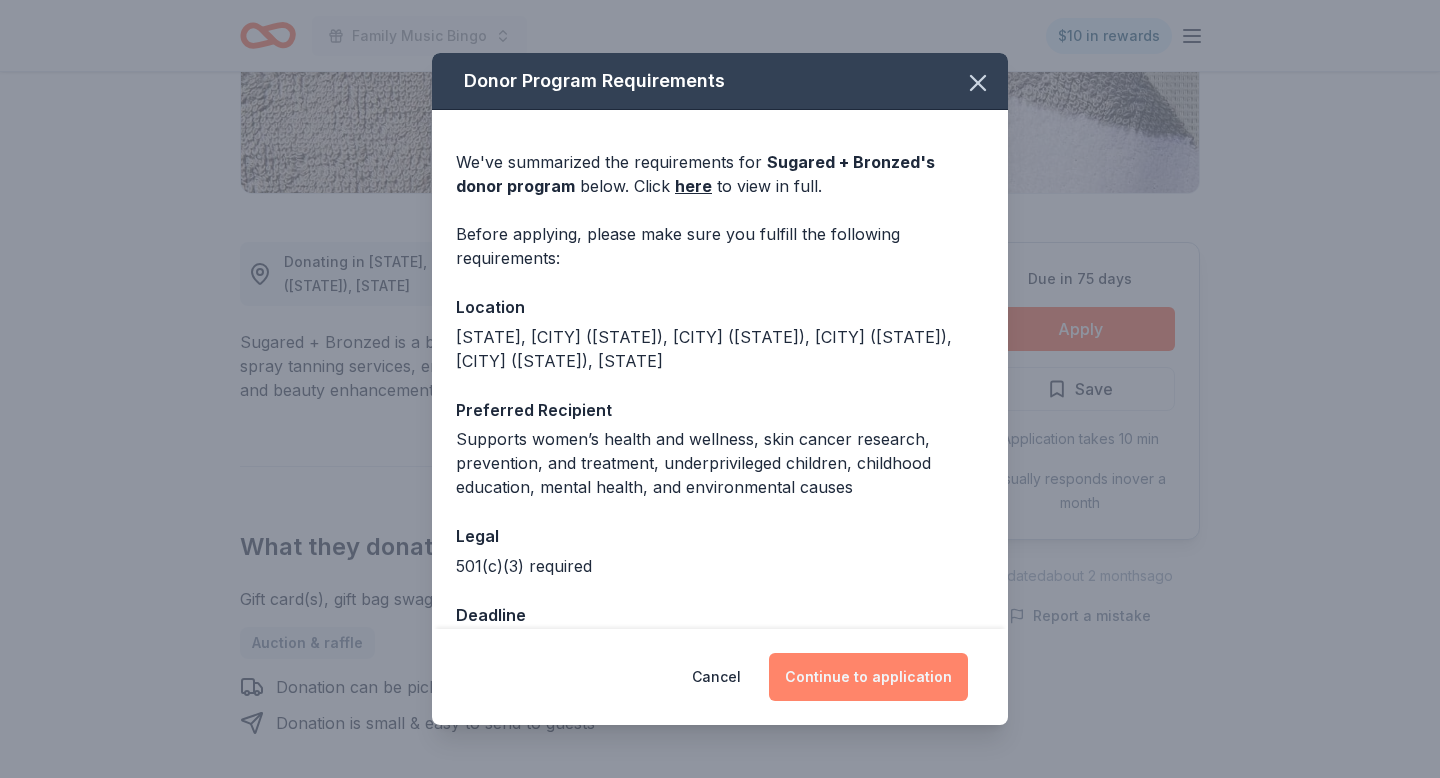 click on "Continue to application" at bounding box center (868, 677) 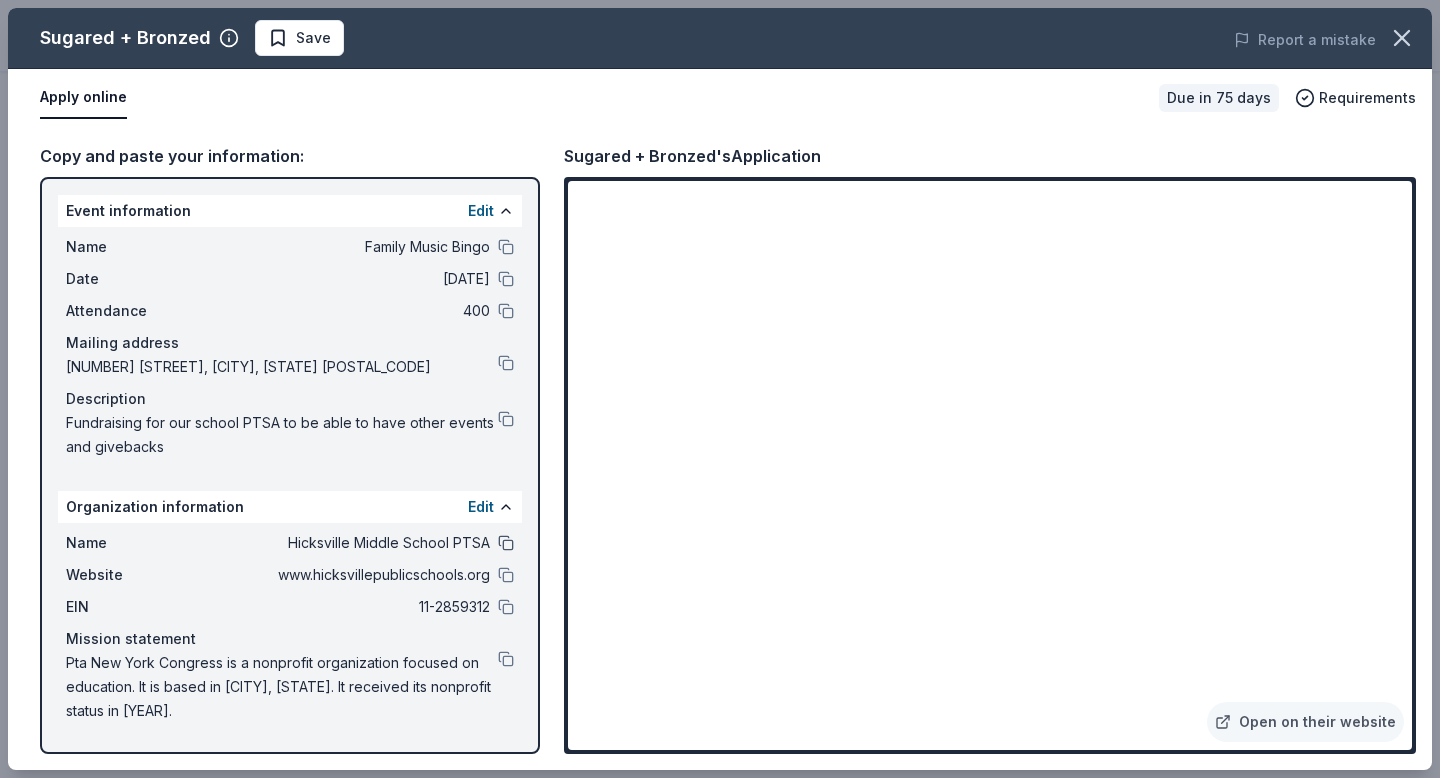 click at bounding box center [506, 543] 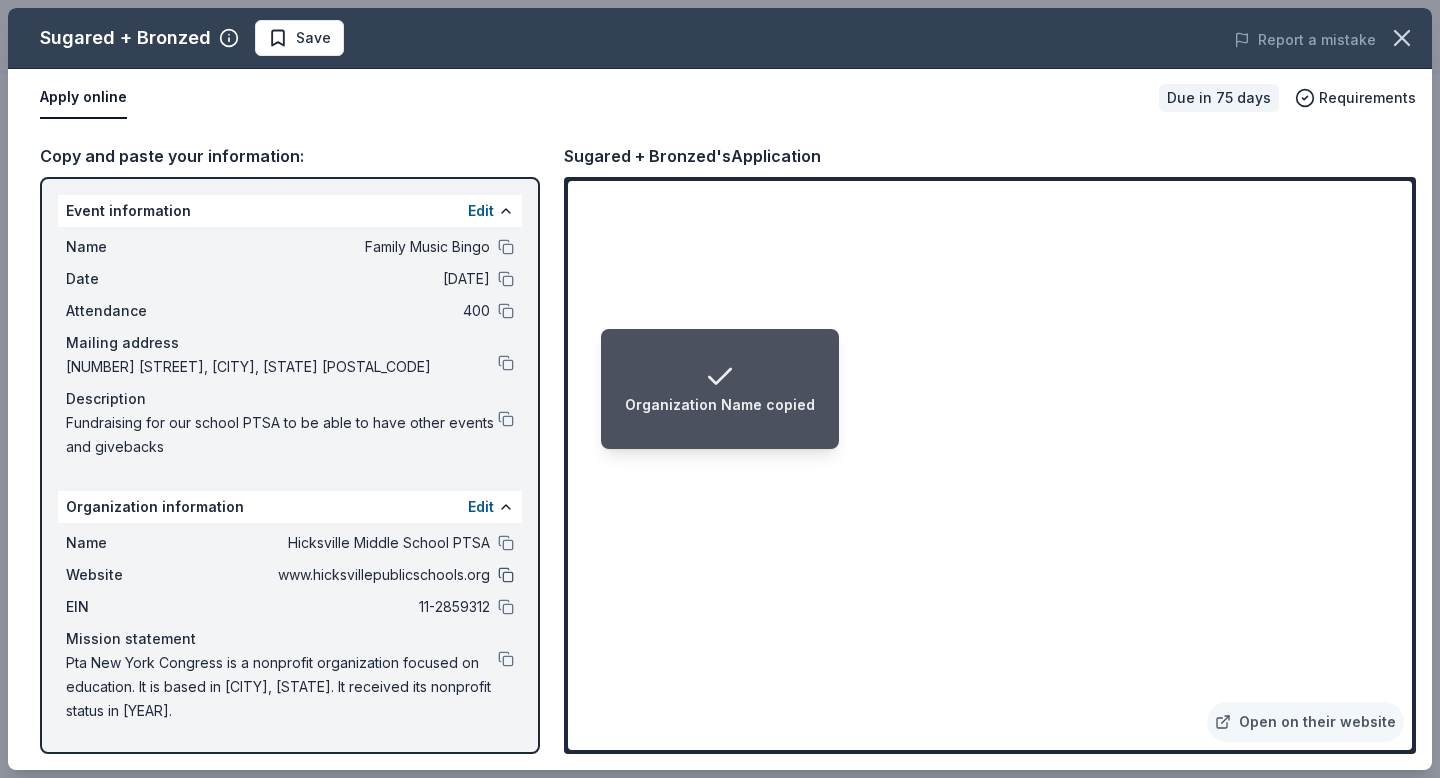 click at bounding box center [506, 575] 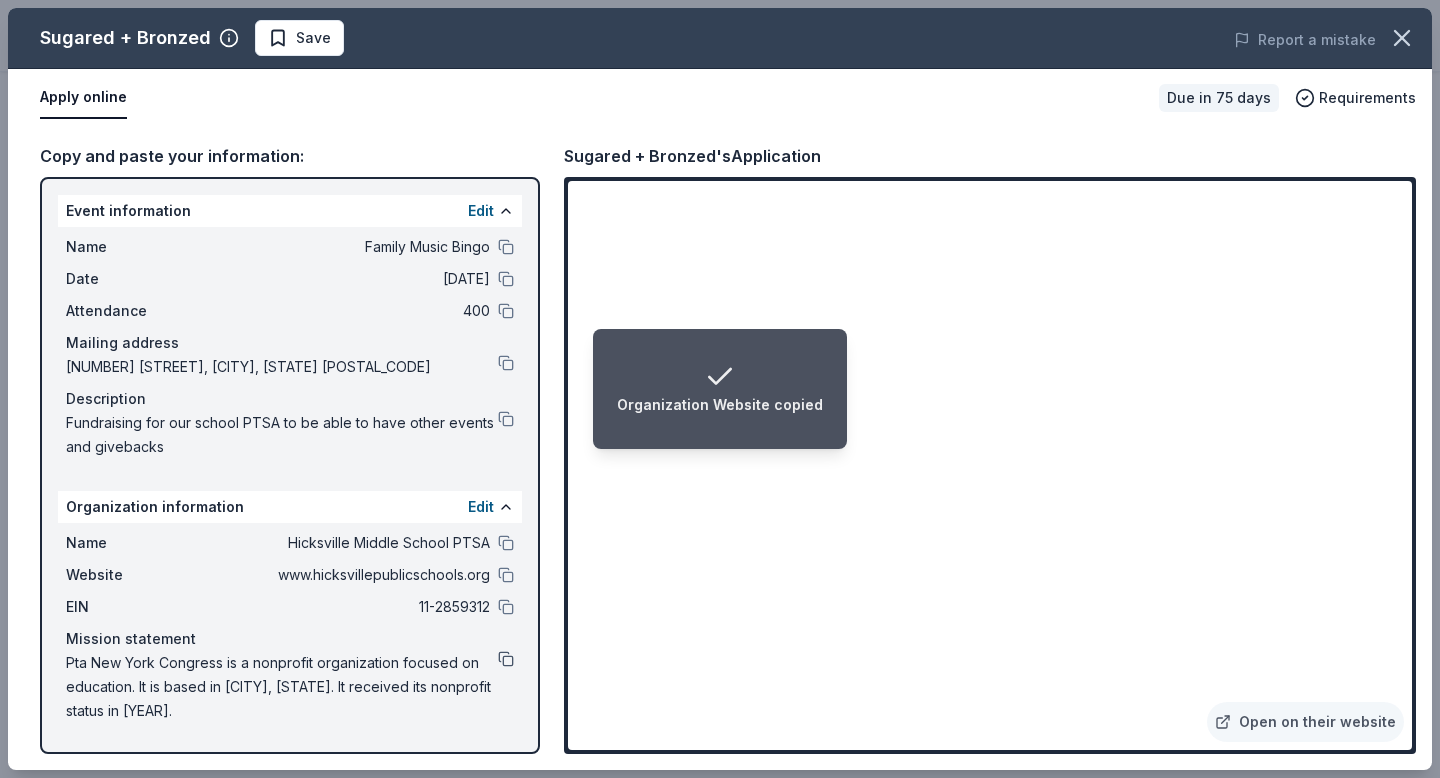 click at bounding box center [506, 659] 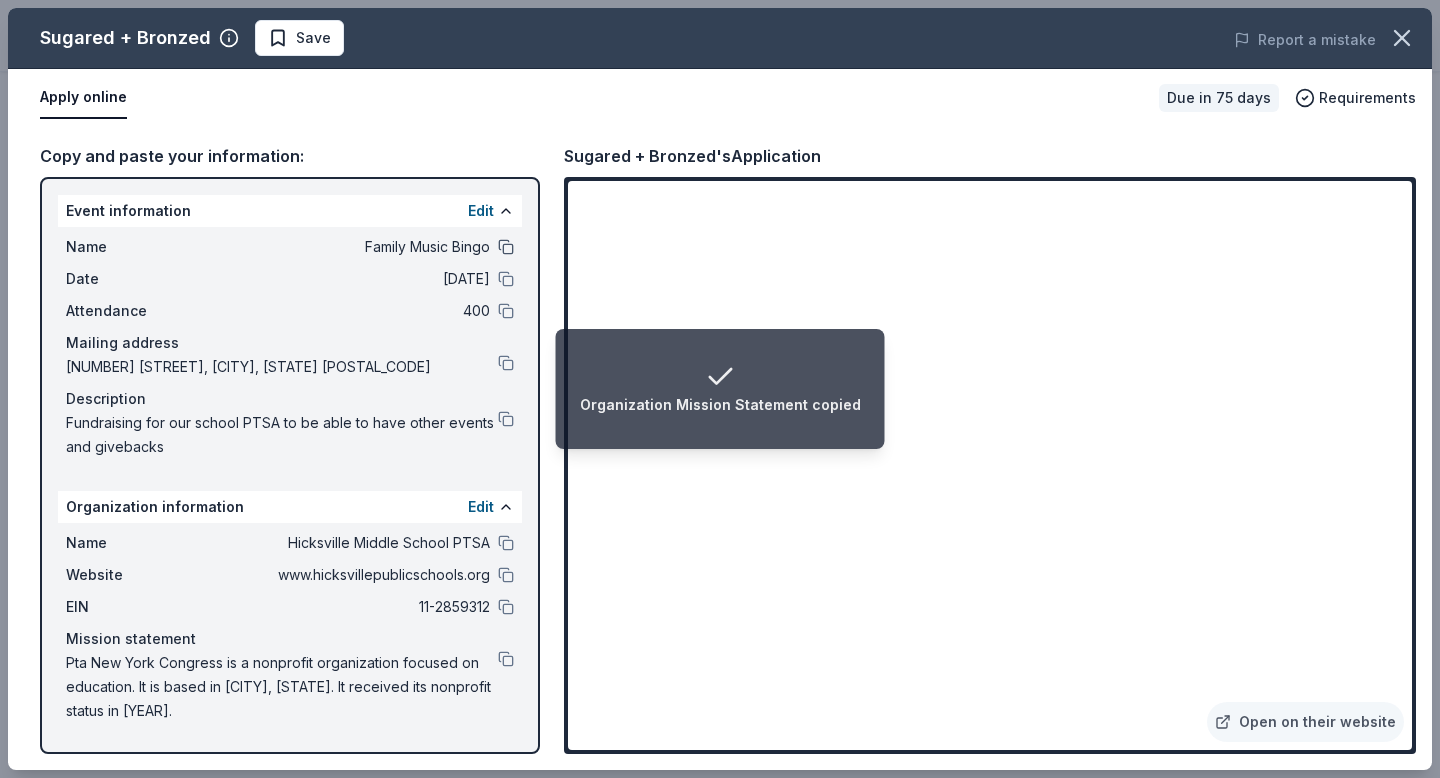 click at bounding box center (506, 247) 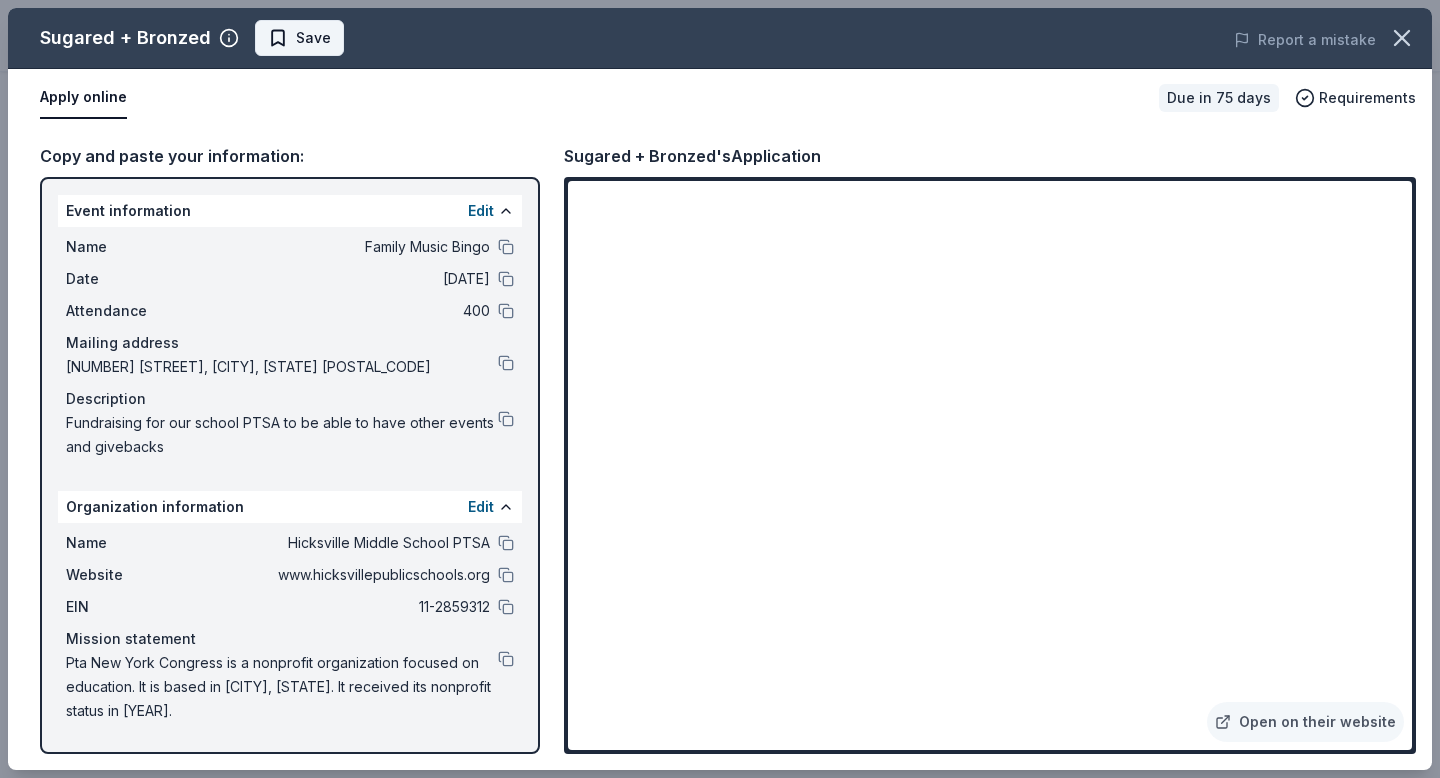 click on "Save" at bounding box center [299, 38] 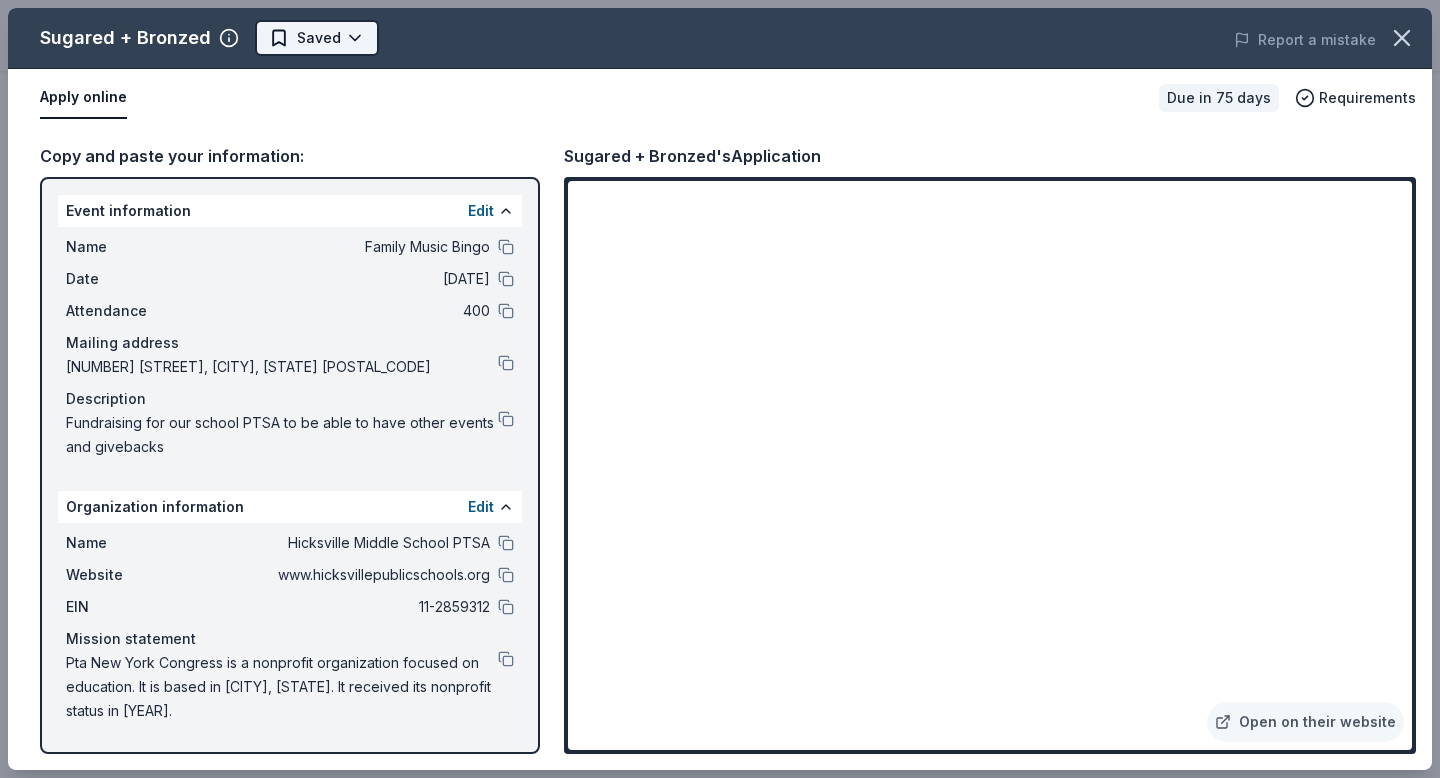 scroll, scrollTop: 0, scrollLeft: 0, axis: both 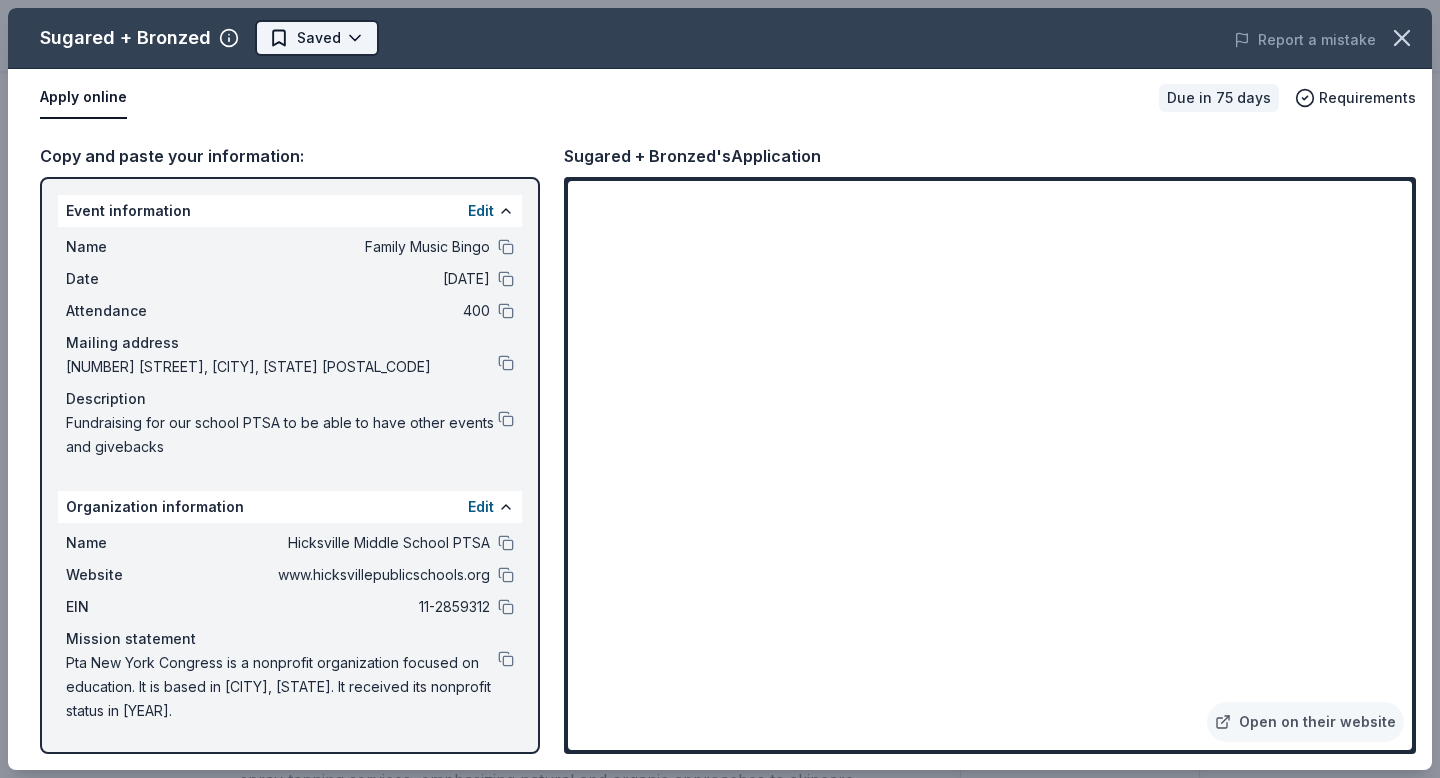 click on "Family Music Bingo $10 in rewards Due in 75 days Share Sugared + Bronzed New 1% approval rate Share Donating in CA, Miami (FL), Brooklyn (NY), New York (NY), Philadelphia (PA), TX Sugared + Bronzed is a beauty company that provides sugaring hair removal and spray tanning services, emphasizing natural and organic approaches to skincare and beauty enhancement. What they donate Gift card(s), gift bag swag Auction & raffle Donation can be picked up Donation is small & easy to send to guests Who they donate to  Preferred Supports women’s health and wellness, skin cancer research, prevention, and treatment, underprivileged children, childhood education, mental health, and environmental causes Children Education Environment & Sustainability Health Social Justice Wellness & Fitness 501(c)(3) required 1% approval rate 1 % approved 14 % declined 86 % no response Sugared + Bronzed is  a selective donor :  be sure to spend extra time on this application if you want a donation. We ' re collecting data on   Apply Saved 7" at bounding box center [720, 389] 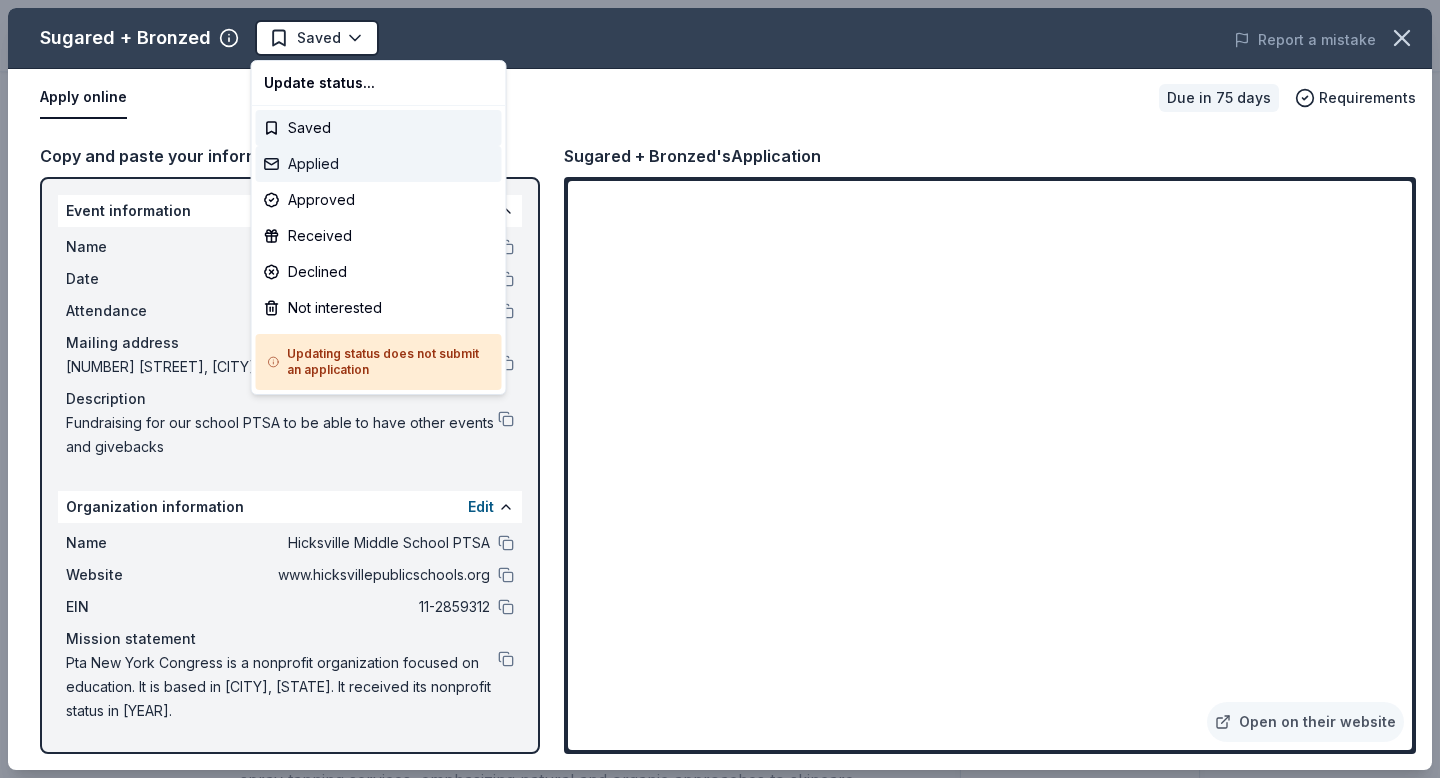 click on "Applied" at bounding box center (379, 164) 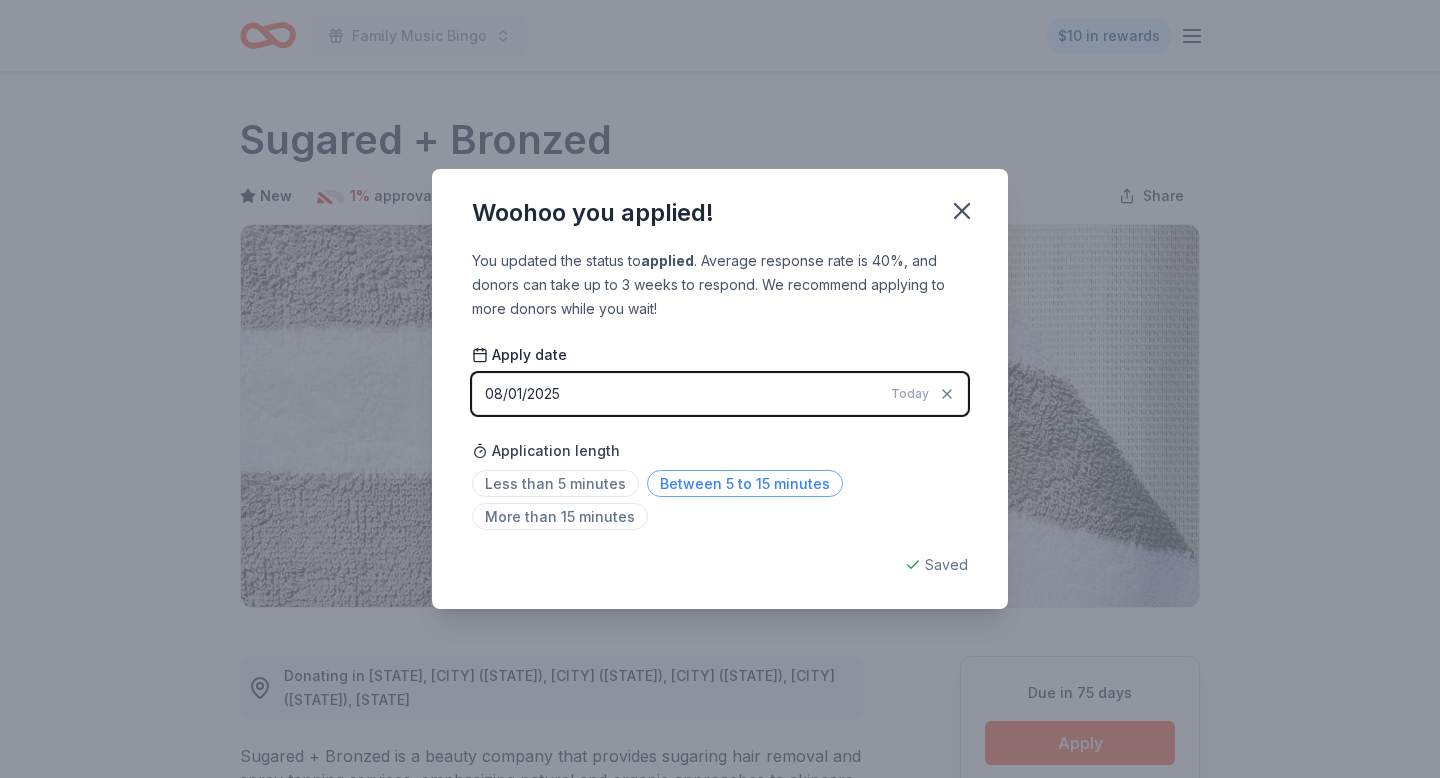 click on "Between 5 to 15 minutes" at bounding box center (745, 483) 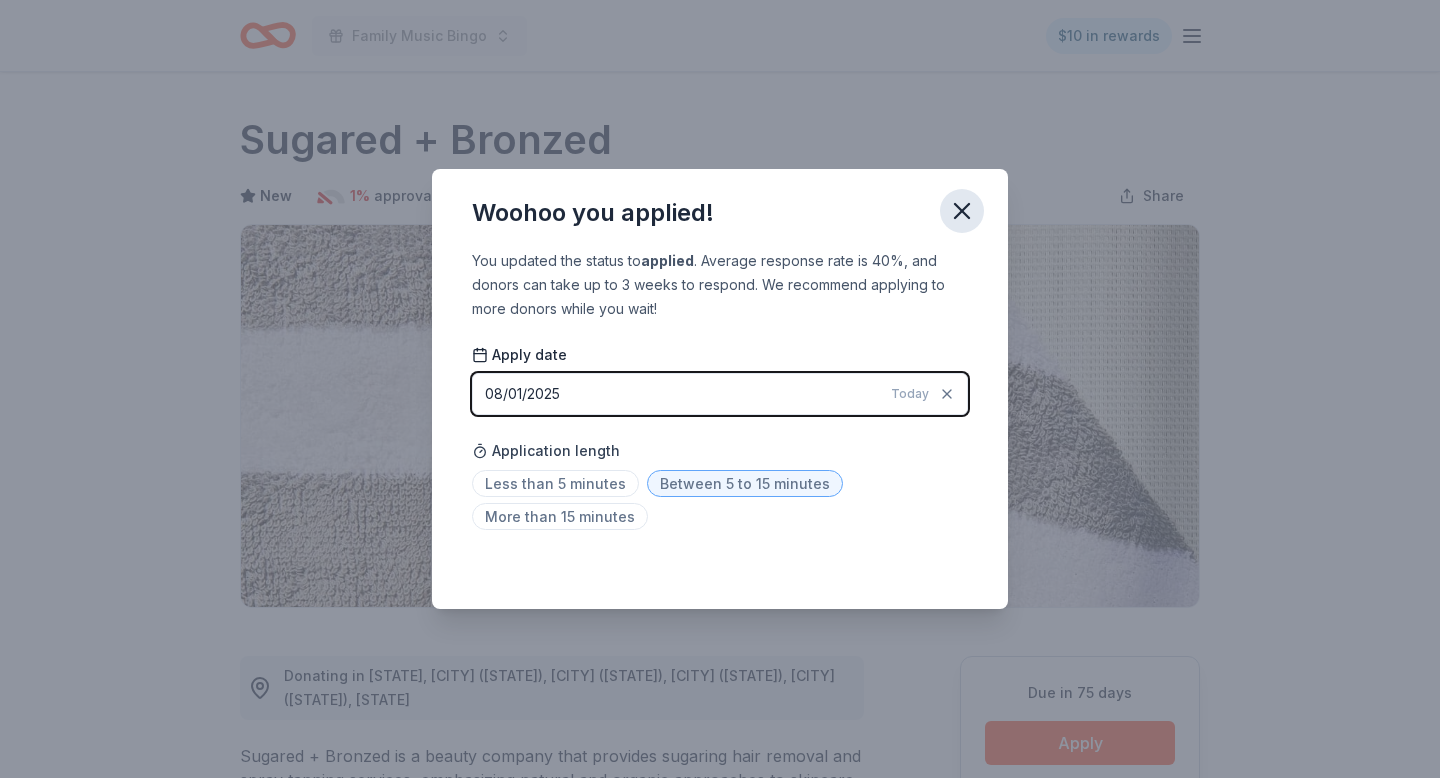 click 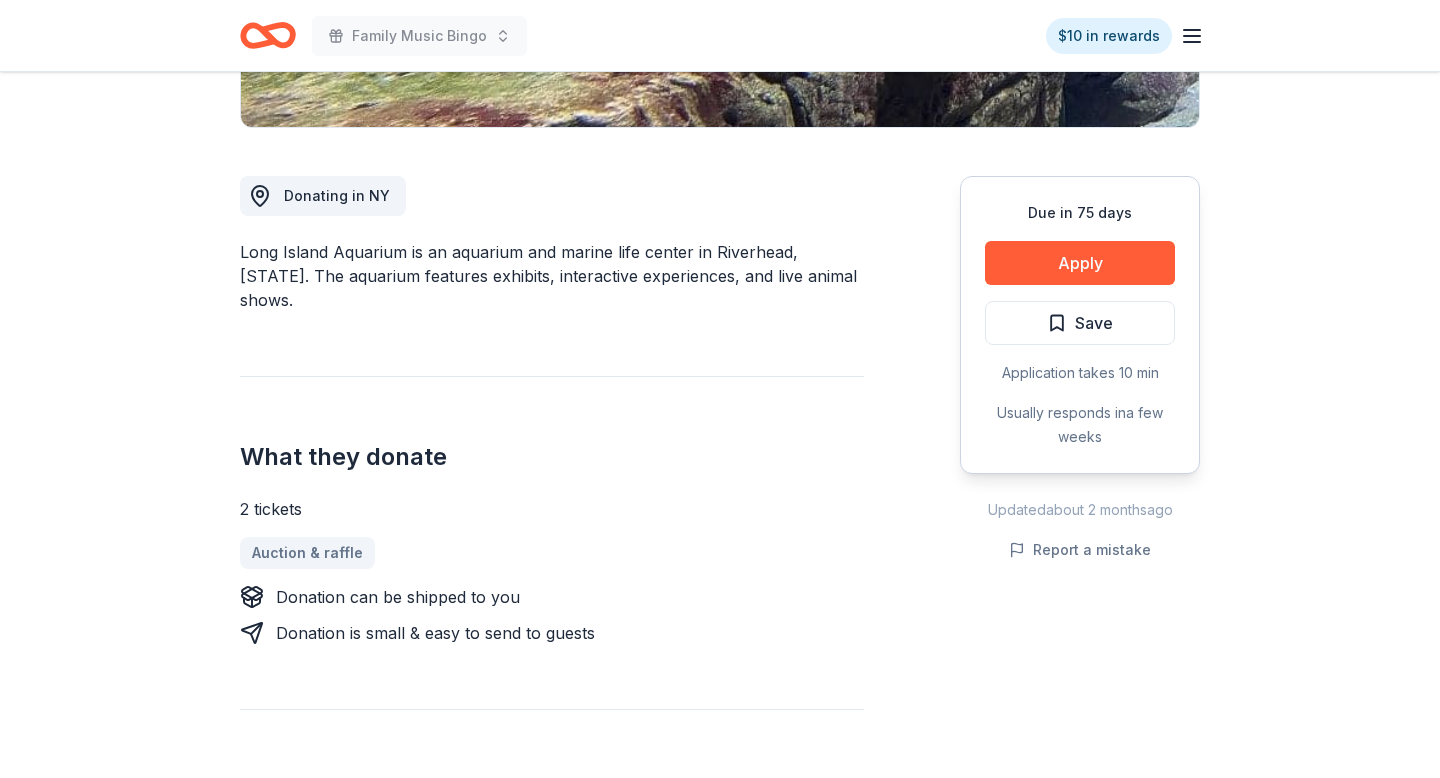 scroll, scrollTop: 481, scrollLeft: 0, axis: vertical 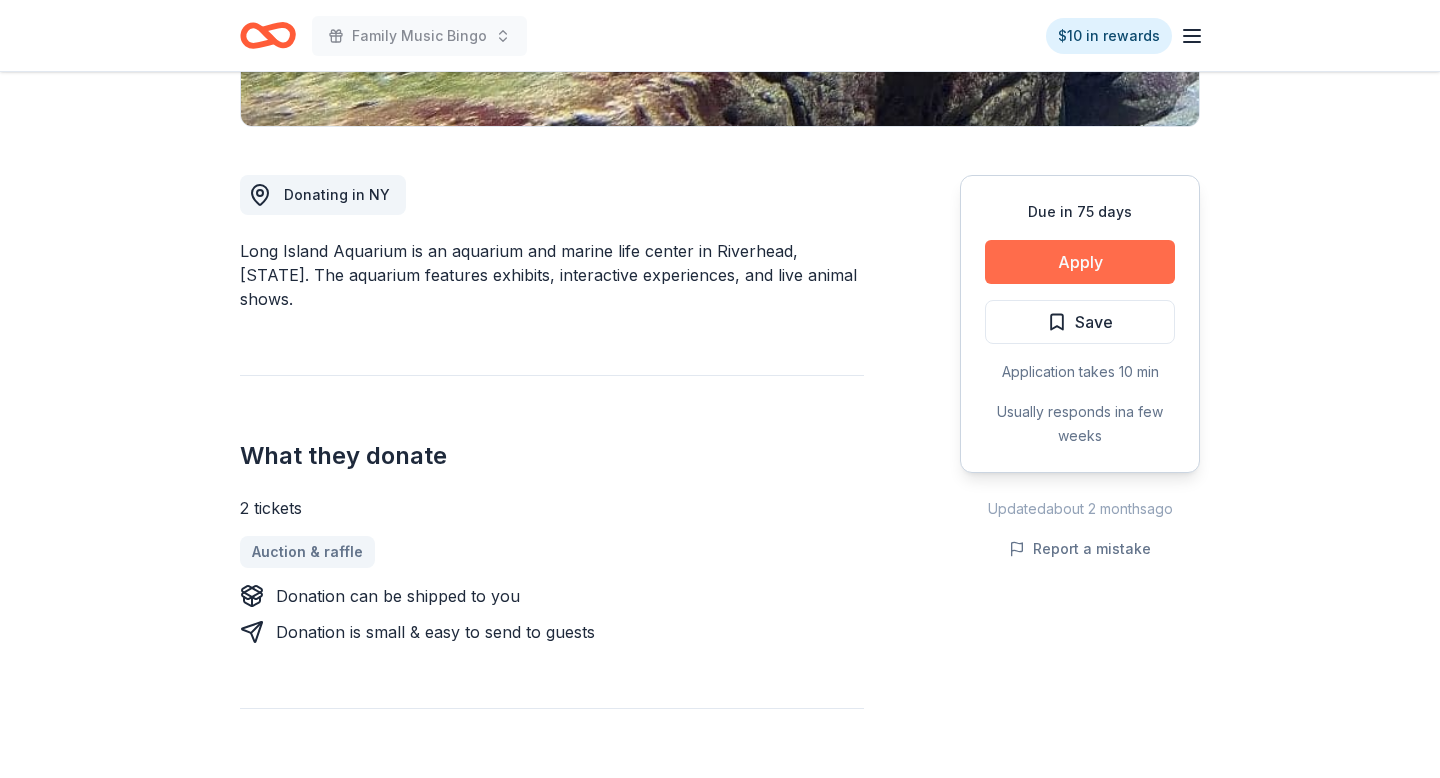 click on "Apply" at bounding box center (1080, 262) 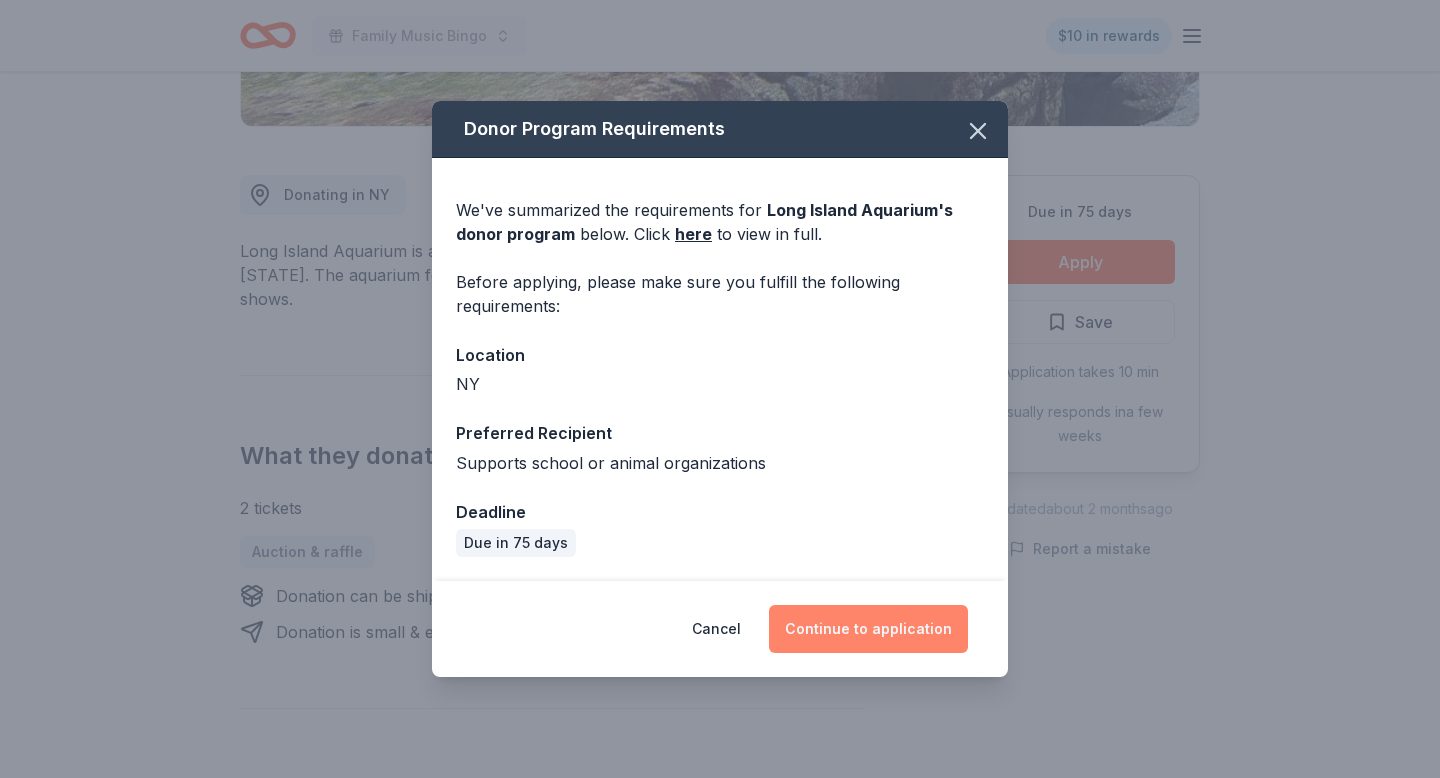click on "Continue to application" at bounding box center (868, 629) 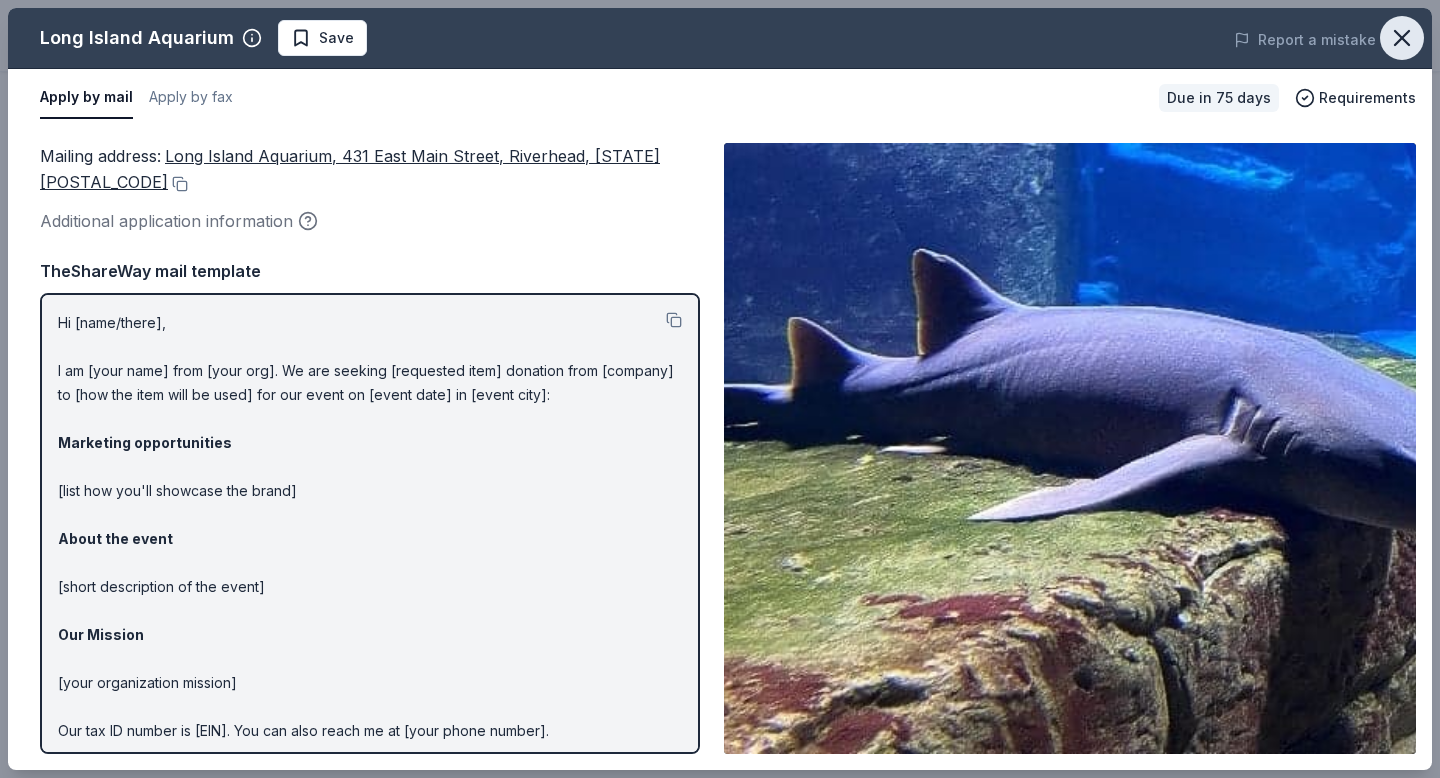 click 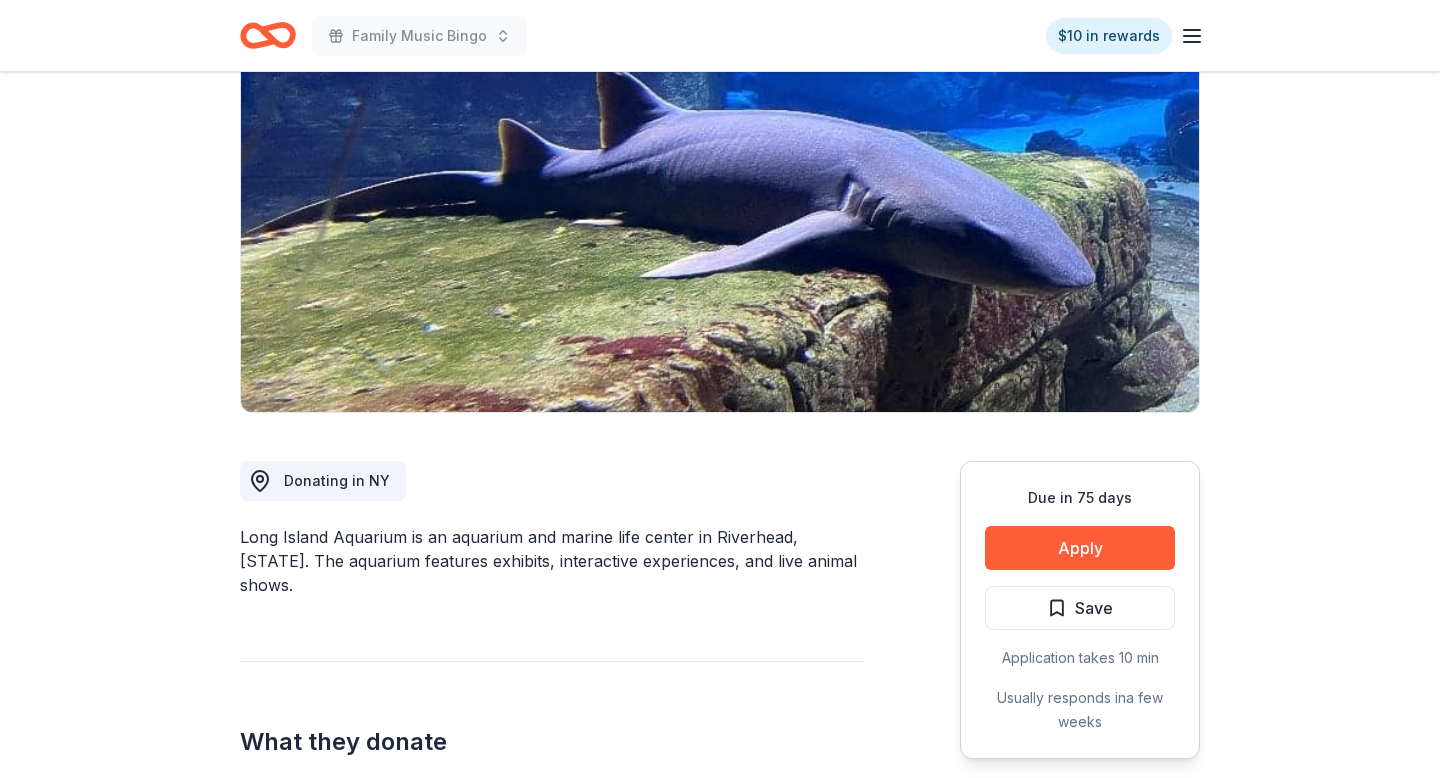 scroll, scrollTop: 192, scrollLeft: 0, axis: vertical 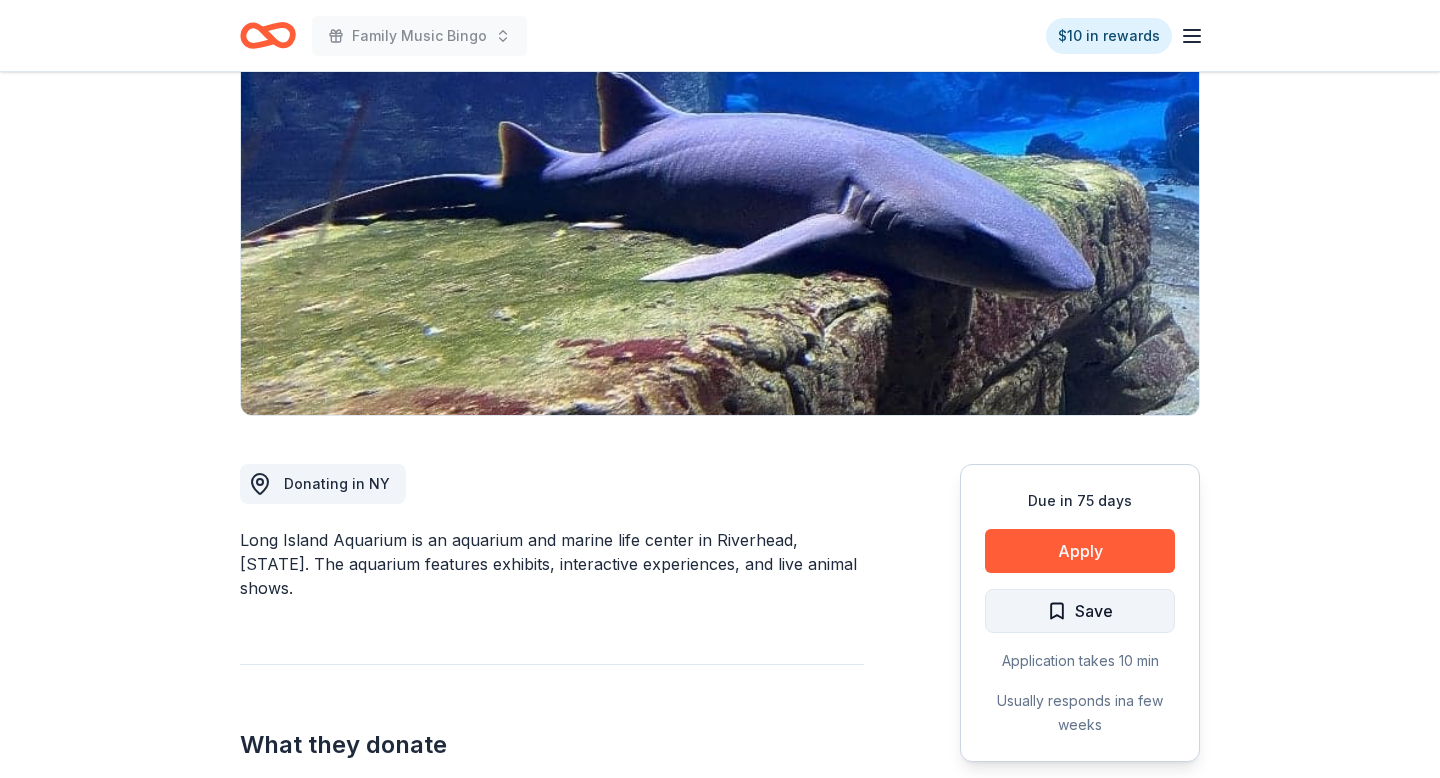 click on "Save" at bounding box center (1080, 611) 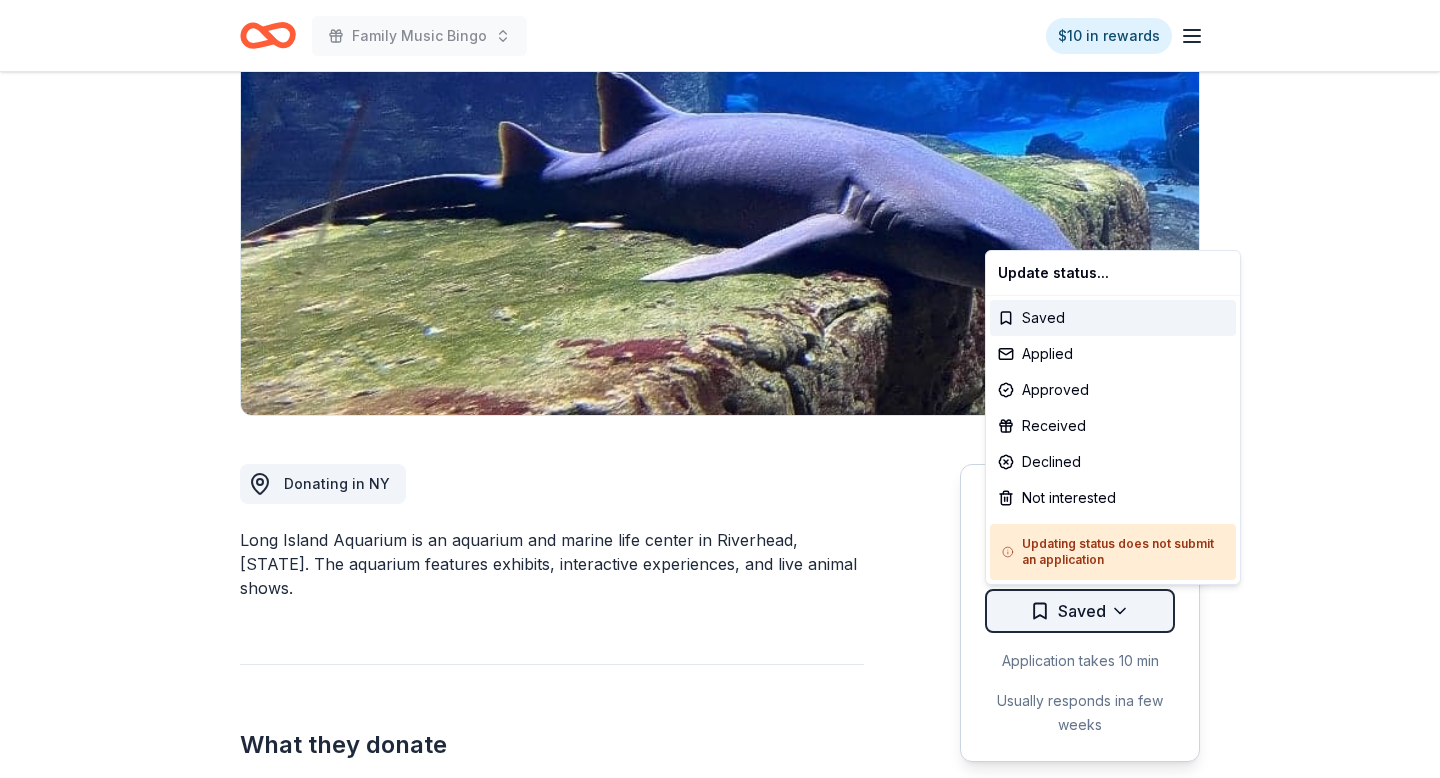 click on "Family Music Bingo $10 in rewards Due in 75 days Share Long Island Aquarium New • 1  reviews 23% approval rate $ 96 donation value Share Donating in NY Long Island Aquarium is an aquarium and marine life center in Riverhead, New York. The aquarium features exhibits, interactive experiences, and live animal shows. What they donate 2 tickets Auction & raffle Donation can be shipped to you Donation is small & easy to send to guests Who they donate to  Preferred Supports school or animal organizations Animals Education Due in 75 days Apply Saved Application takes 10 min Usually responds in  a few weeks Updated  about 2 months  ago Report a mistake 23% approval rate 23 % approved 12 % declined 65 % no response Long Island Aquarium is  a generous donor :  they are likely to respond and approve your request if you fit their criteria. $ 96 donation value (average) <1% <1% <1% 100% $0 → $25 $25 → $50 $50 → $75 $75 → $100 Long Island Aquarium's donation is  consistent :  New • 1  reviews January 2024 • 1" at bounding box center (720, 197) 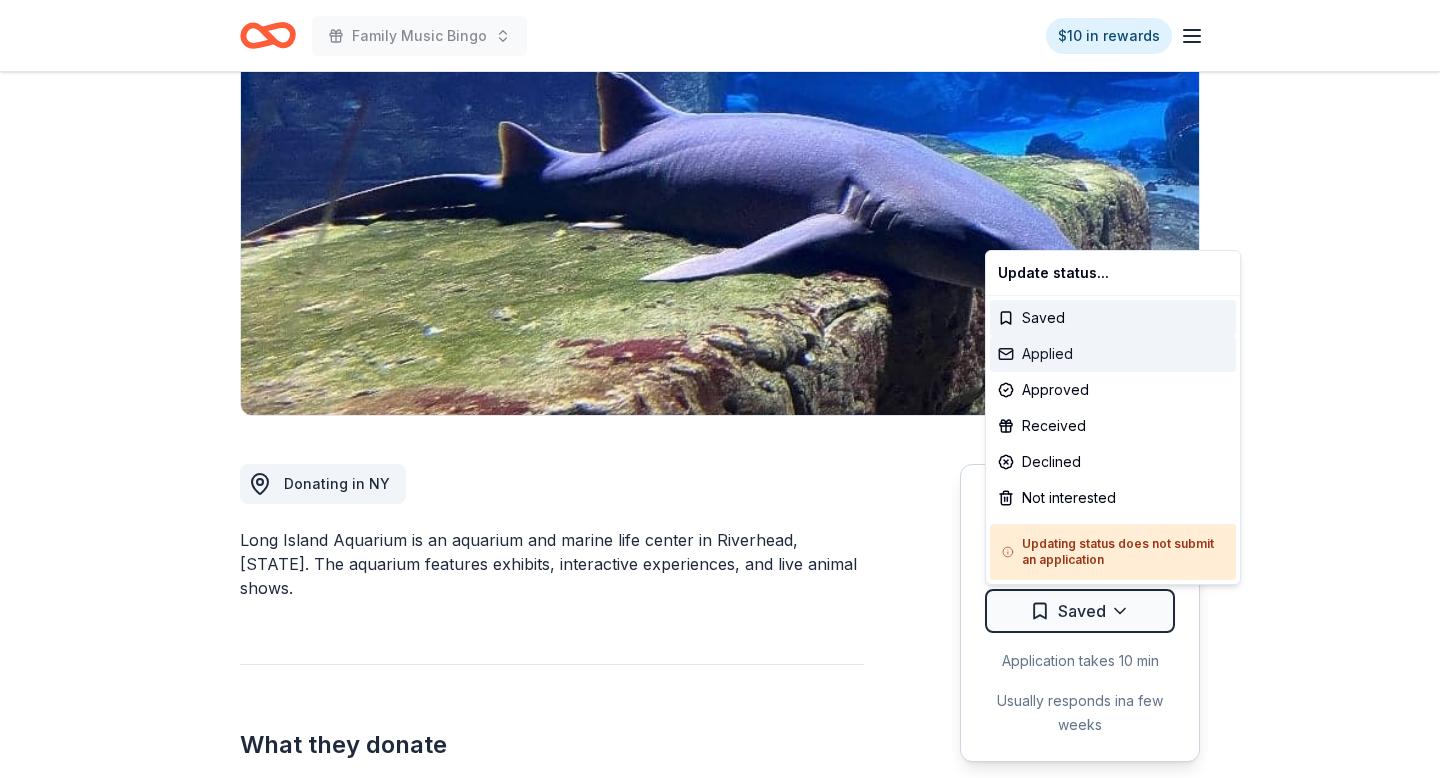 click on "Applied" at bounding box center (1113, 354) 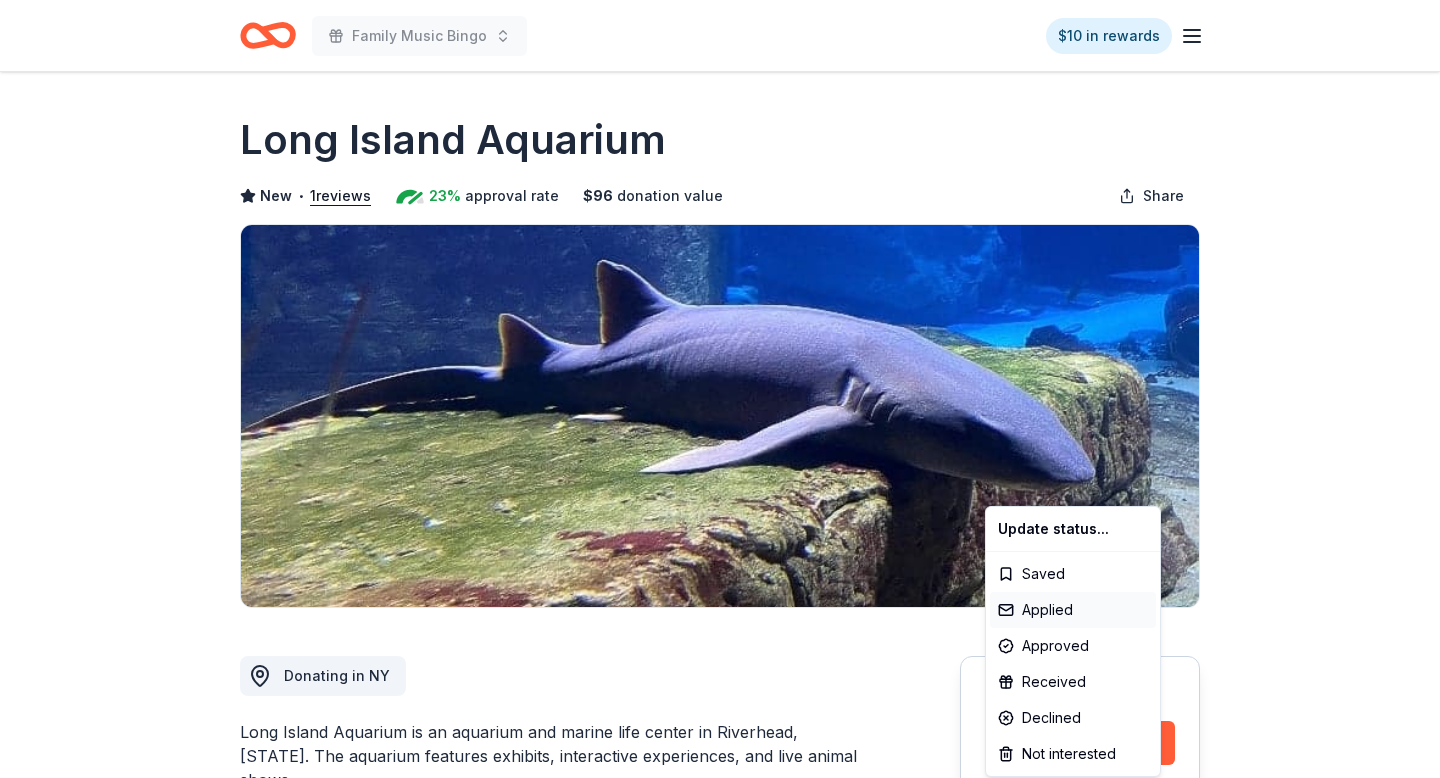 scroll, scrollTop: 0, scrollLeft: 0, axis: both 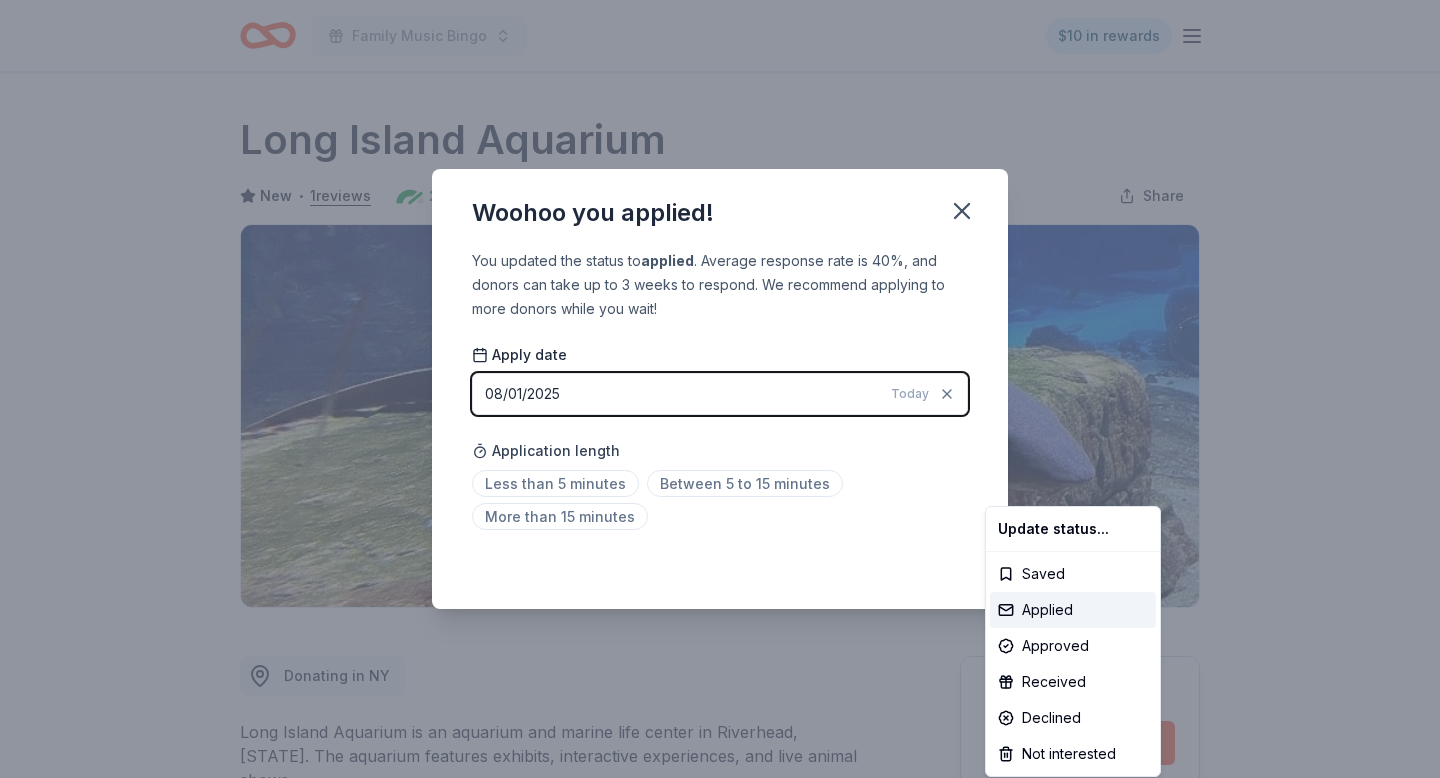 click on "Family Music Bingo $10 in rewards Due in 75 days Share Long Island Aquarium New • 1  reviews 23% approval rate $ 96 donation value Share Donating in NY Long Island Aquarium is an aquarium and marine life center in Riverhead, New York. The aquarium features exhibits, interactive experiences, and live animal shows. What they donate 2 tickets Auction & raffle Donation can be shipped to you Donation is small & easy to send to guests Who they donate to  Preferred Supports school or animal organizations Animals Education Due in 75 days Apply Applied Application takes 10 min Usually responds in  a few weeks Updated  about 2 months  ago Report a mistake 23% approval rate 23 % approved 12 % declined 65 % no response Long Island Aquarium is  a generous donor :  they are likely to respond and approve your request if you fit their criteria. $ 96 donation value (average) <1% <1% <1% 100% $0 → $25 $25 → $50 $50 → $75 $75 → $100 Long Island Aquarium's donation is  consistent :  New • 1  reviews January 2024 •" at bounding box center (720, 389) 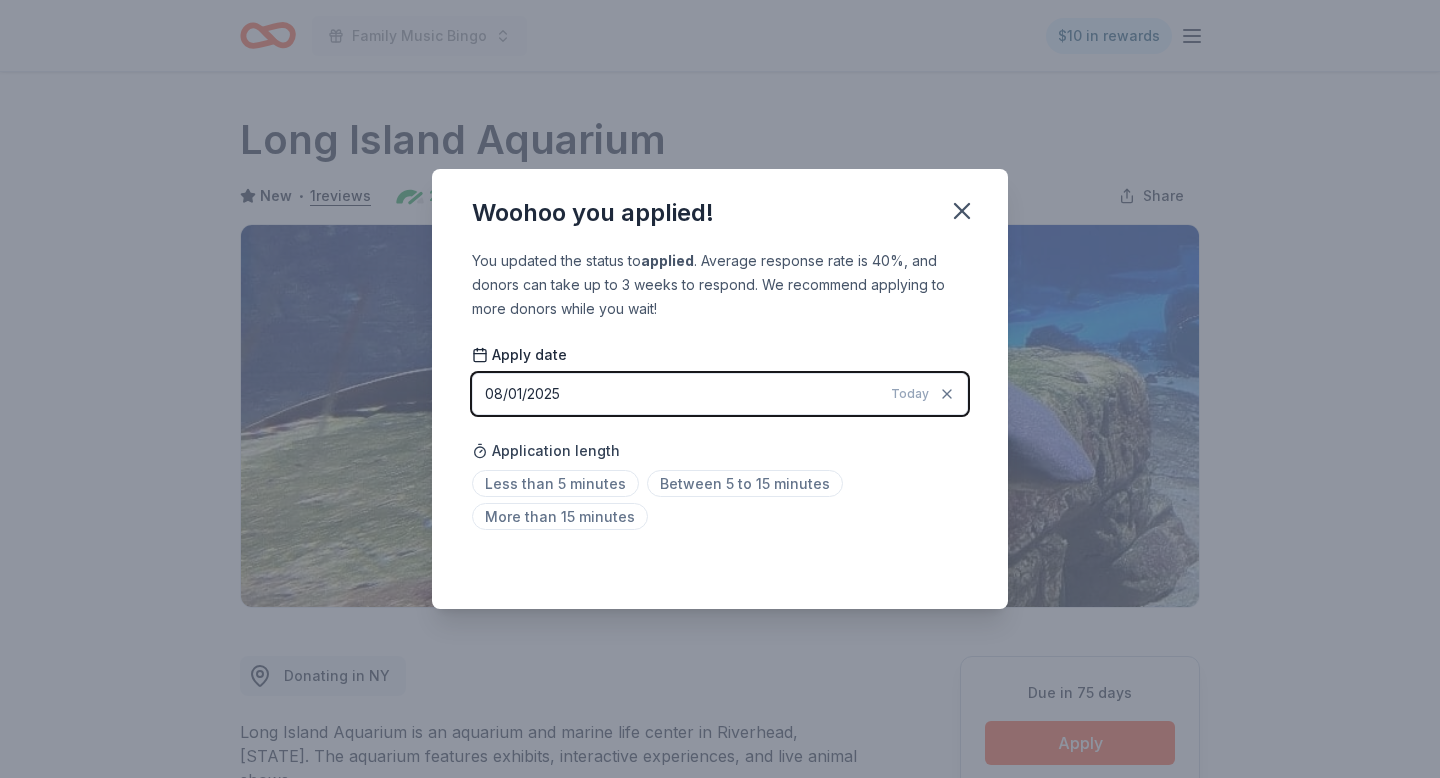scroll, scrollTop: 414, scrollLeft: 0, axis: vertical 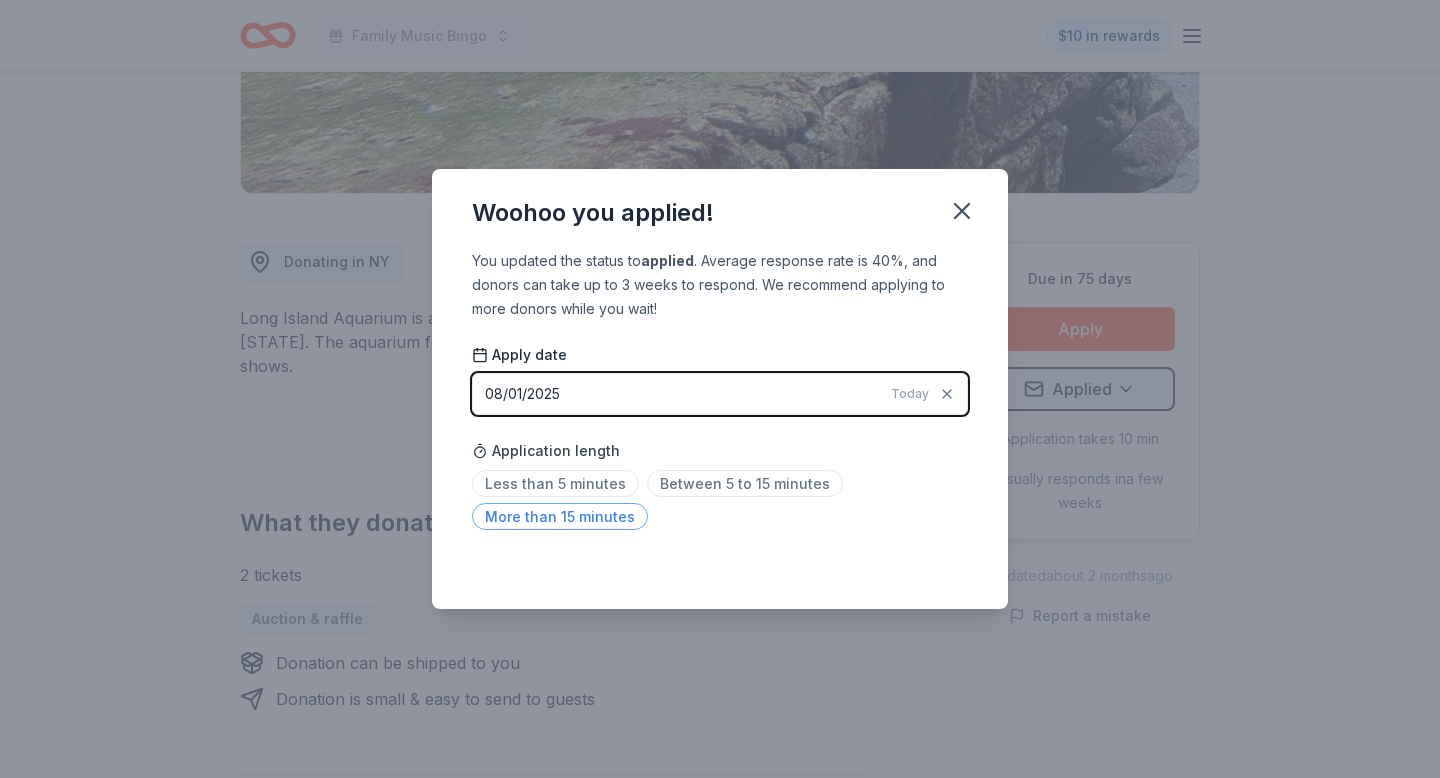 click on "More than 15 minutes" at bounding box center [560, 516] 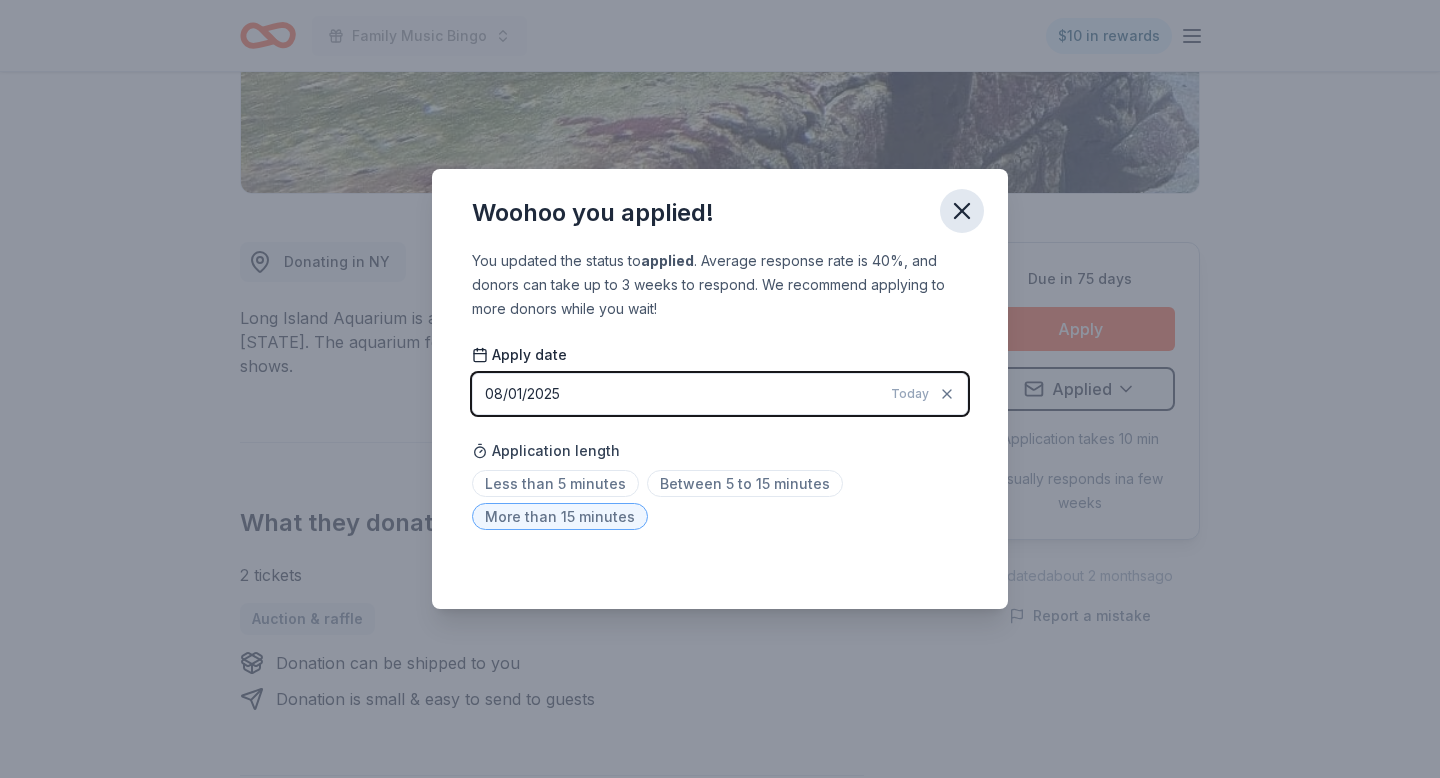 click 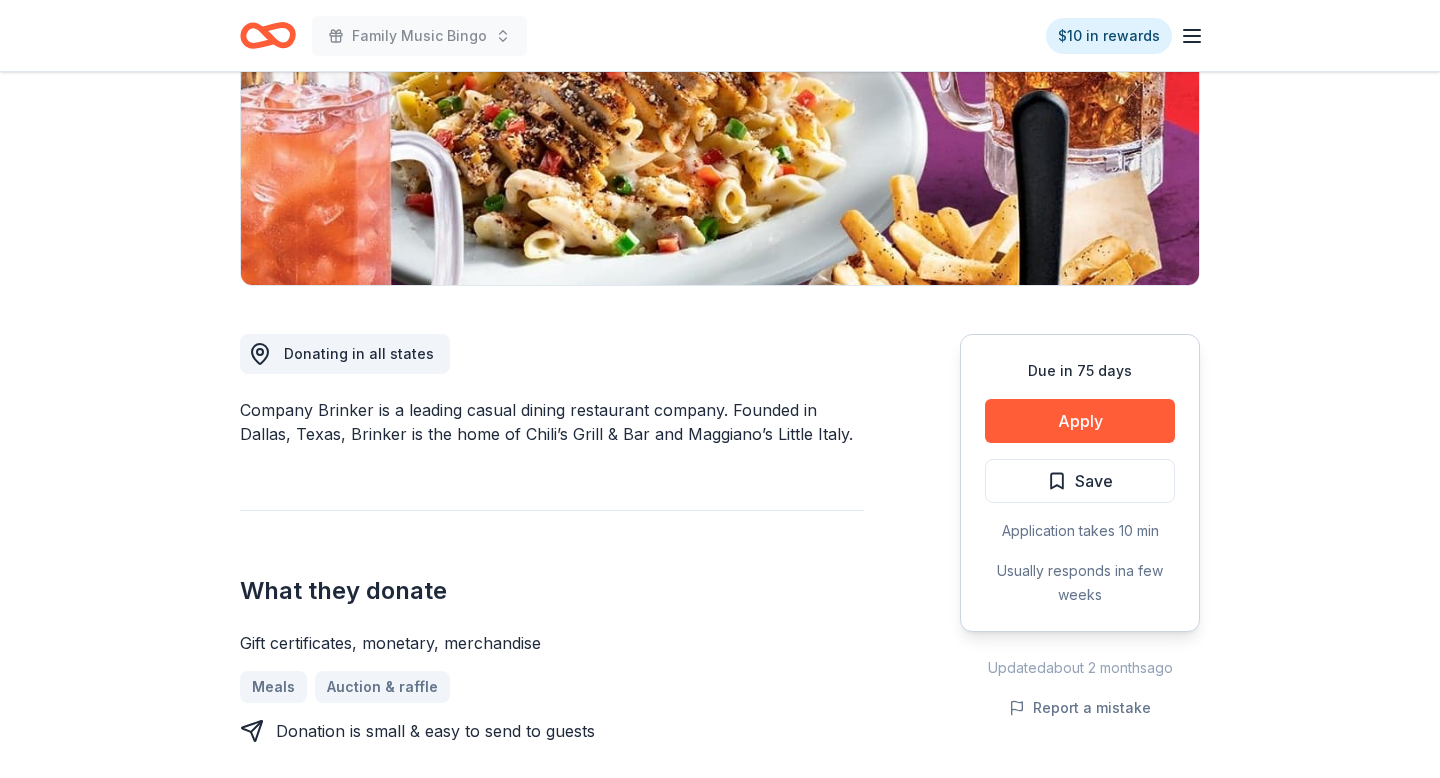 scroll, scrollTop: 323, scrollLeft: 0, axis: vertical 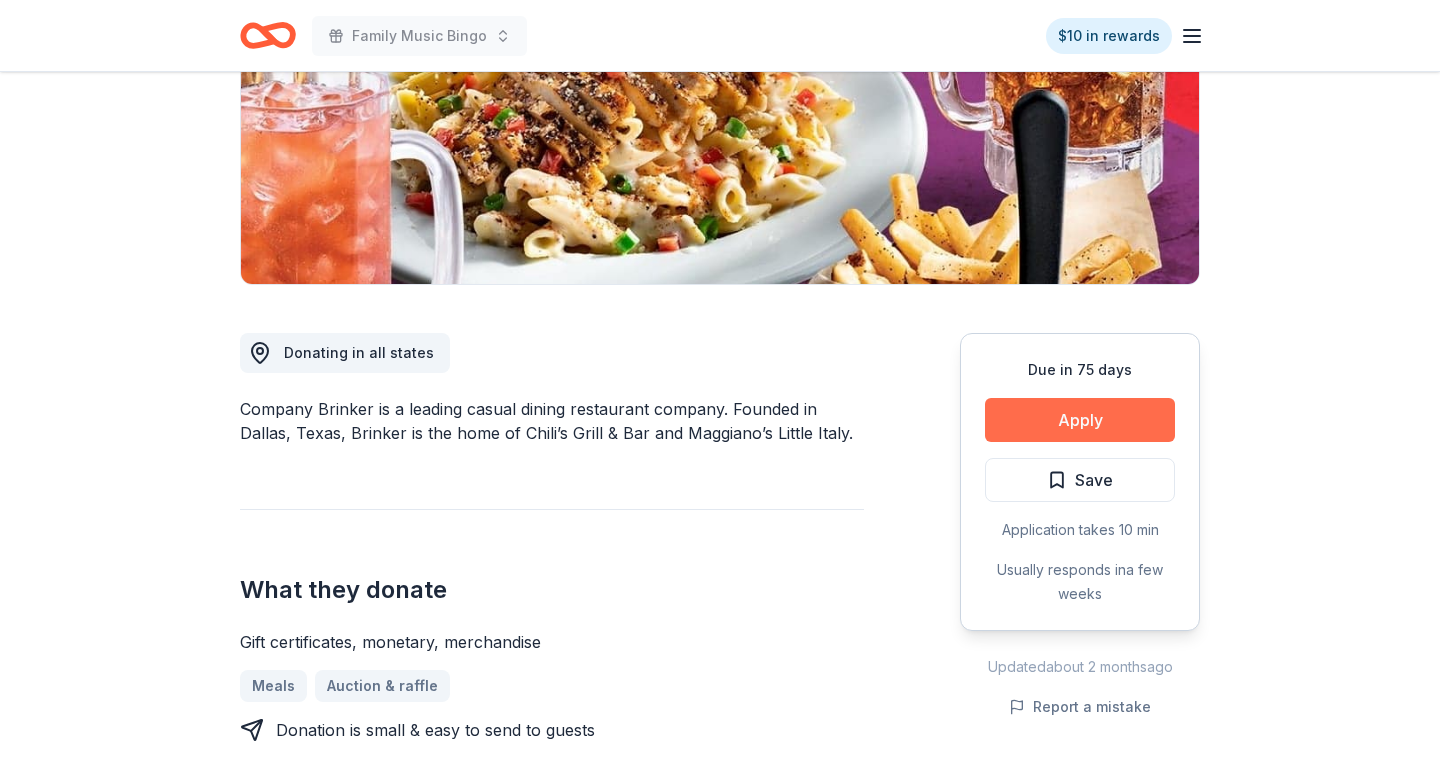 click on "Apply" at bounding box center (1080, 420) 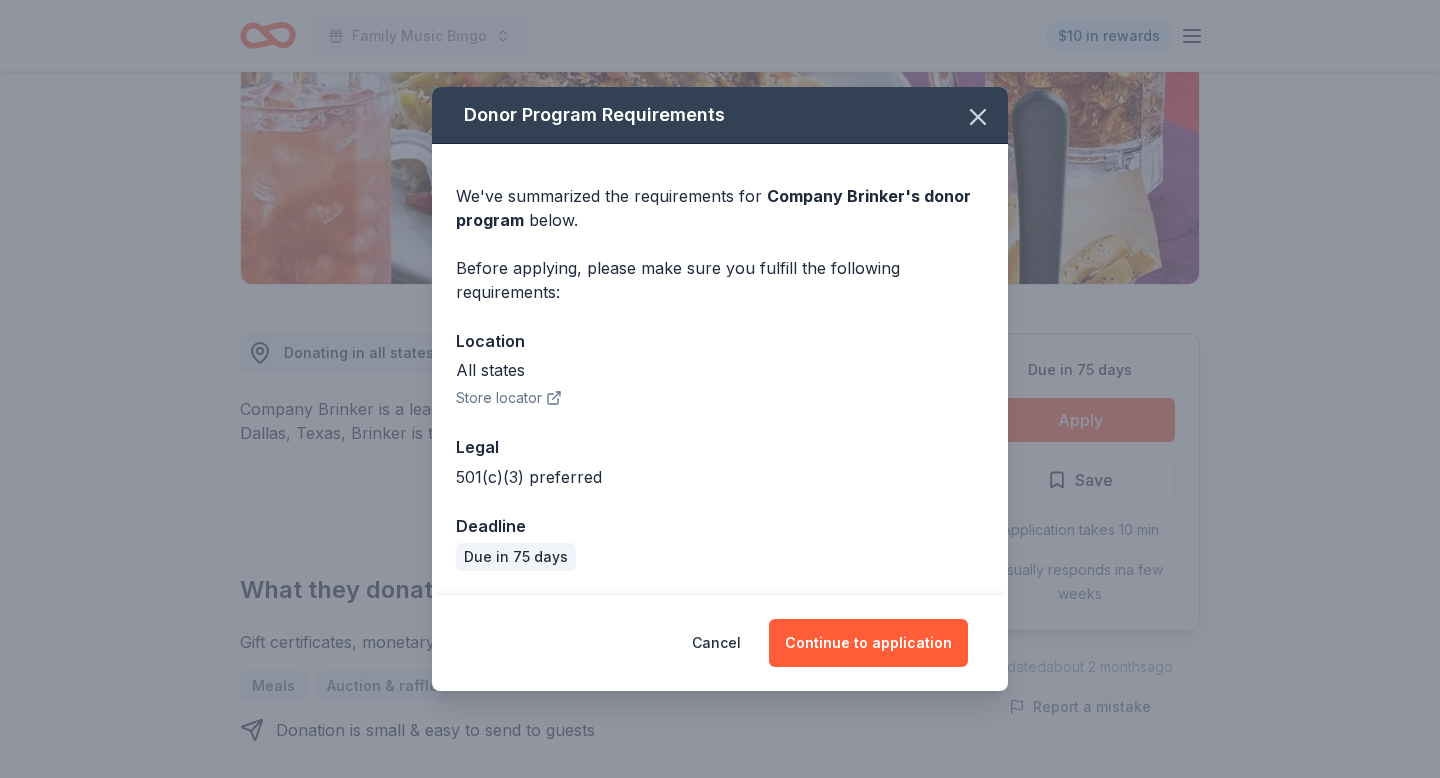click on "Cancel Continue to application" at bounding box center [720, 643] 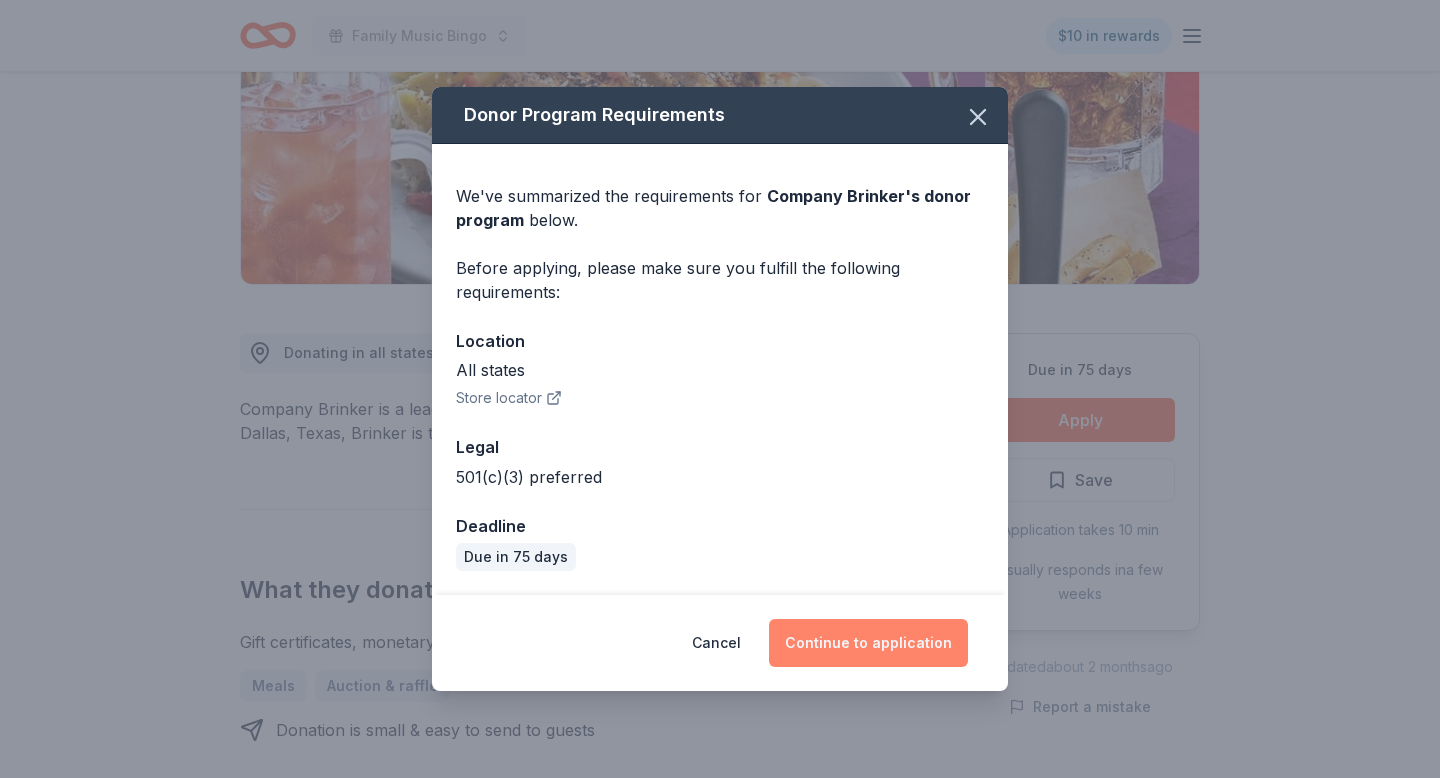 click on "Continue to application" at bounding box center [868, 643] 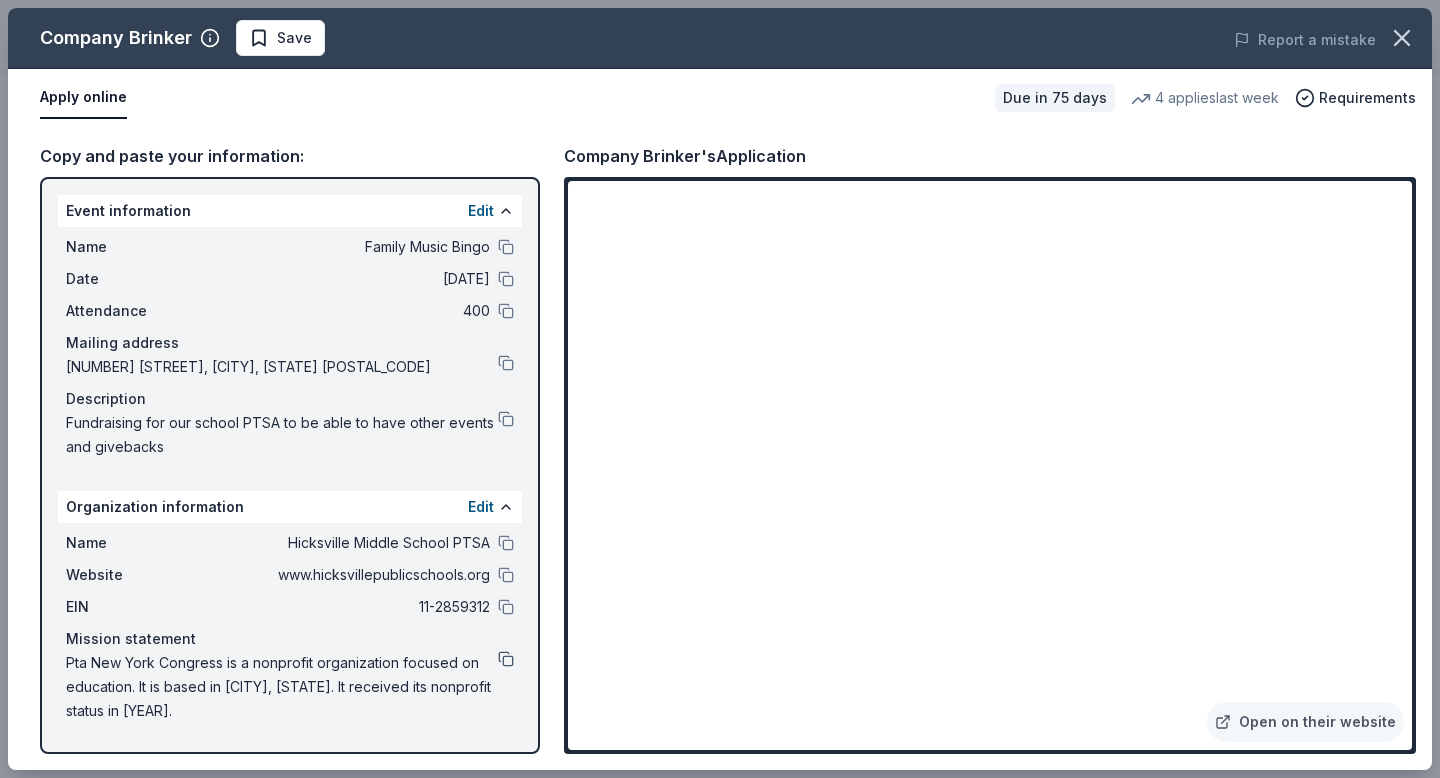 click at bounding box center [506, 659] 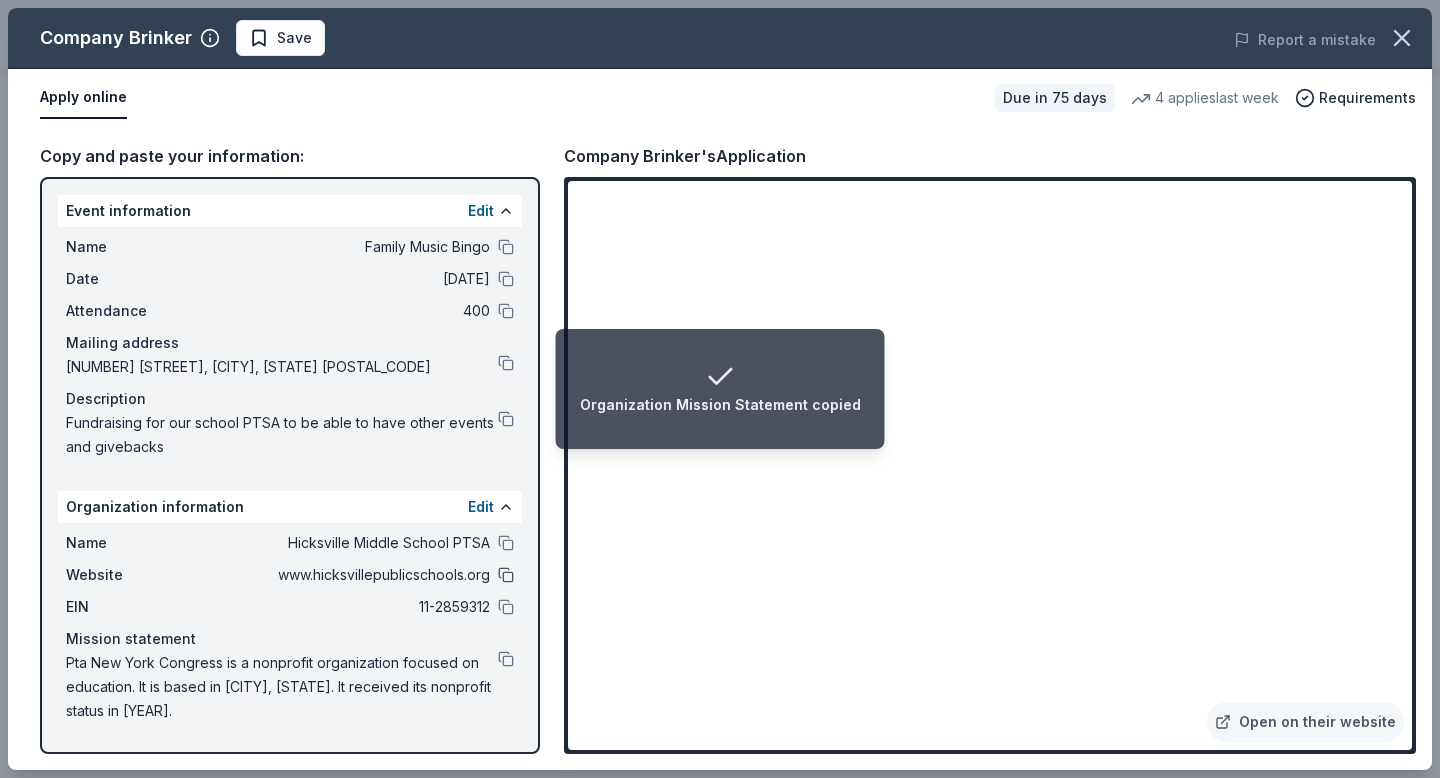 click at bounding box center [506, 575] 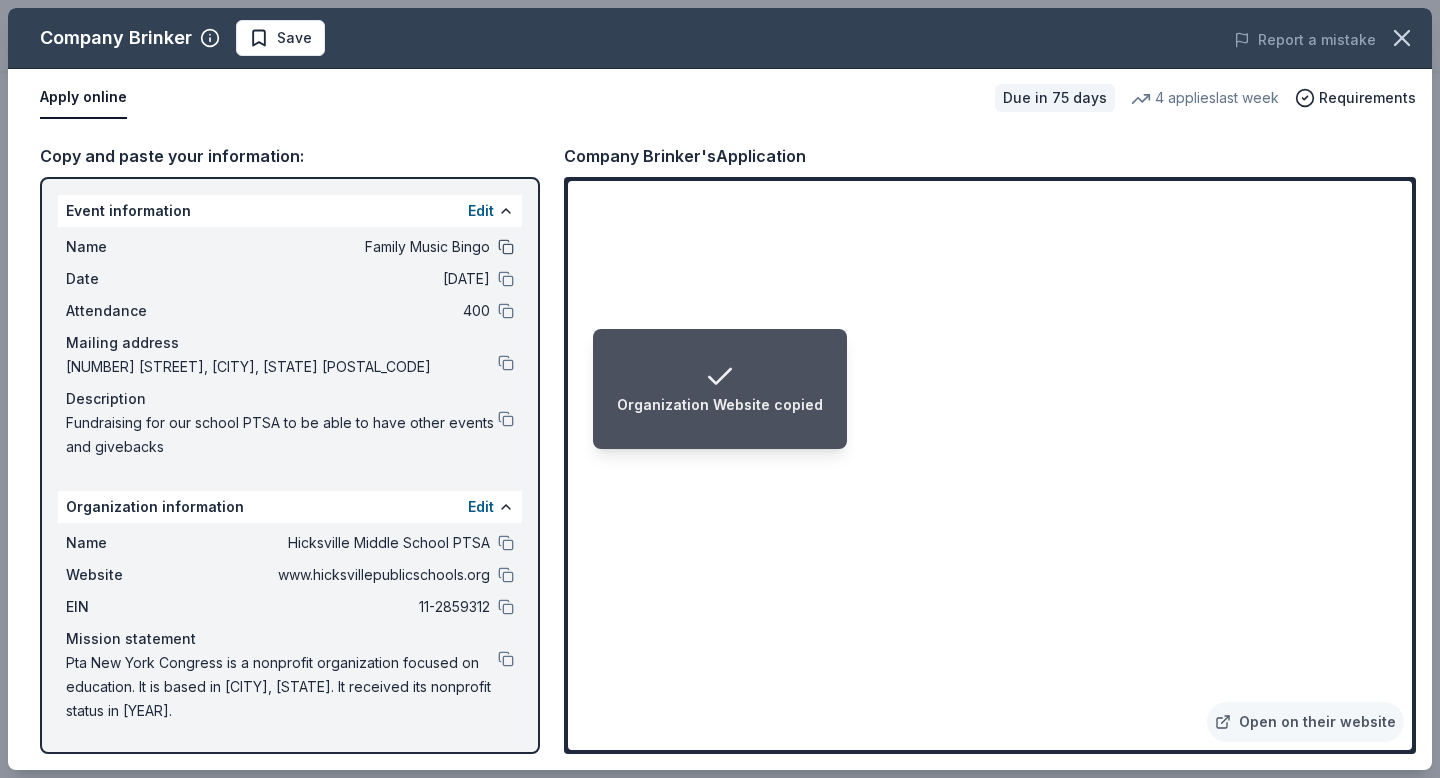 click at bounding box center (506, 247) 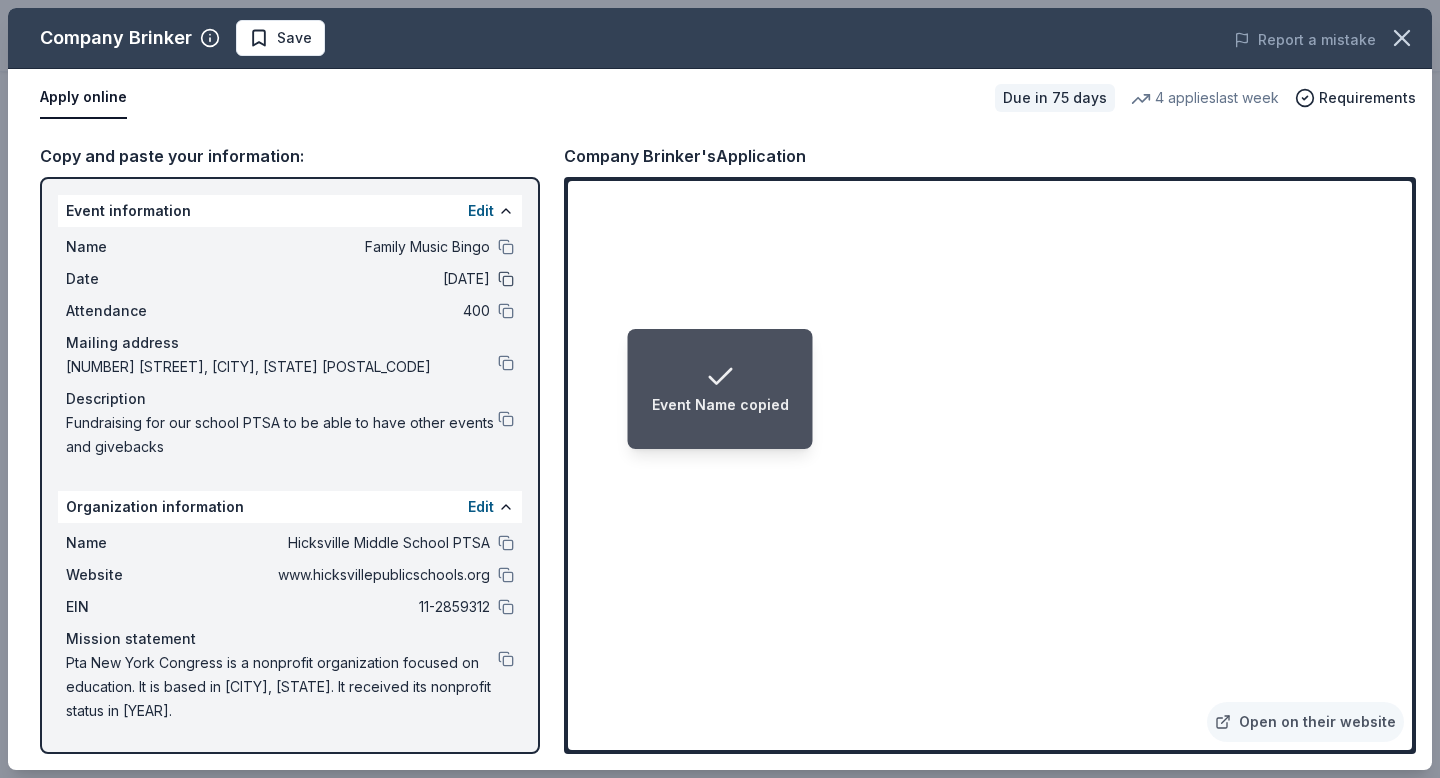 click at bounding box center [506, 279] 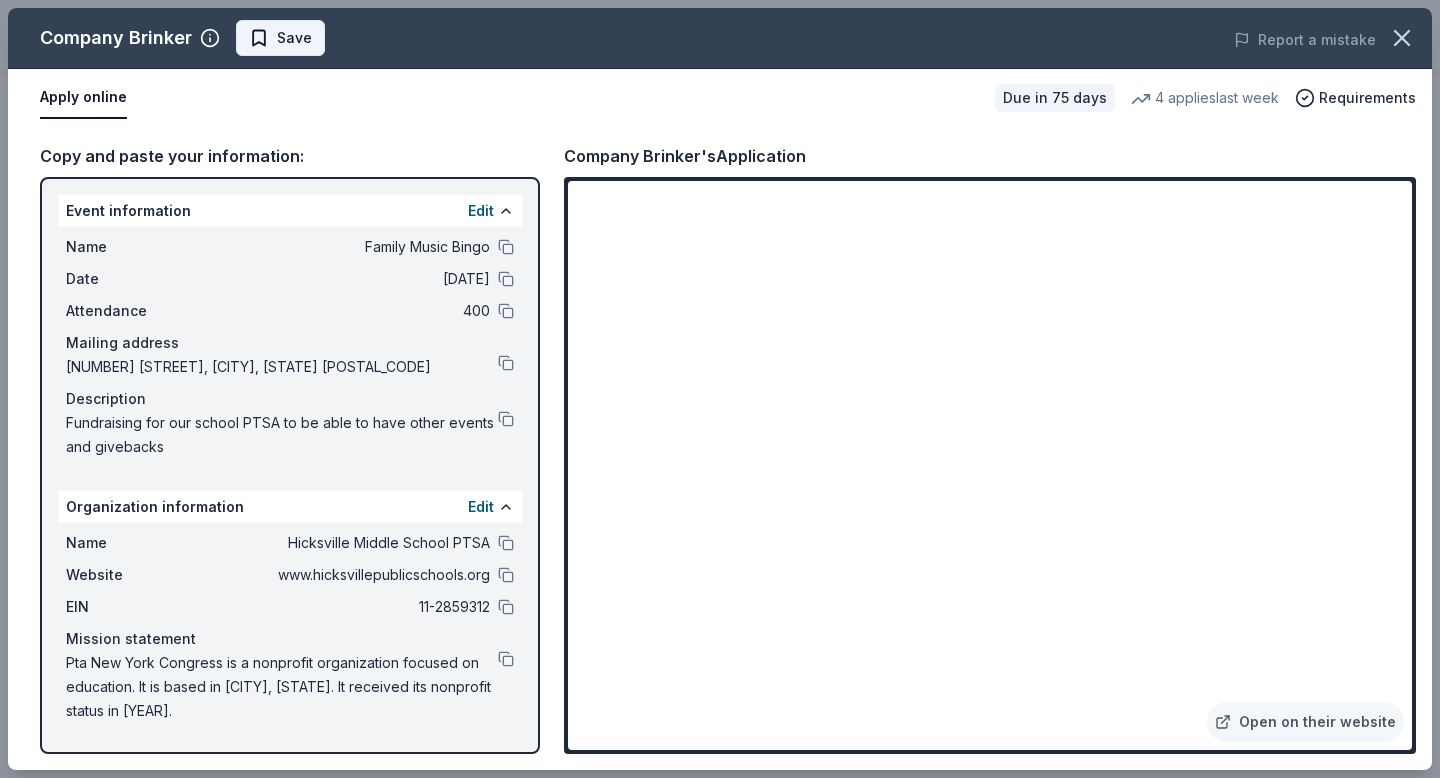 click on "Save" at bounding box center (280, 38) 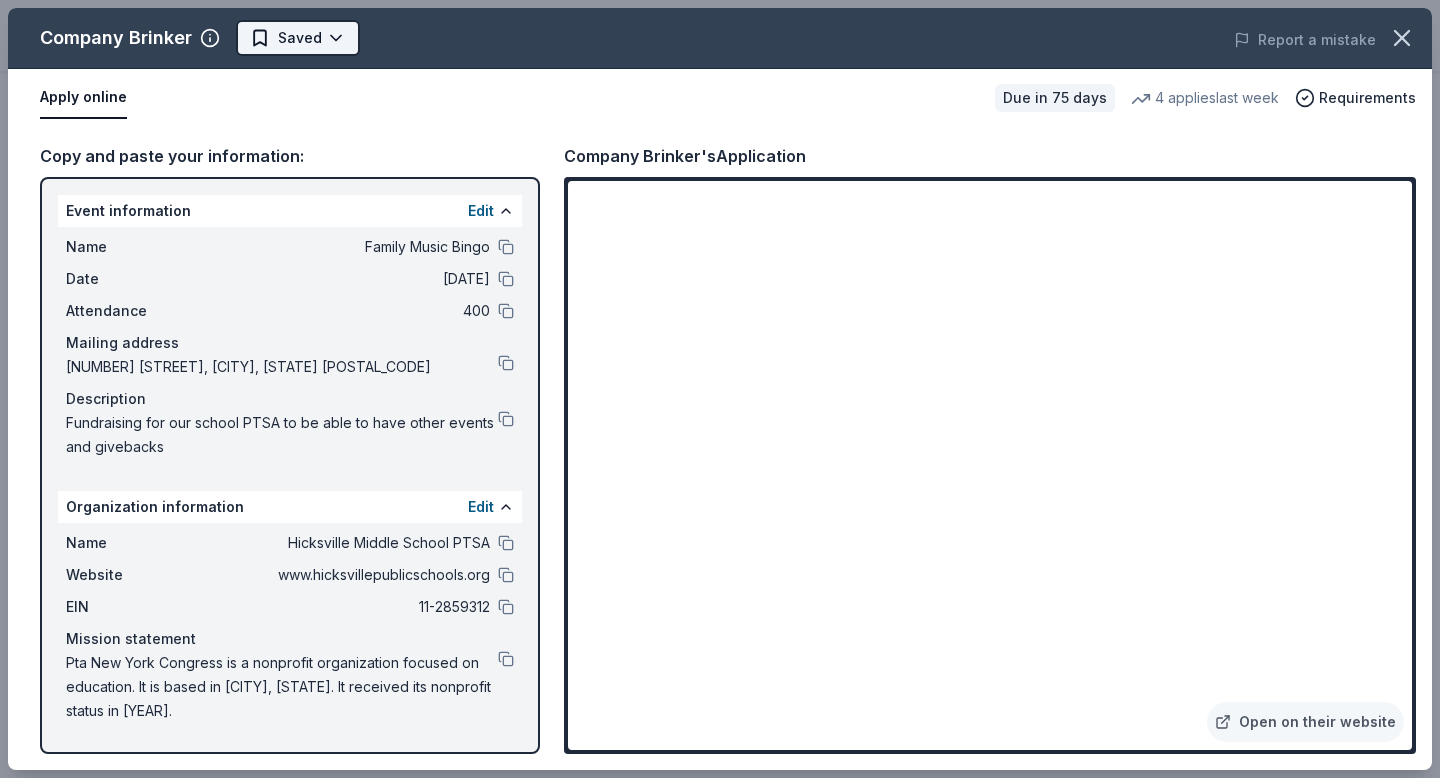 scroll, scrollTop: 0, scrollLeft: 0, axis: both 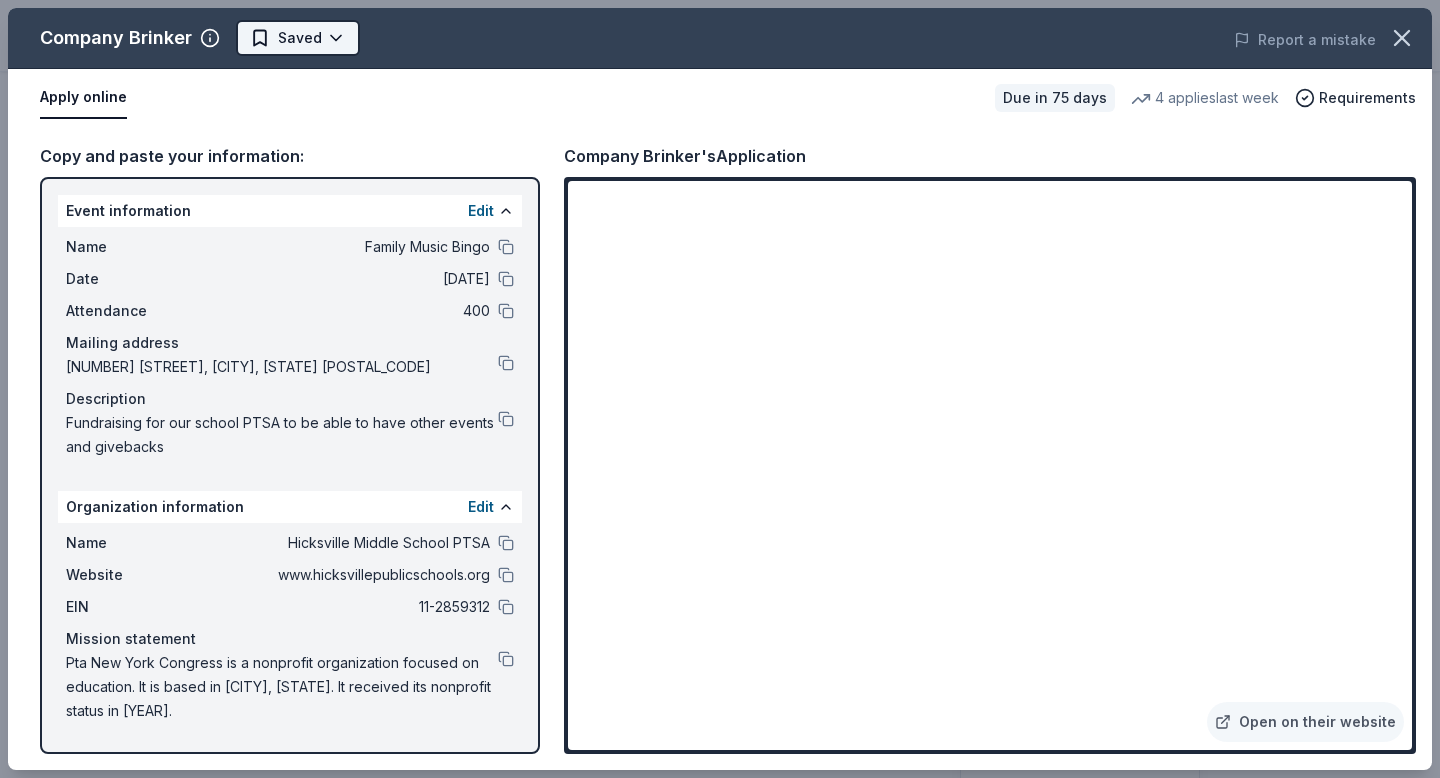 click on "Family Music Bingo $10 in rewards Due in 75 days Share Company Brinker New • 1  reviews 4   applies  last week 1% approval rate Share Donating in all states Company Brinker is a leading casual dining restaurant company. Founded in Dallas, Texas, Brinker is the home of Chili’s Grill & Bar and Maggiano’s Little Italy.  What they donate Gift certificates, monetary, merchandise Meals Auction & raffle Donation is small & easy to send to guests Who they donate to  Preferred 501(c)(3) preferred 1% approval rate 1 % approved 21 % declined 78 % no response Company Brinker is  a selective donor :  be sure to spend extra time on this application if you want a donation. We ' re collecting data on   donation value ; check back soon. Due in 75 days Apply Saved Application takes 10 min Usually responds in  a few weeks Updated  about 2 months  ago Report a mistake New • 1  reviews Catholic Academy of Niagara Falls November 2024 • Declined Leave a review Similar donors 75 days left Online app Kolache Factory New New" at bounding box center [720, 389] 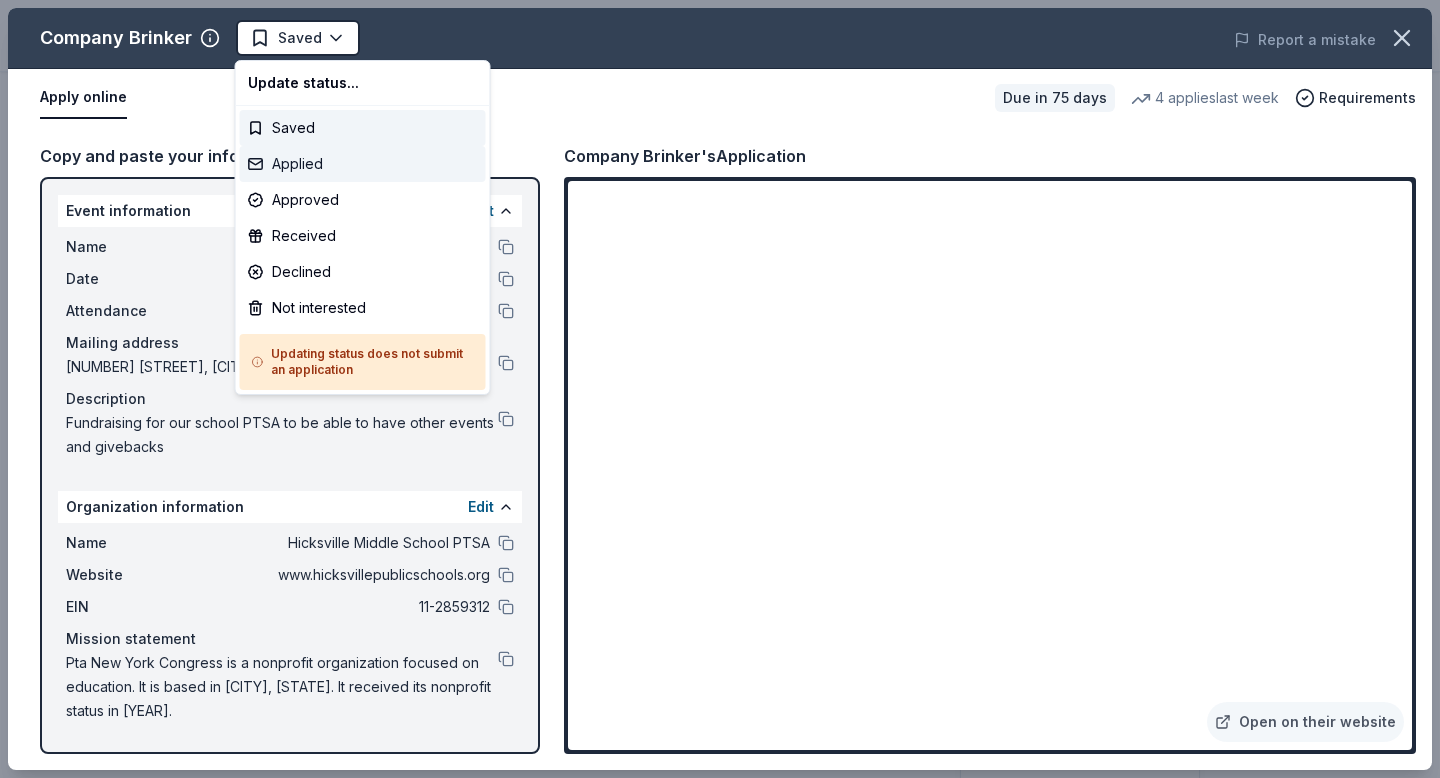 click on "Applied" at bounding box center [363, 164] 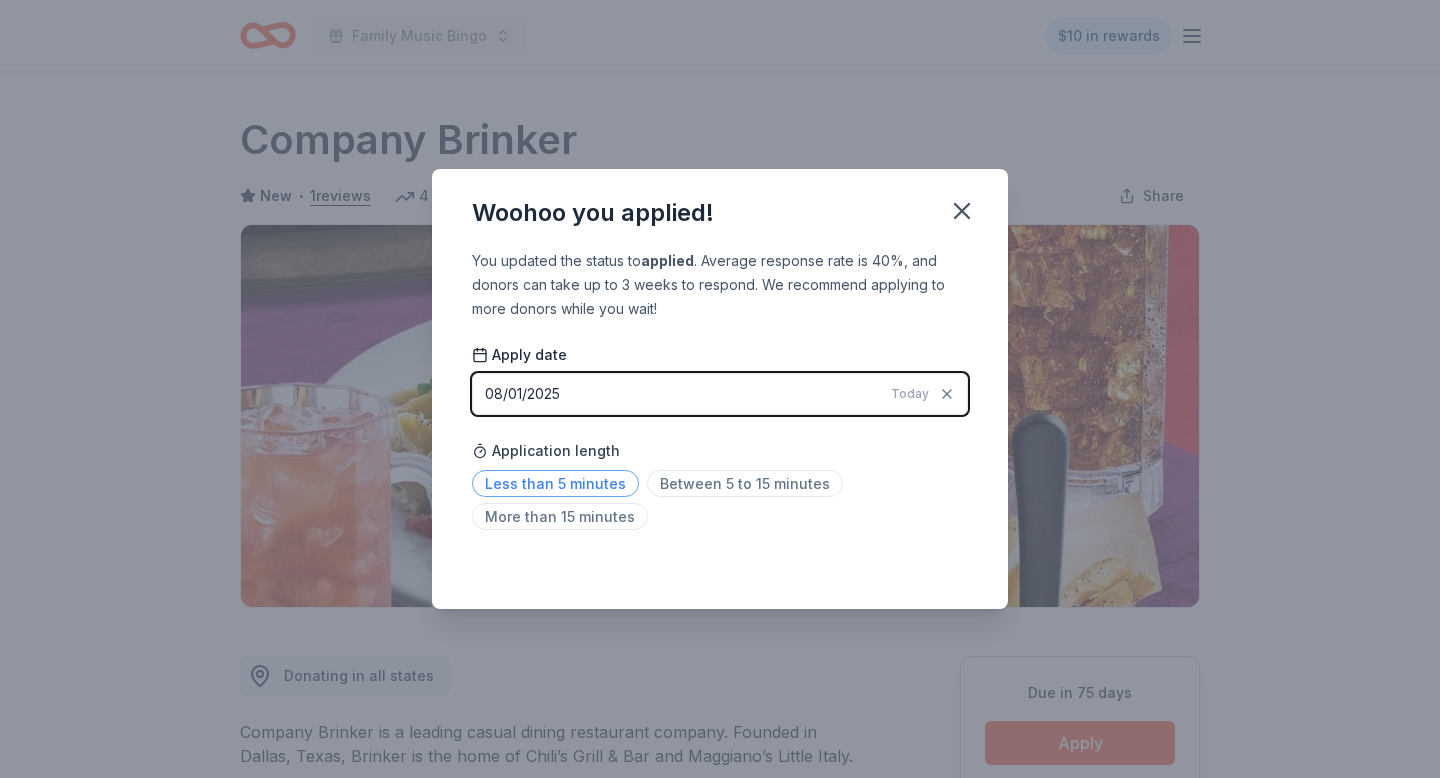click on "Less than 5 minutes" at bounding box center [555, 483] 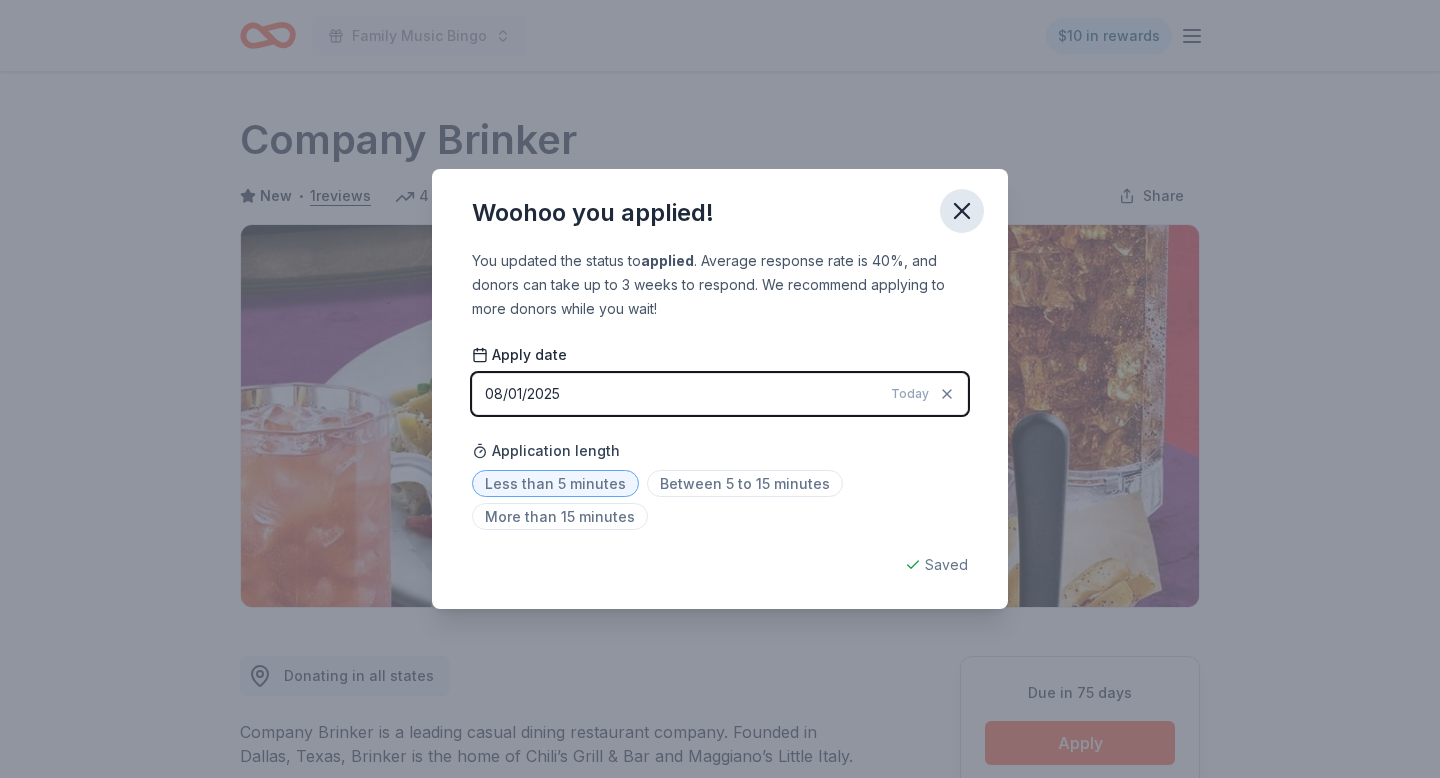 click 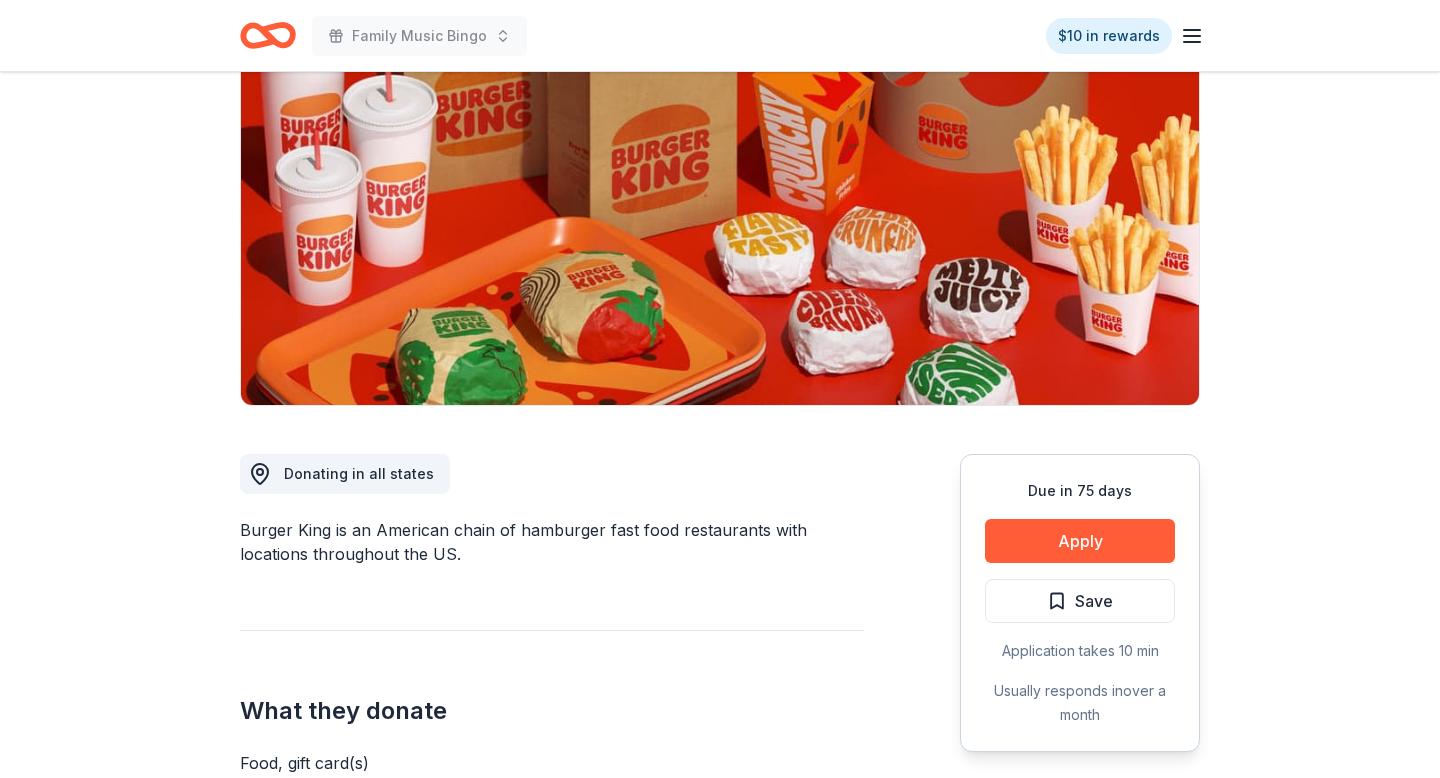 scroll, scrollTop: 412, scrollLeft: 0, axis: vertical 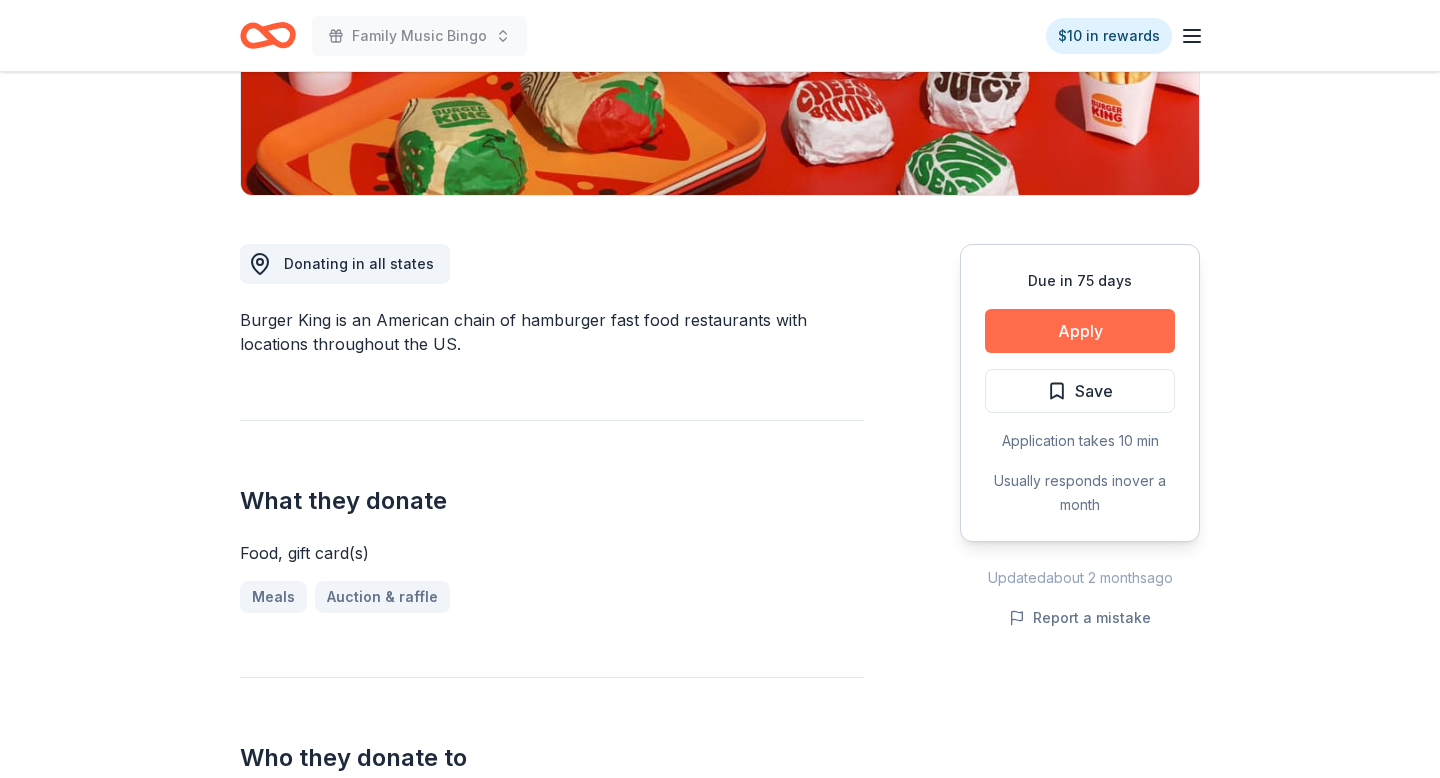 click on "Apply" at bounding box center (1080, 331) 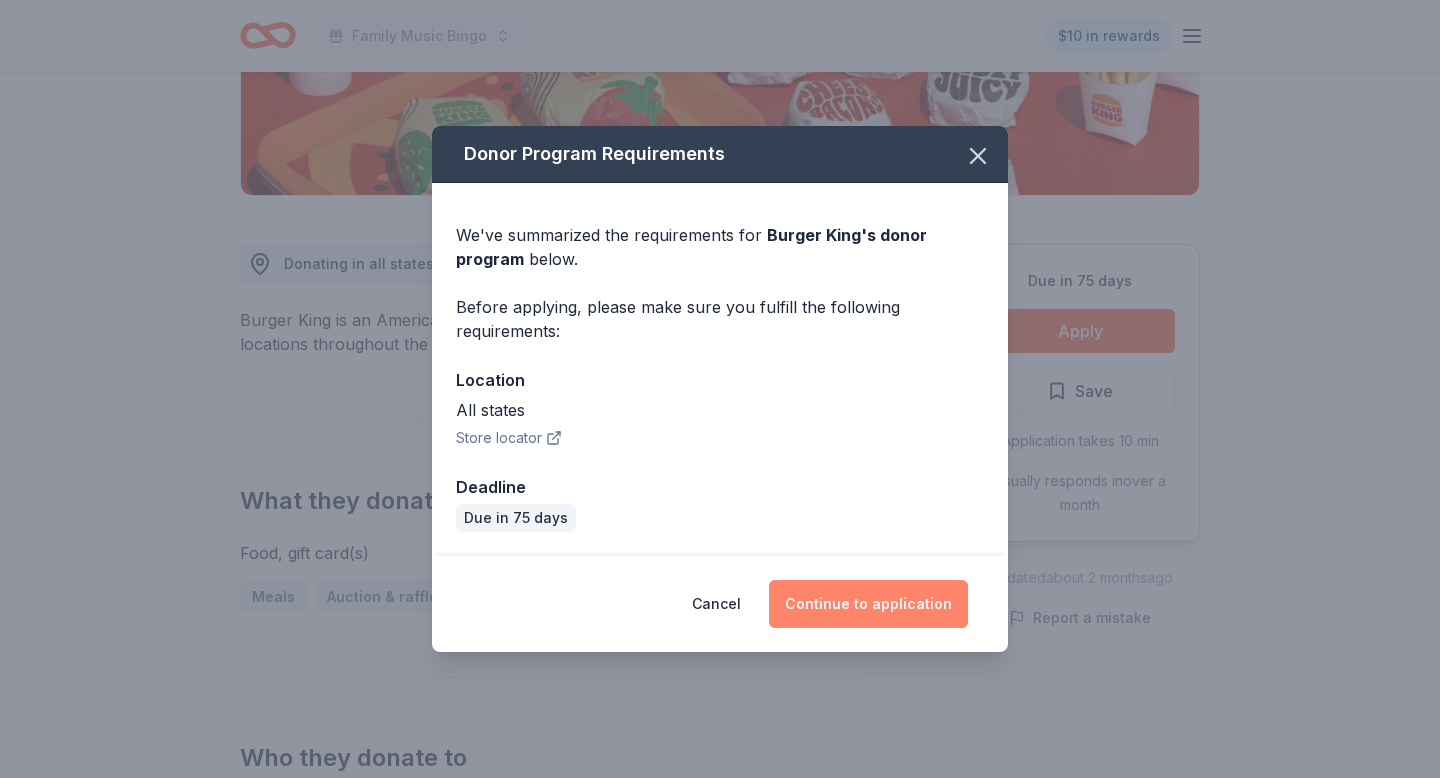 click on "Continue to application" at bounding box center (868, 604) 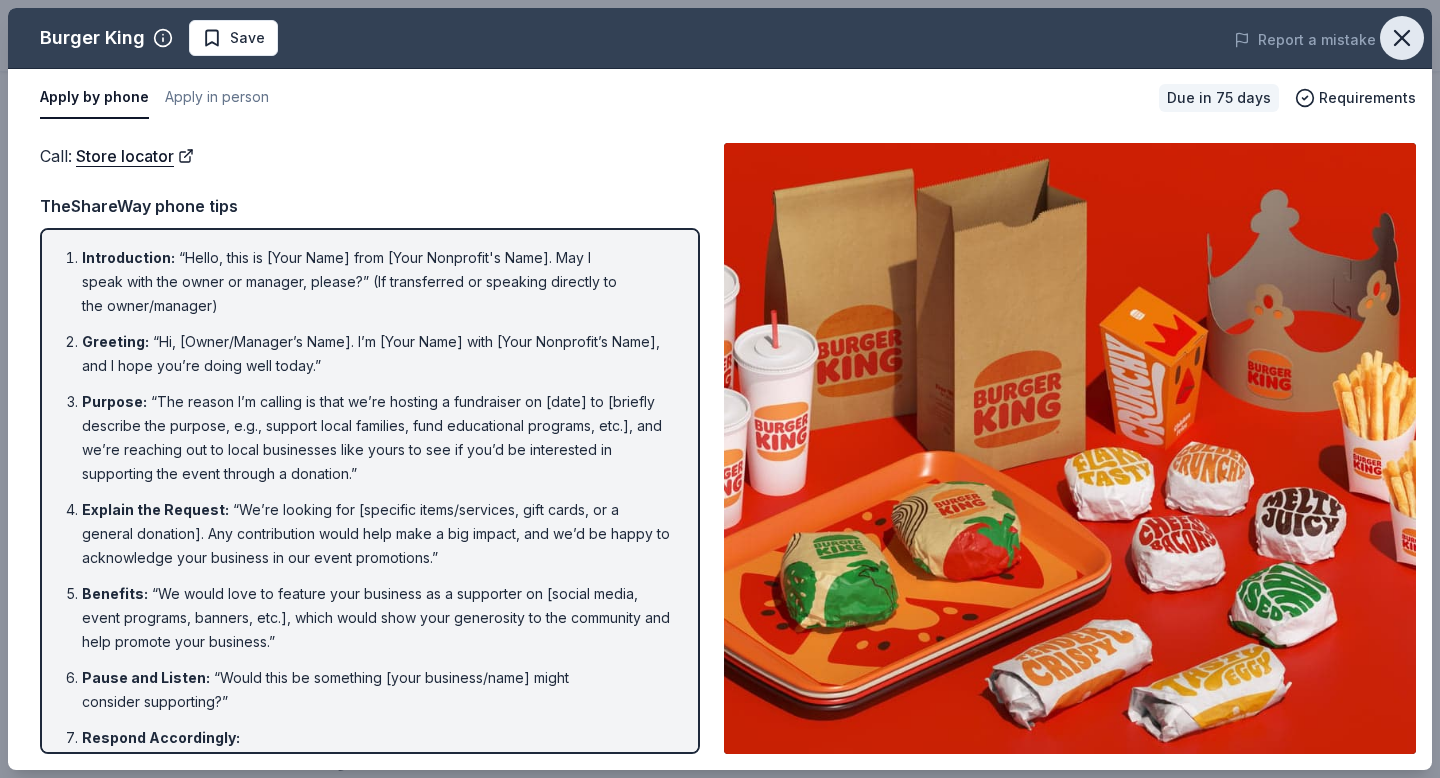click 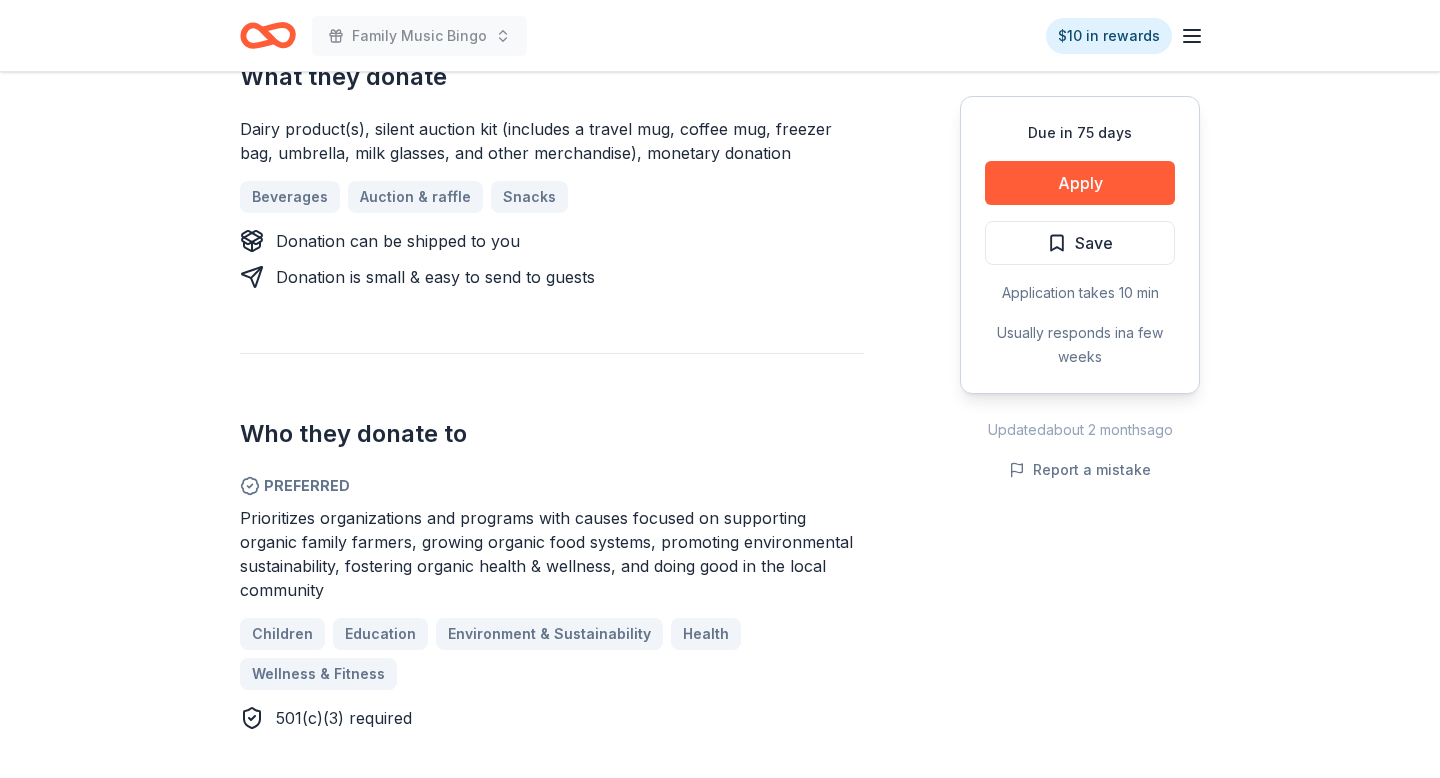 scroll, scrollTop: 838, scrollLeft: 0, axis: vertical 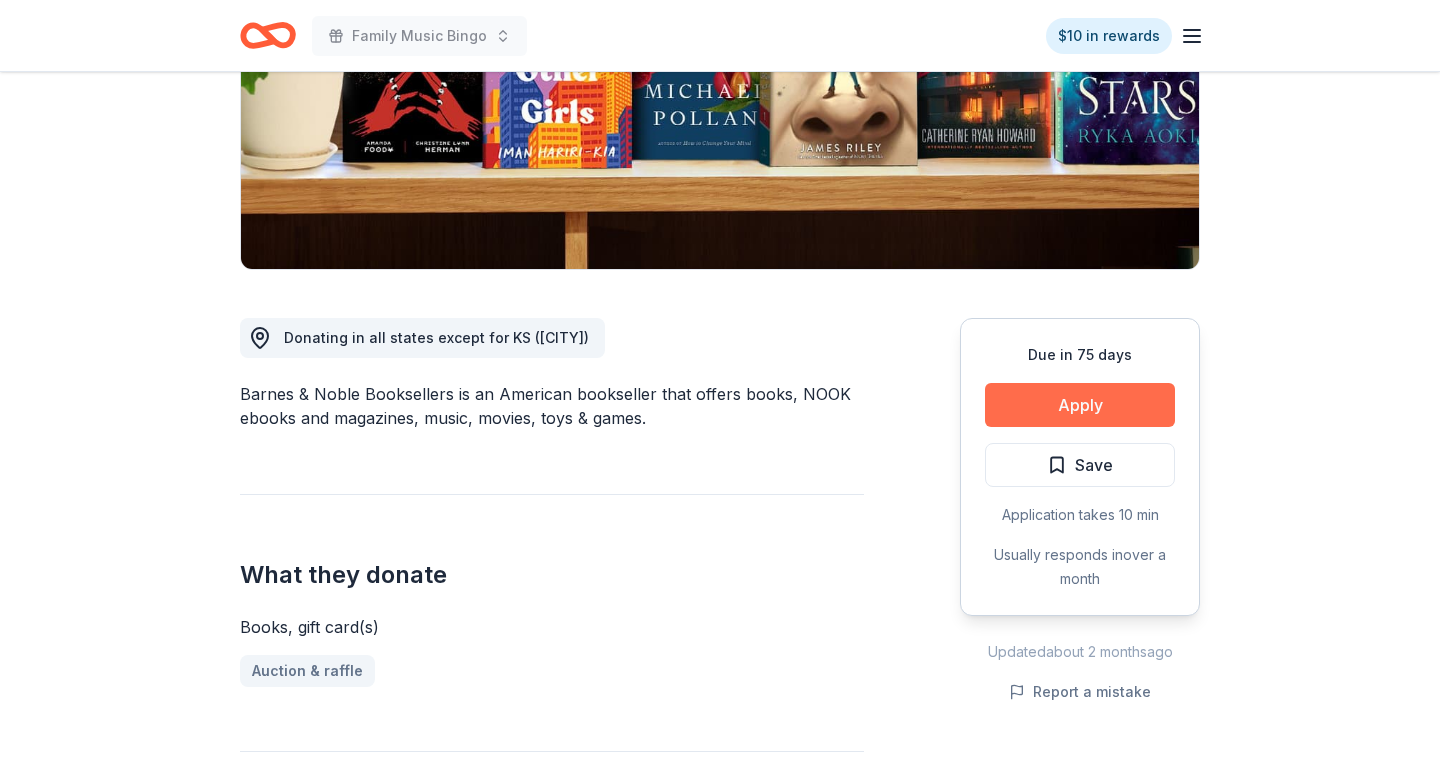 click on "Apply" at bounding box center (1080, 405) 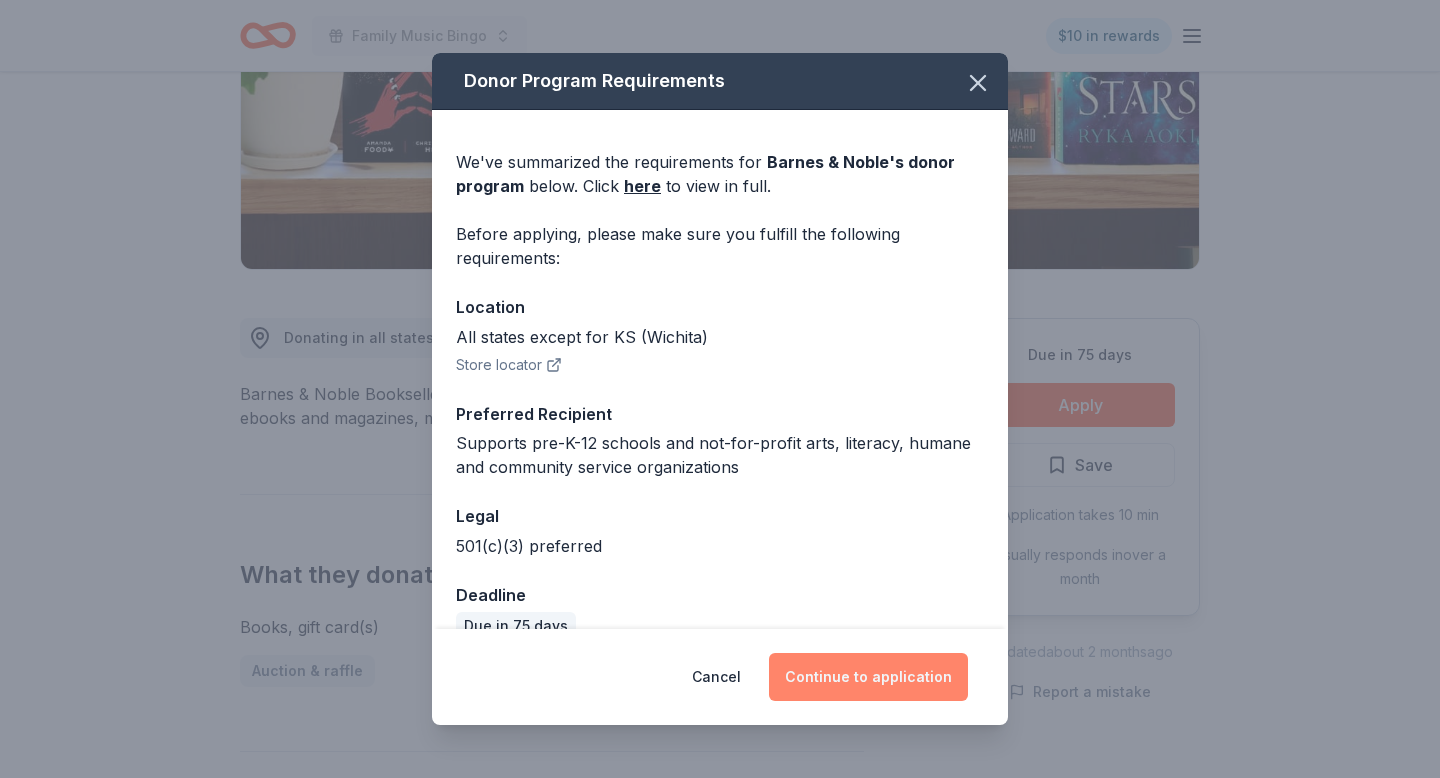 click on "Continue to application" at bounding box center [868, 677] 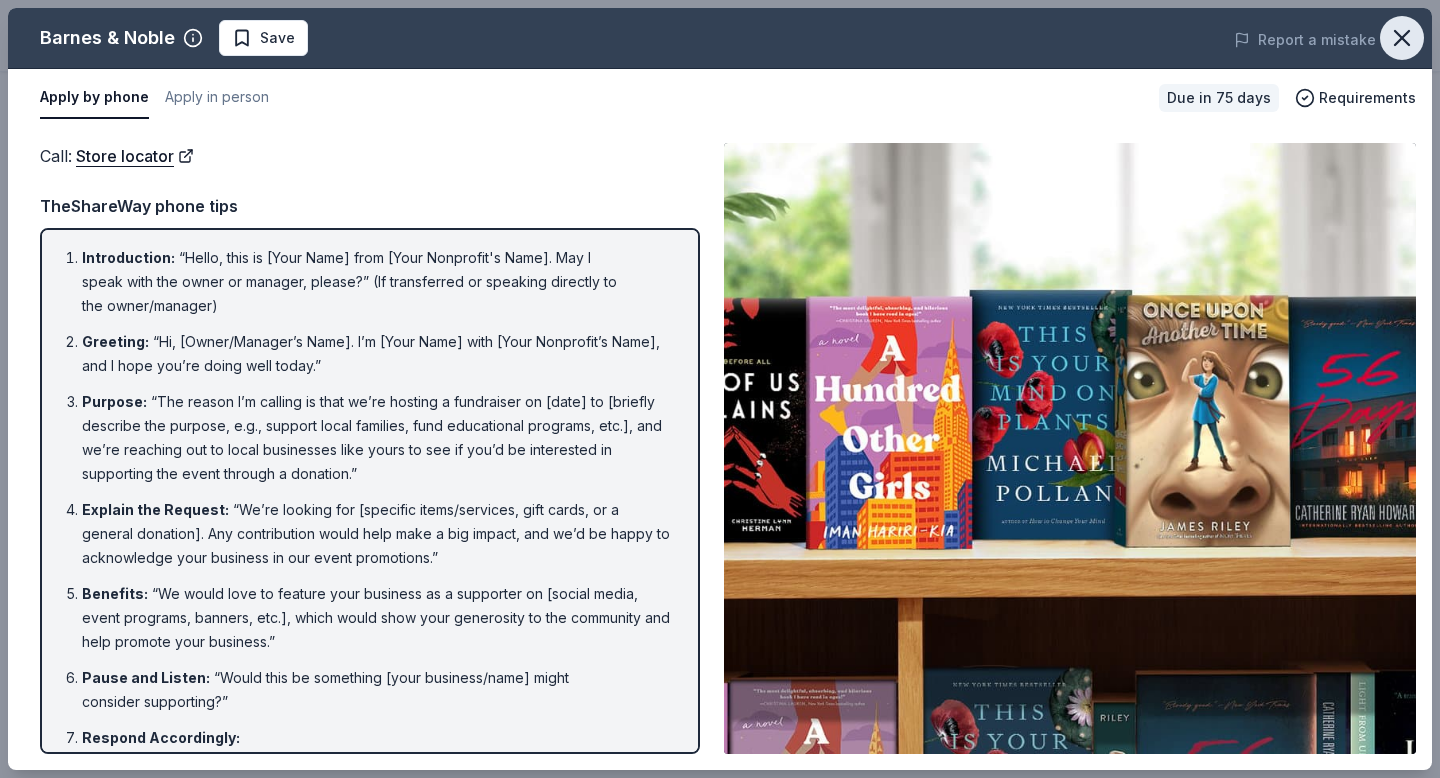 click 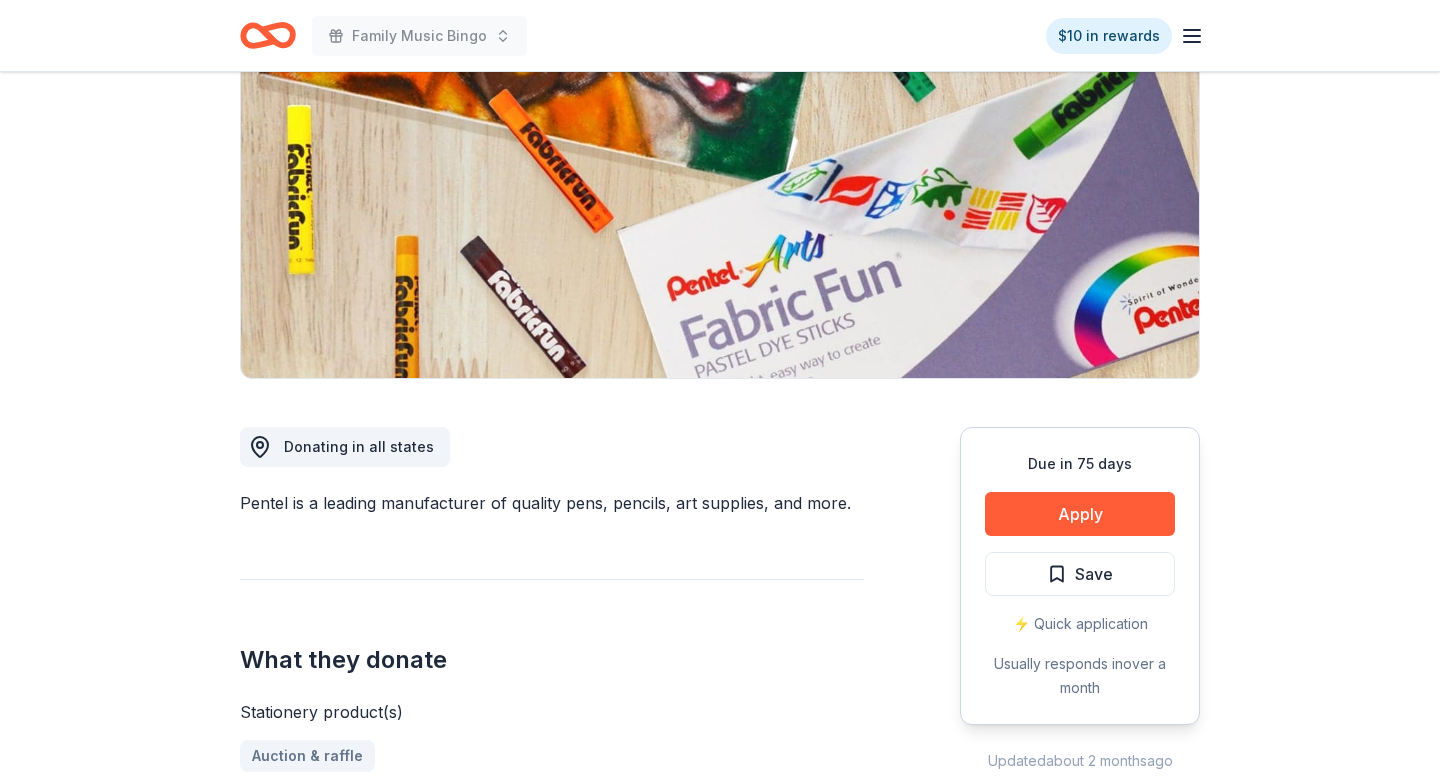 scroll, scrollTop: 237, scrollLeft: 0, axis: vertical 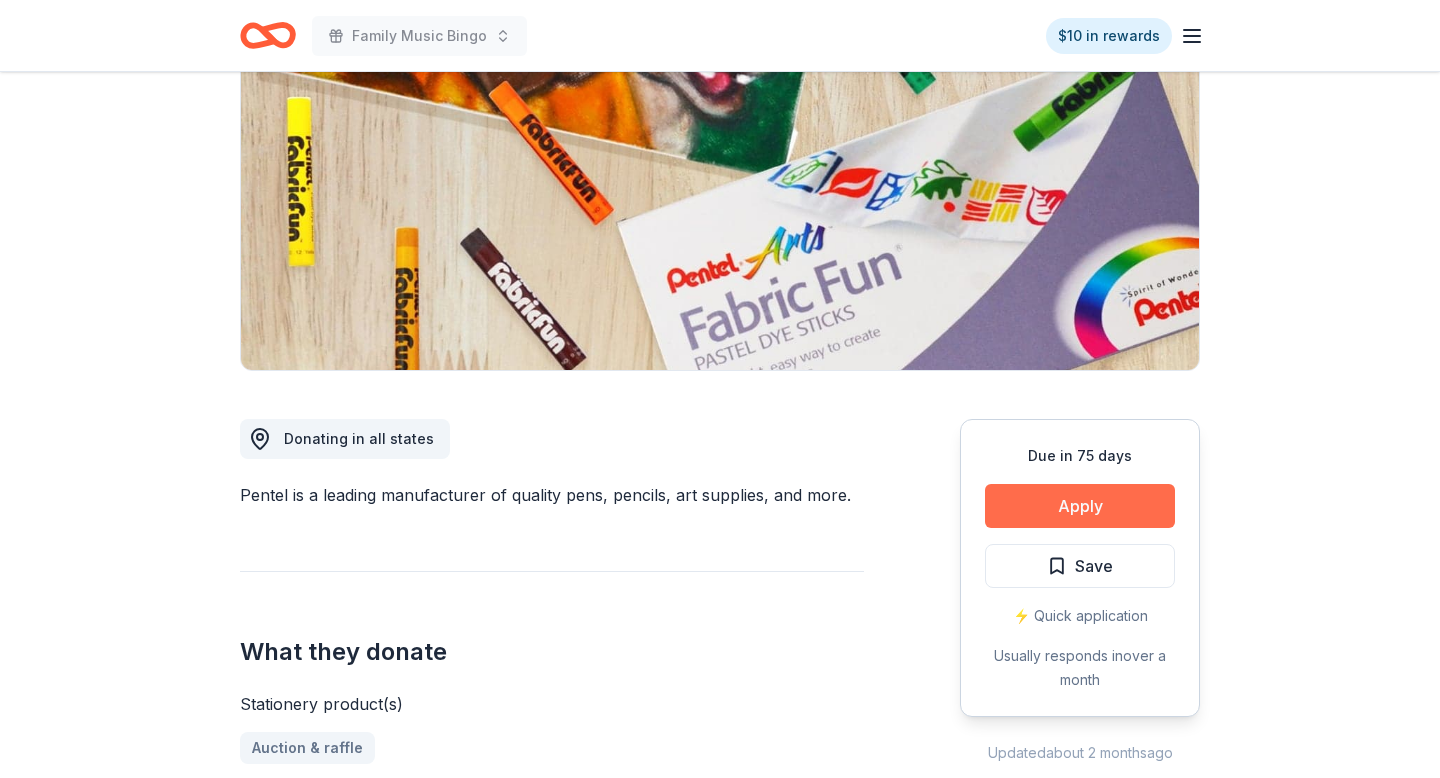 click on "Apply" at bounding box center (1080, 506) 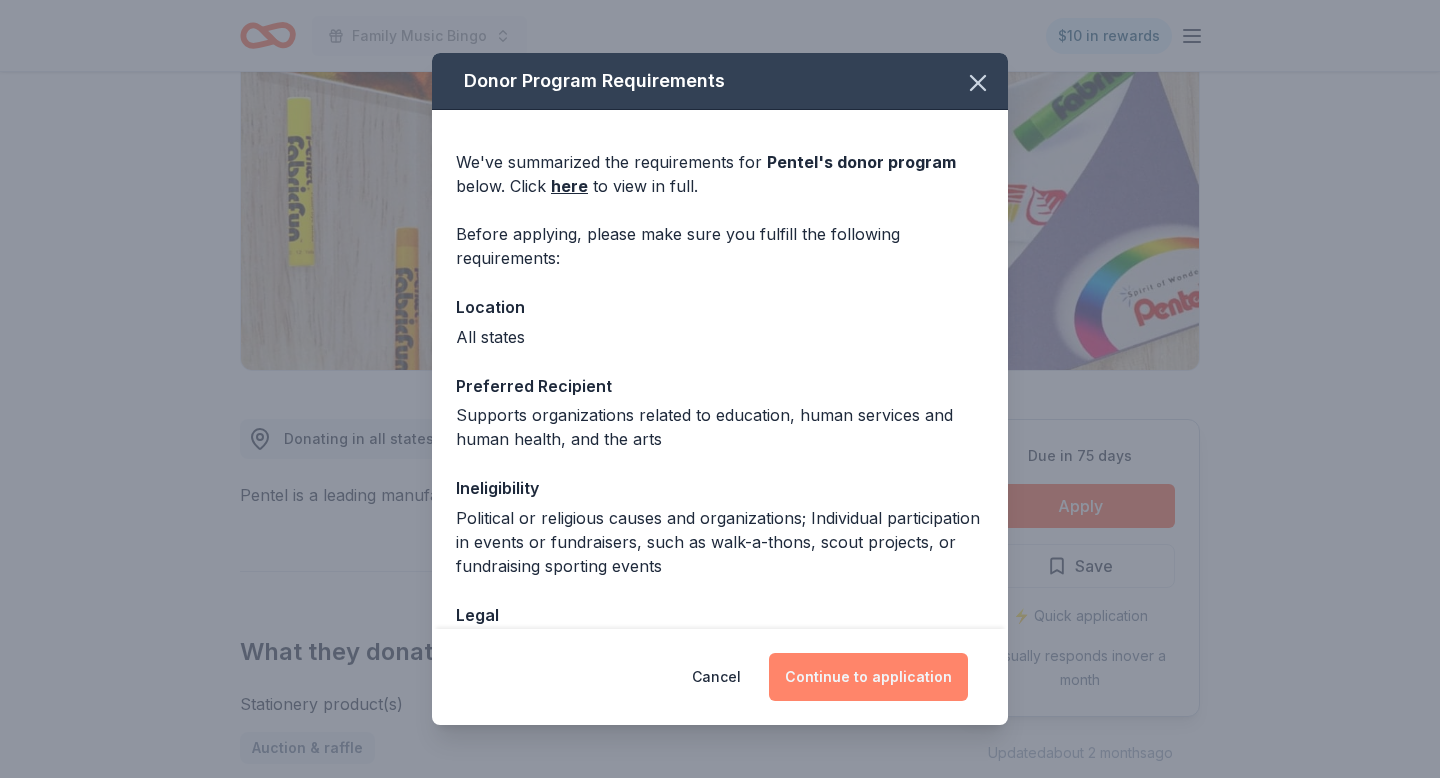 click on "Continue to application" at bounding box center [868, 677] 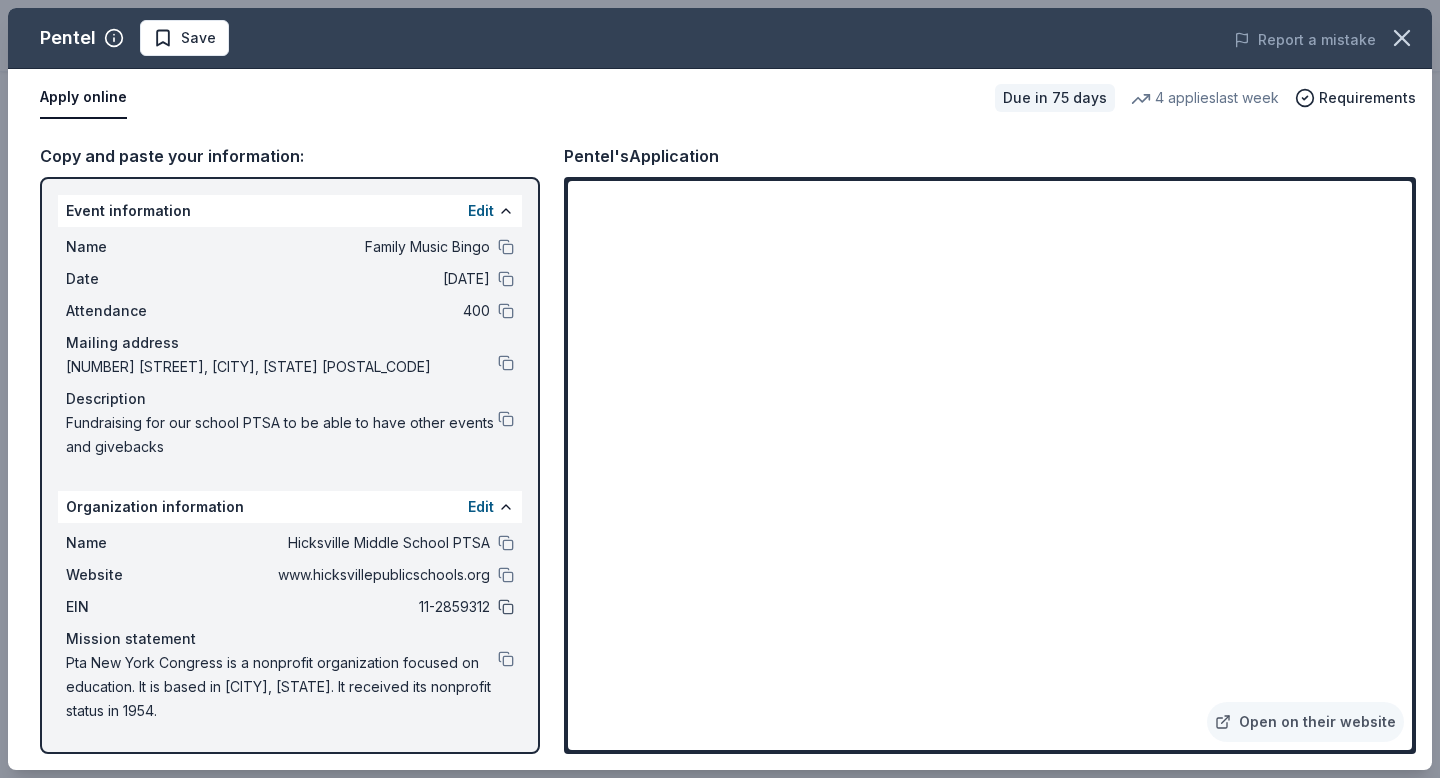 click at bounding box center [506, 607] 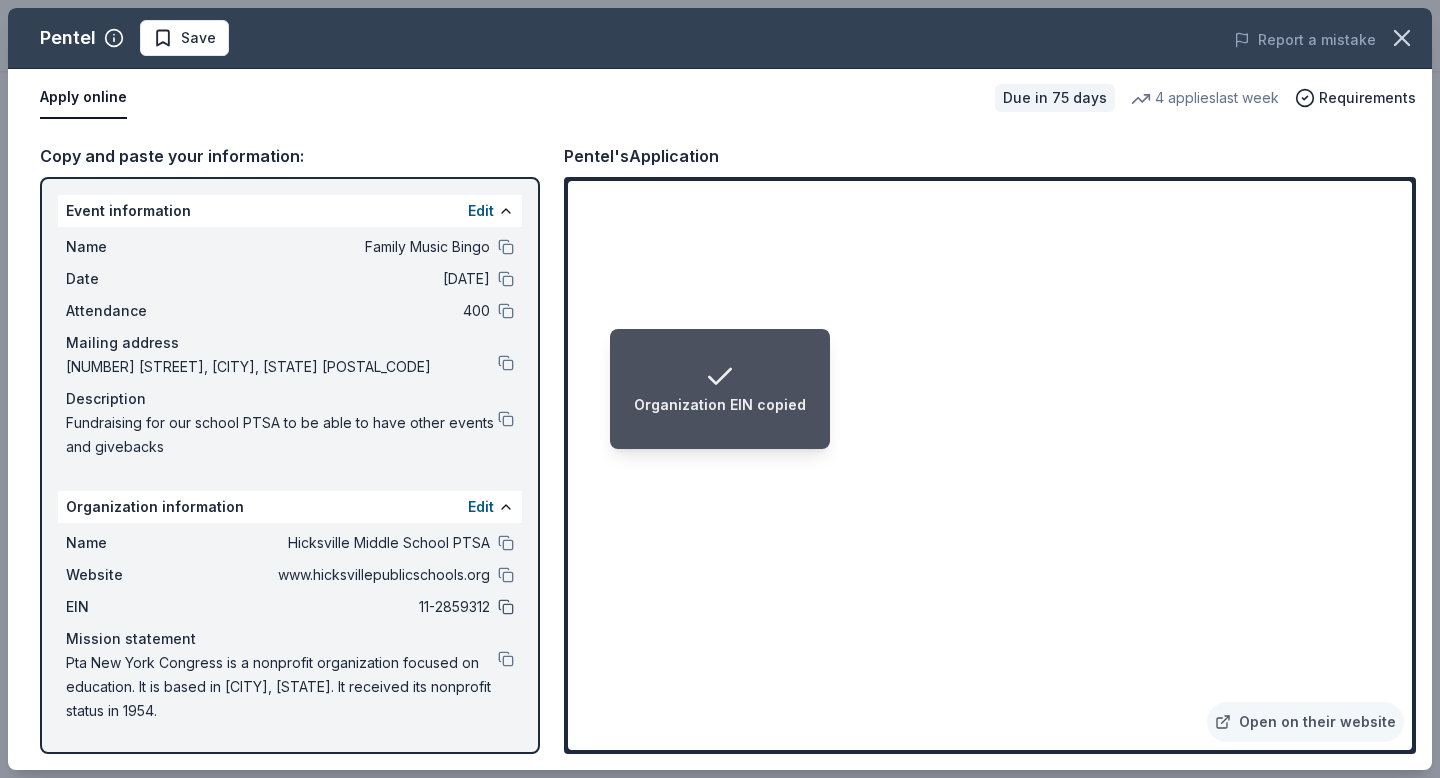 click at bounding box center [506, 607] 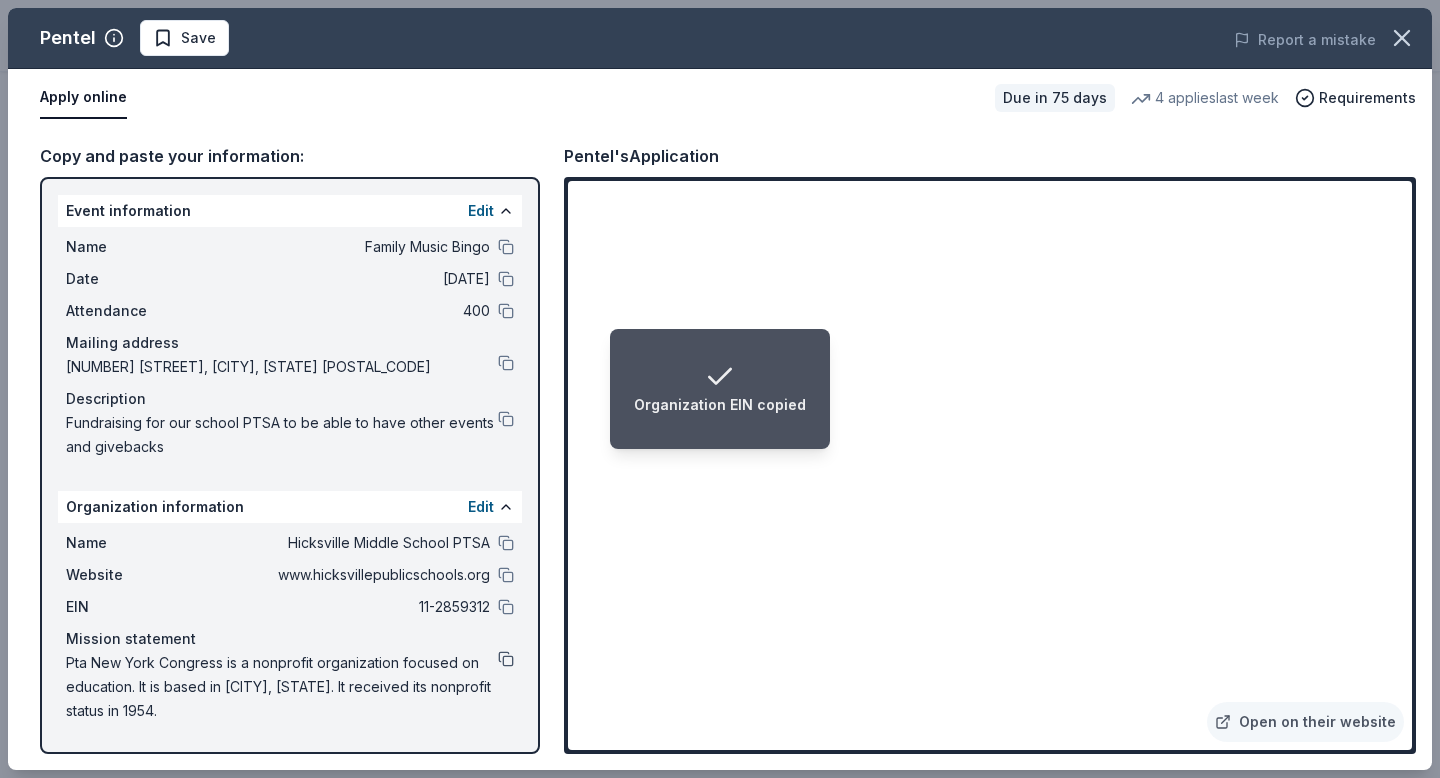 click at bounding box center [506, 659] 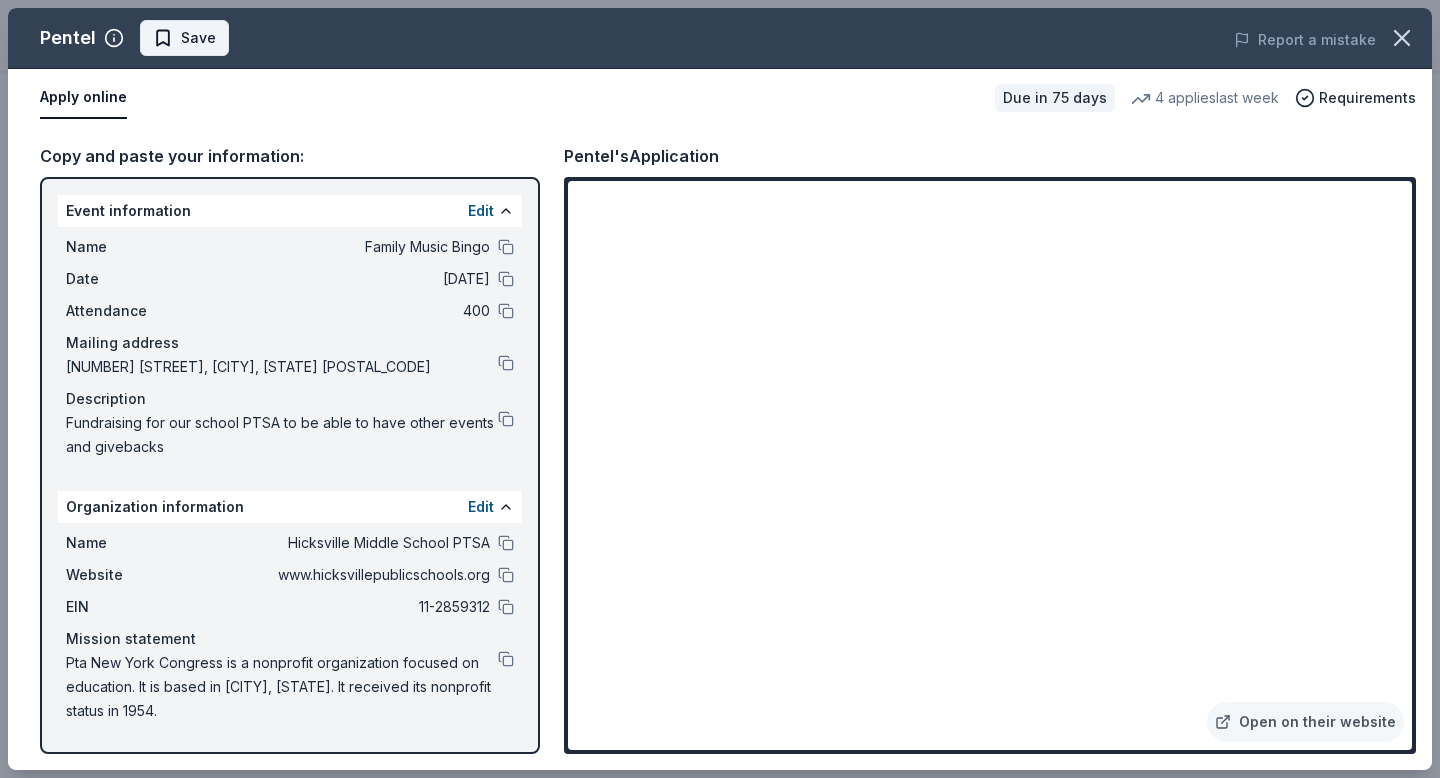 click on "Save" at bounding box center [198, 38] 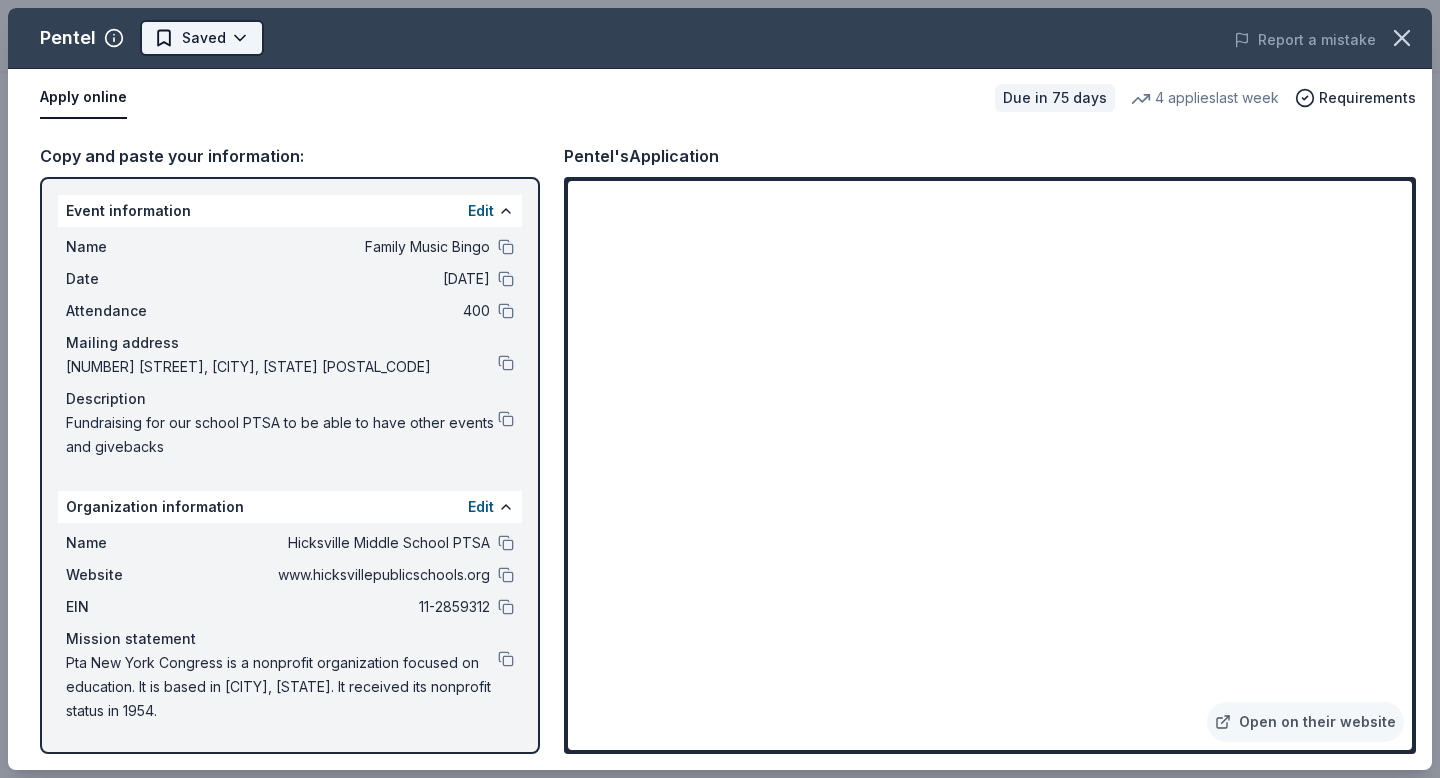 click on "Family Music Bingo $10 in rewards Due in 75 days Share Pentel New 4   applies  last week 0% approval rate Share Donating in all states Pentel is a leading manufacturer of quality pens, pencils, art supplies, and more. What they donate Stationery product(s) Auction & raffle Donation can be shipped to you Who they donate to  Preferred Supports organizations related to education, human services and human health, and the arts  Art & Culture Education Health Poverty & Hunger 501(c)(3) required  Ineligible Political or religious causes and organizations; Individual participation in events or fundraisers, such as walk-a-thons, scout projects, or fundraising sporting events Political Religious Individuals Sports Teams 0% approval rate 0 % approved 8 % declined 91 % no response Pentel is  a selective donor :  be sure to spend extra time on this application if you want a donation. We ' re collecting data on   donation value ; check back soon. Due in 75 days Apply Saved ⚡️ Quick application Usually responds in   ago" at bounding box center [720, 152] 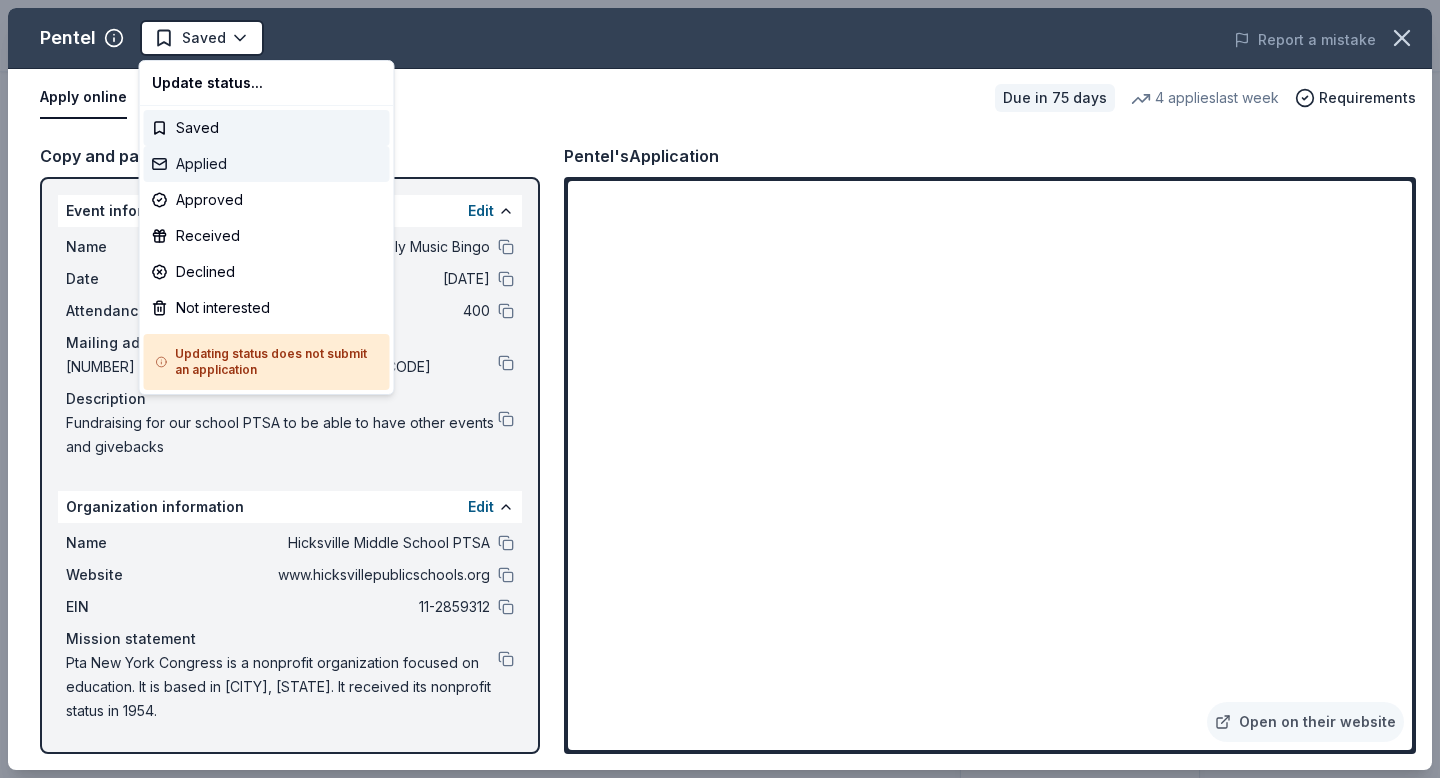 click on "Applied" at bounding box center [267, 164] 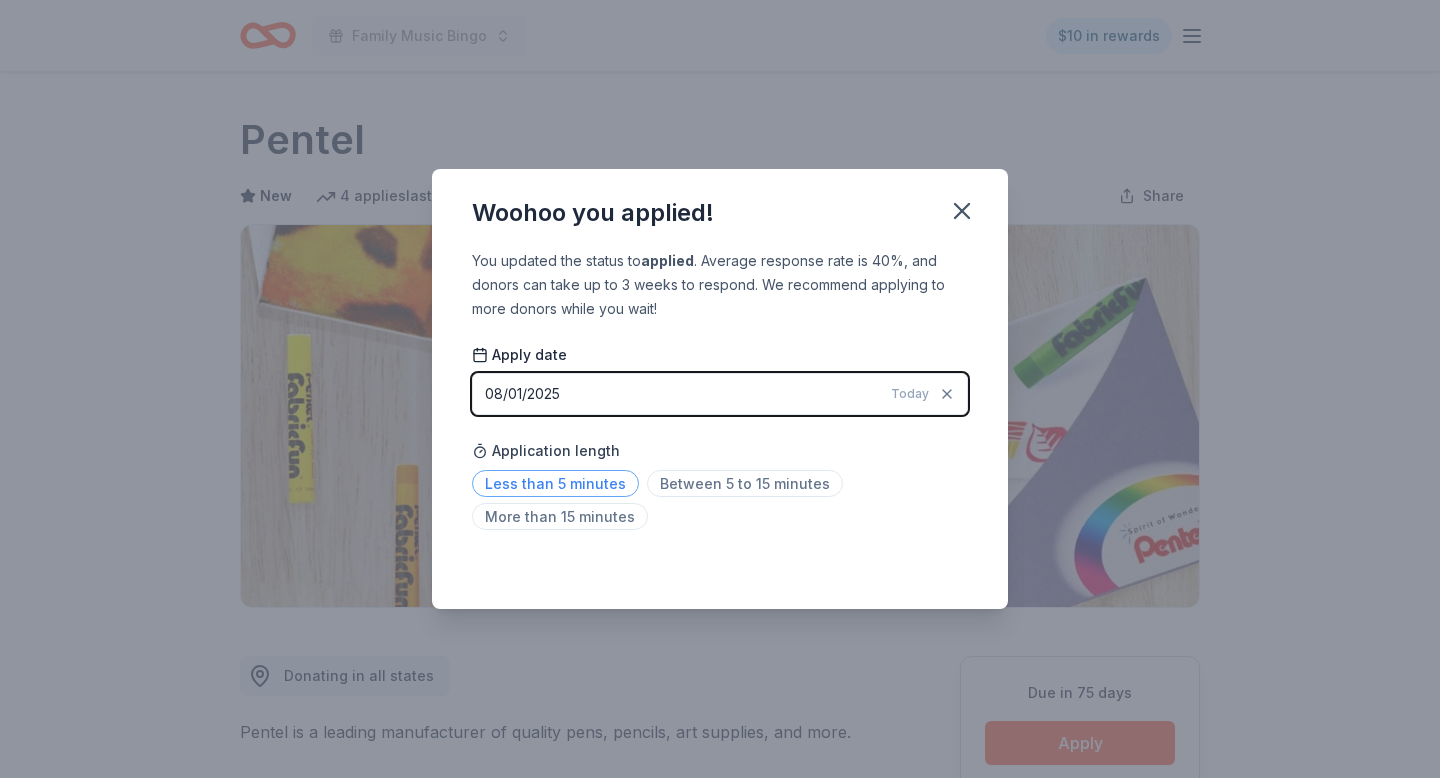 click on "Less than 5 minutes" at bounding box center (555, 483) 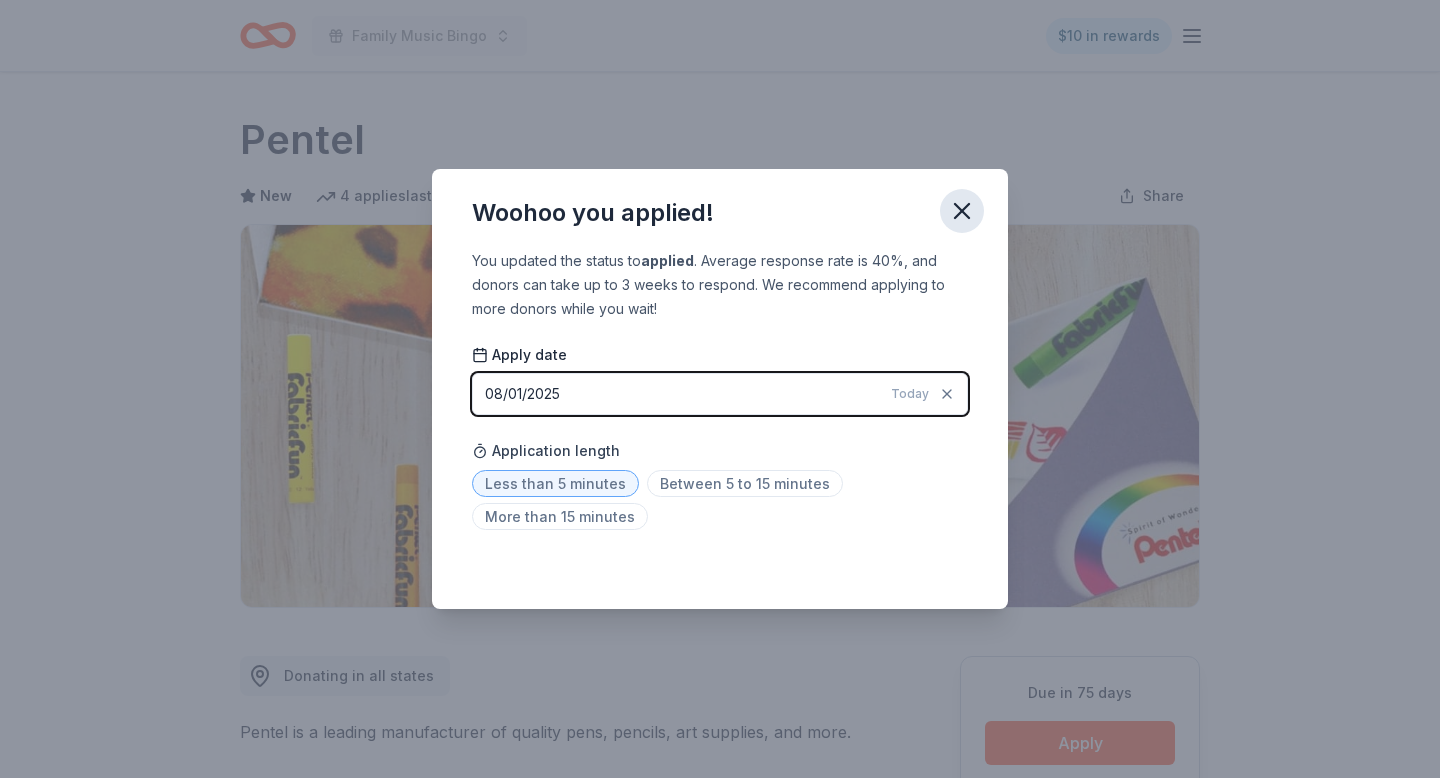 click 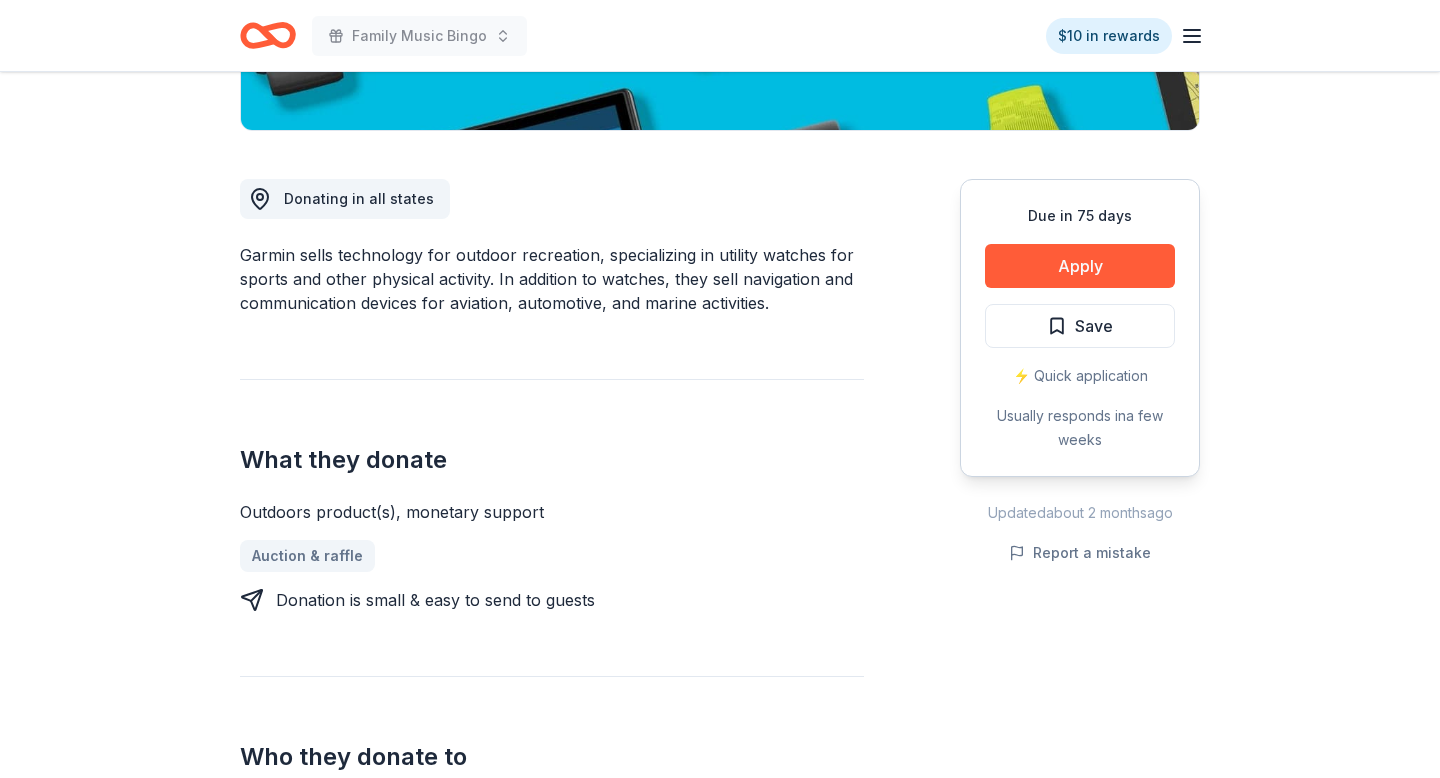 scroll, scrollTop: 498, scrollLeft: 0, axis: vertical 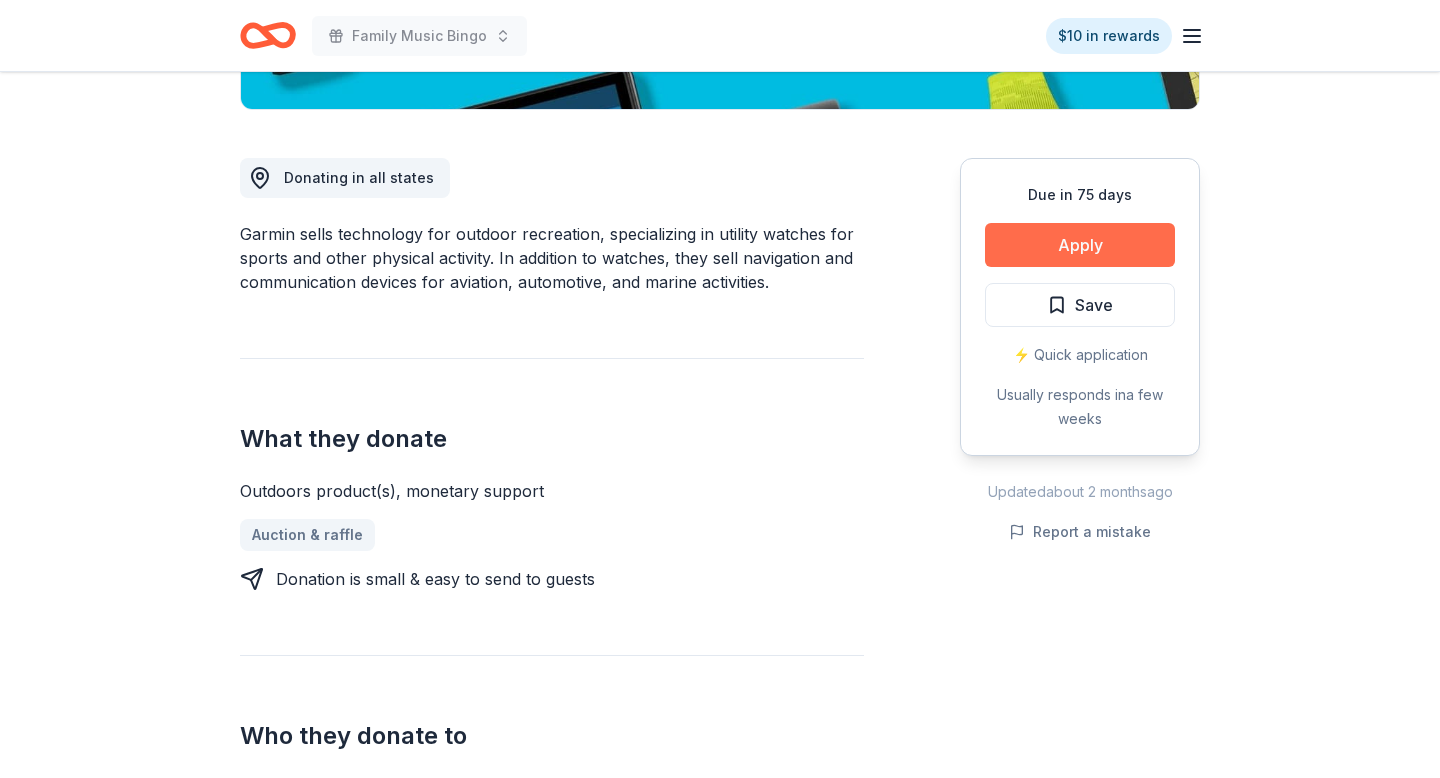 click on "Apply" at bounding box center [1080, 245] 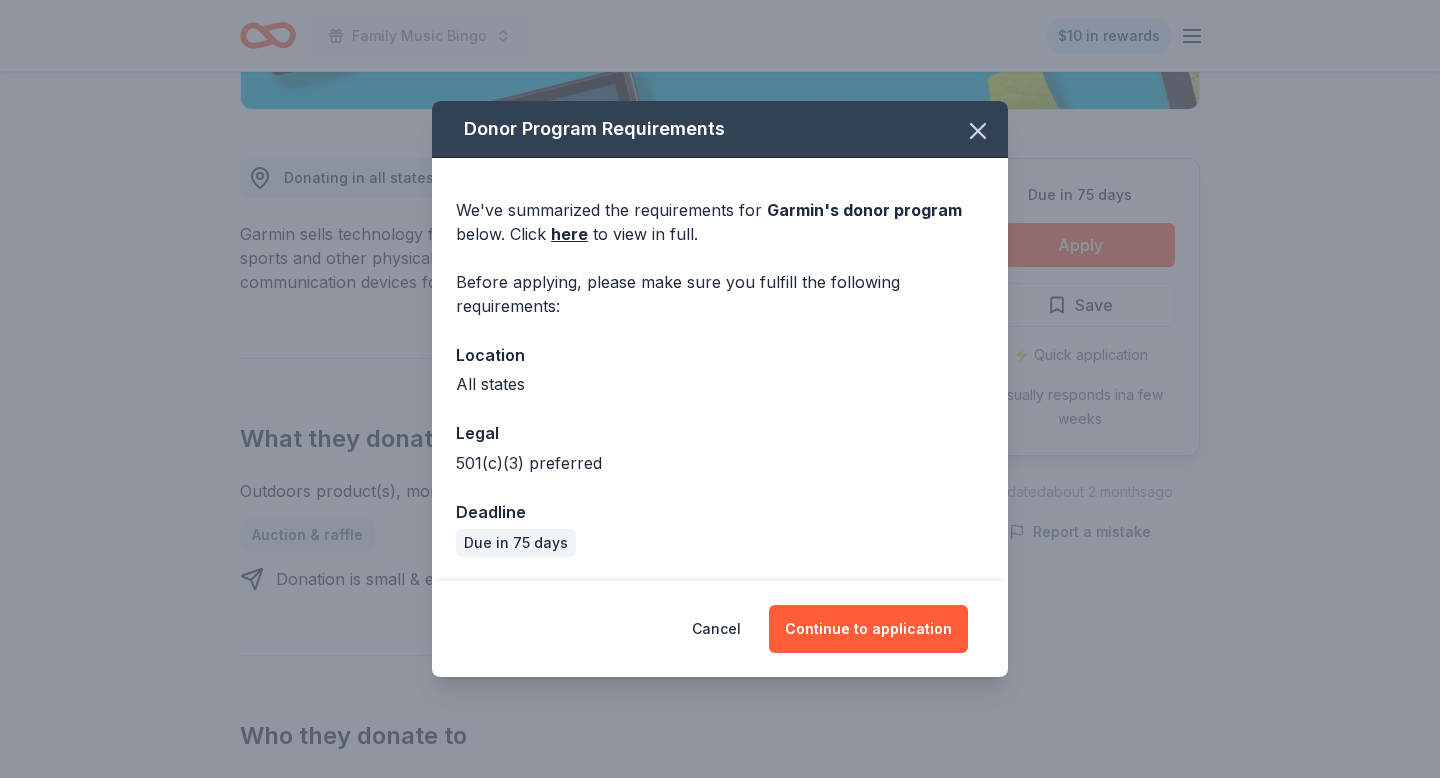 click on "Cancel Continue to application" at bounding box center [720, 629] 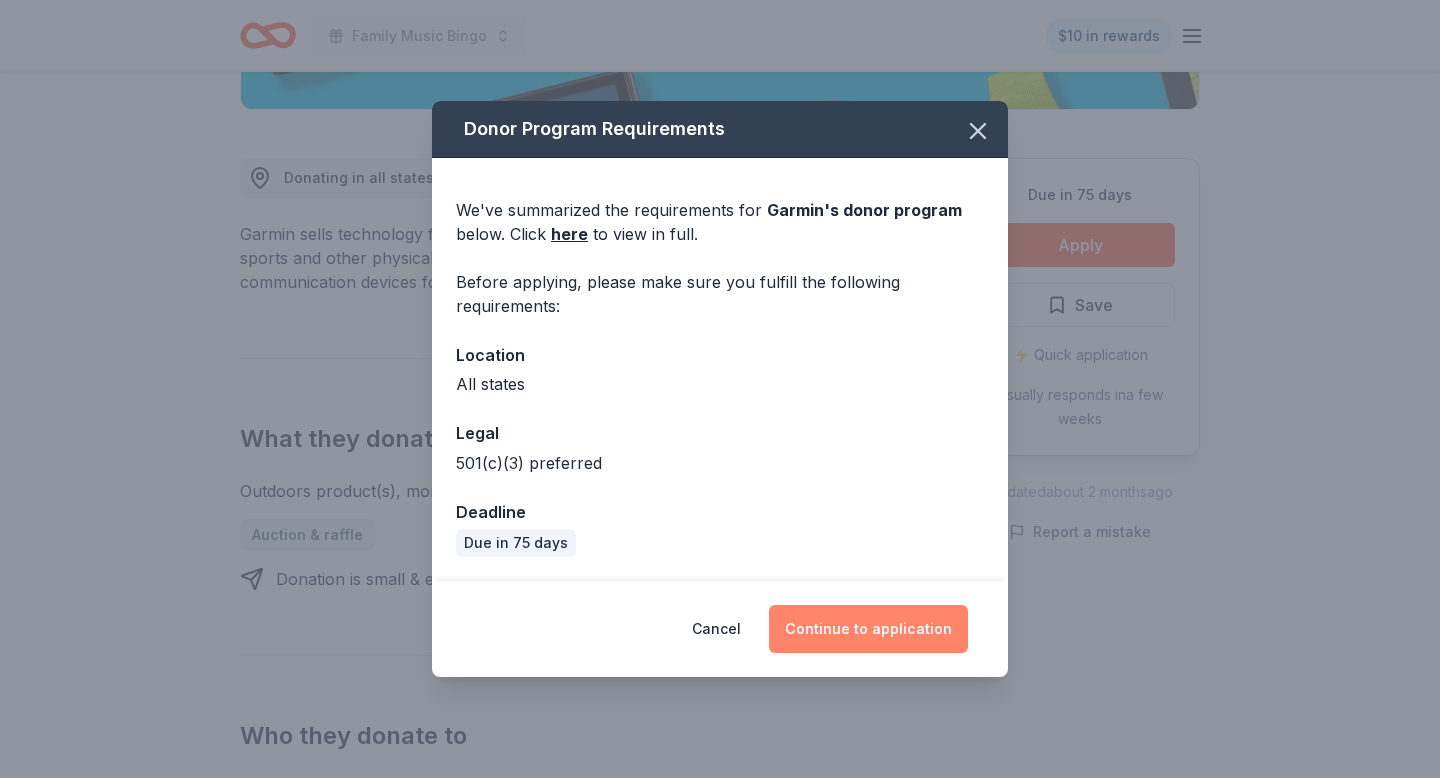 click on "Continue to application" at bounding box center [868, 629] 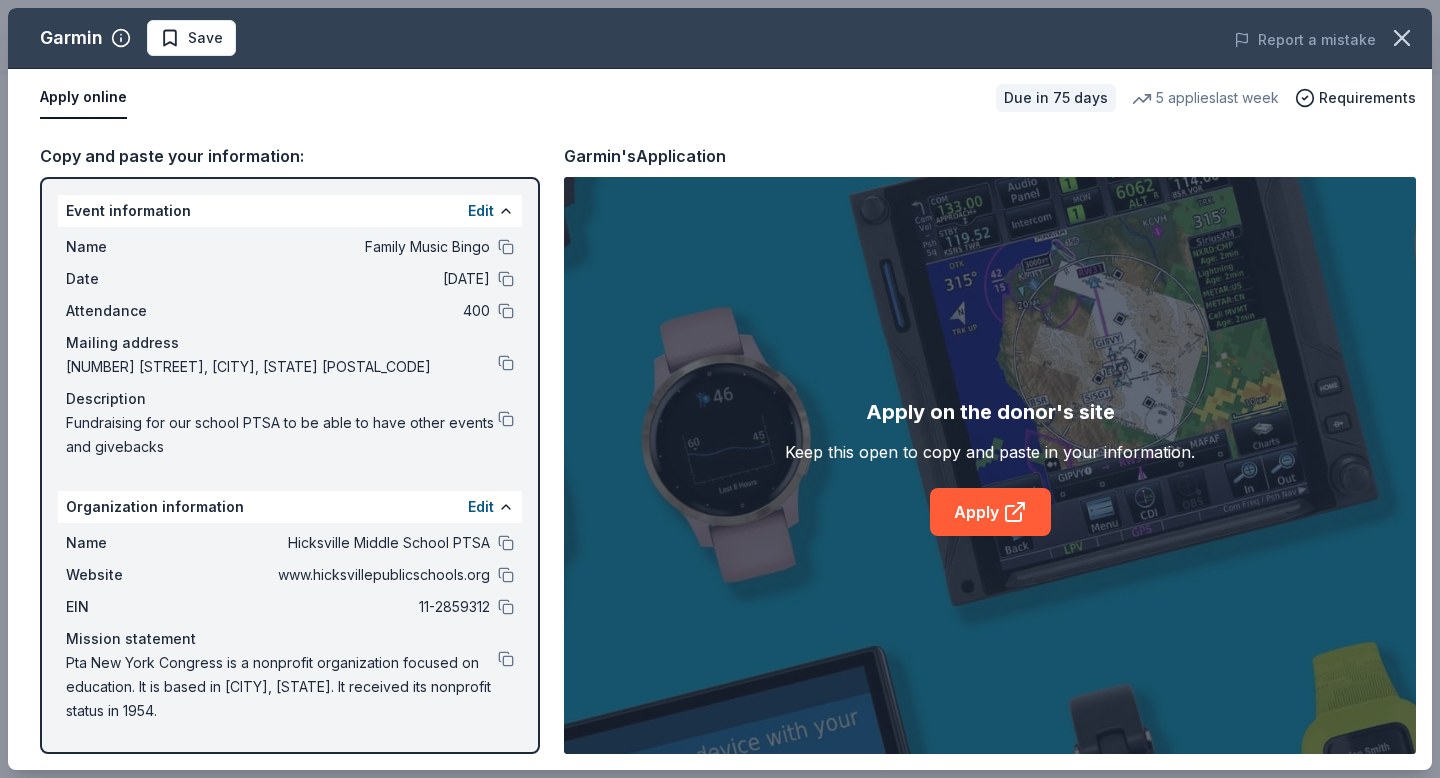 click on "Apply on the donor's site Keep this open to copy and paste in your information. Apply" at bounding box center [990, 466] 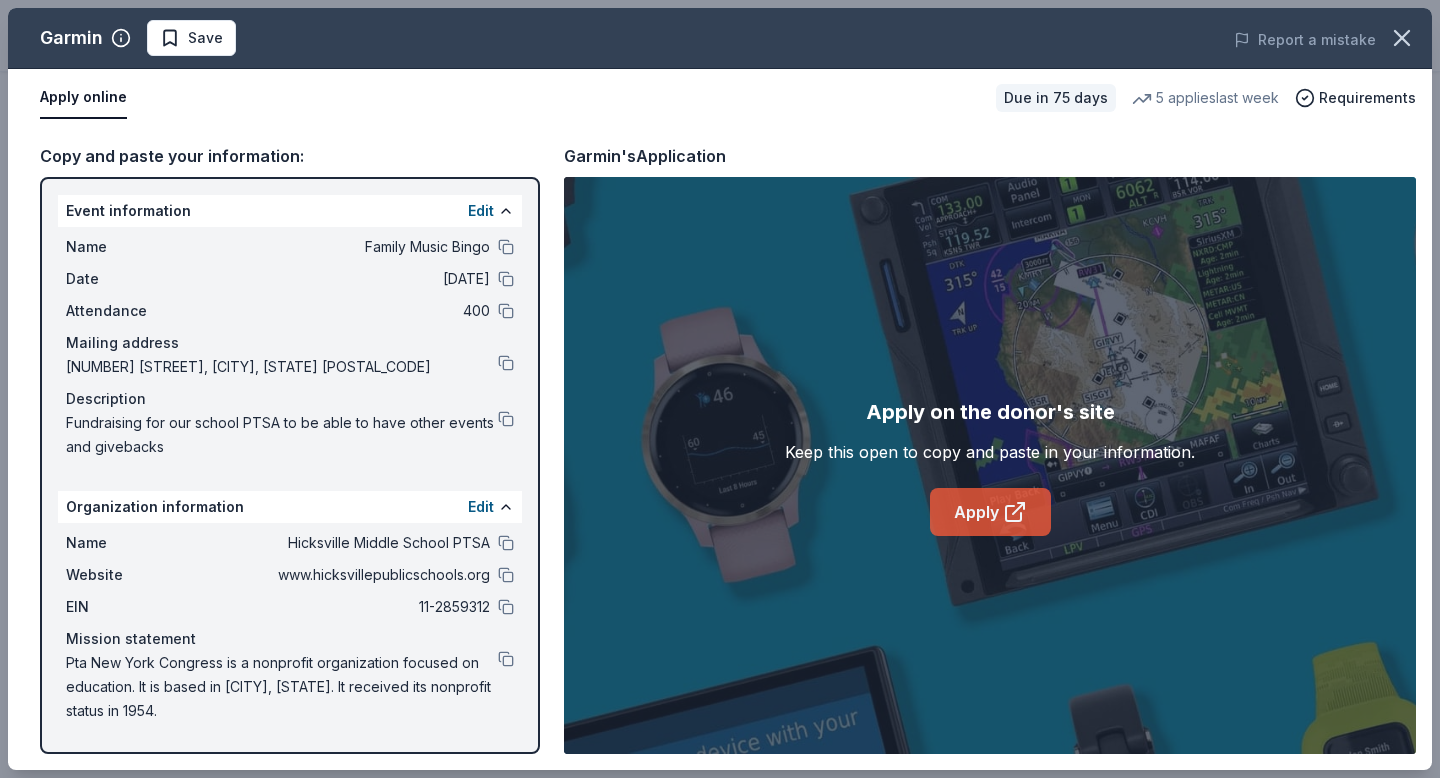 click on "Apply" at bounding box center [990, 512] 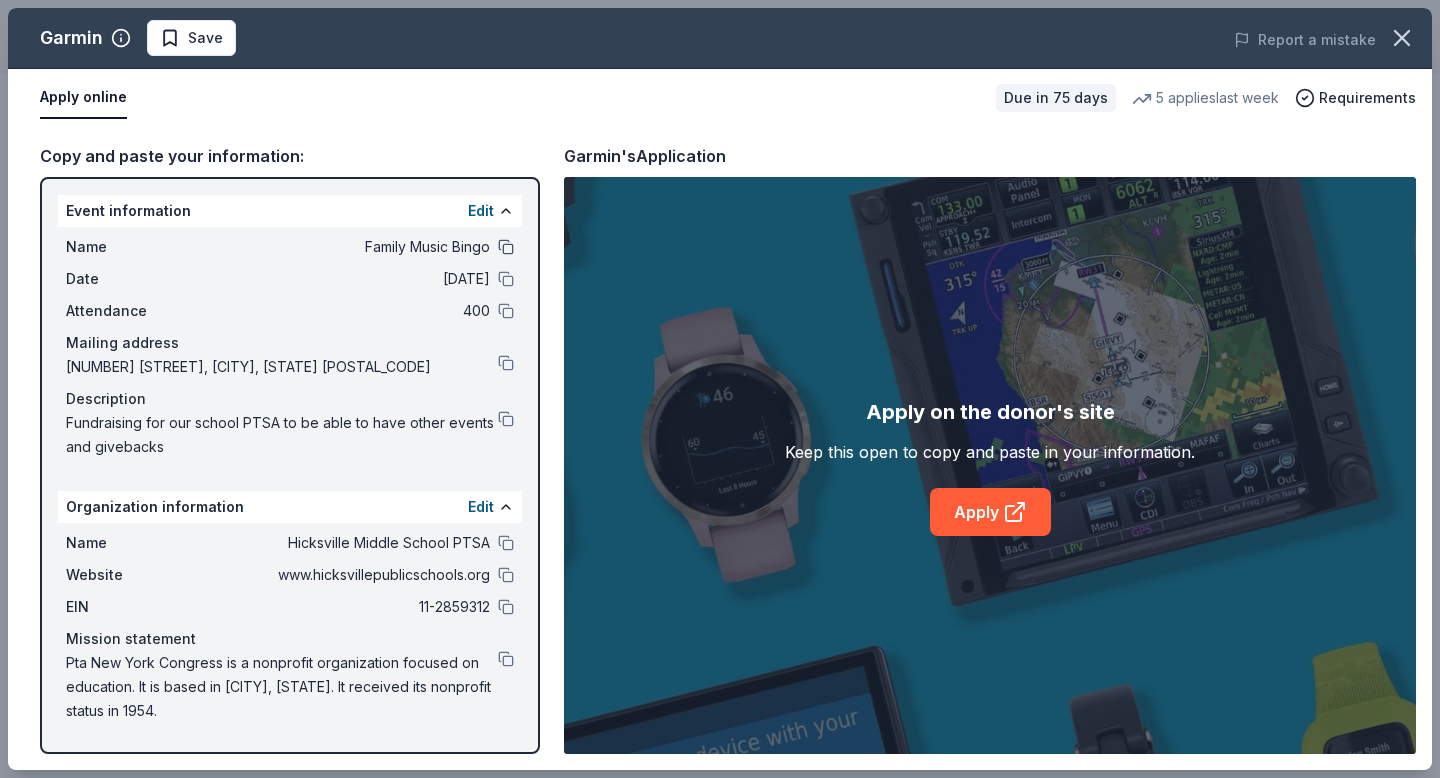 click at bounding box center (506, 247) 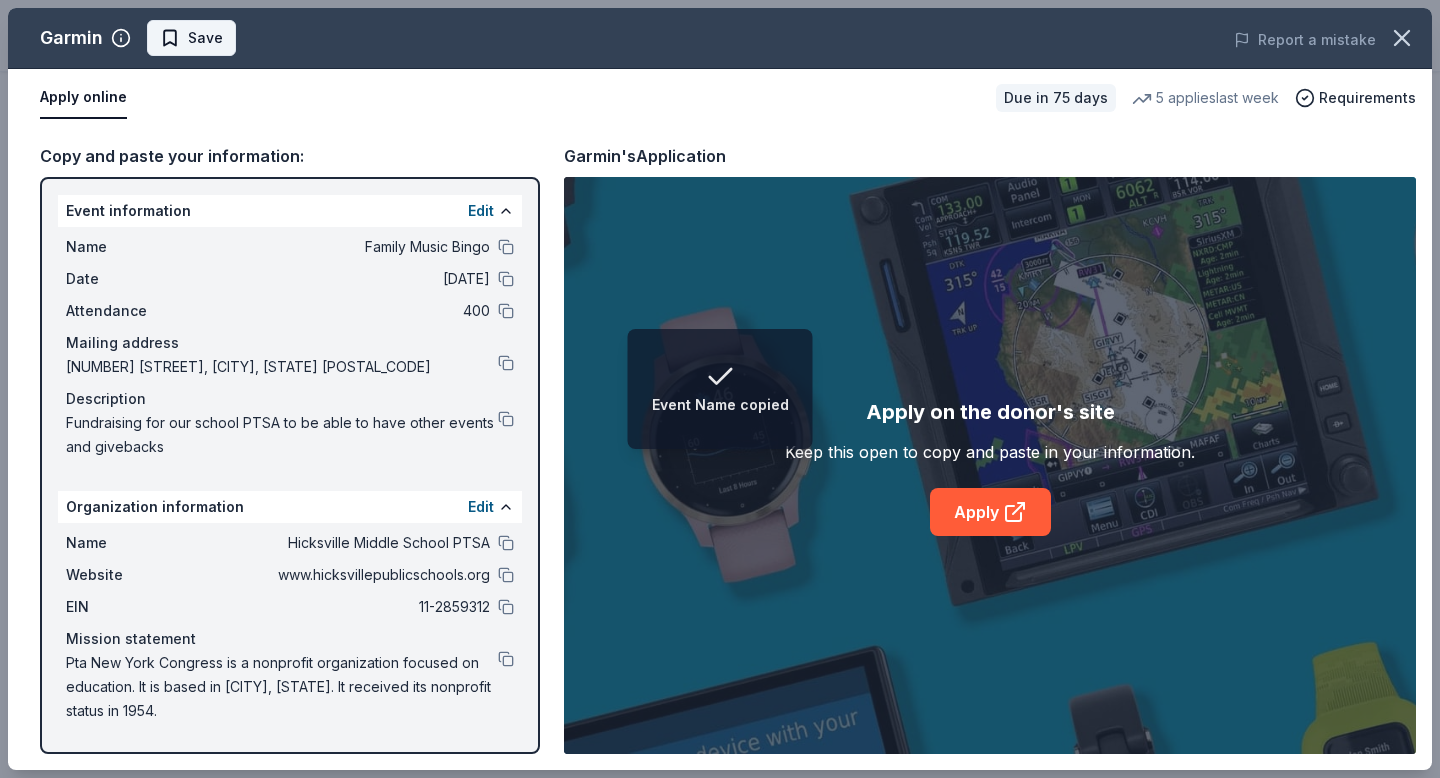 click on "Save" at bounding box center (205, 38) 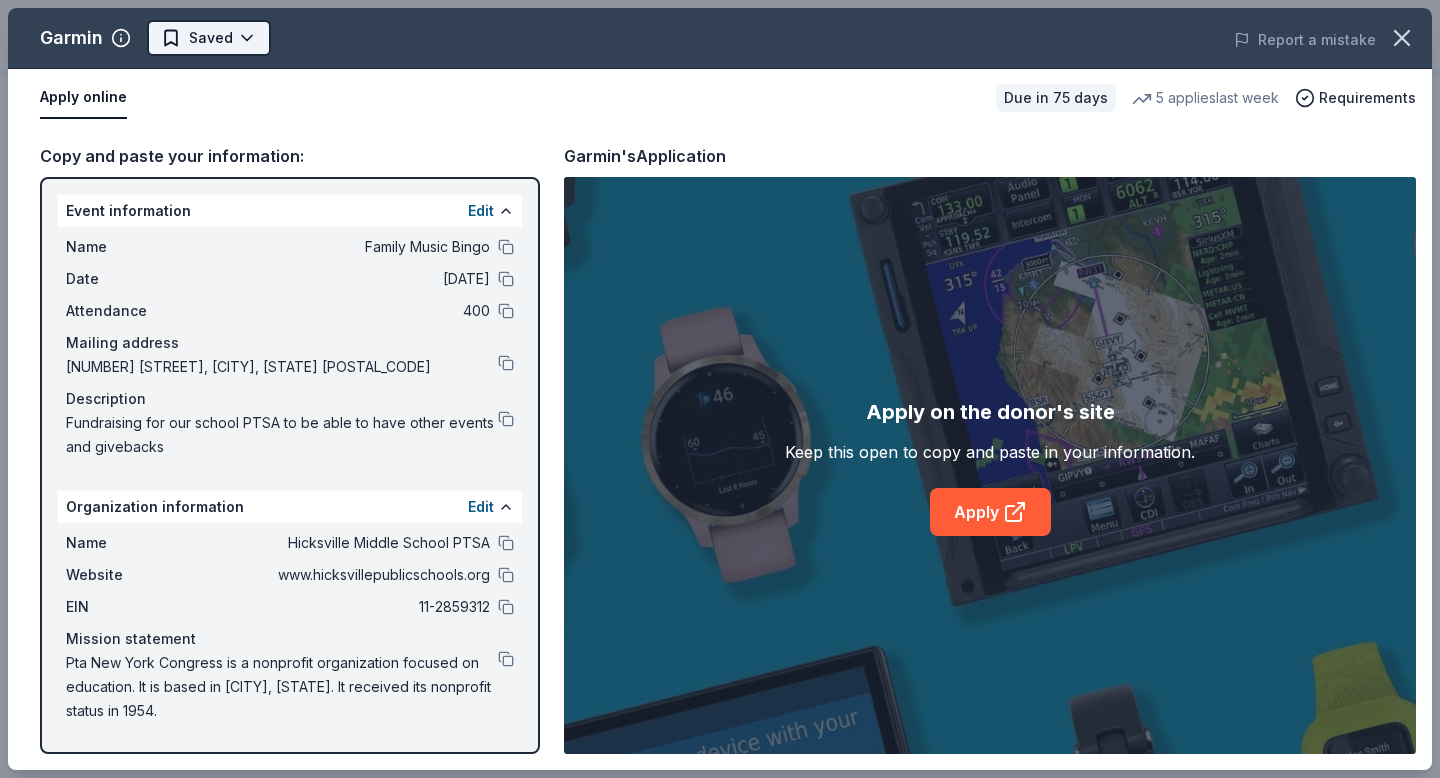 scroll, scrollTop: 0, scrollLeft: 0, axis: both 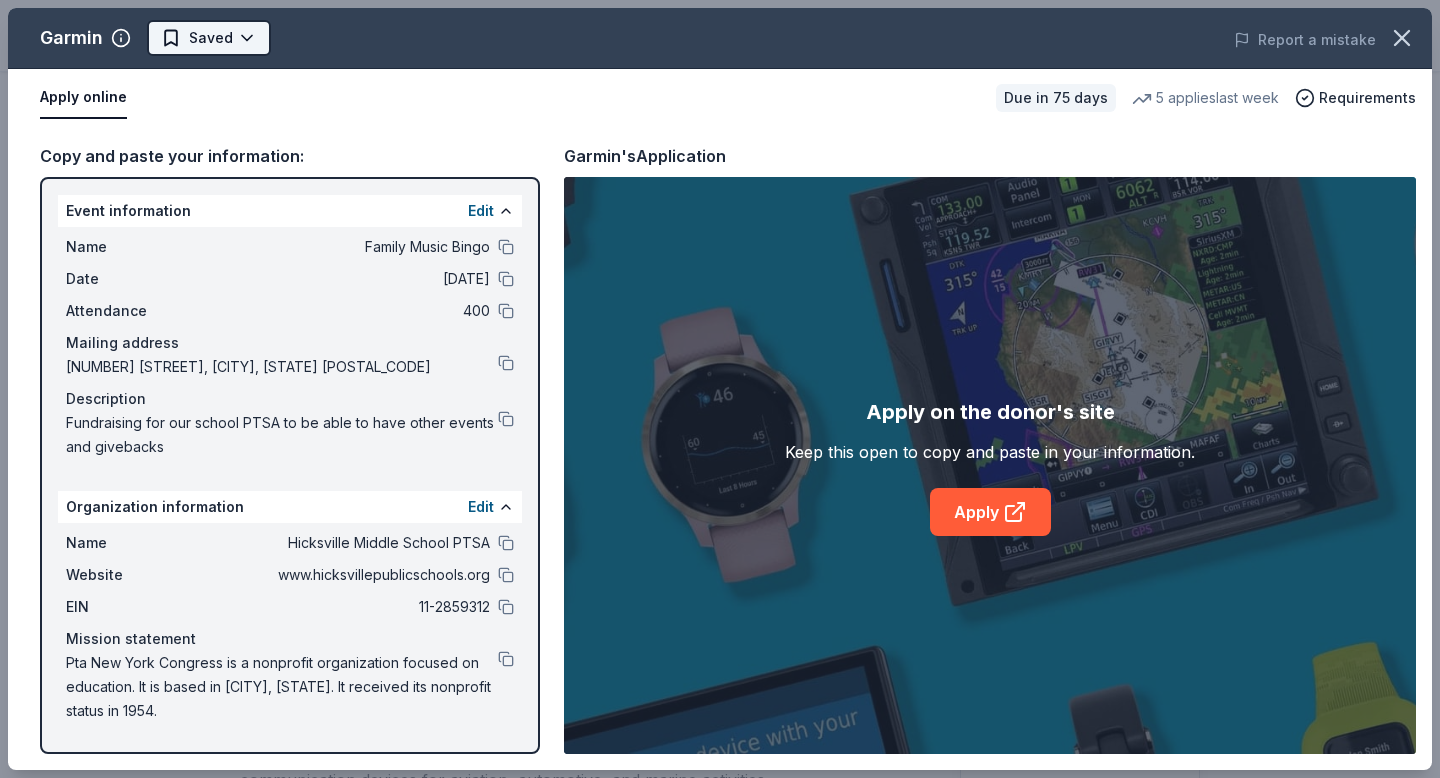 click on "Family Music Bingo $10 in rewards Due in 75 days Share Garmin New 5   applies  last week 0% approval rate Share Donating in all [STATE] Garmin sells technology for outdoor recreation, specializing in utility watches for sports and other physical activity. In addition to watches, they sell navigation and communication devices for aviation, automotive, and marine activities. What they donate Outdoors product(s), monetary support Auction & raffle Donation is small & easy to send to guests Who they donate to Preferred 501(c)(3) preferred 0% approval rate 0 % approved 6 % declined 94 % no response Garmin is a selective donor : be sure to spend extra time on this application if you want a donation. We 're collecting data on donation value ; check back soon. Due in 75 days Apply Saved ⚡️ Quick application Usually responds in a few weeks Updated about 2 months ago Report a mistake New Be the first to review this company! Leave a review Similar donors Local 49 days left Online app Lagunitas Brewing Company" at bounding box center (720, 389) 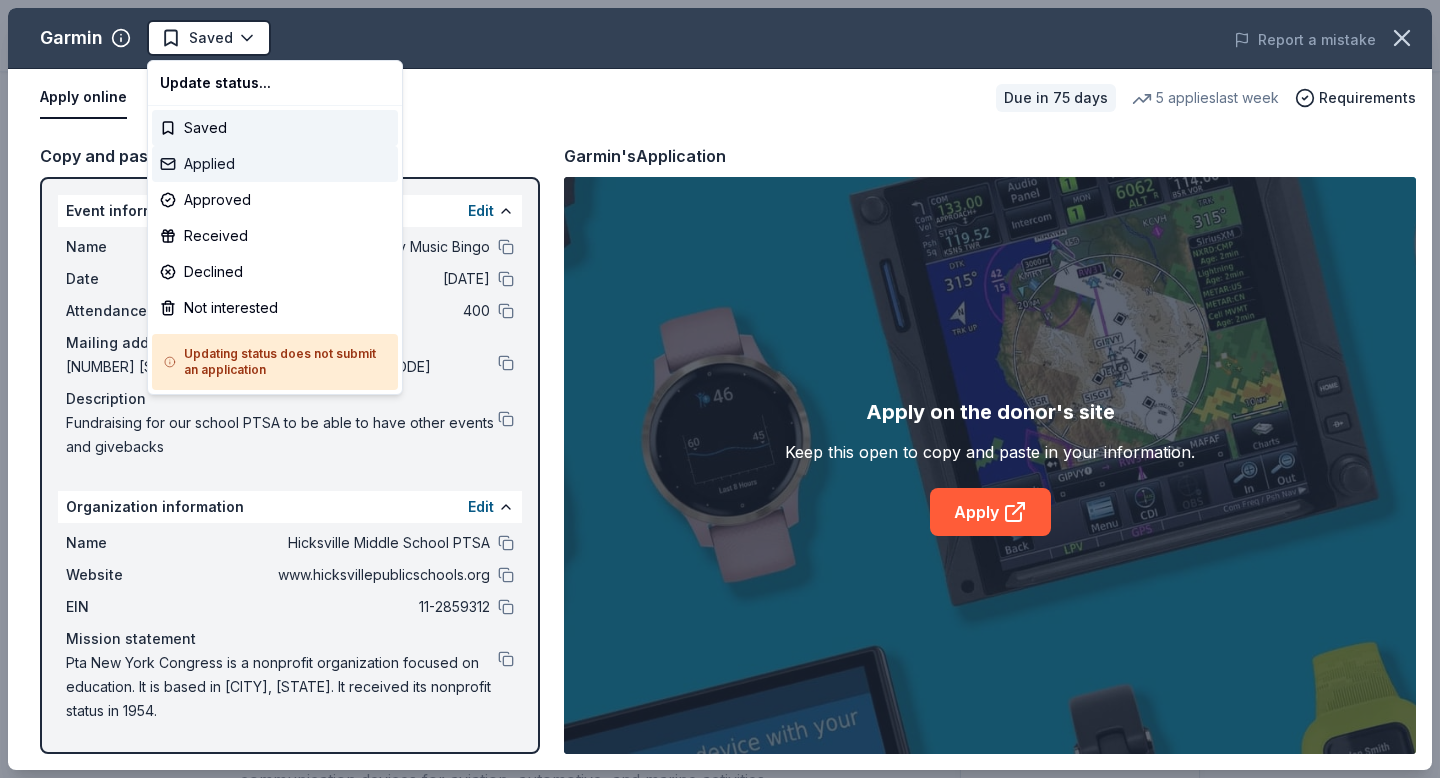 click on "Applied" at bounding box center [275, 164] 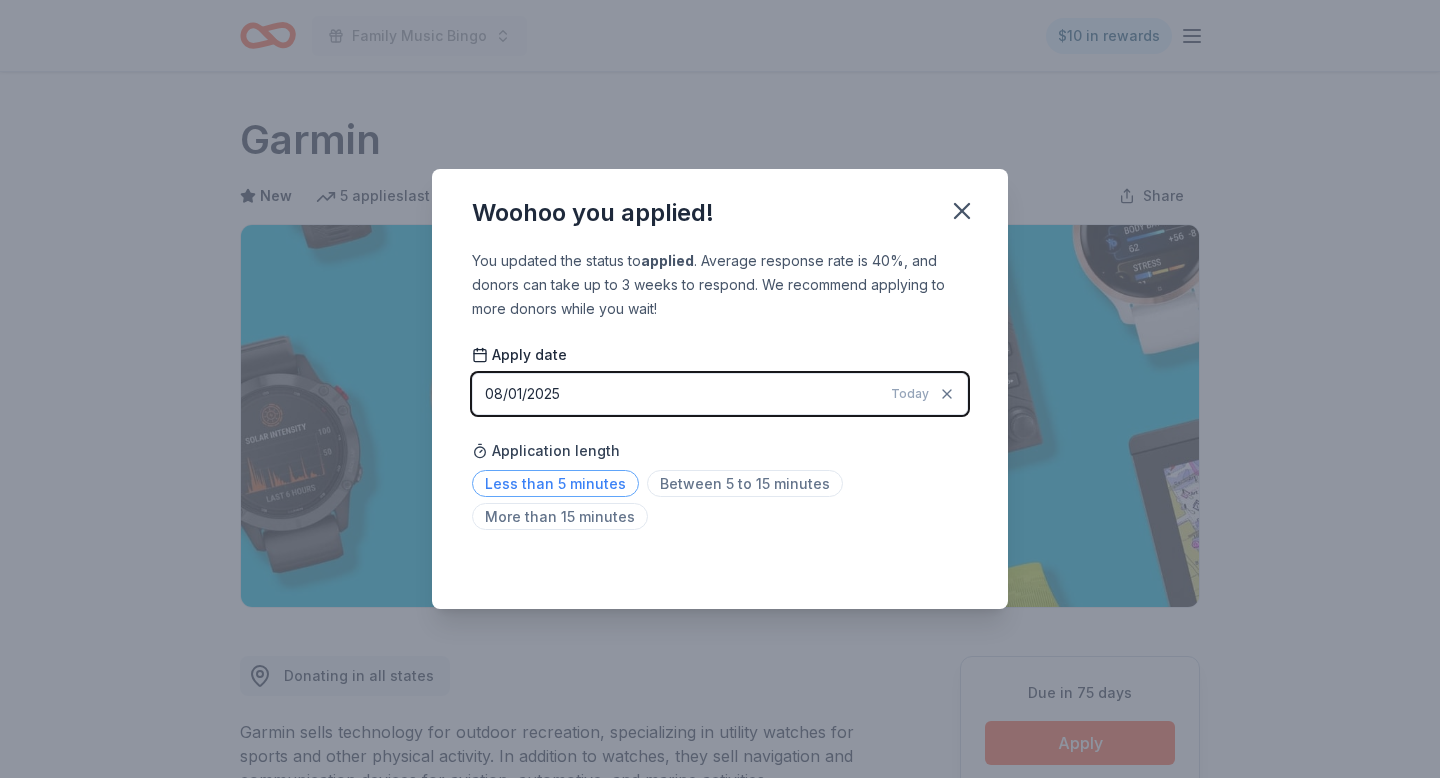 click on "Less than 5 minutes" at bounding box center [555, 483] 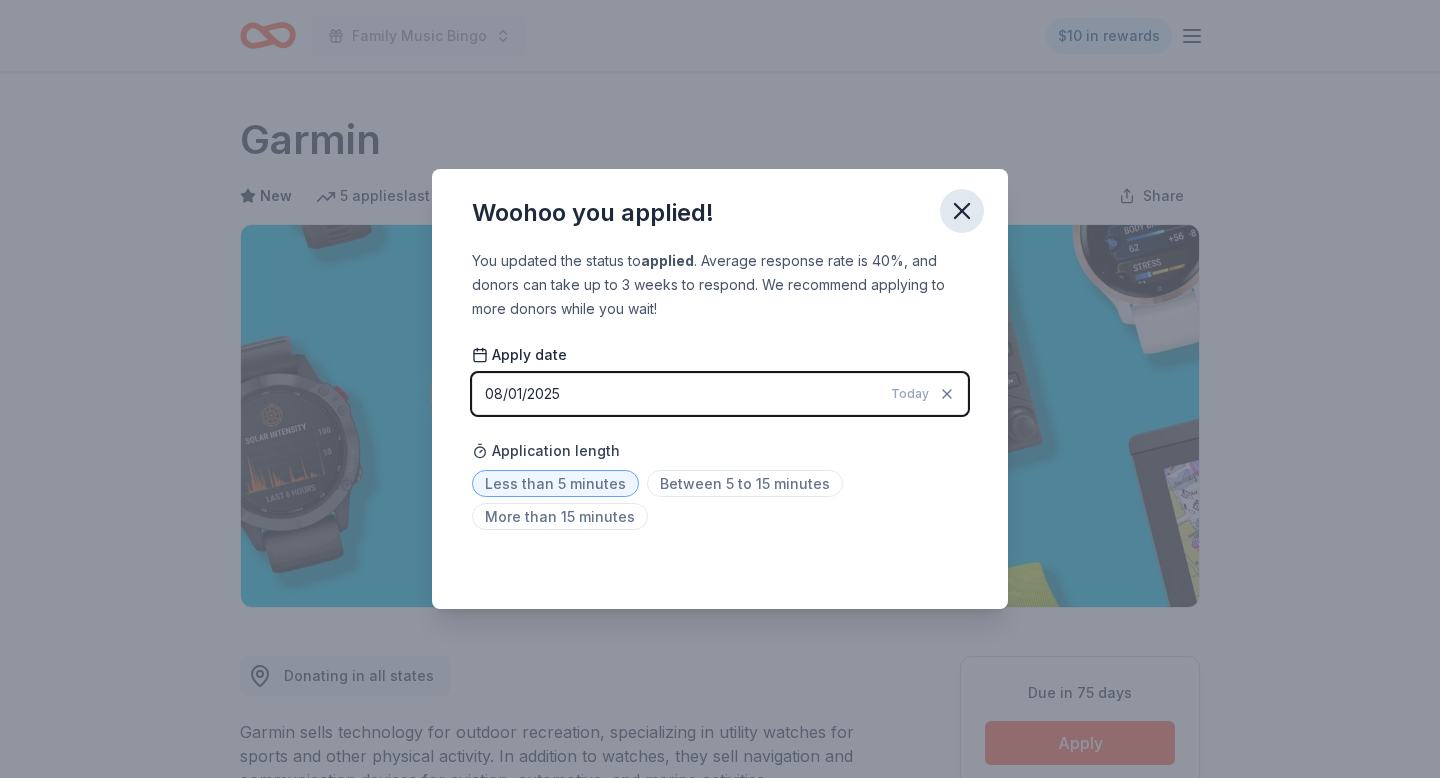 click 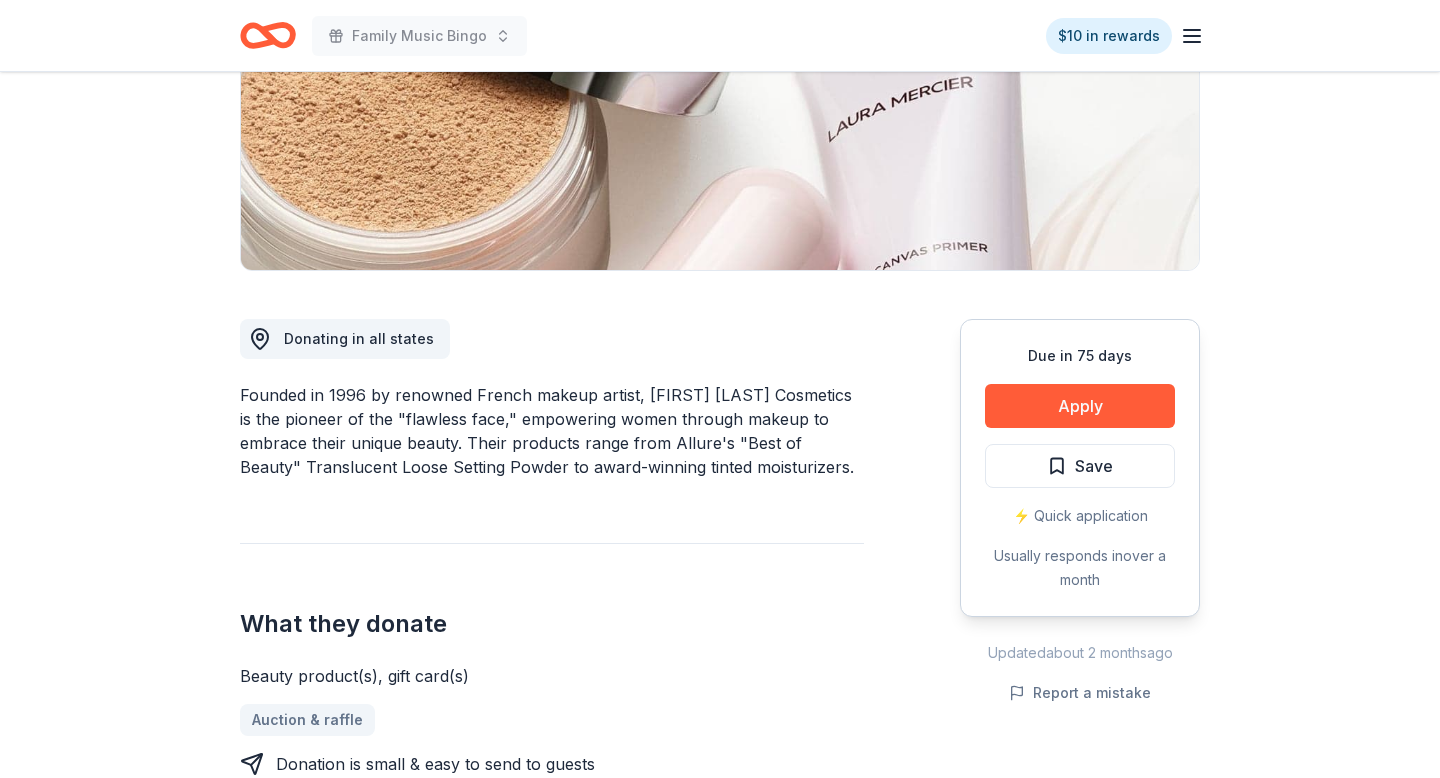 scroll, scrollTop: 340, scrollLeft: 0, axis: vertical 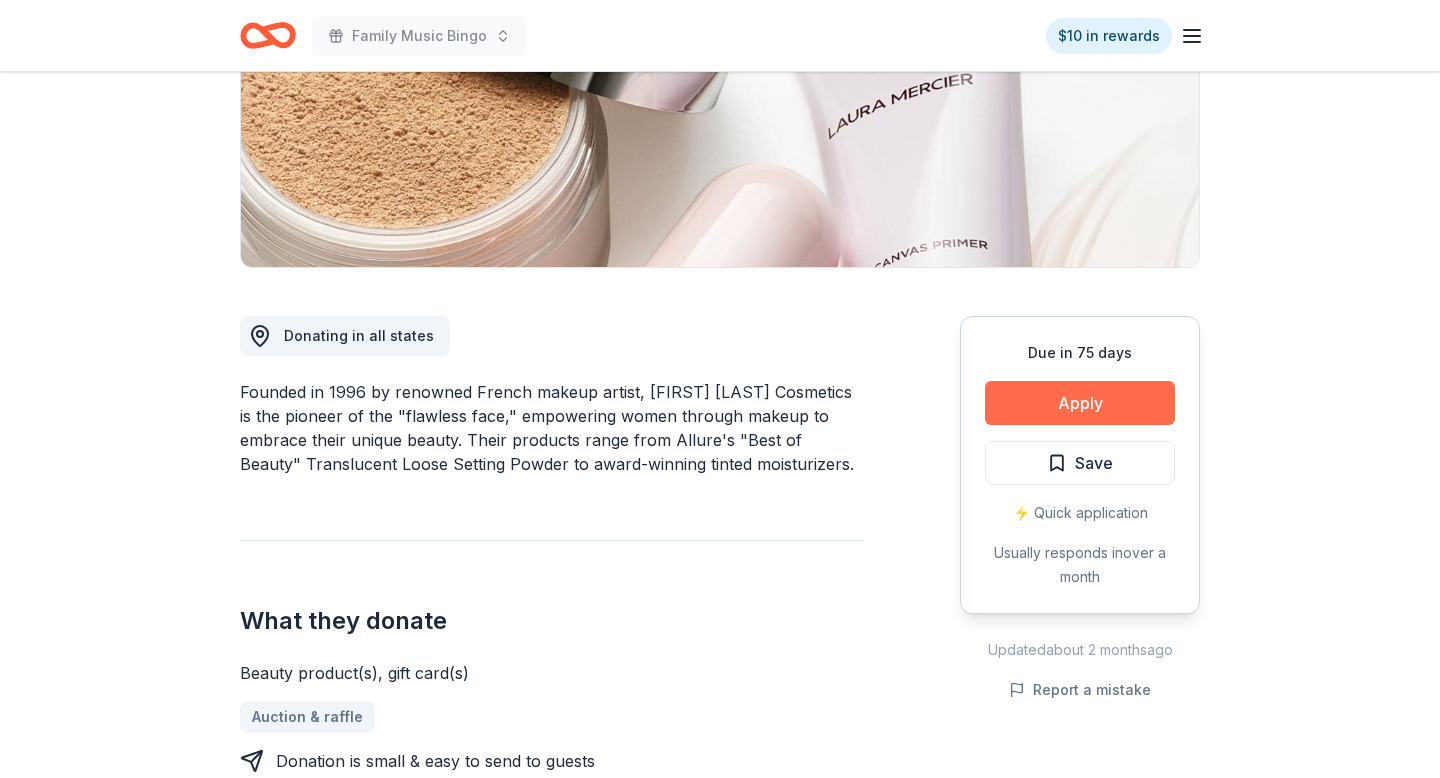 click on "Apply" at bounding box center [1080, 403] 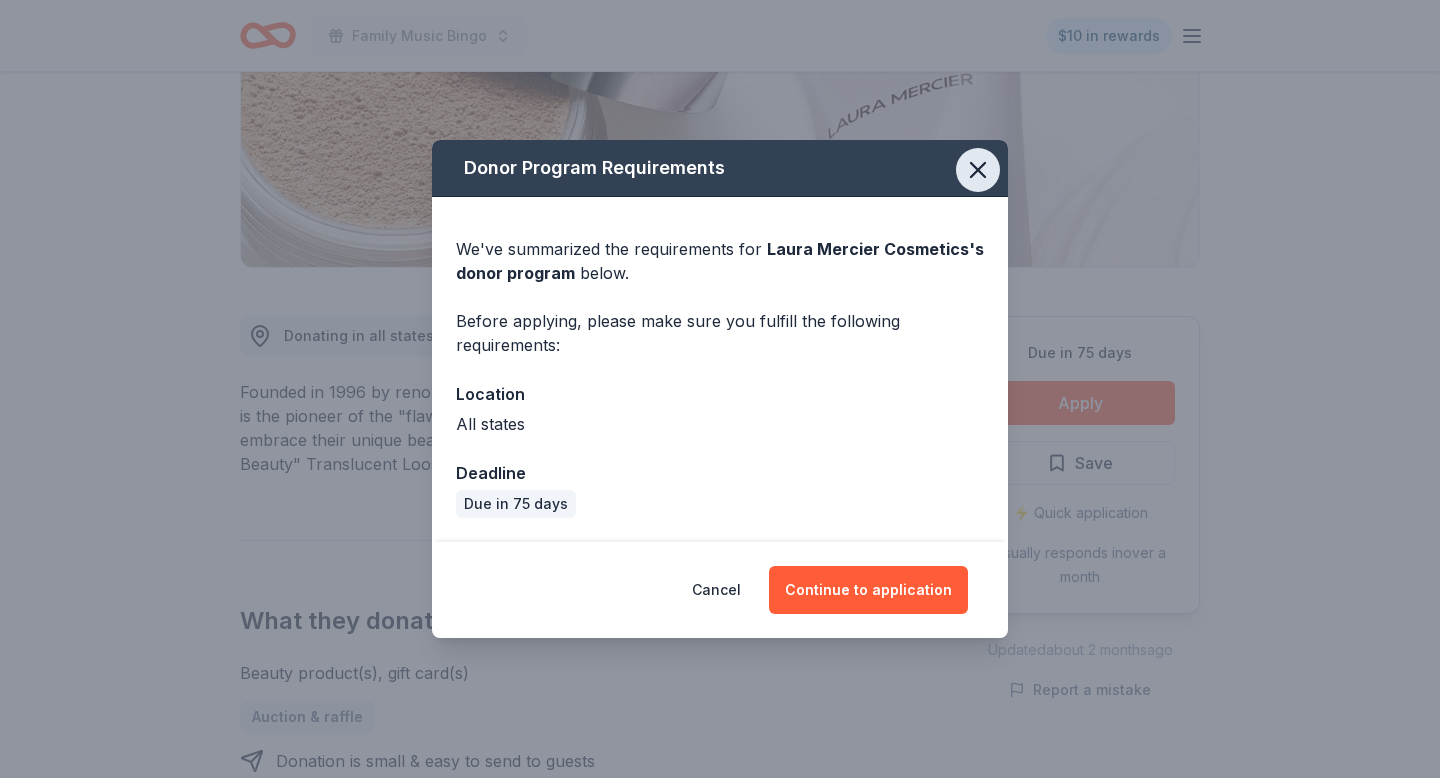 click 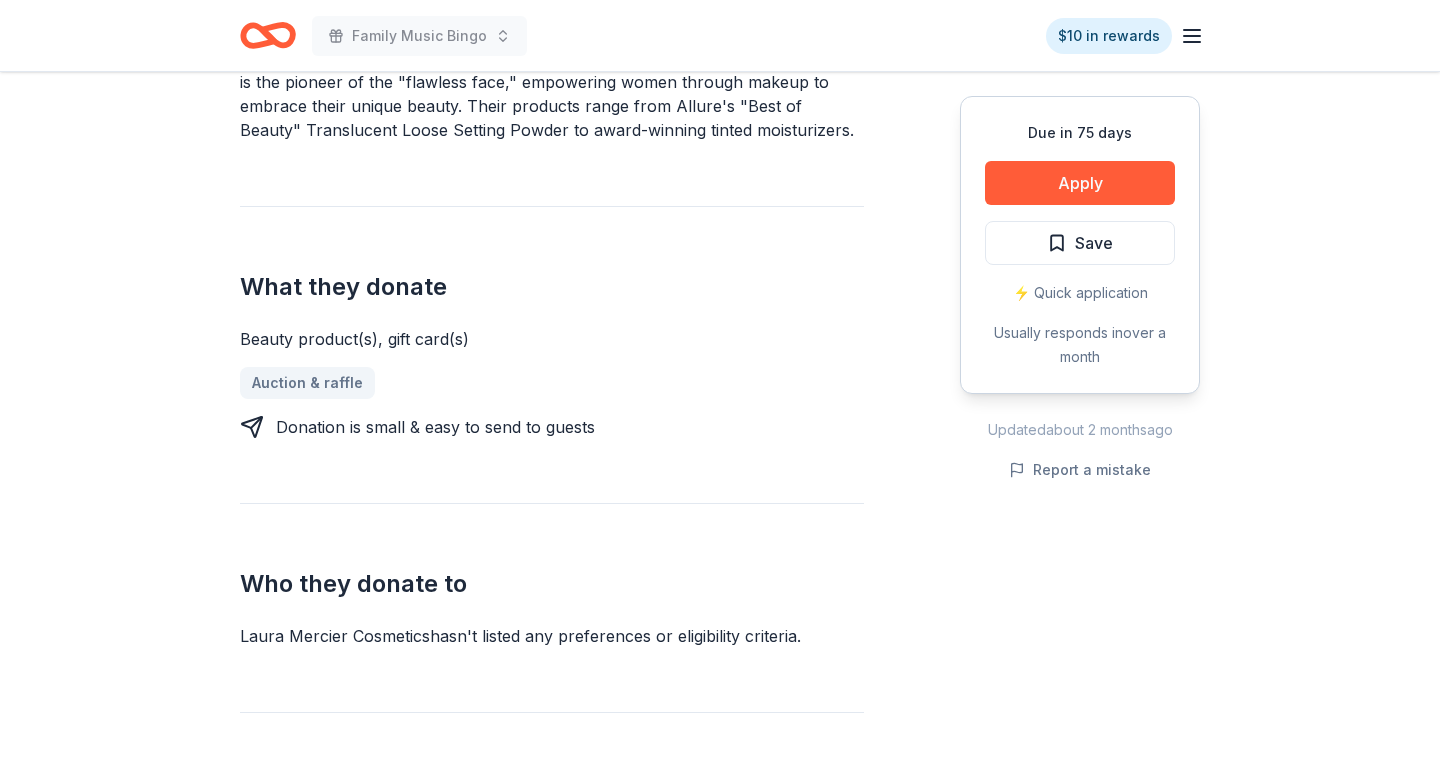 scroll, scrollTop: 675, scrollLeft: 0, axis: vertical 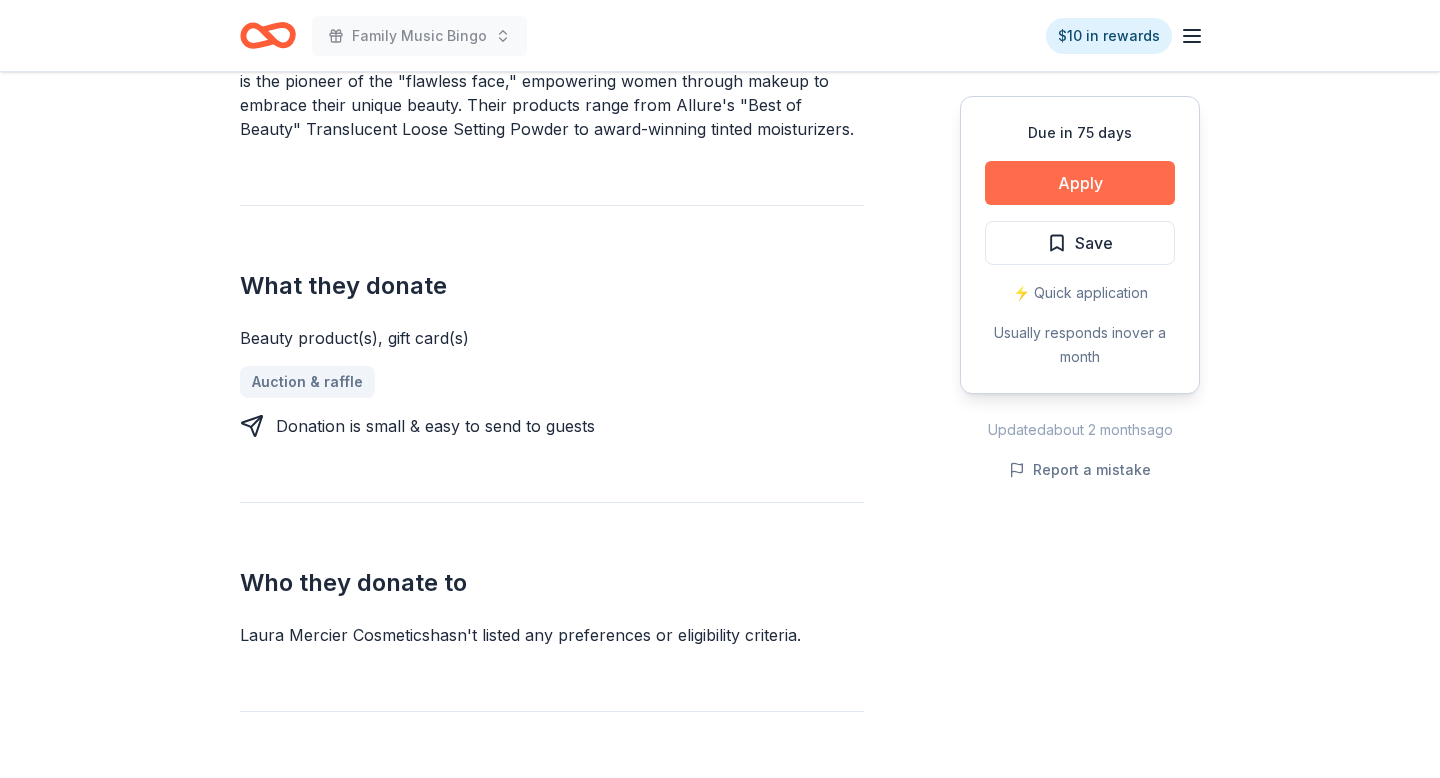 click on "Apply" at bounding box center [1080, 183] 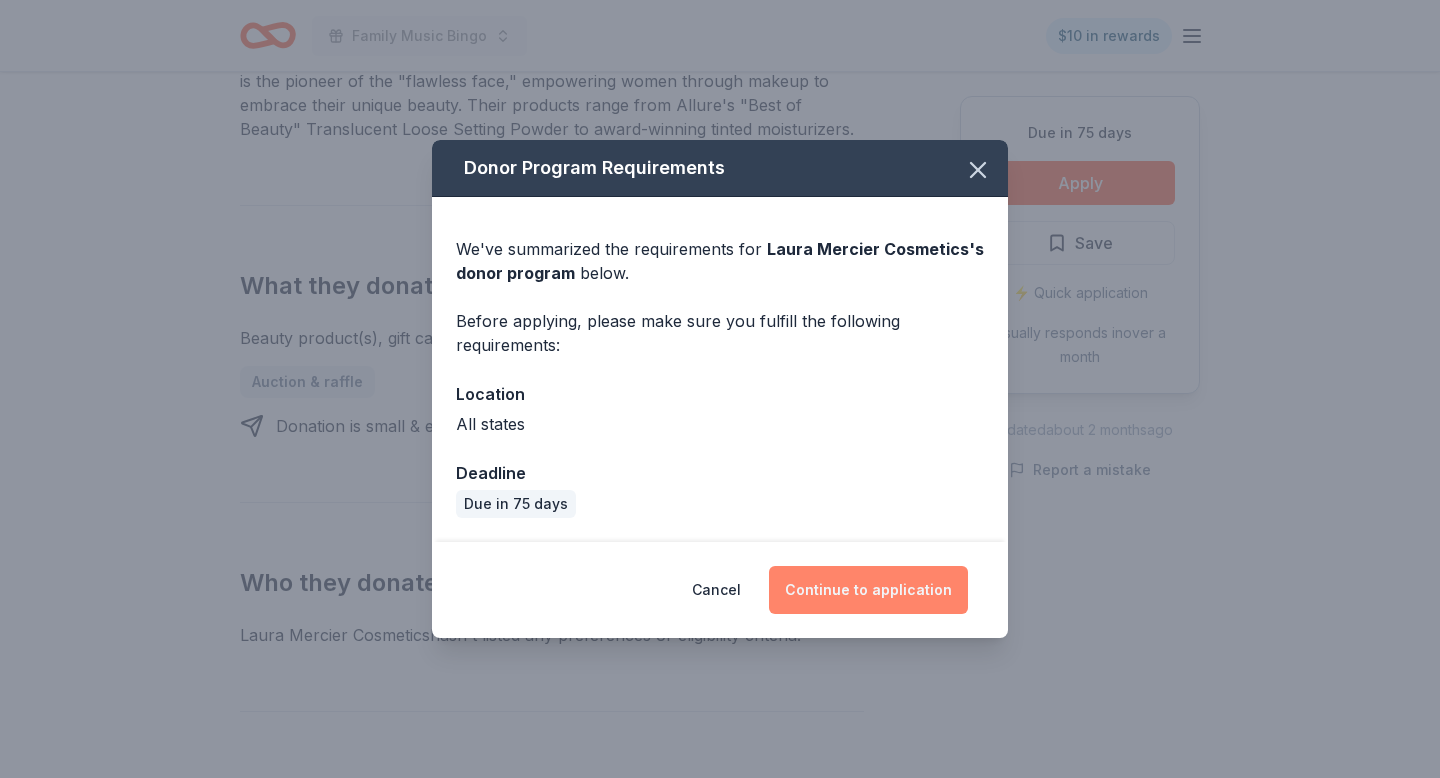 click on "Continue to application" at bounding box center (868, 590) 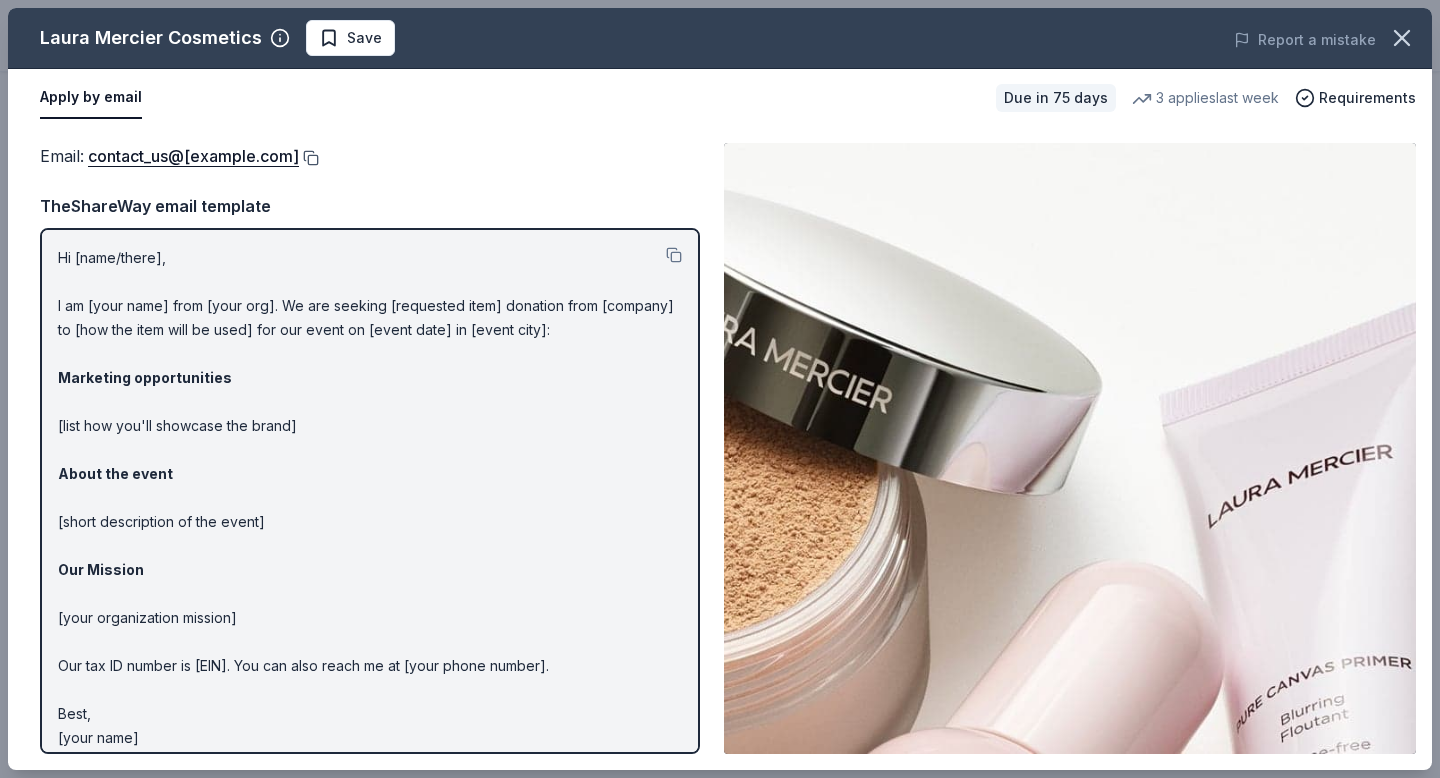click at bounding box center [309, 158] 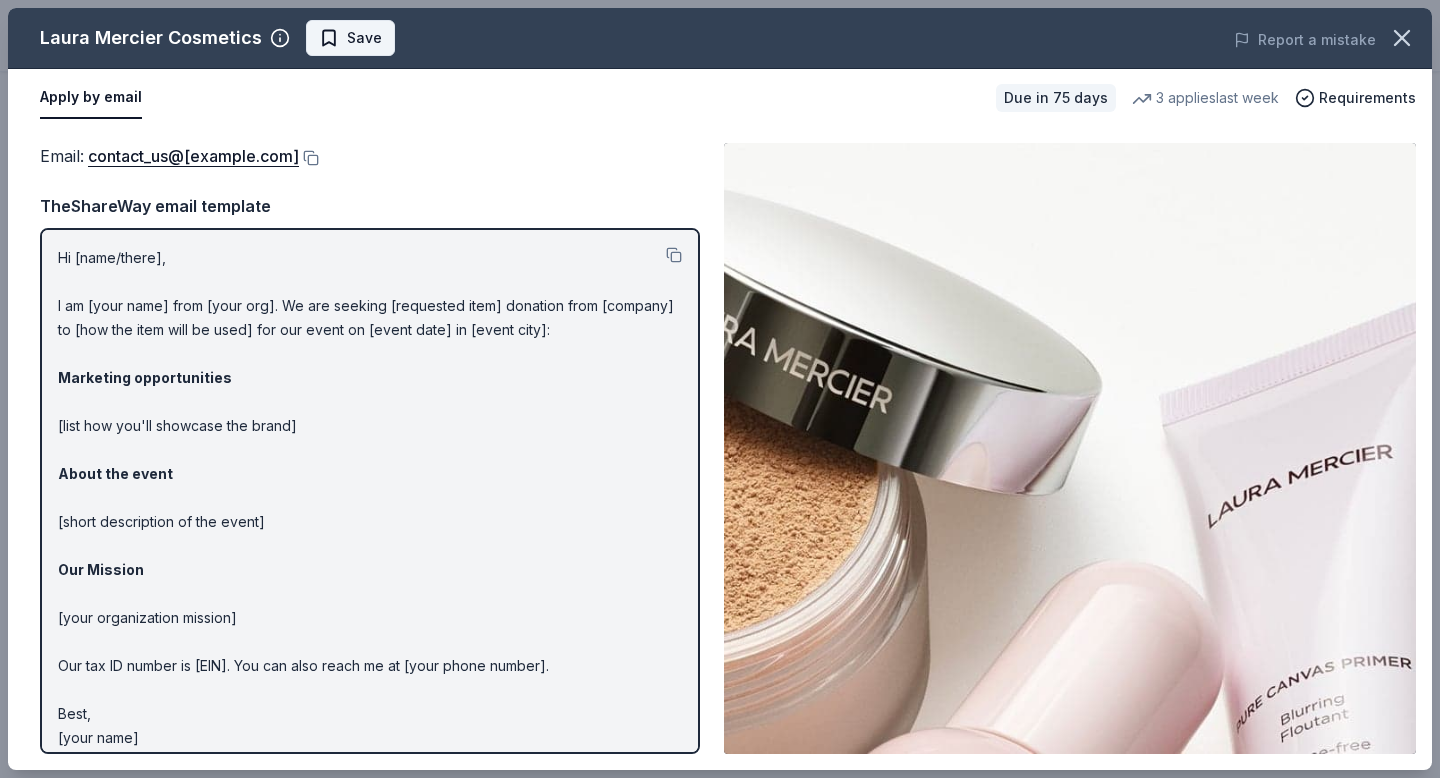 click on "Save" at bounding box center (364, 38) 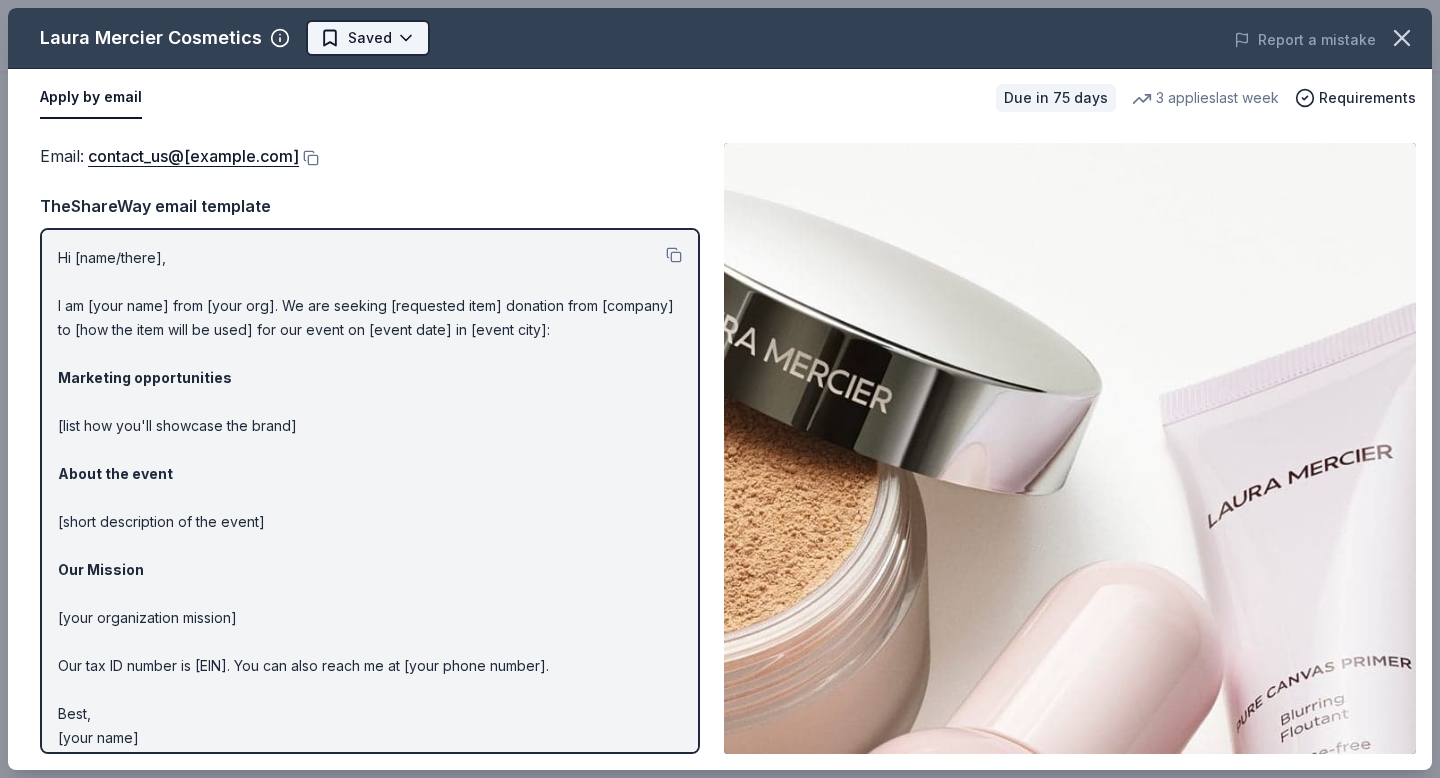 scroll, scrollTop: 0, scrollLeft: 0, axis: both 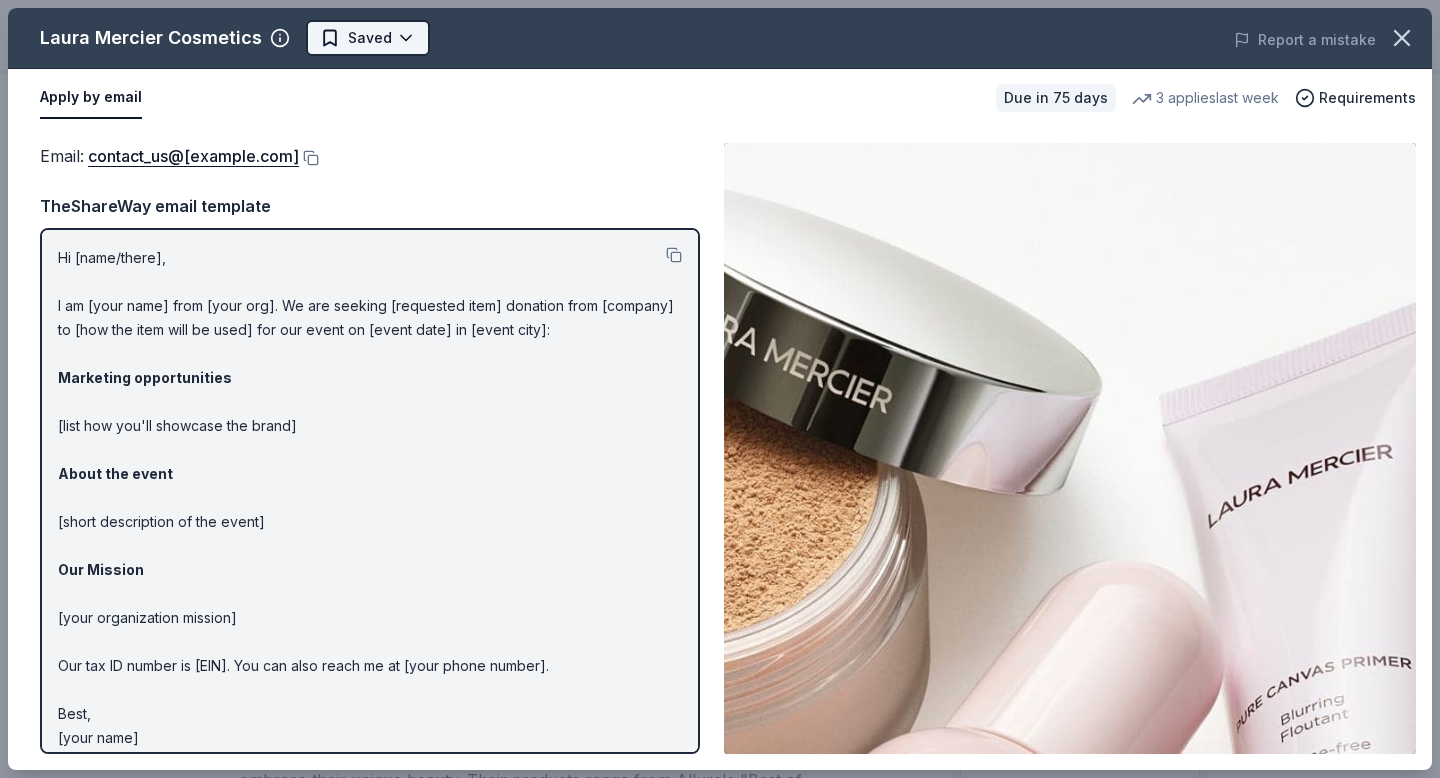 click on "Family Music Bingo $10 in rewards Due in 75 days Share Laura Mercier Cosmetics New 3   applies  last week 0% approval rate Share Donating in all states Founded in 1996 by renowned French makeup artist, Laura Mercier Cosmetics is the pioneer of the "flawless face," empowering women through makeup to embrace their unique beauty. Their products range from Allure's "Best of Beauty" Translucent Loose Setting Powder to award-winning tinted moisturizers. What they donate Beauty product(s), gift card(s) Auction & raffle Donation is small & easy to send to guests Who they donate to Laura Mercier Cosmetics  hasn ' t listed any preferences or eligibility criteria. 0% approval rate 0 % approved 5 % declined 94 % no response Laura Mercier Cosmetics is  a selective donor :  be sure to spend extra time on this application if you want a donation. We ' re collecting data on   donation value ; check back soon. Due in 75 days Apply Saved ⚡️ Quick application Usually responds in  over a month Updated  about 2 months  ago New" at bounding box center (720, 389) 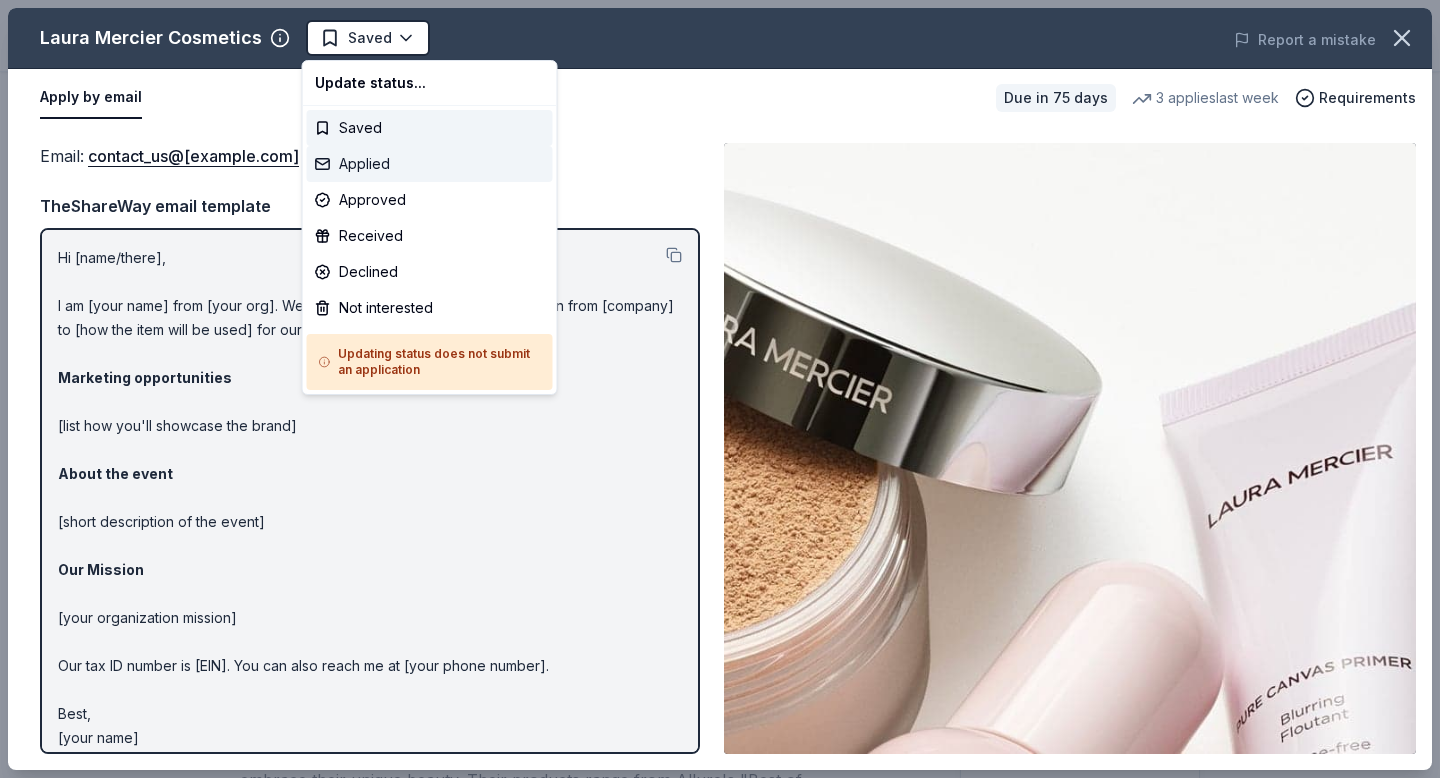 click on "Applied" at bounding box center (430, 164) 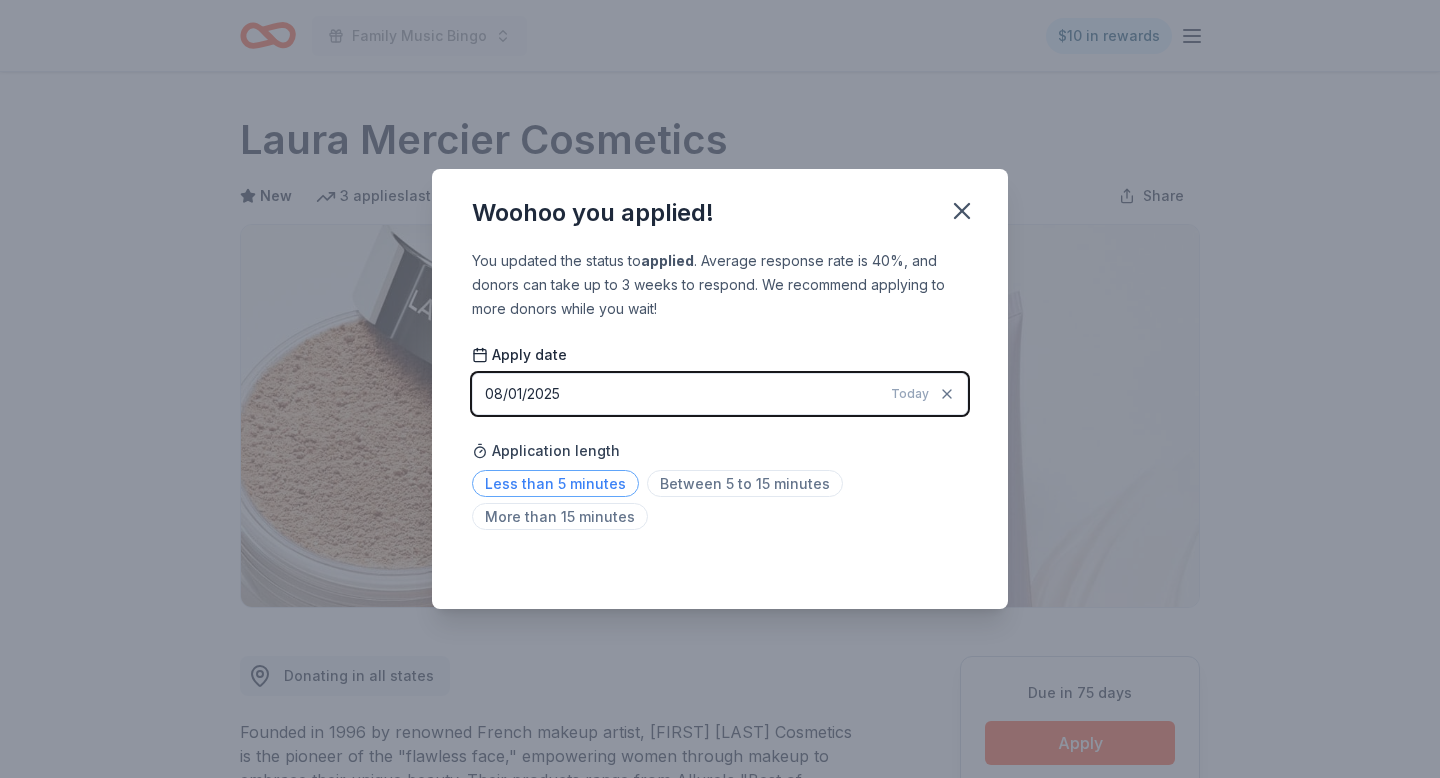click on "Less than 5 minutes" at bounding box center (555, 483) 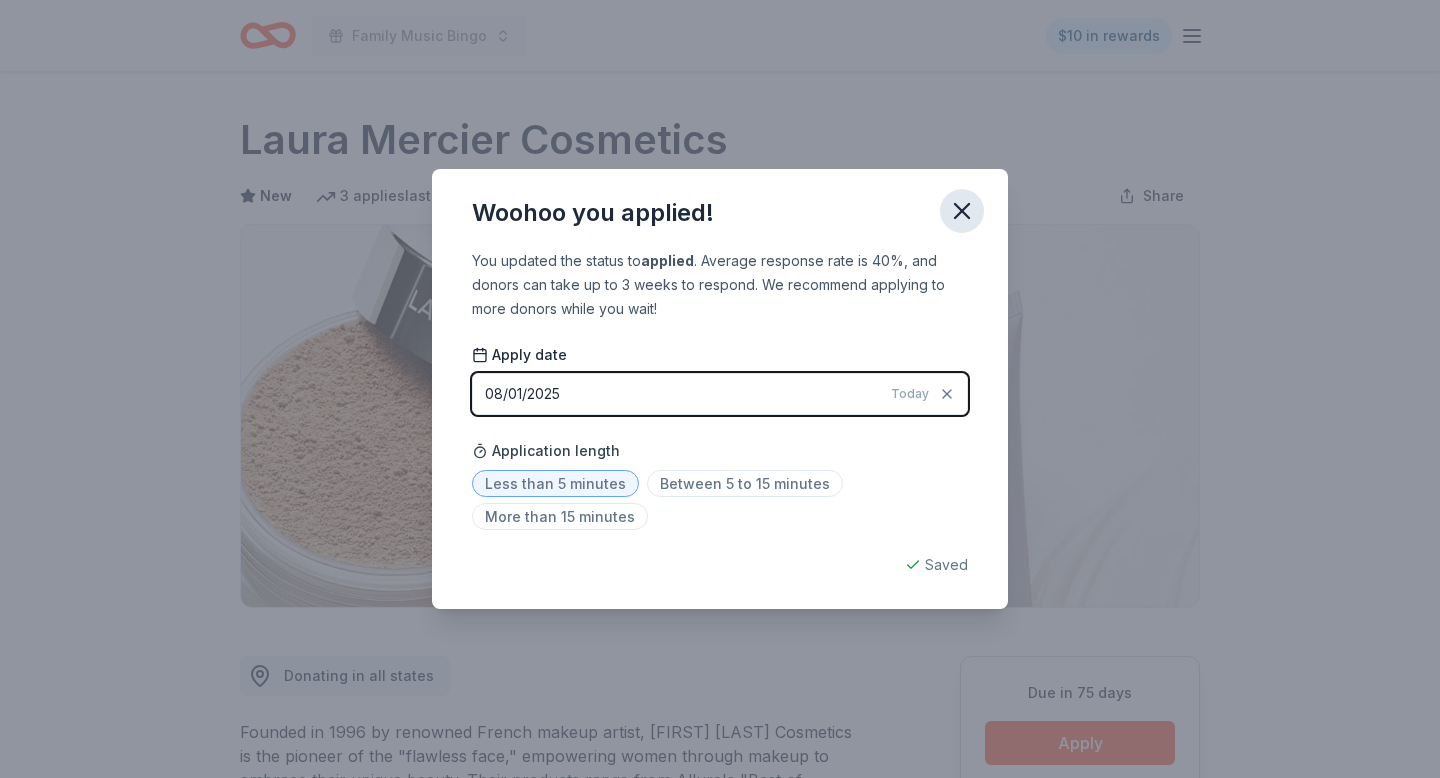 click at bounding box center (962, 211) 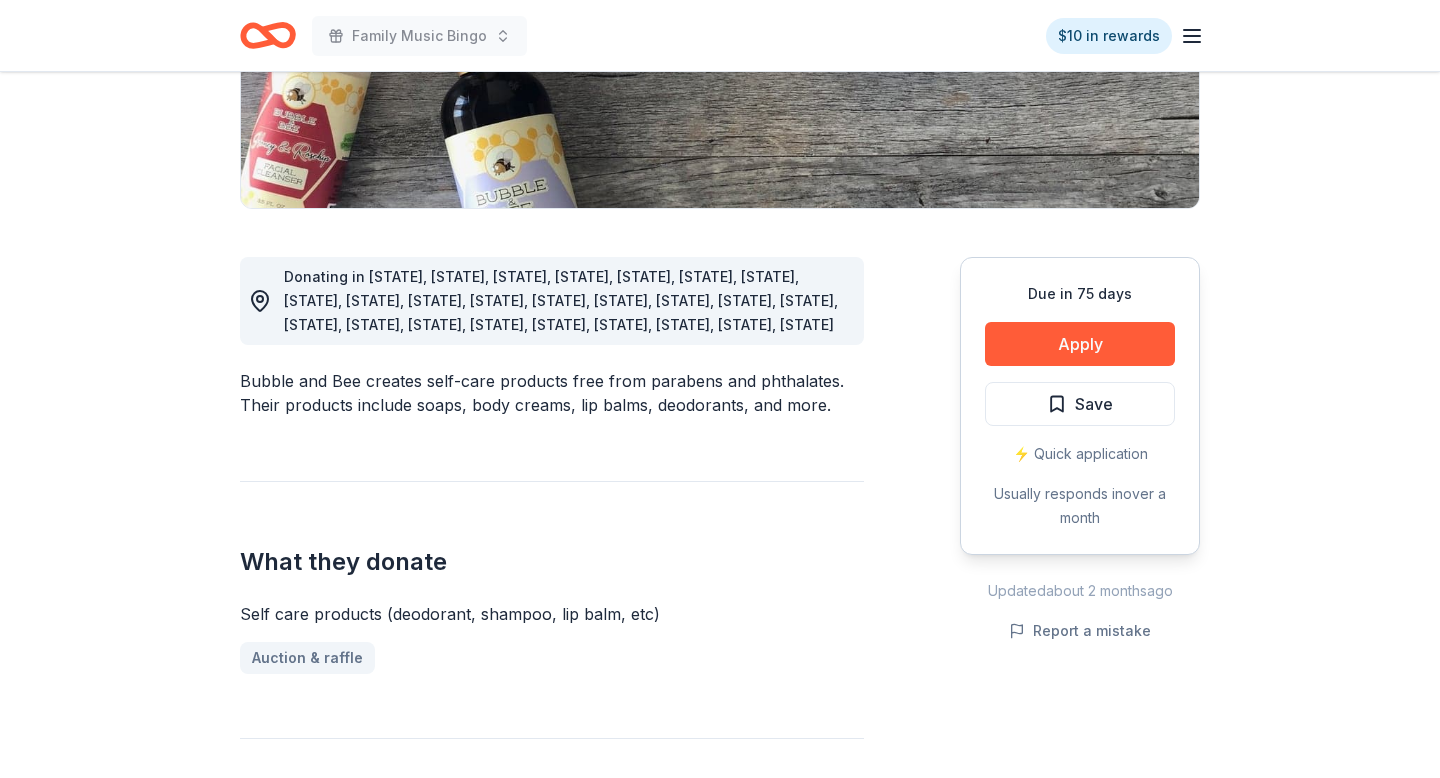 scroll, scrollTop: 397, scrollLeft: 0, axis: vertical 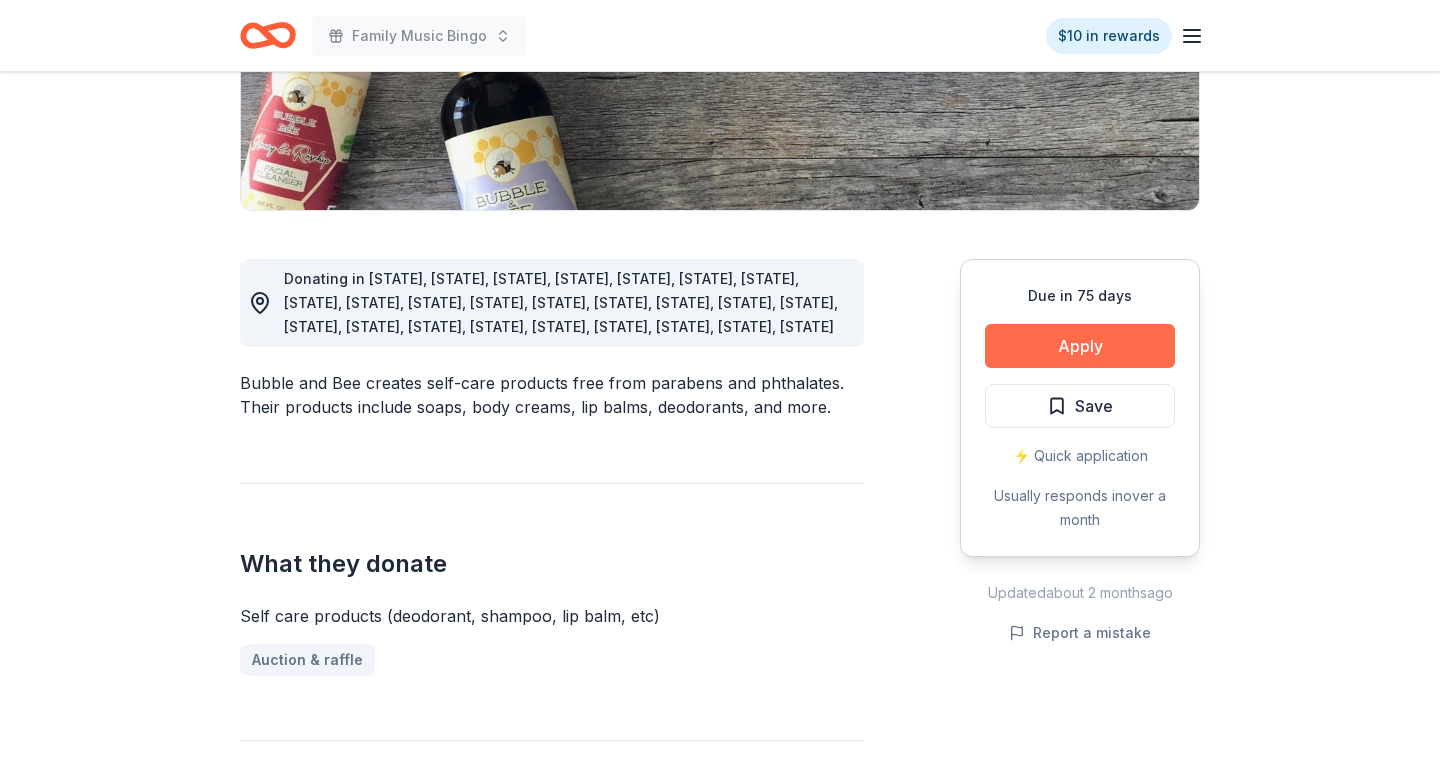 click on "Apply" at bounding box center [1080, 346] 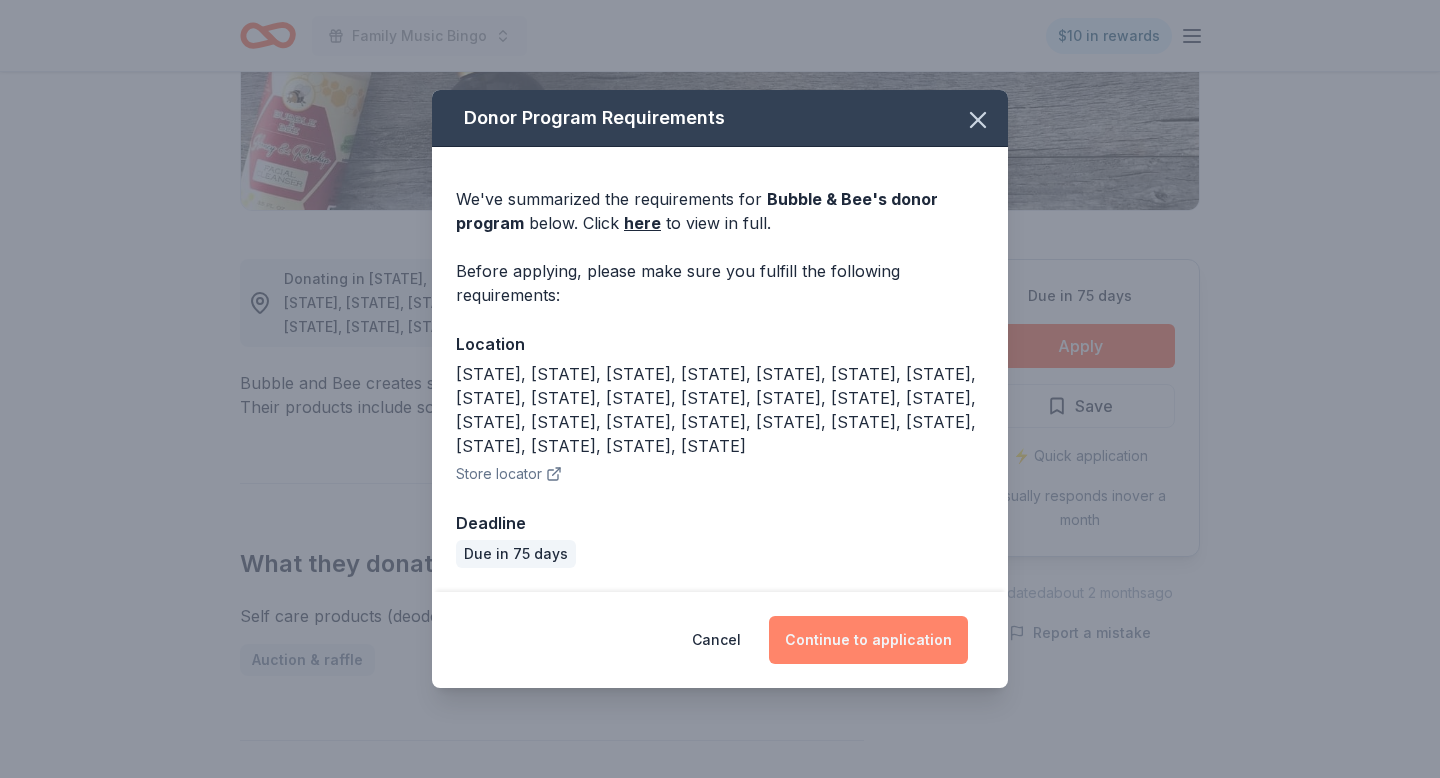 click on "Continue to application" at bounding box center (868, 640) 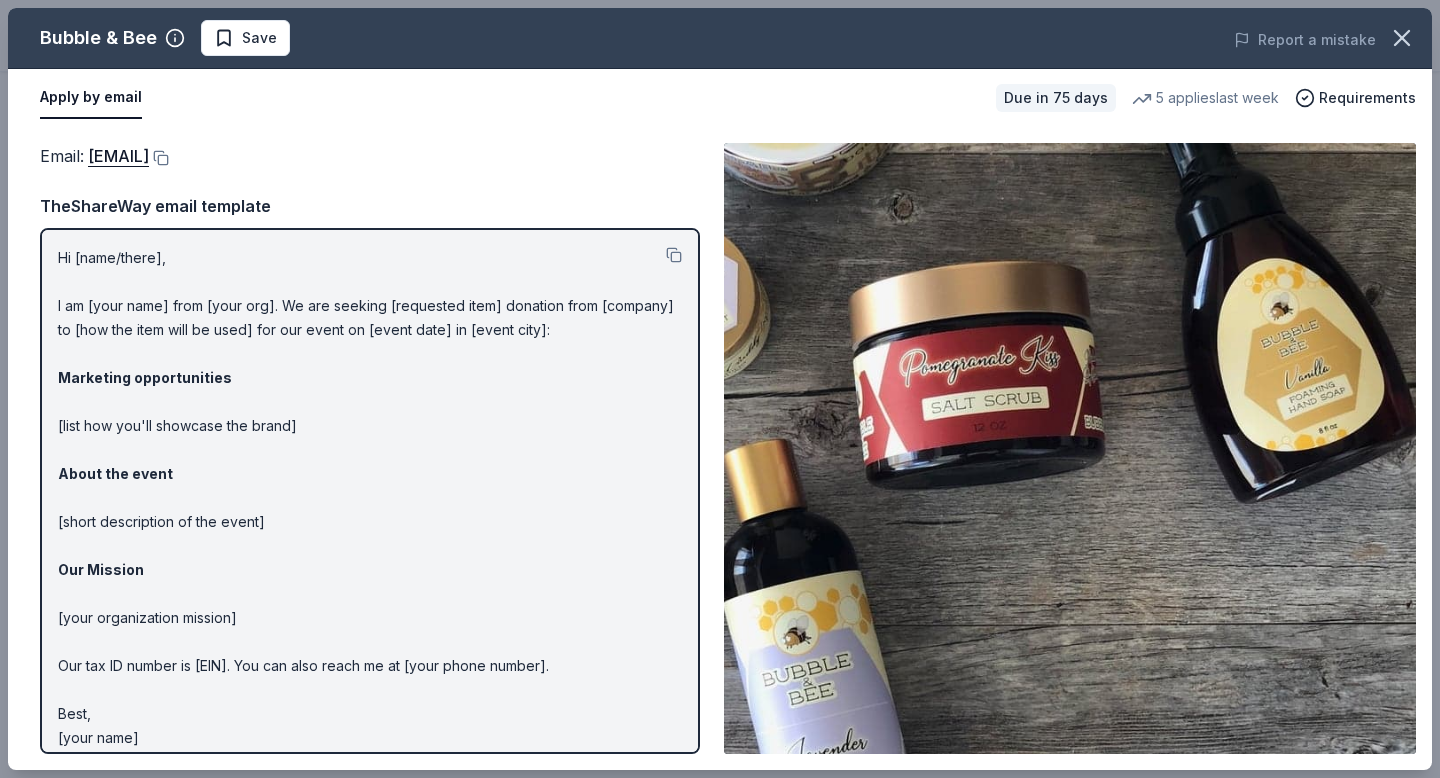 click on "Email : info@bubbleandbee.com" at bounding box center (370, 156) 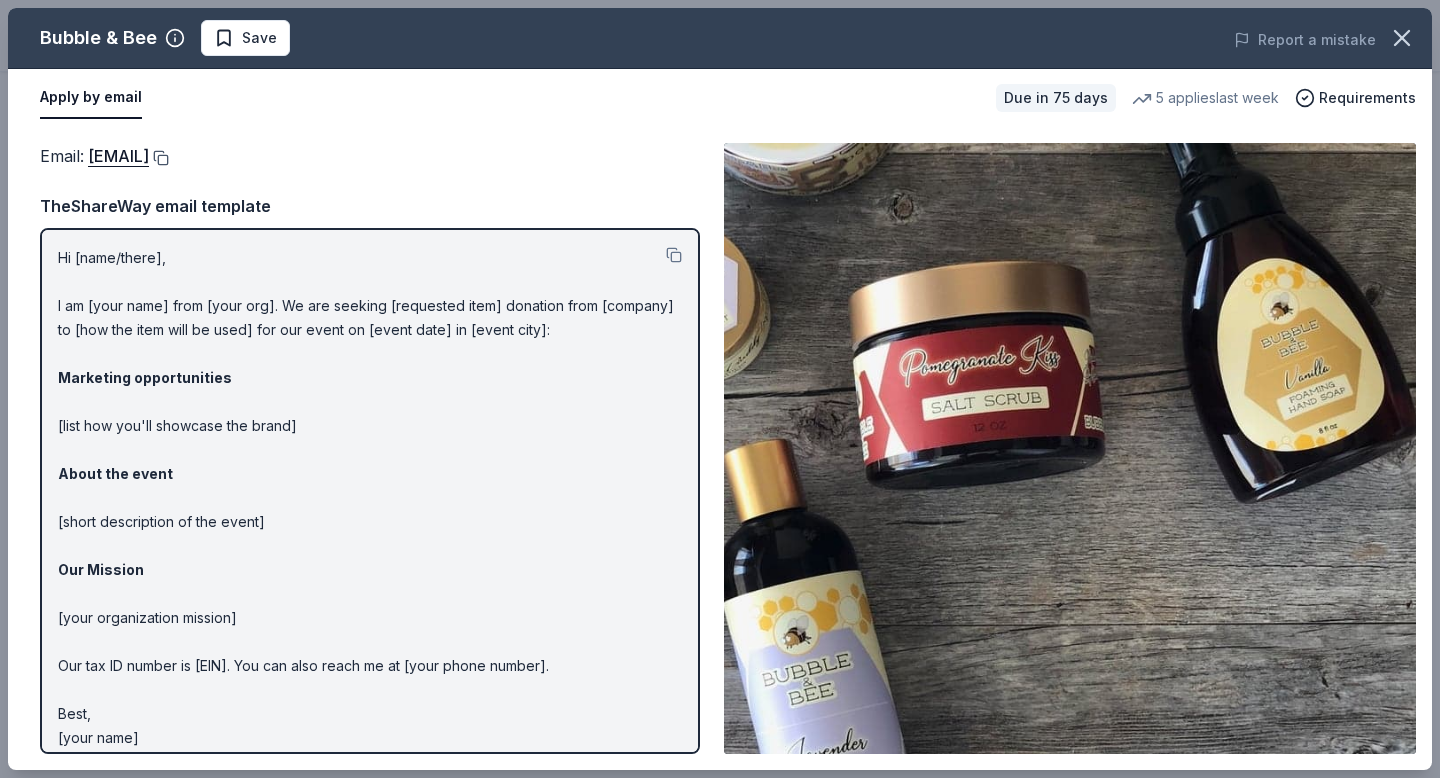 click at bounding box center (159, 158) 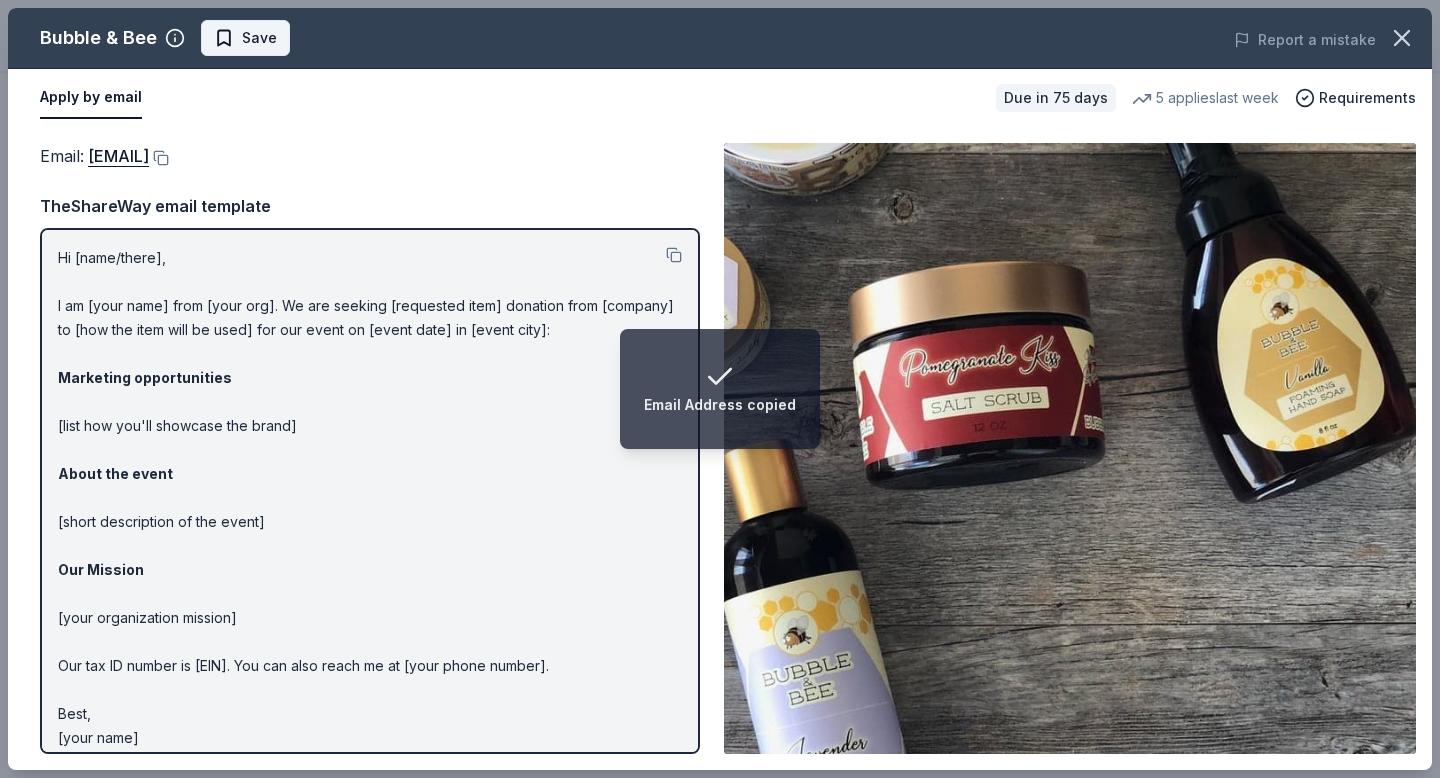 click on "Save" at bounding box center (259, 38) 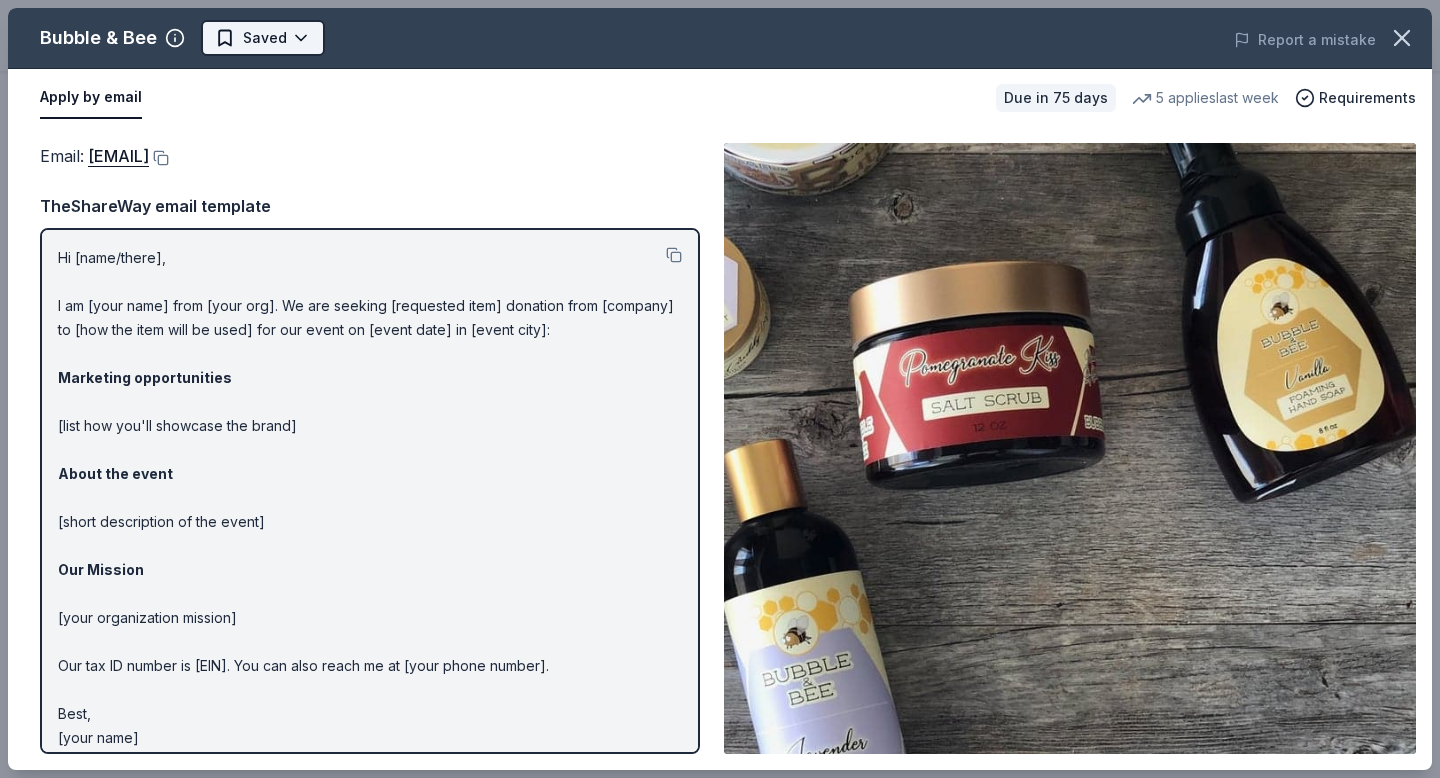 scroll, scrollTop: 0, scrollLeft: 0, axis: both 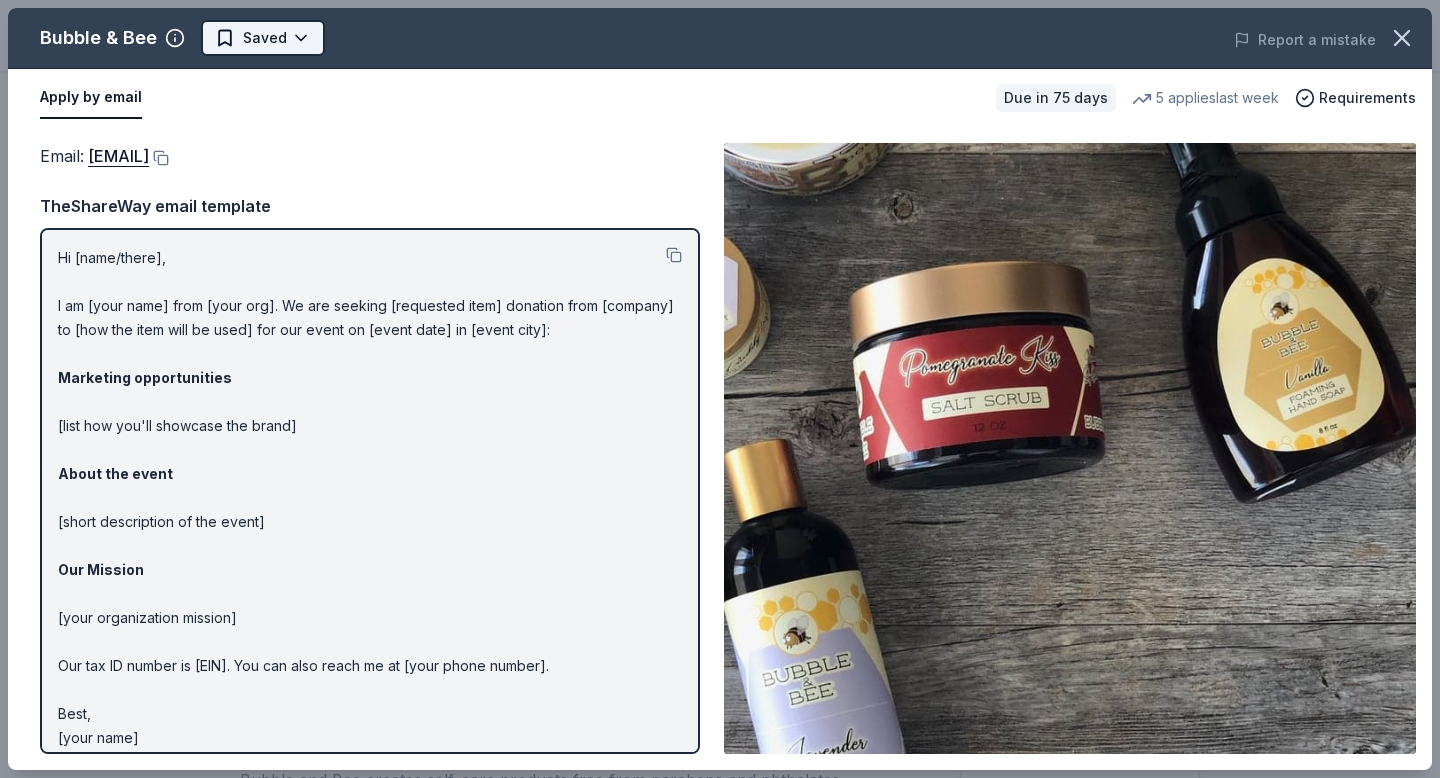 click on "Family Music Bingo $10 in rewards Due in 75 days Share Bubble & Bee New 5   applies  last week 0% approval rate Share Donating in AK, AZ, CA, CO, CT, FL, GA, KS, KY, MI, MN, MS, MT, NE, NV, NH, NY, NC, ND, OH, PA, UT, VA, WI Bubble and Bee creates self-care products free from parabens and phthalates. Their products include soaps, body creams, lip balms, deodorants, and more. What they donate Self care products (deodorant, shampoo, lip balm, etc) Auction & raffle Who they donate to Bubble & Bee  hasn ' t listed any preferences or eligibility criteria. 0% approval rate 0 % approved 3 % declined 97 % no response Bubble & Bee is  a selective donor :  be sure to spend extra time on this application if you want a donation. We ' re collecting data on   donation value ; check back soon. Due in 75 days Apply Saved ⚡️ Quick application Usually responds in  over a month Updated  about 2 months  ago Report a mistake New Be the first to review this company! Leave a review Similar donors Top rated 14   applies 4.8 6" at bounding box center [720, 389] 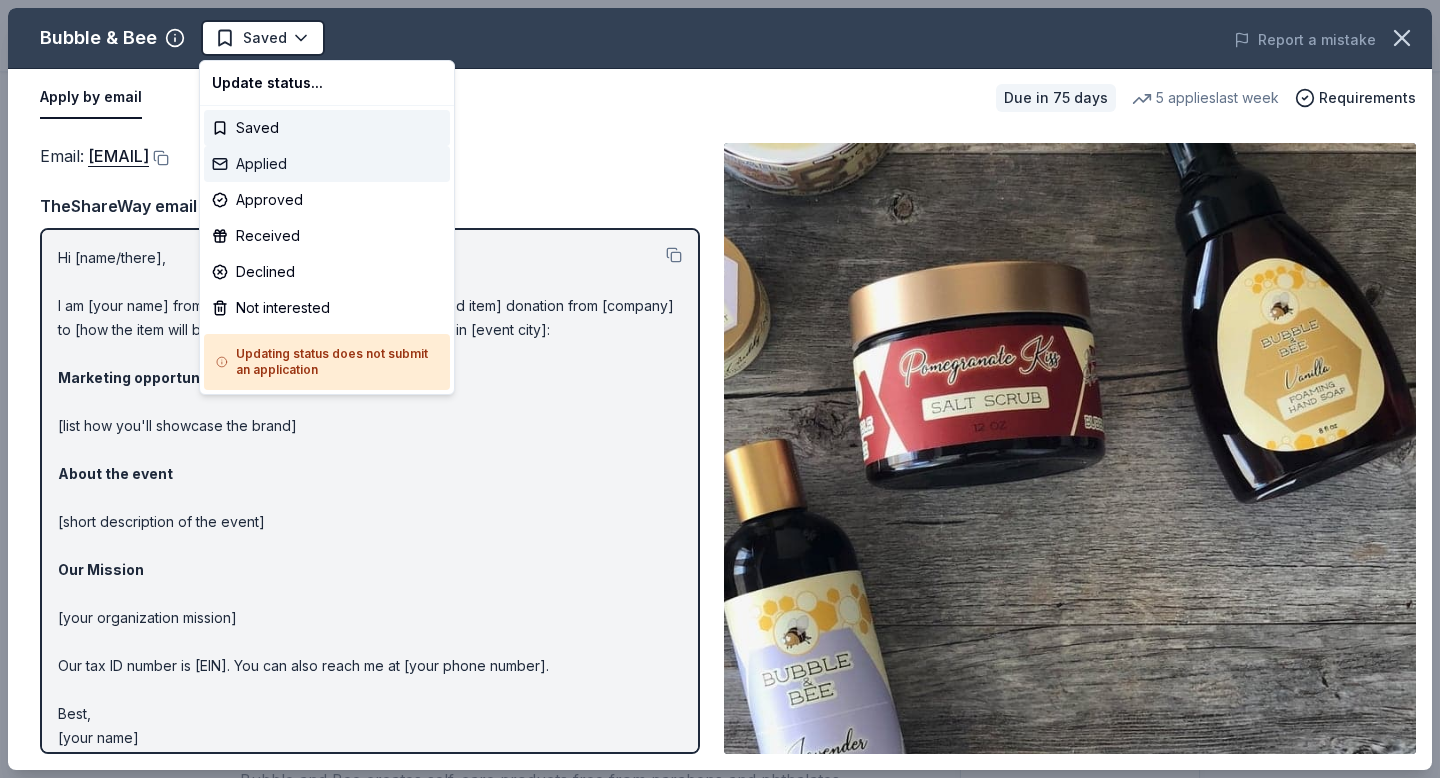 click on "Applied" at bounding box center [327, 164] 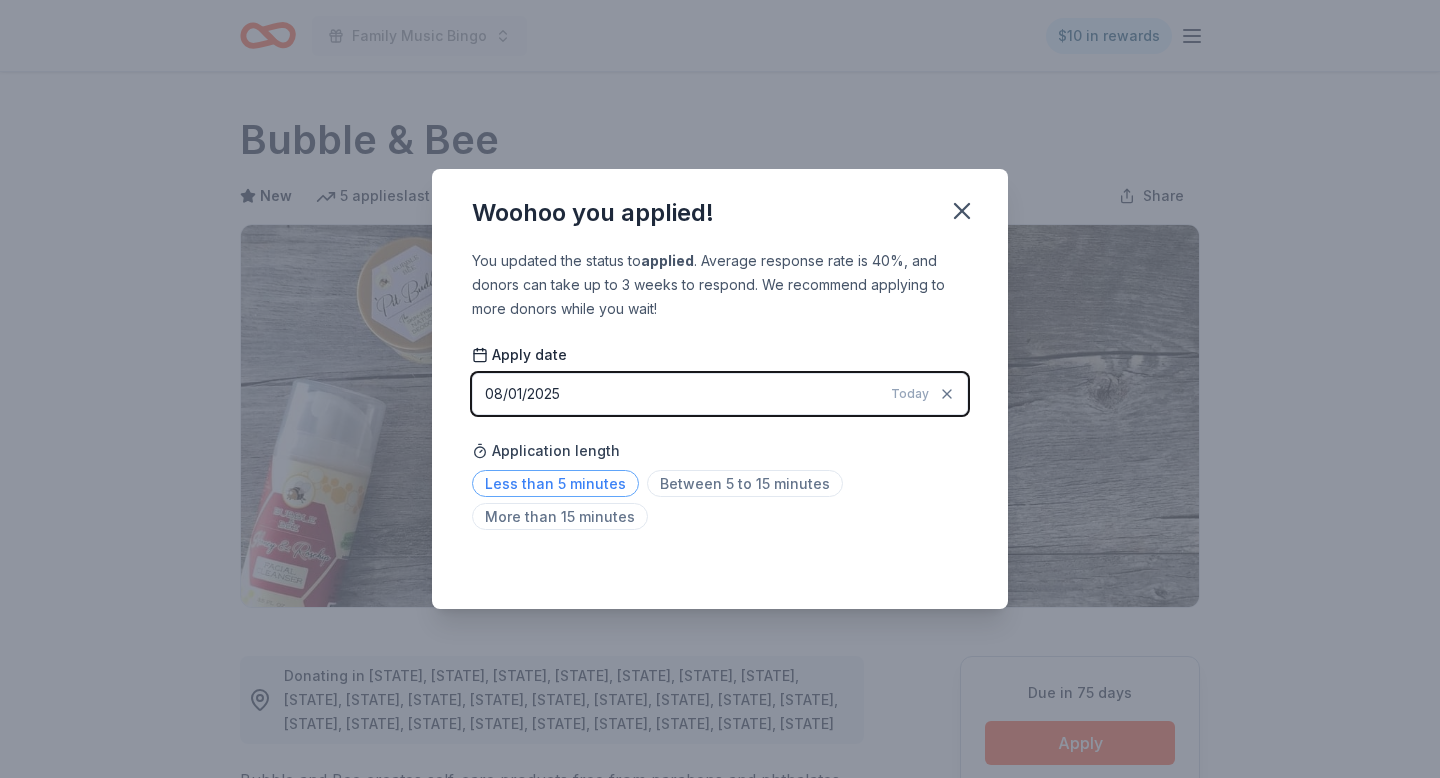 click on "Less than 5 minutes" at bounding box center [555, 483] 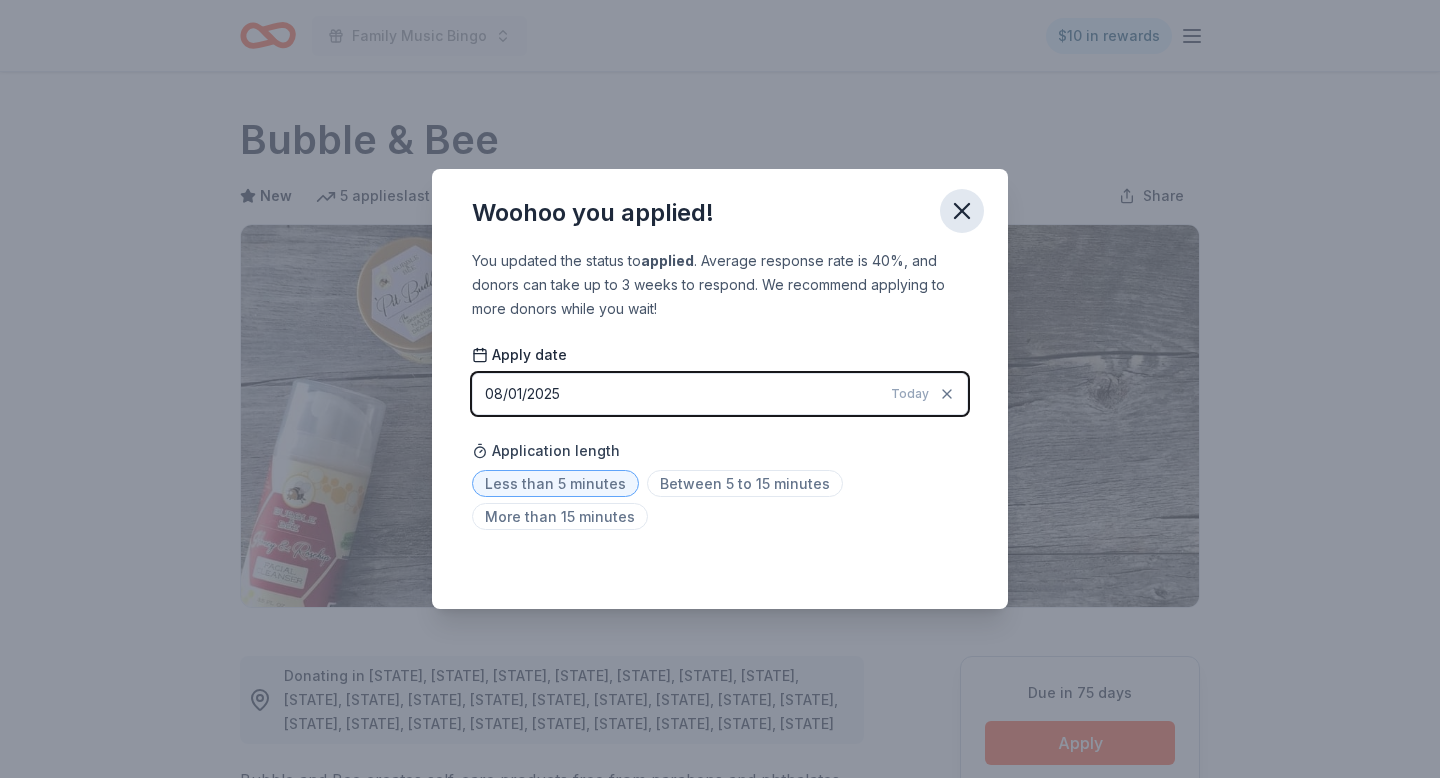 click 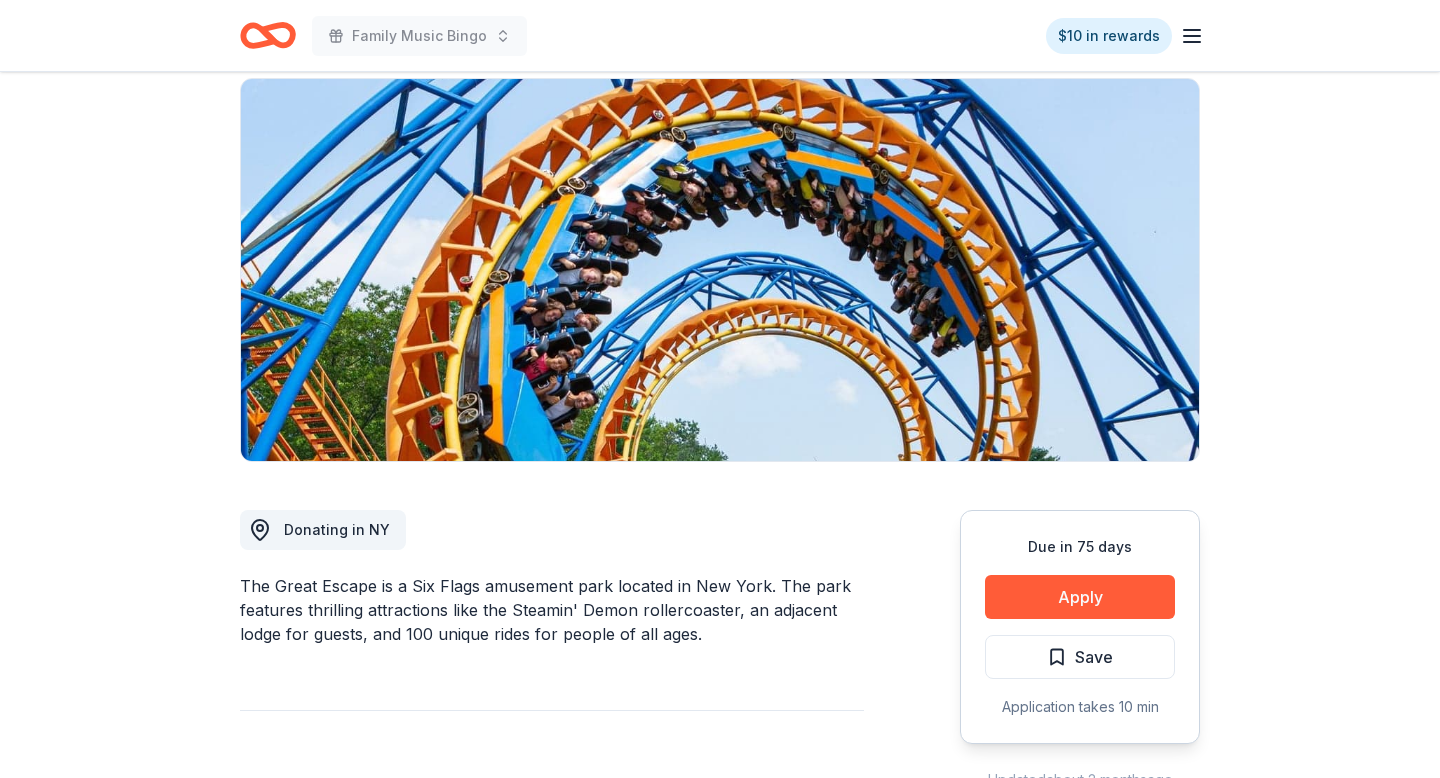 scroll, scrollTop: 186, scrollLeft: 0, axis: vertical 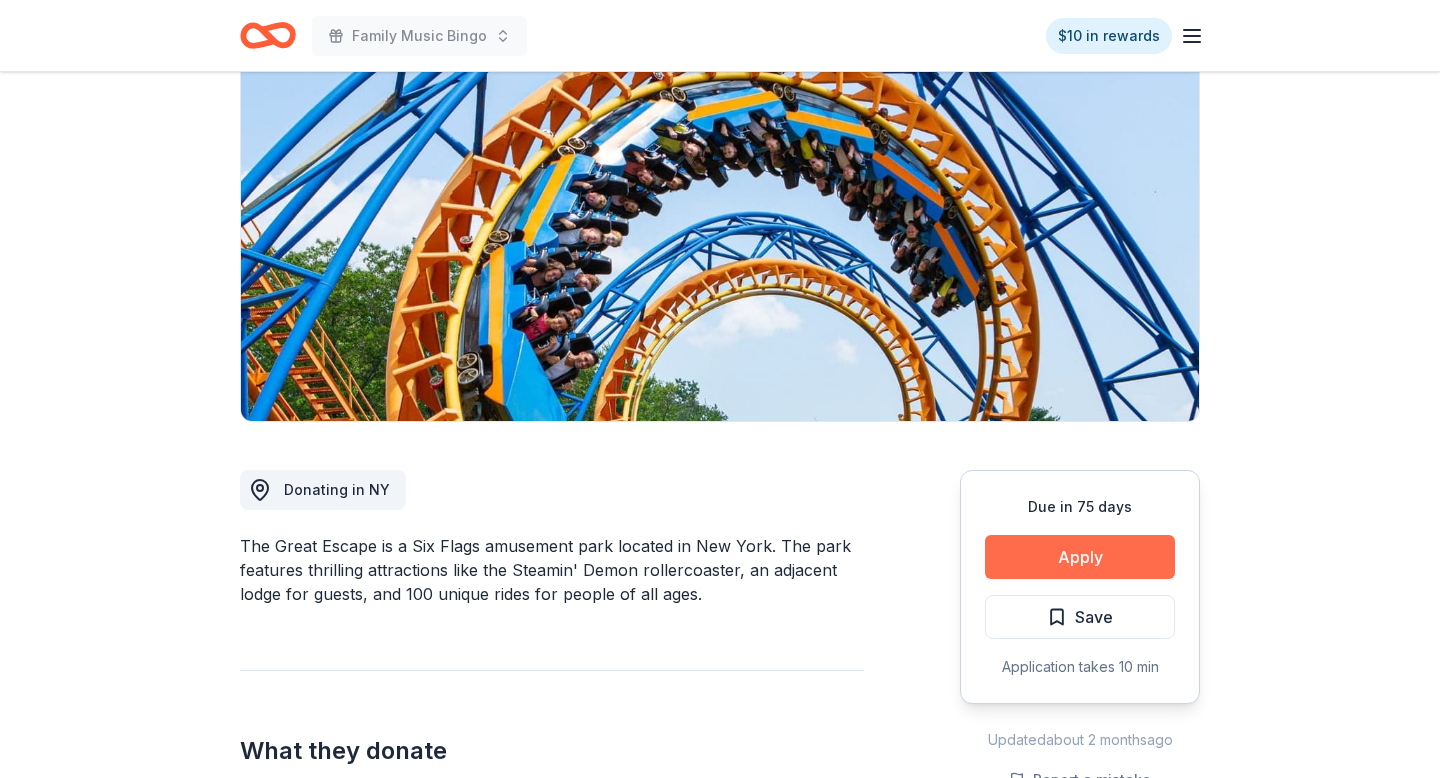 click on "Apply" at bounding box center [1080, 557] 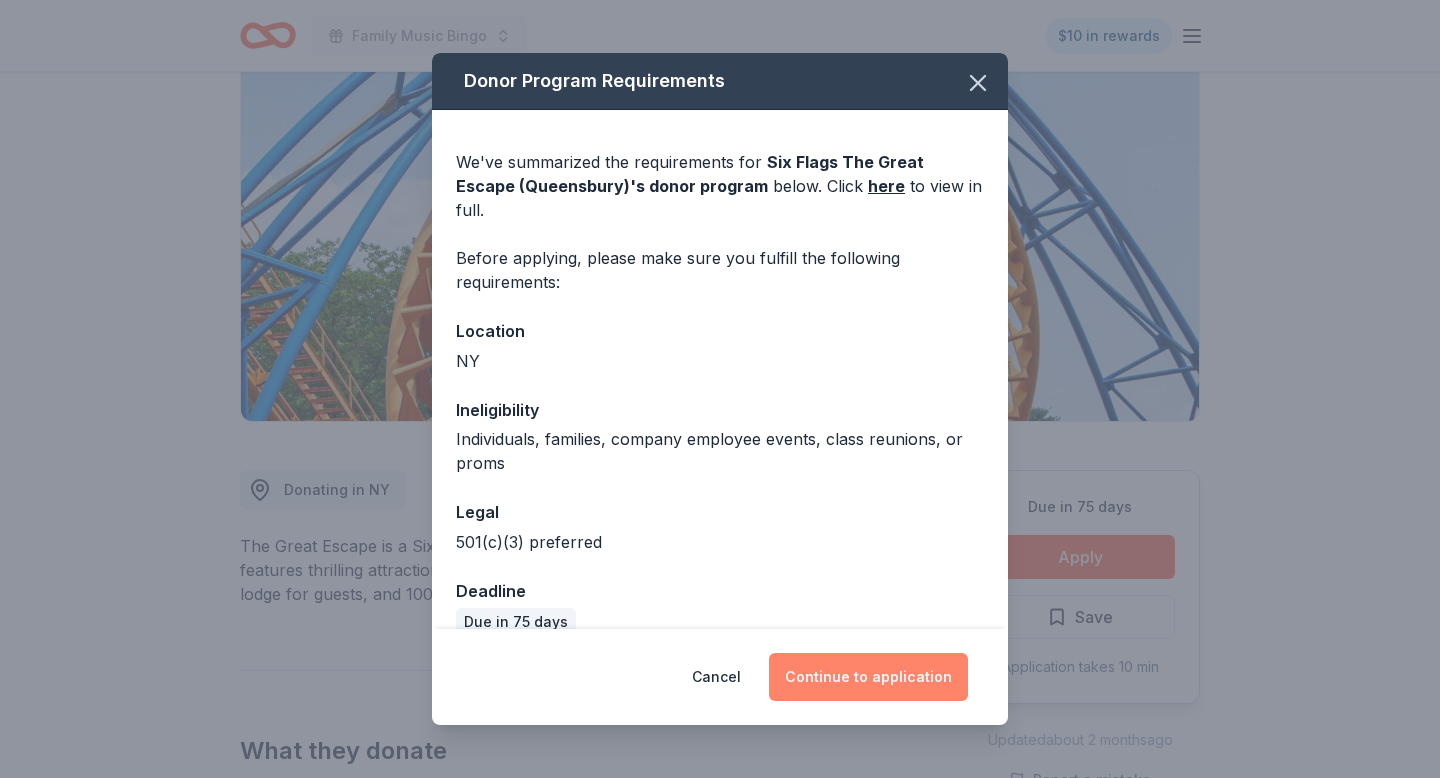 click on "Continue to application" at bounding box center (868, 677) 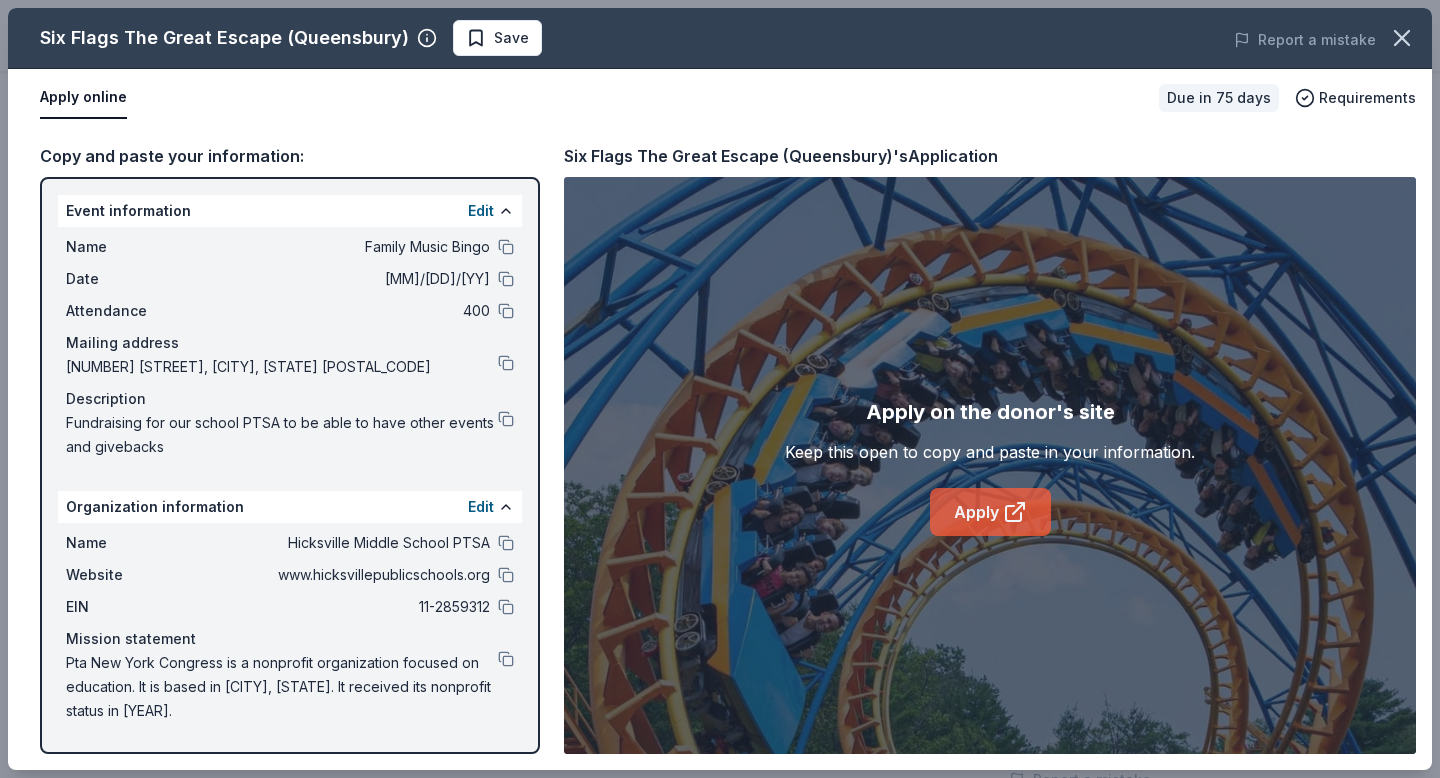 click on "Apply" at bounding box center [990, 512] 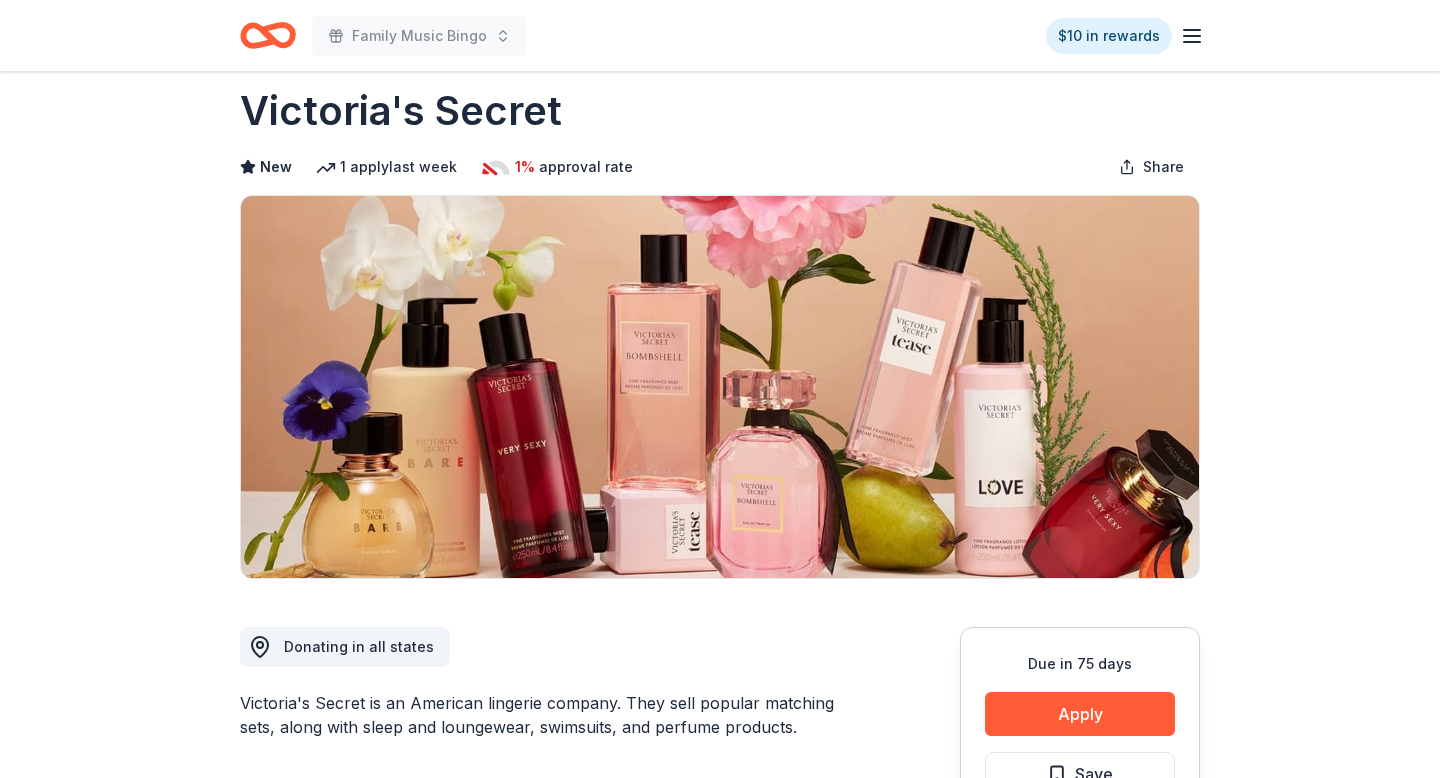 scroll, scrollTop: 42, scrollLeft: 0, axis: vertical 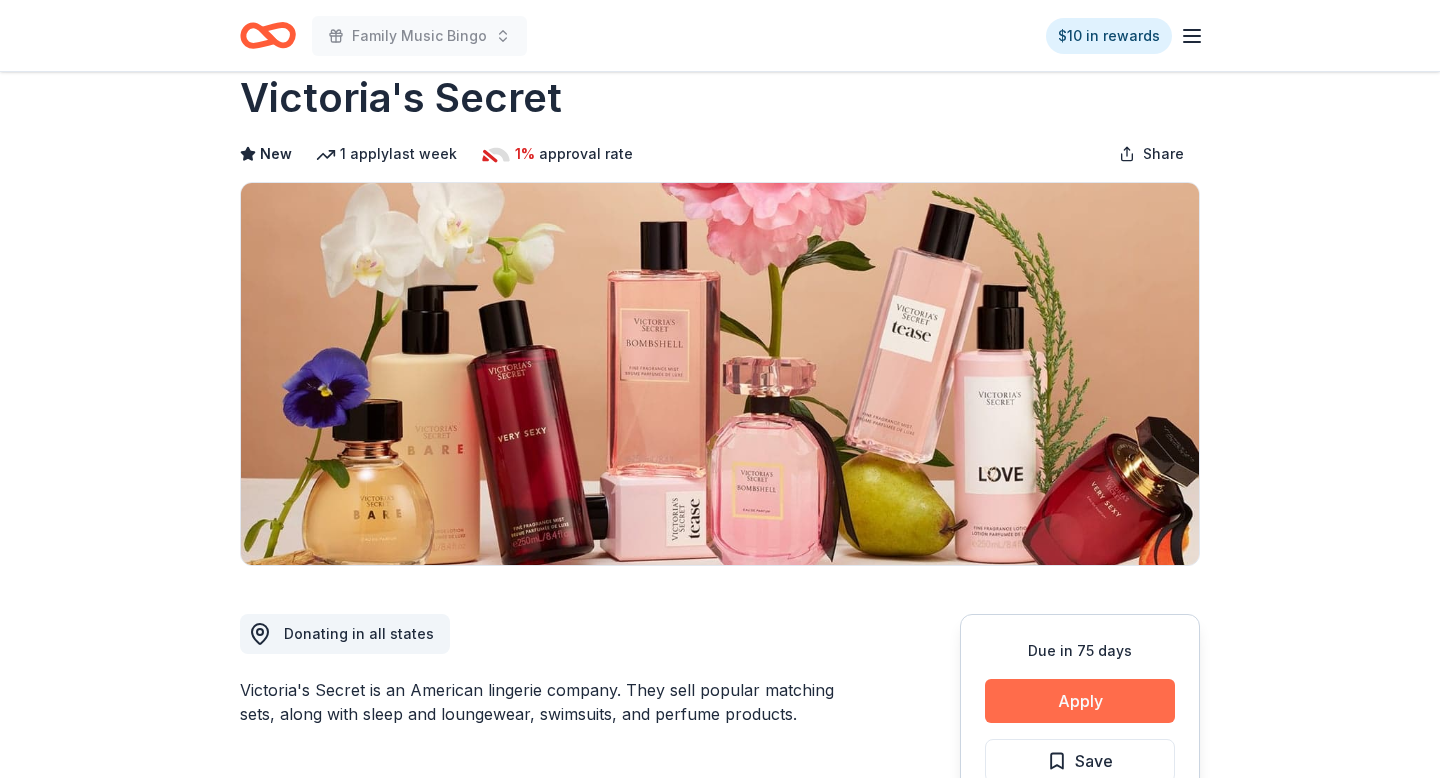 click on "Apply" at bounding box center (1080, 701) 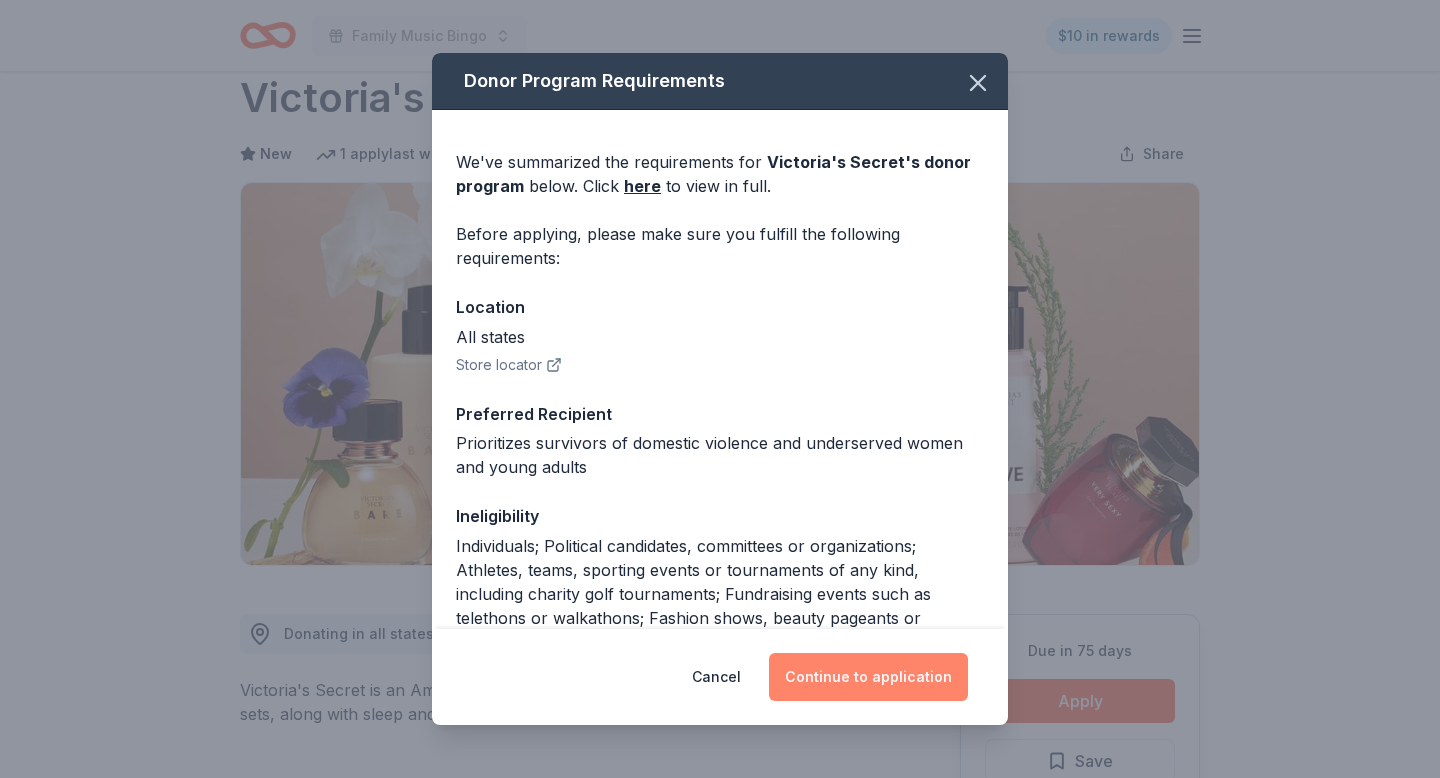 click on "Continue to application" at bounding box center [868, 677] 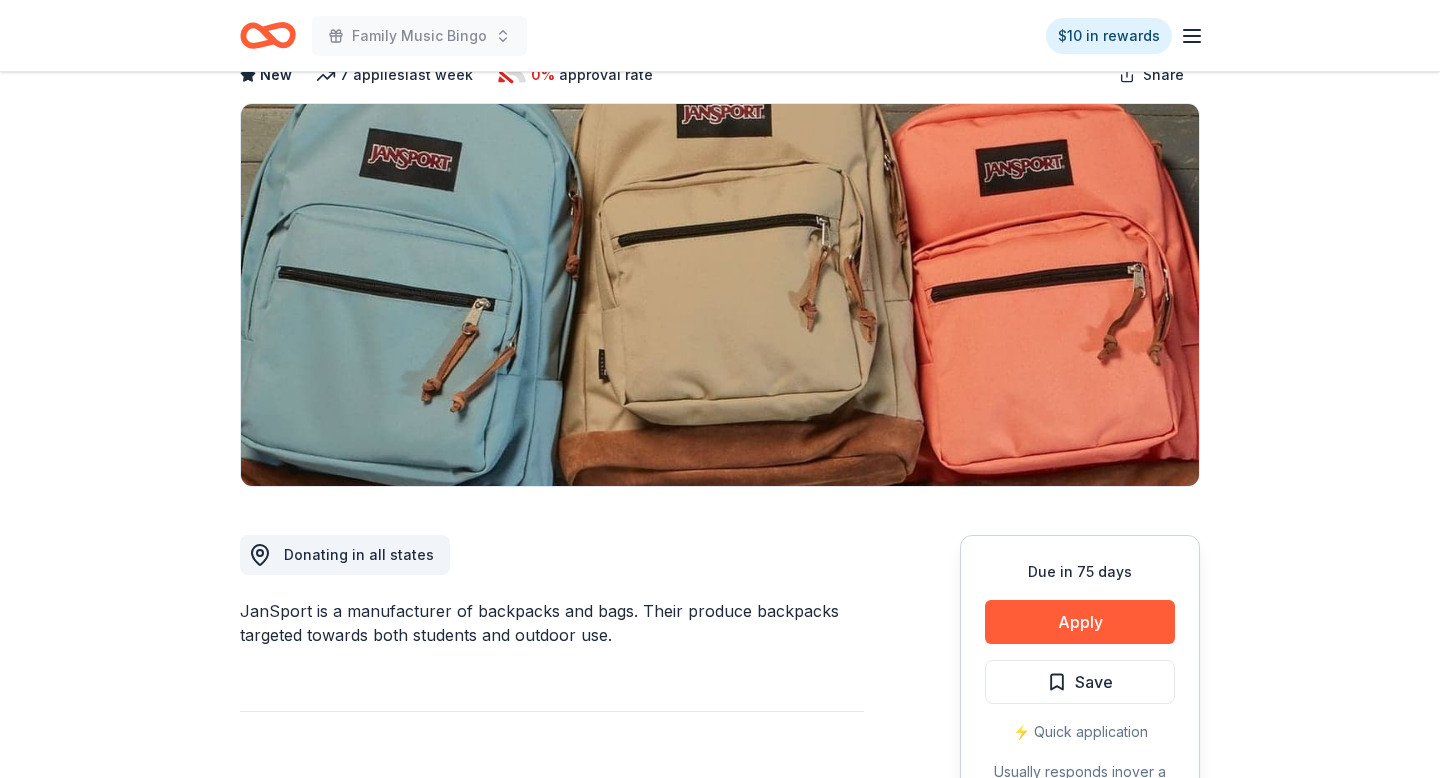 scroll, scrollTop: 242, scrollLeft: 0, axis: vertical 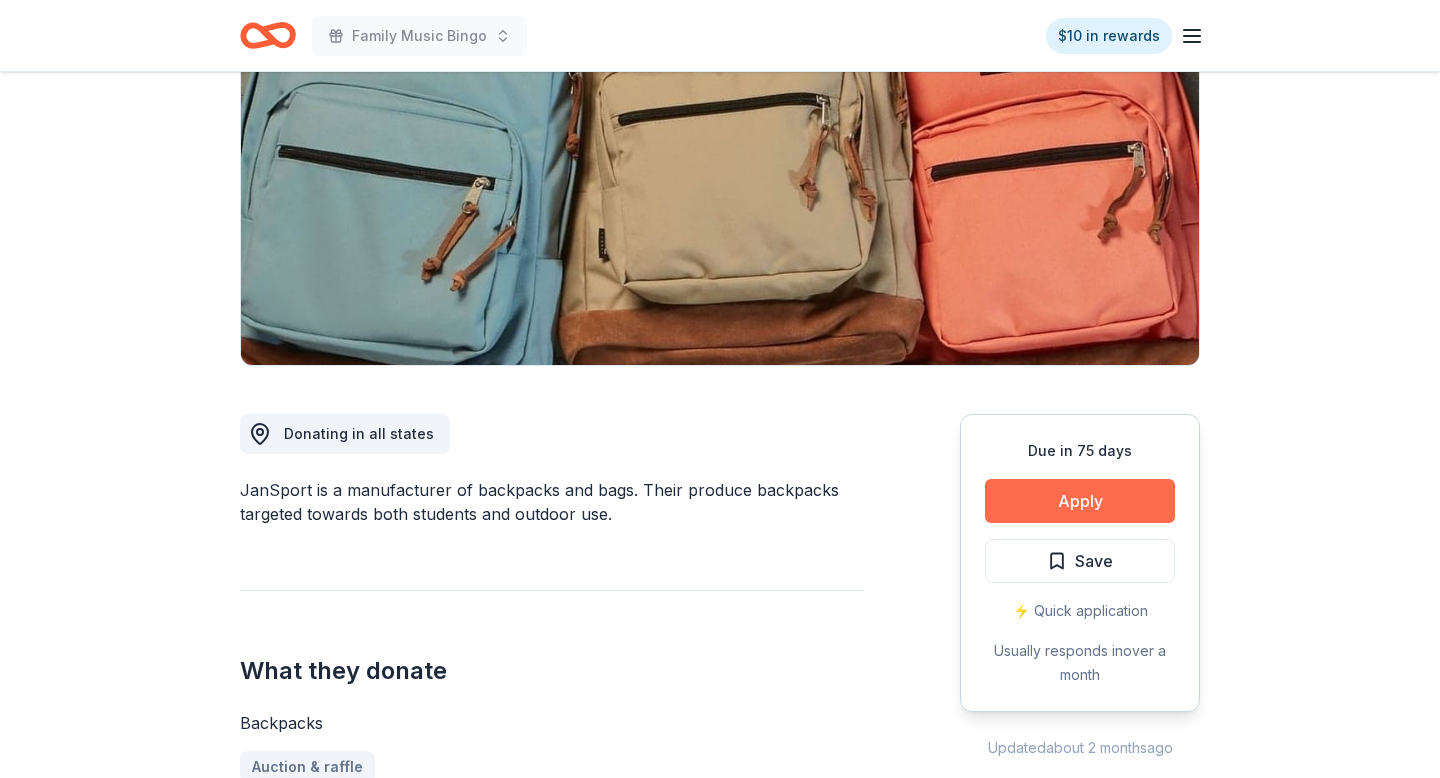 click on "Apply" at bounding box center [1080, 501] 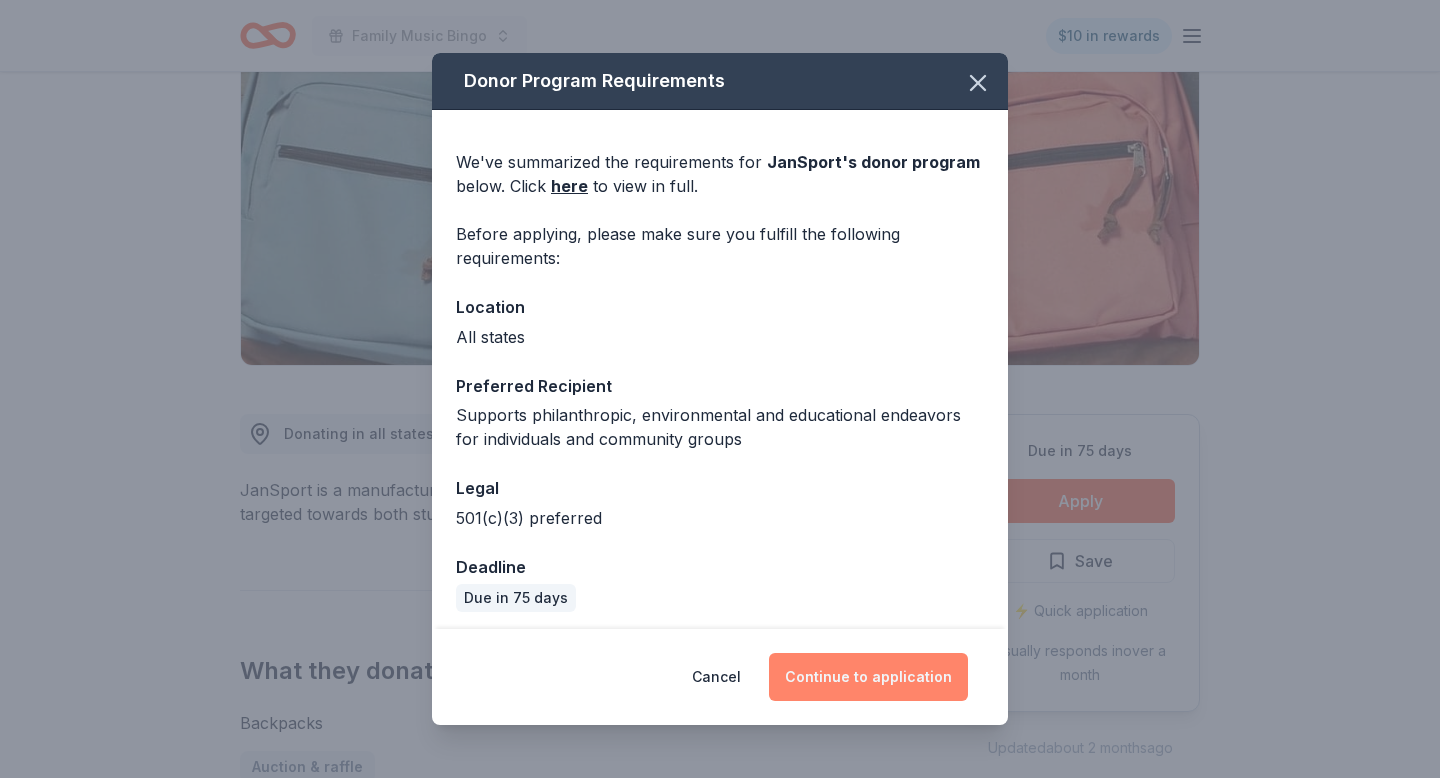 click on "Continue to application" at bounding box center (868, 677) 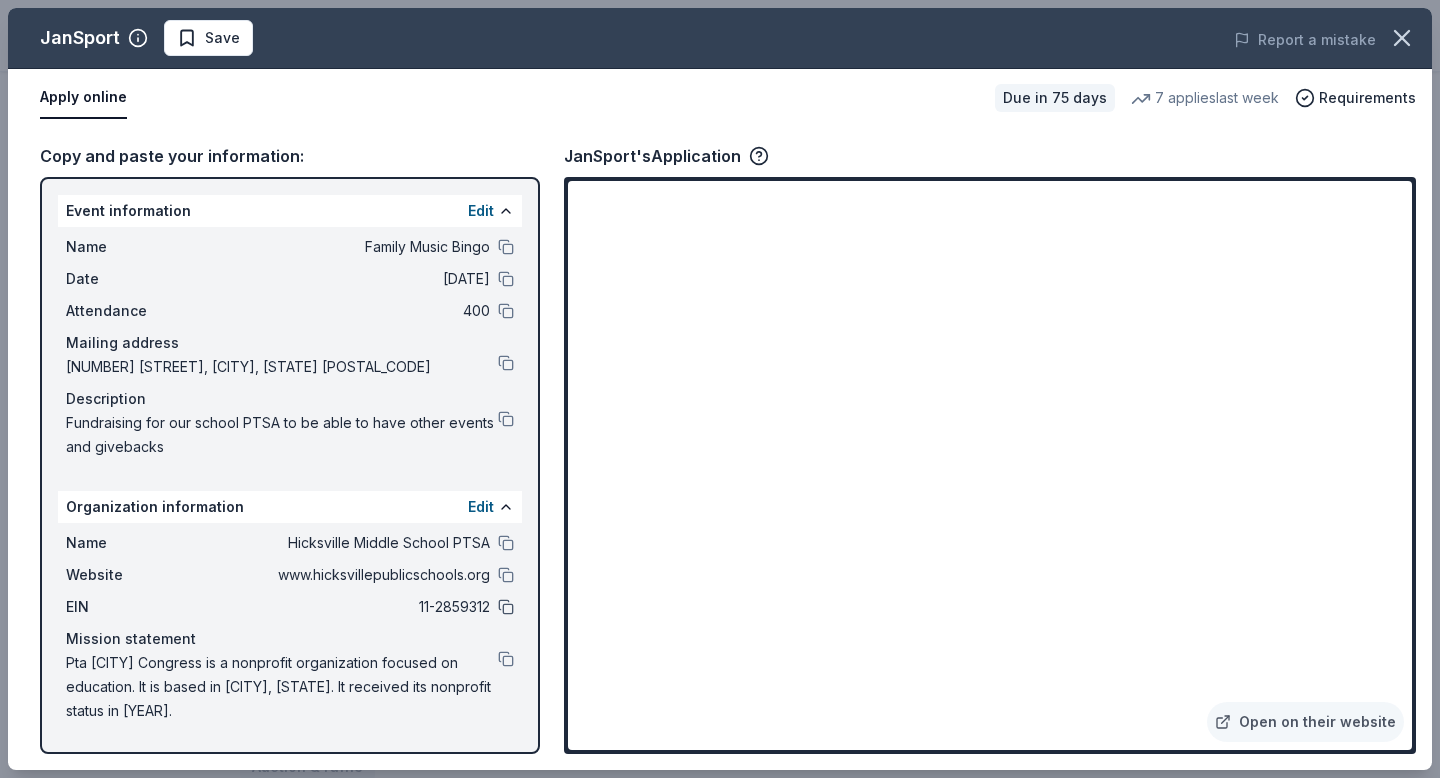 click at bounding box center [506, 607] 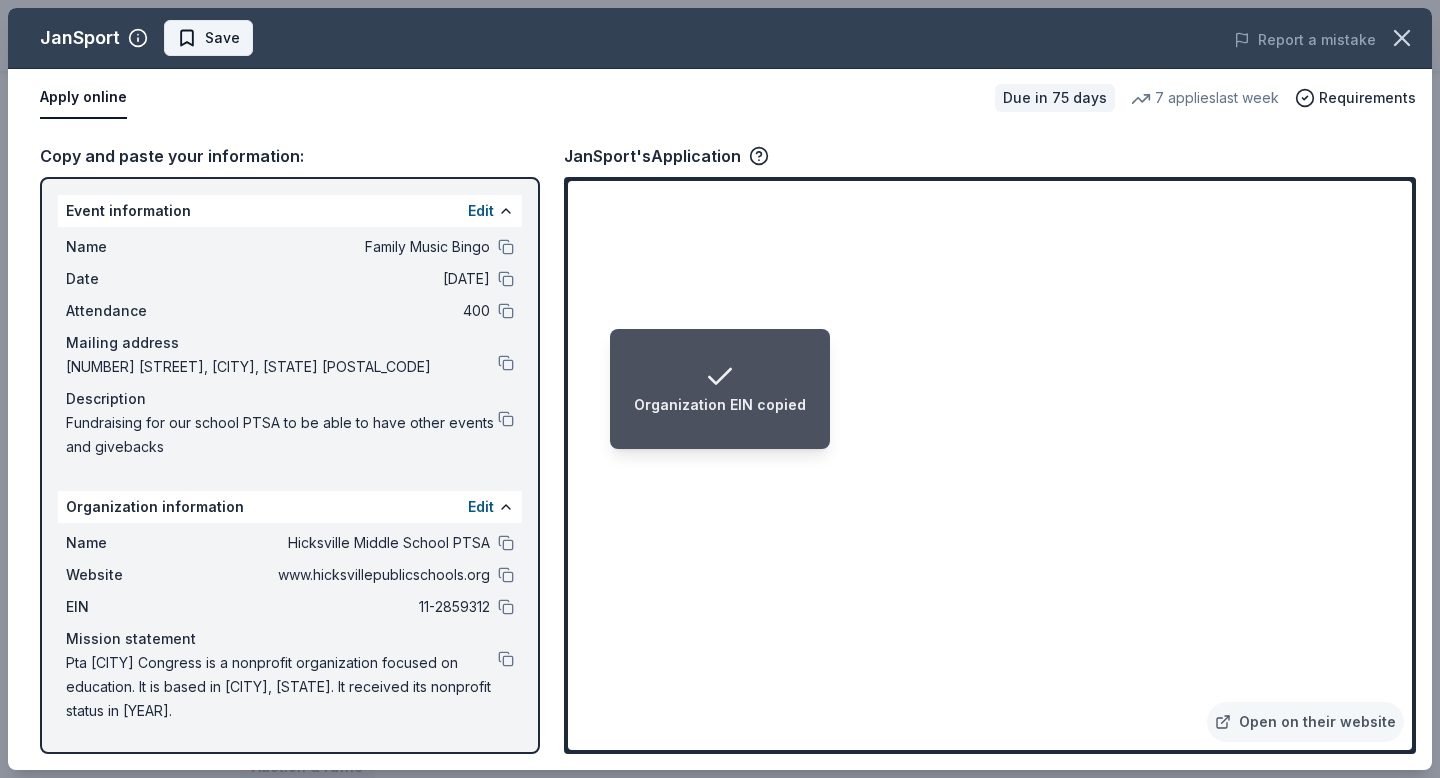 click on "Save" at bounding box center (222, 38) 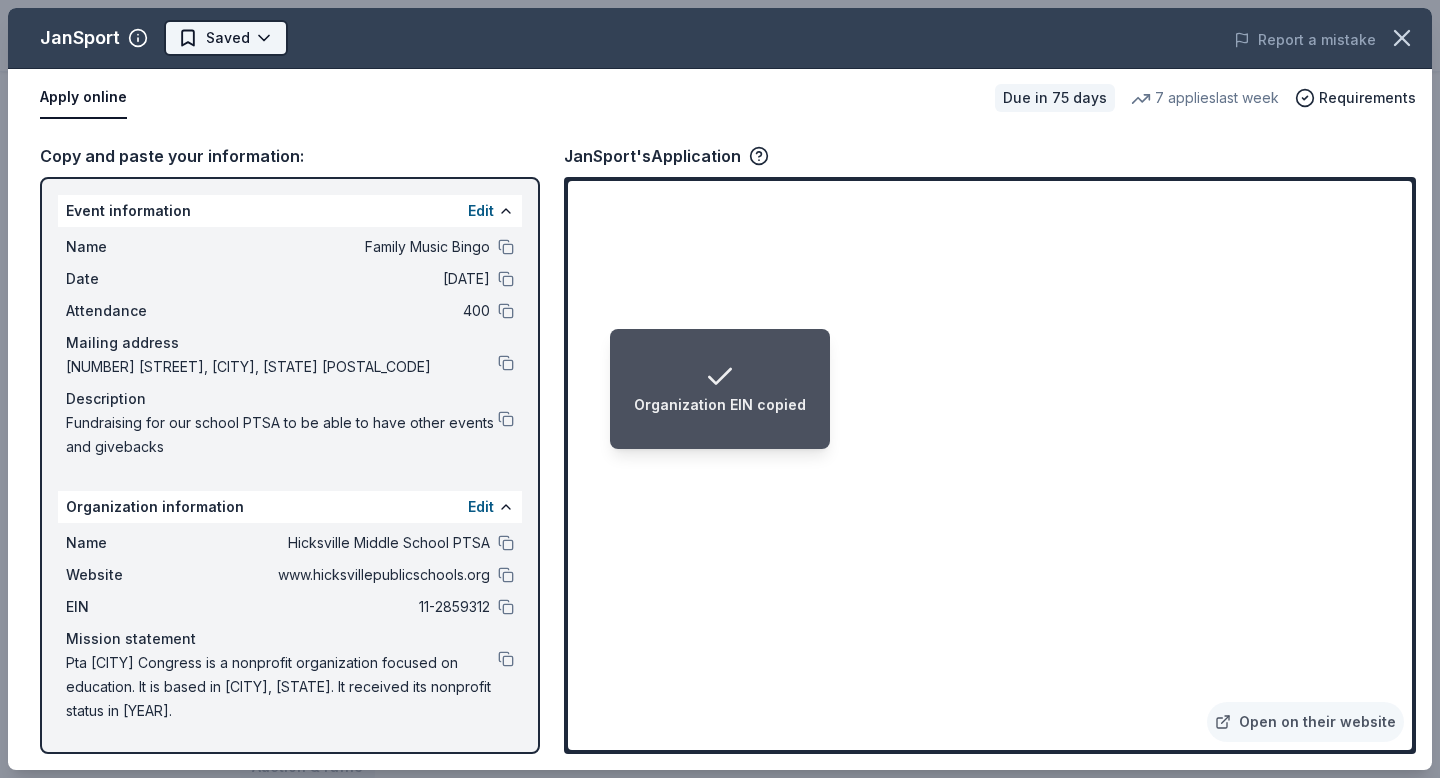 scroll, scrollTop: 0, scrollLeft: 0, axis: both 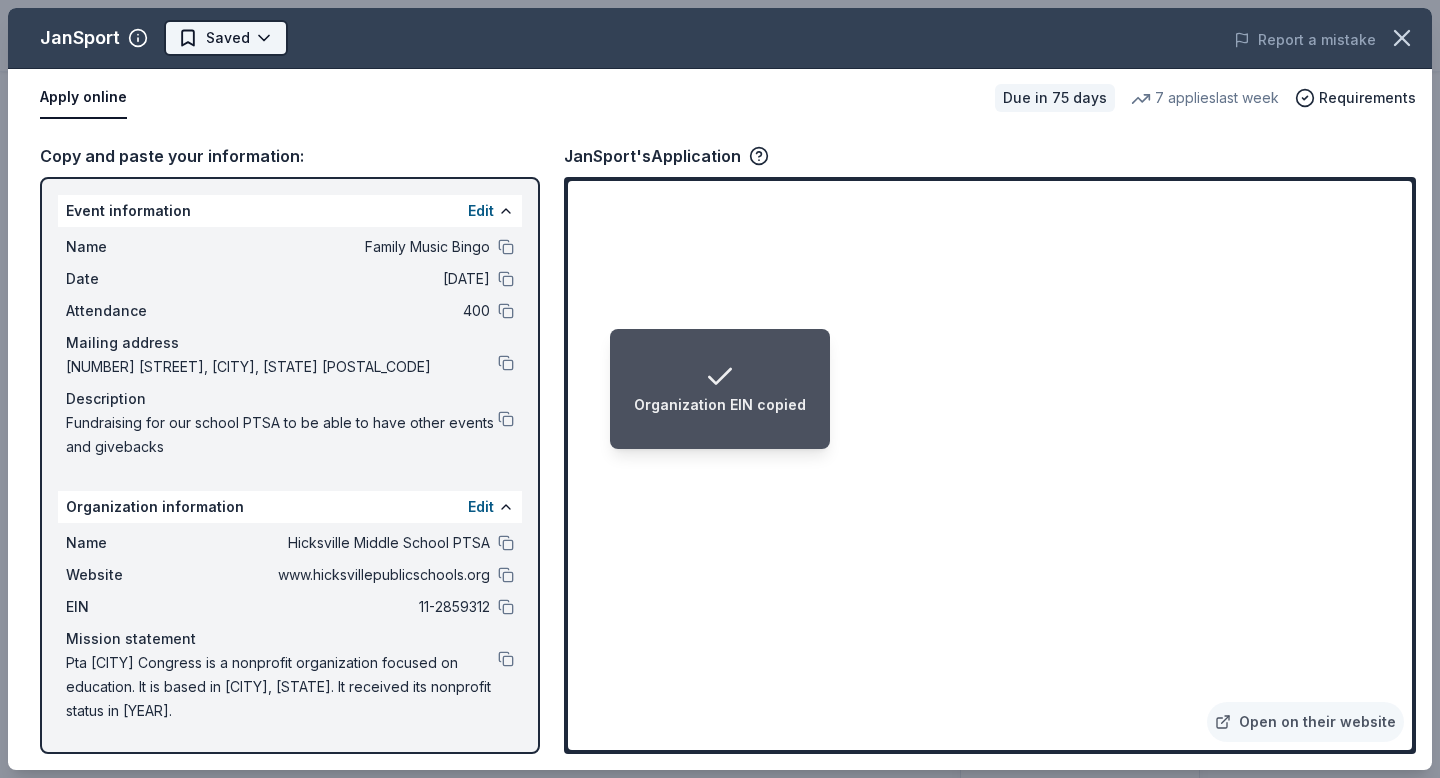 click on "Organization EIN copied Family Music Bingo $10 in rewards Due in 75 days Share JanSport New 7   applies  last week 0% approval rate Share Donating in all states JanSport is a manufacturer of backpacks and bags. Their produce backpacks targeted towards both students and outdoor use. What they donate Backpacks Auction & raffle Donation can be shipped to you Who they donate to  Preferred Supports philanthropic, environmental and educational endeavors for individuals and community groups Education Environment & Sustainability 501(c)(3) preferred 0% approval rate 0 % approved 5 % declined 95 % no response JanSport is  a selective donor :  be sure to spend extra time on this application if you want a donation. We ' re collecting data on   donation value ; check back soon. Due in 75 days Apply Saved ⚡️ Quick application Usually responds in  over a month Updated  about 2 months  ago Report a mistake New Be the first to review this company! Leave a review Similar donors Top rated Local 75 days left Online app 5.0" at bounding box center (720, 389) 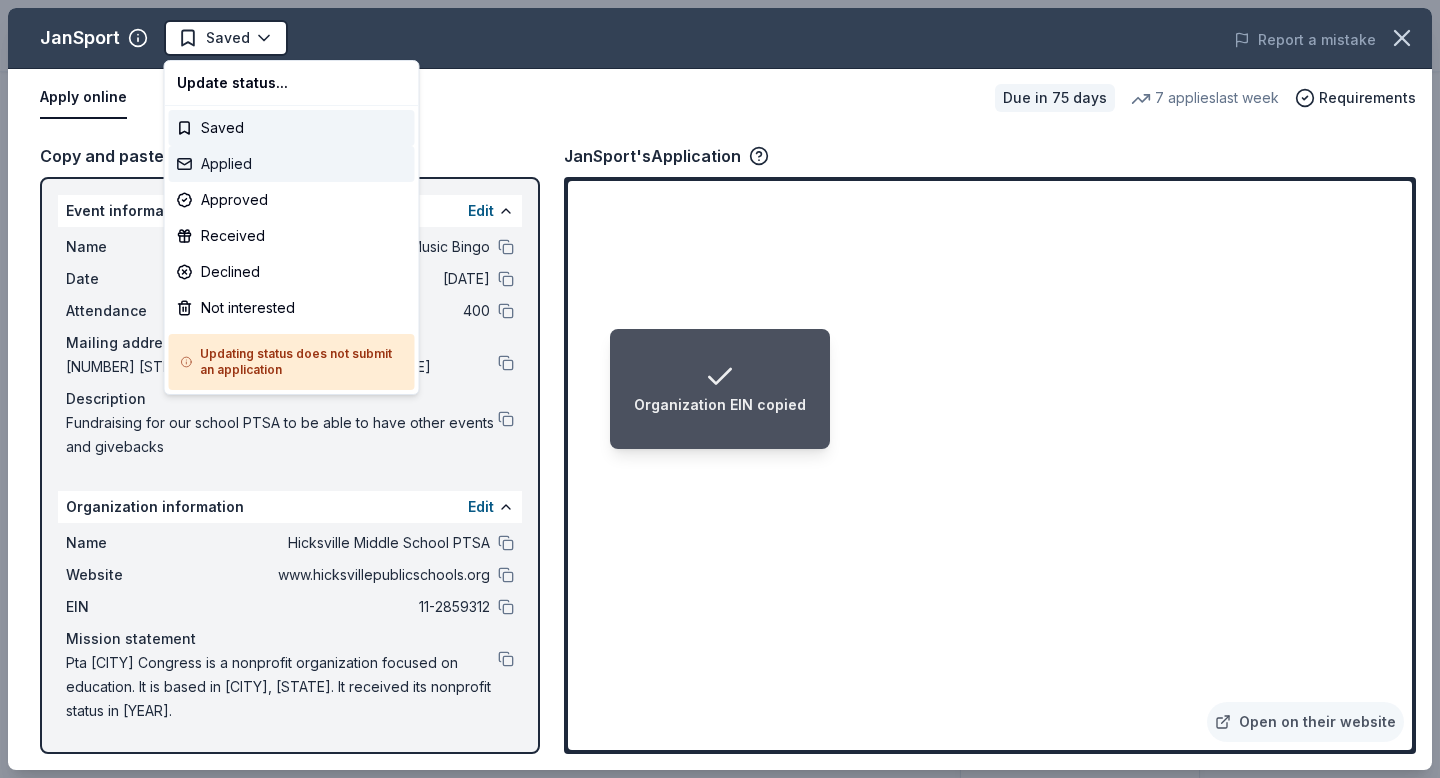 click on "Applied" at bounding box center [292, 164] 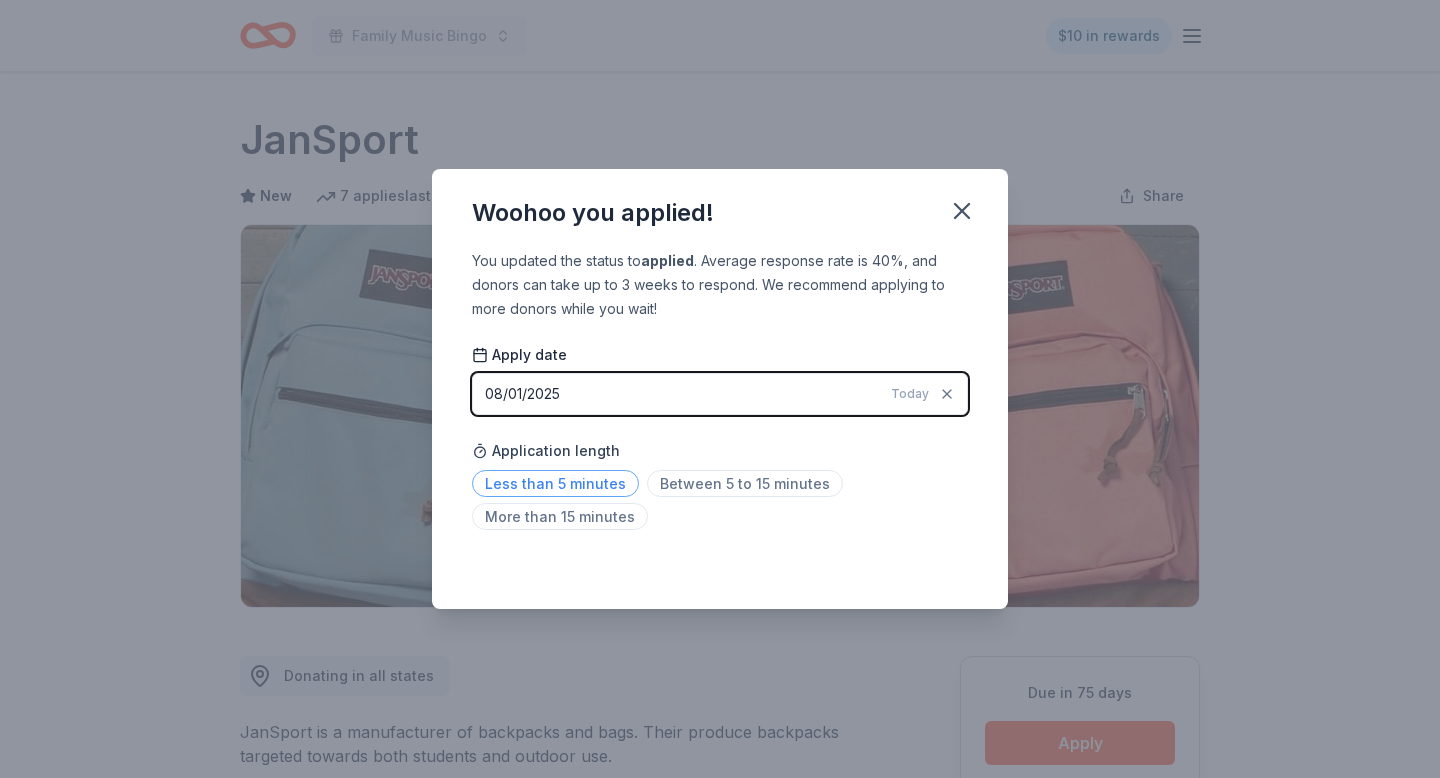 click on "Less than 5 minutes" at bounding box center (555, 483) 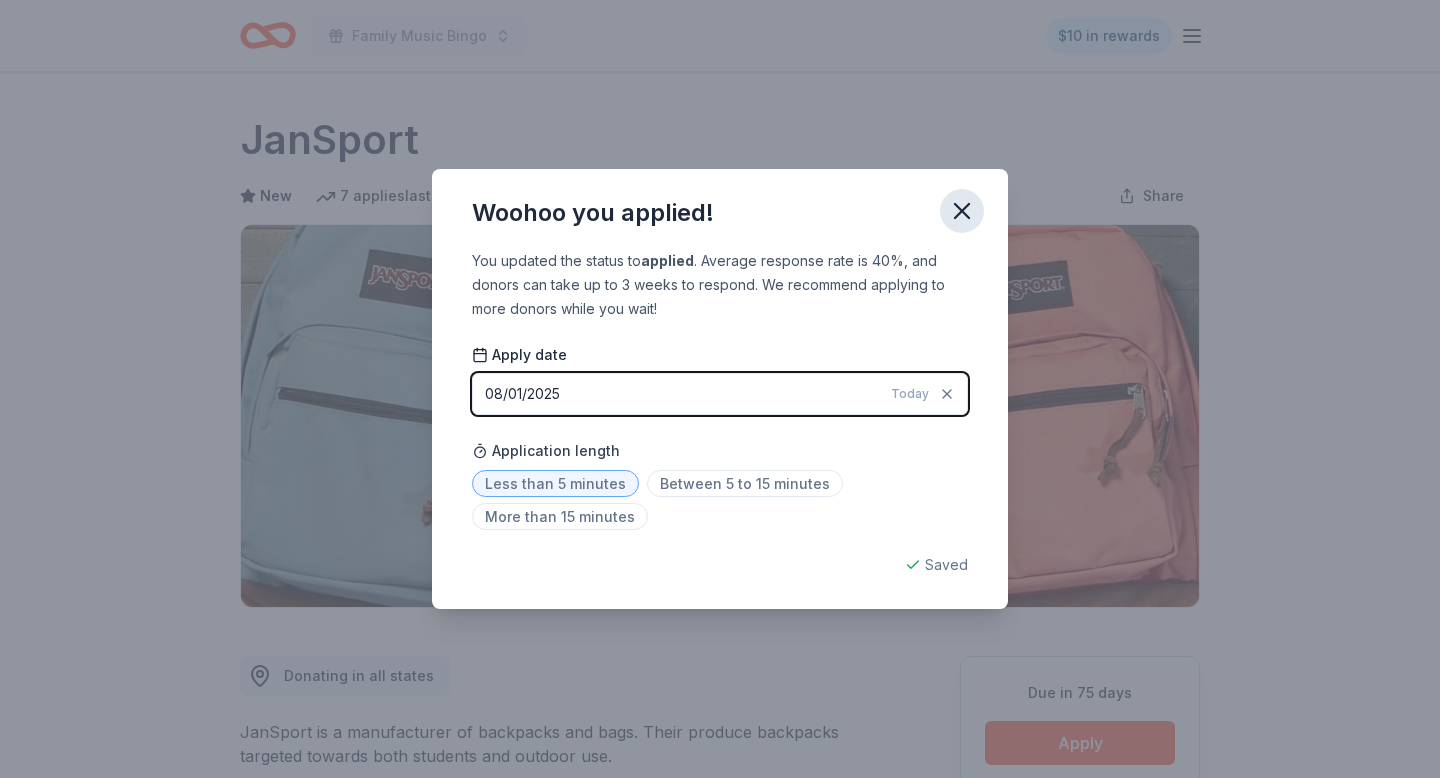 click 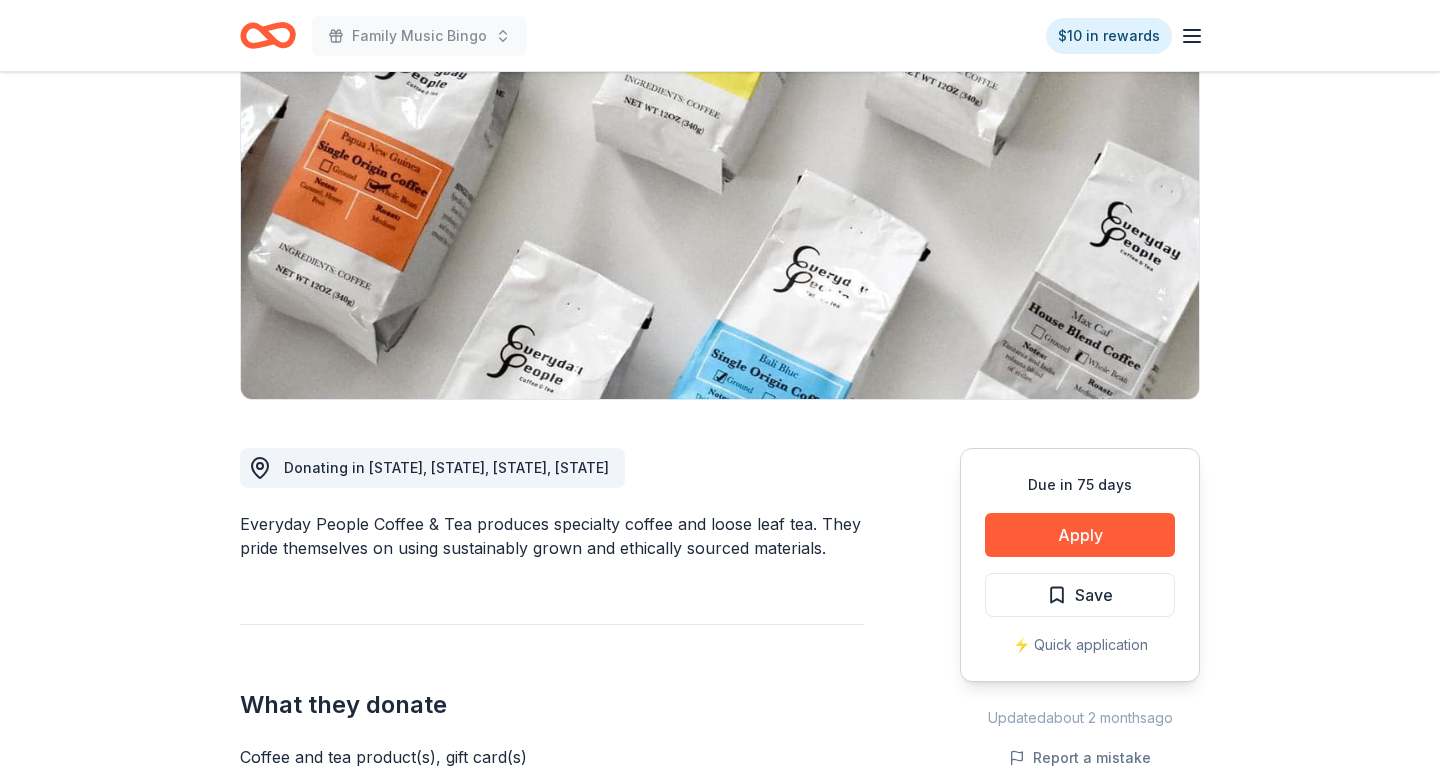 scroll, scrollTop: 220, scrollLeft: 0, axis: vertical 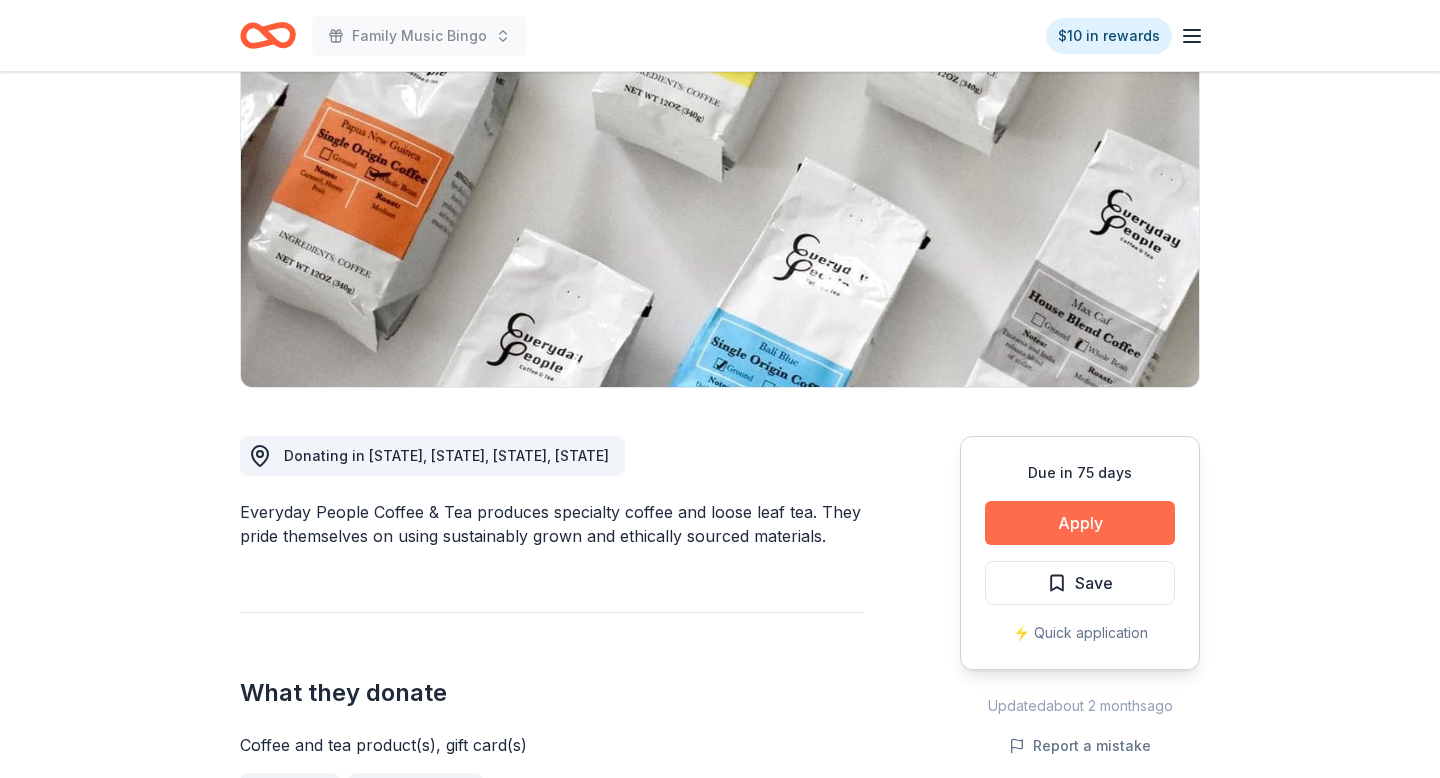 click on "Apply" at bounding box center (1080, 523) 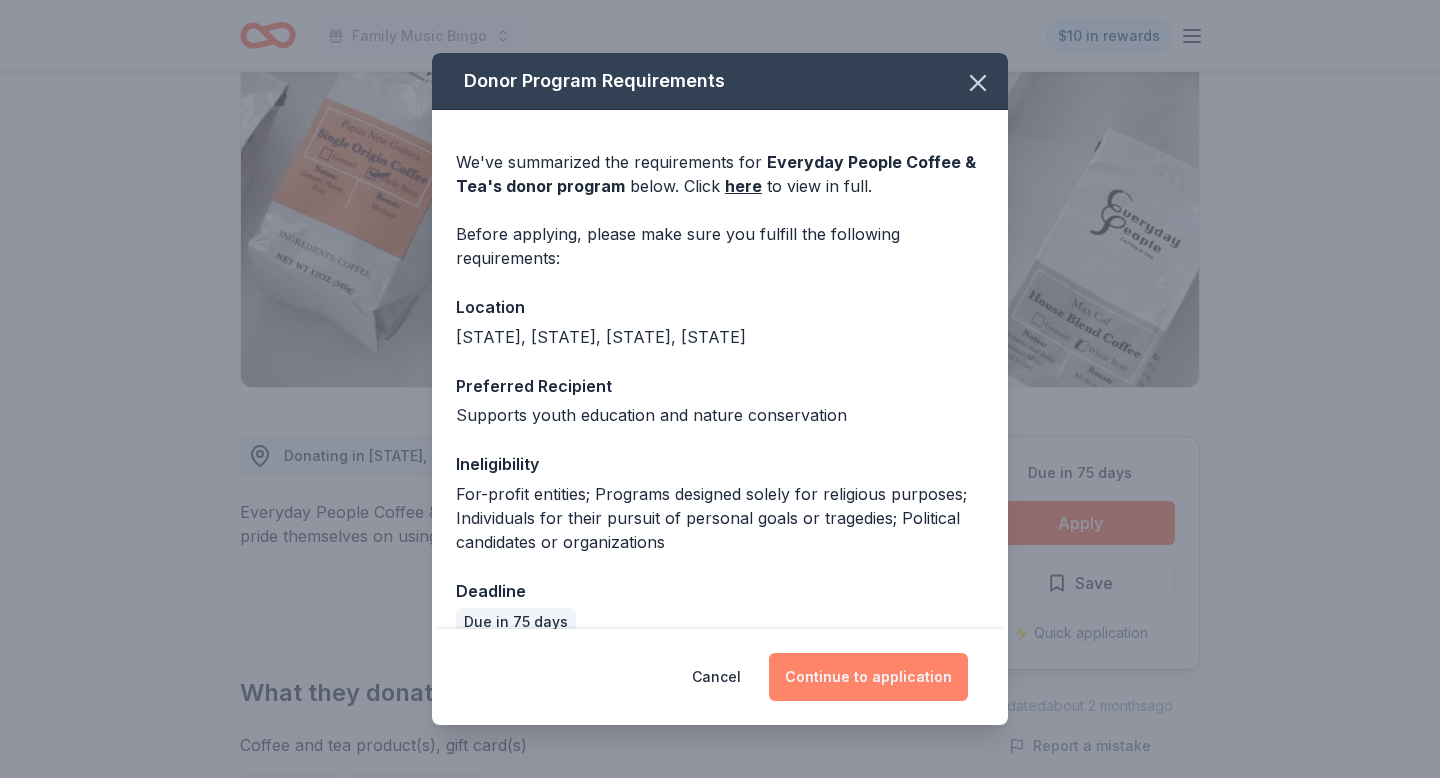 click on "Continue to application" at bounding box center (868, 677) 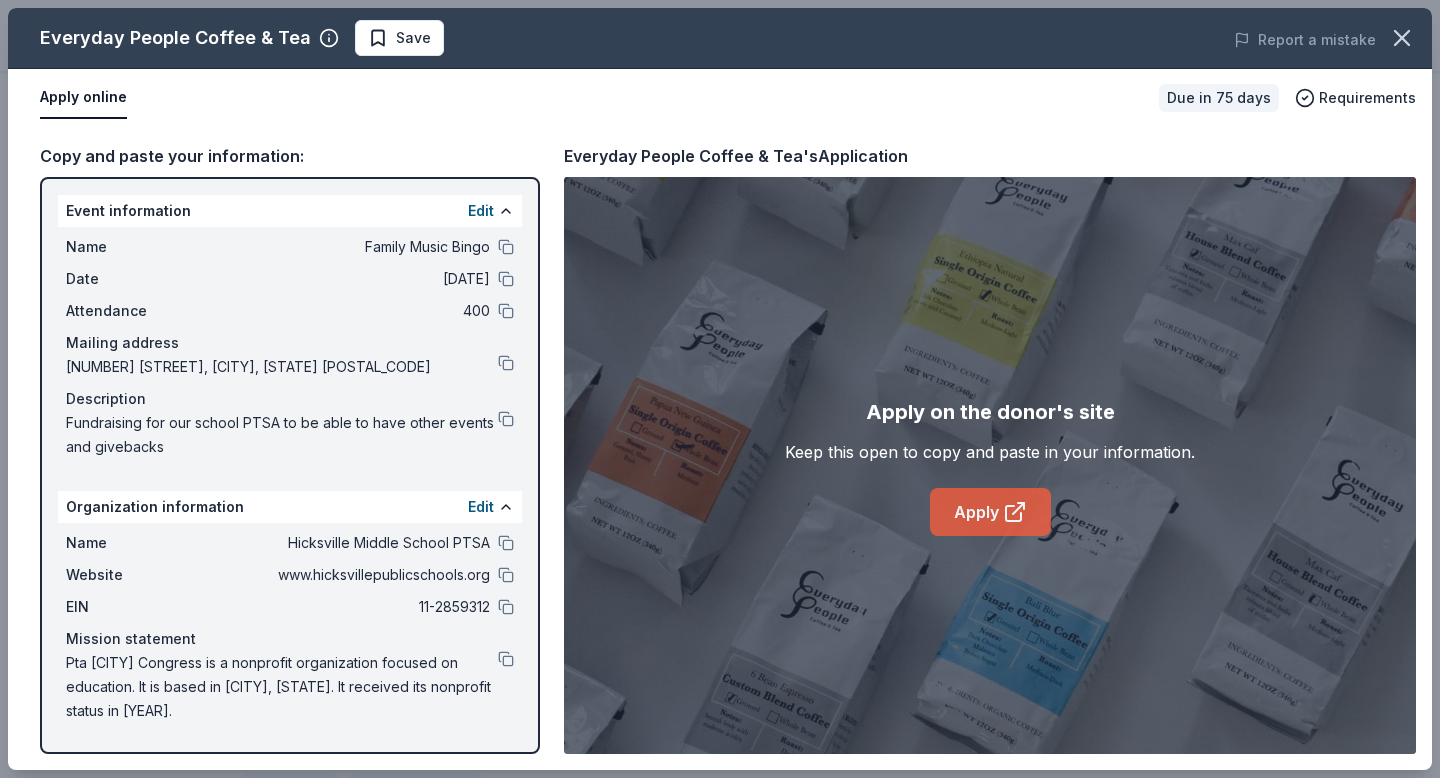 click 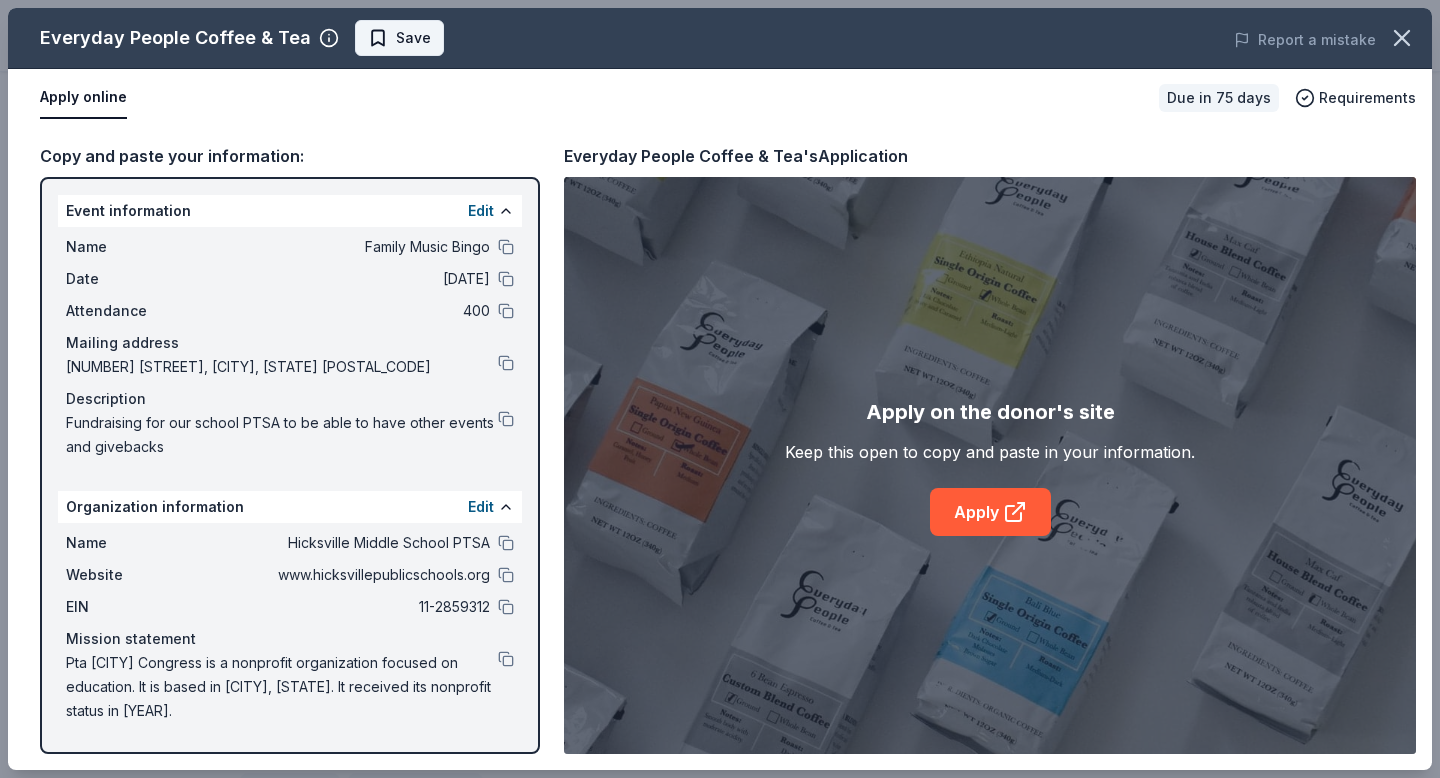 click on "Save" at bounding box center (399, 38) 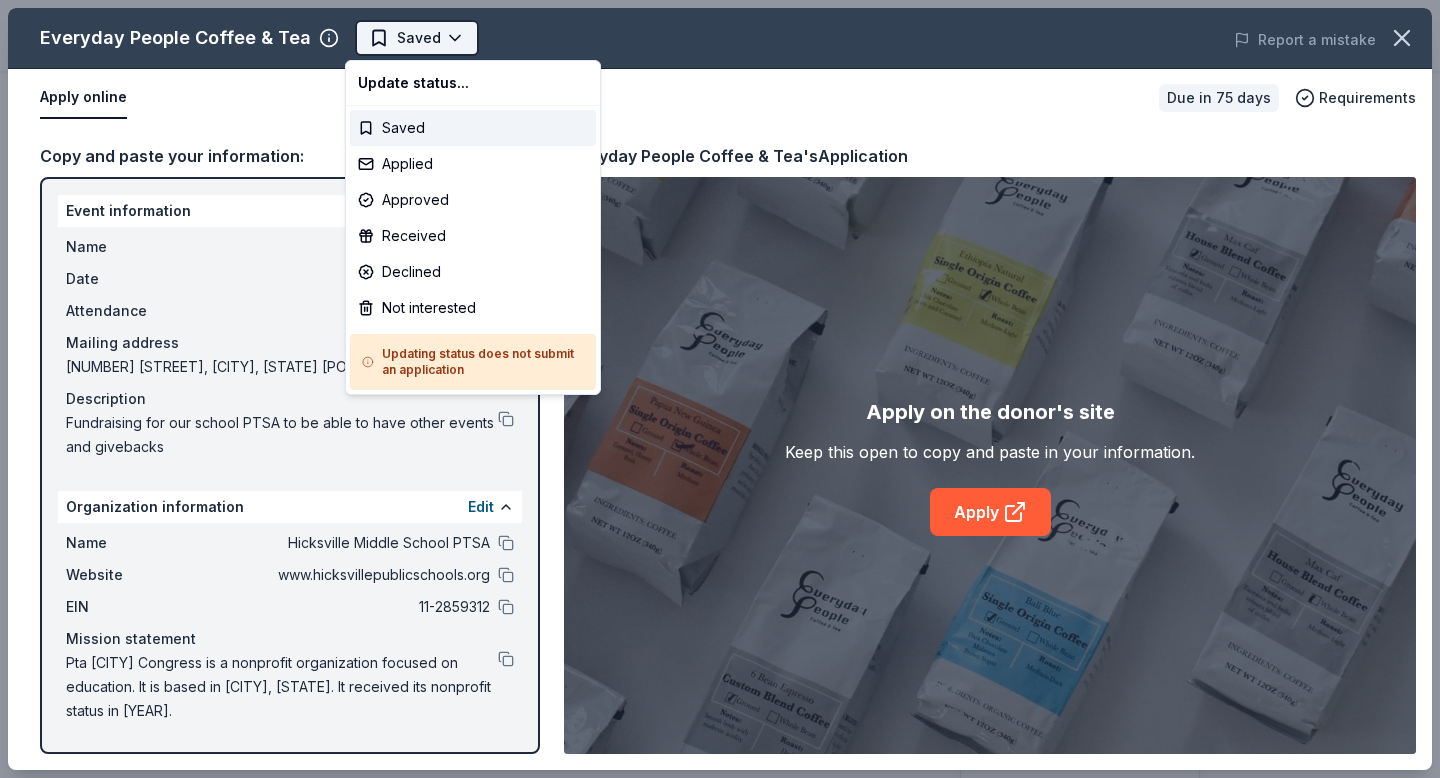 scroll, scrollTop: 0, scrollLeft: 0, axis: both 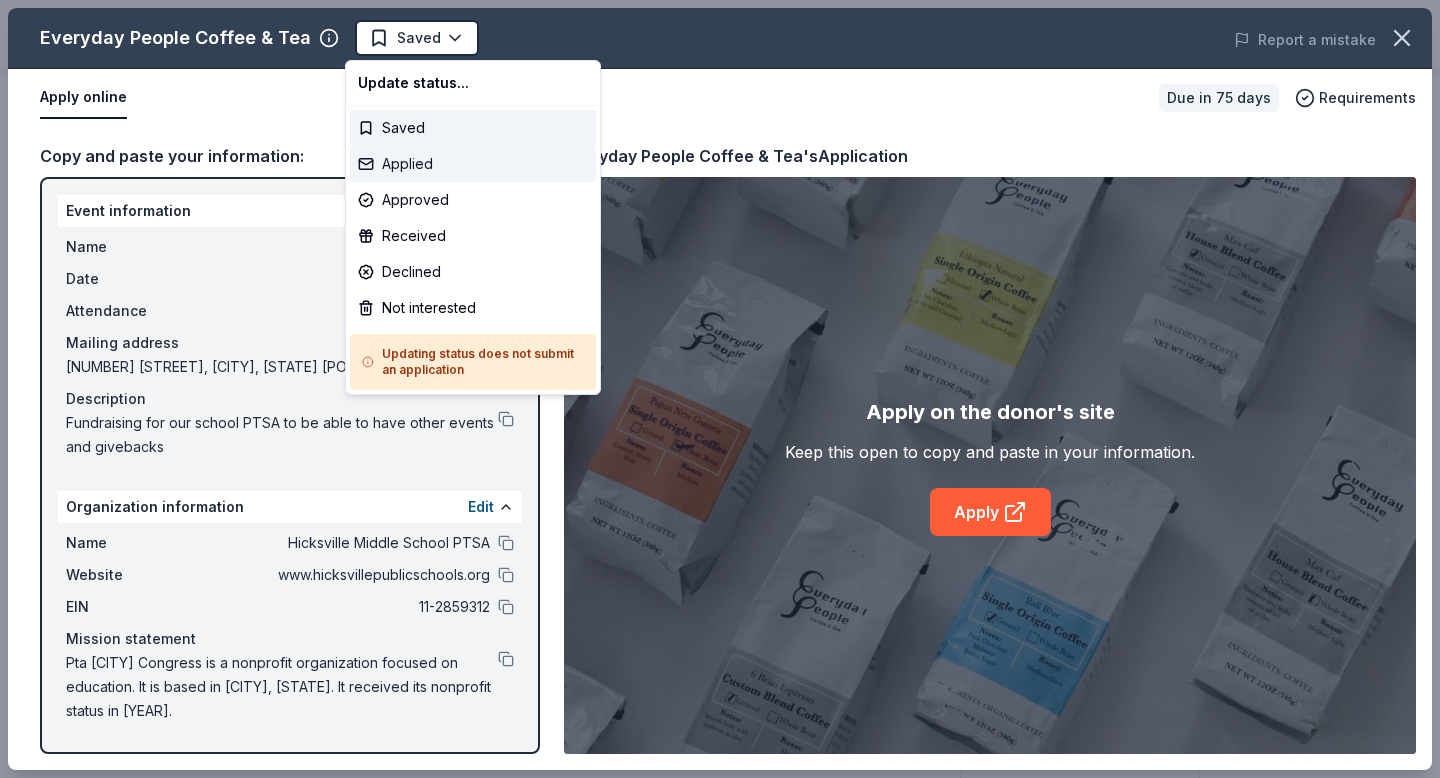 click on "Applied" at bounding box center [473, 164] 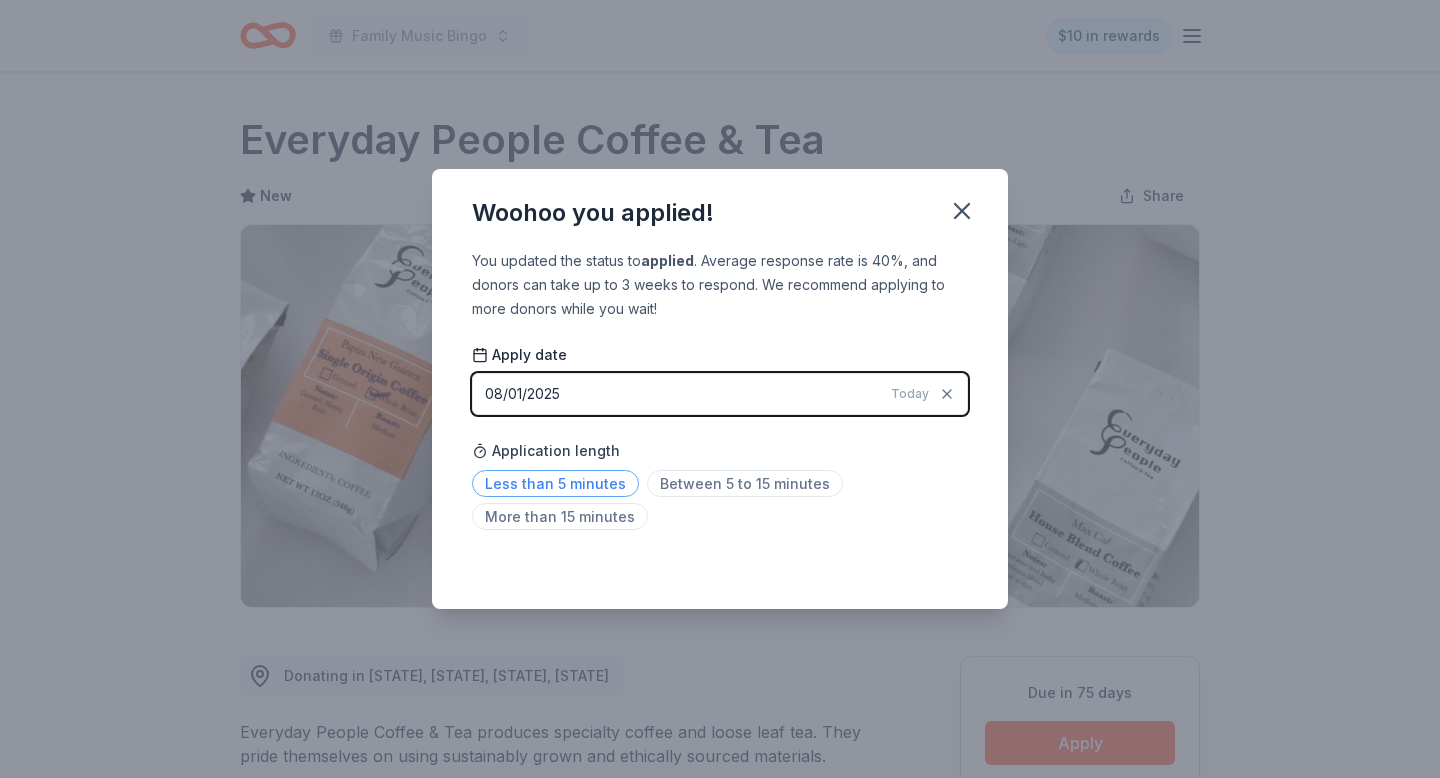 click on "Less than 5 minutes" at bounding box center [555, 483] 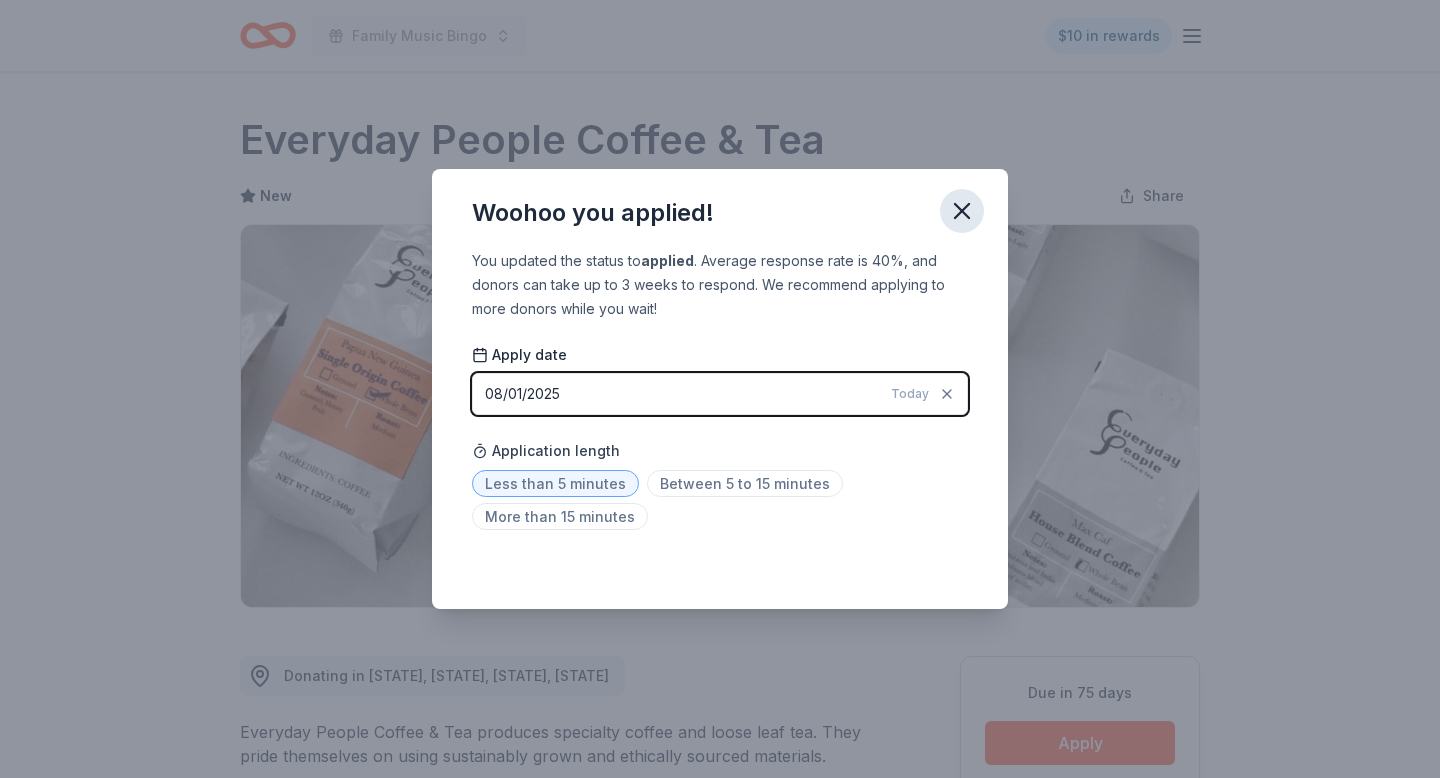 click 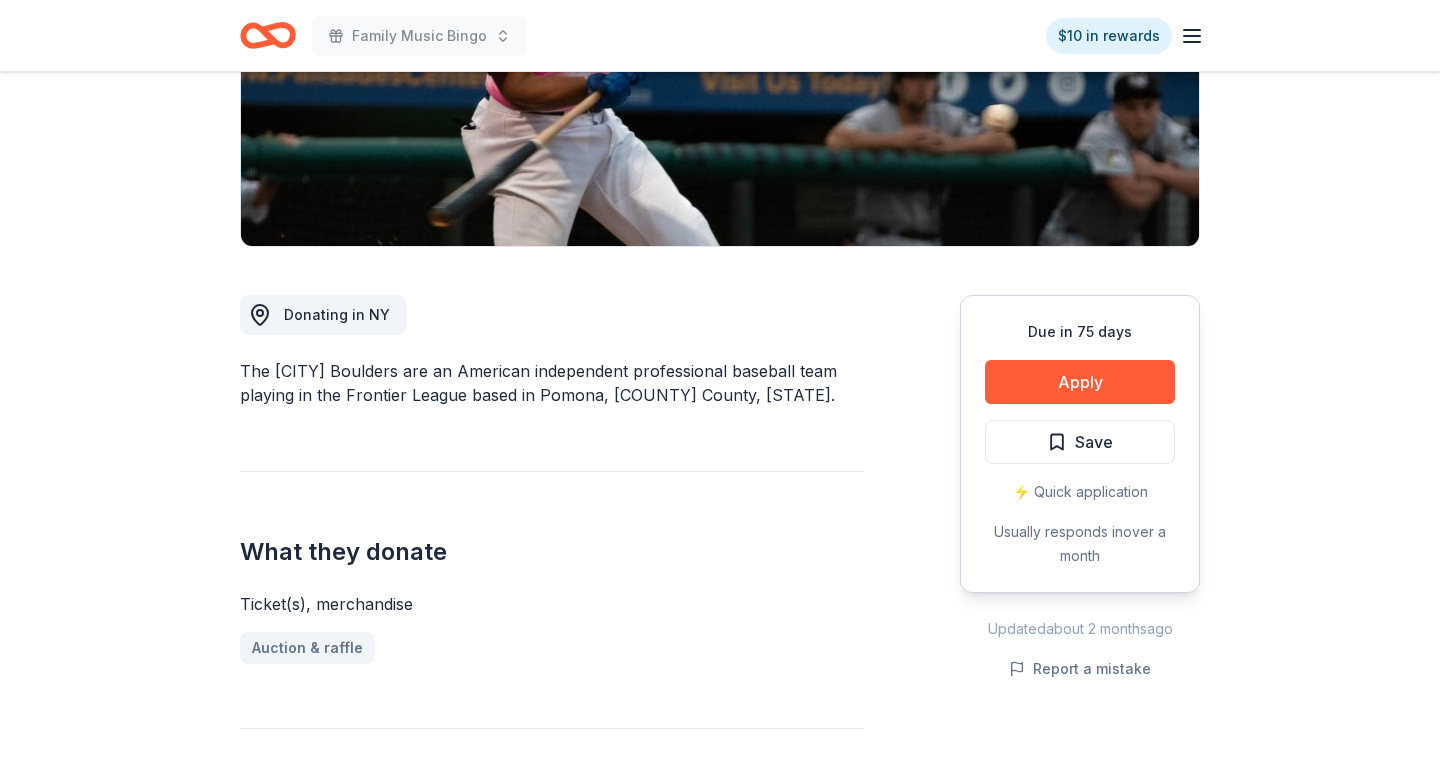 scroll, scrollTop: 364, scrollLeft: 0, axis: vertical 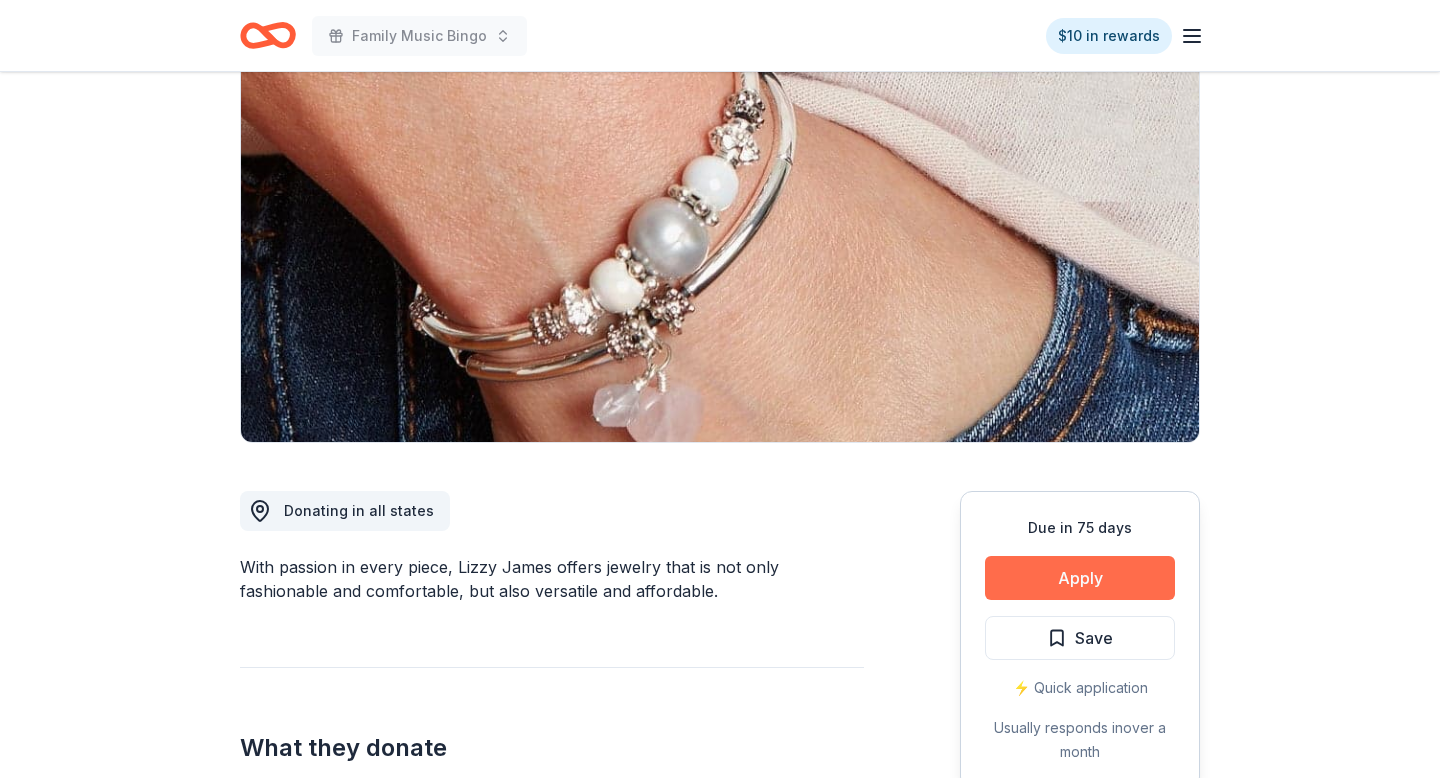 click on "Apply" at bounding box center [1080, 578] 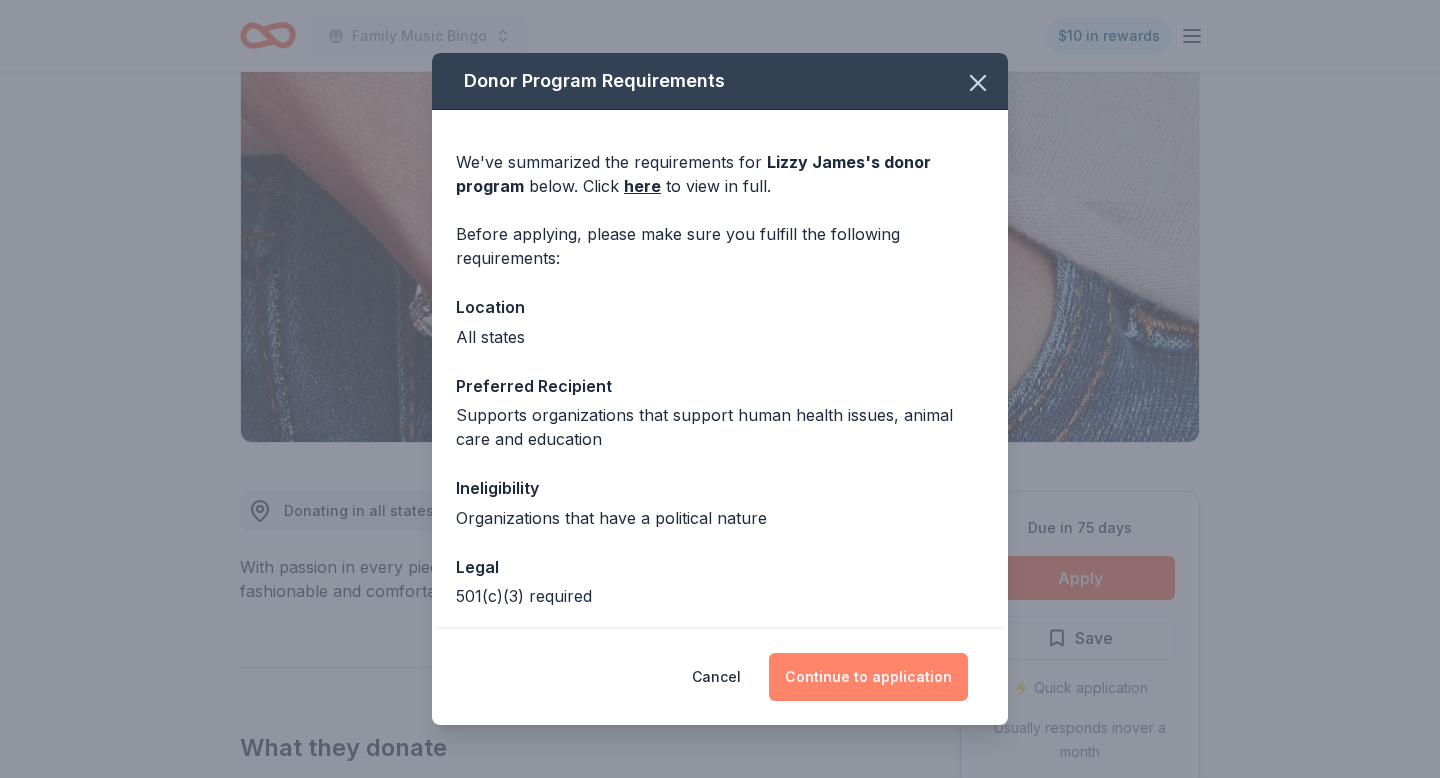 click on "Continue to application" at bounding box center (868, 677) 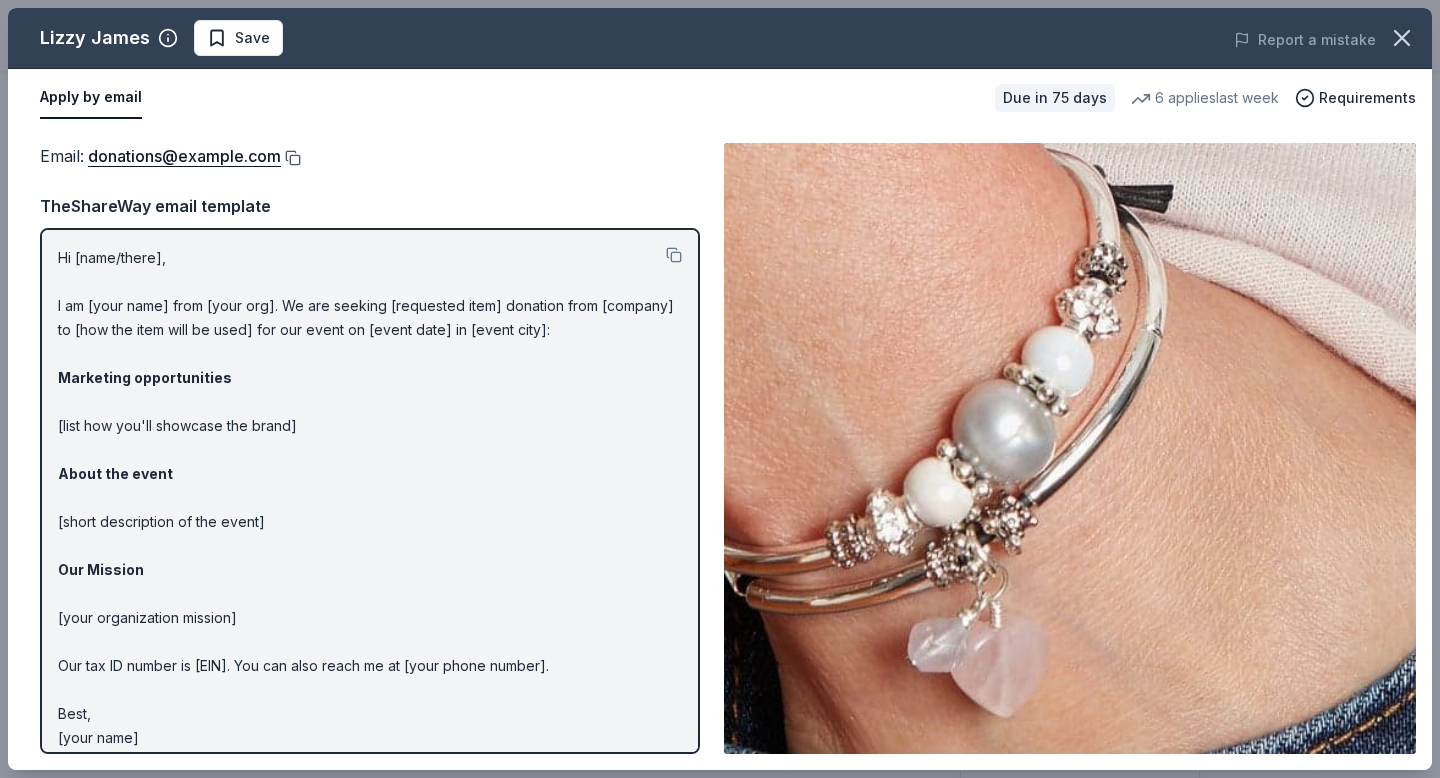click at bounding box center (291, 158) 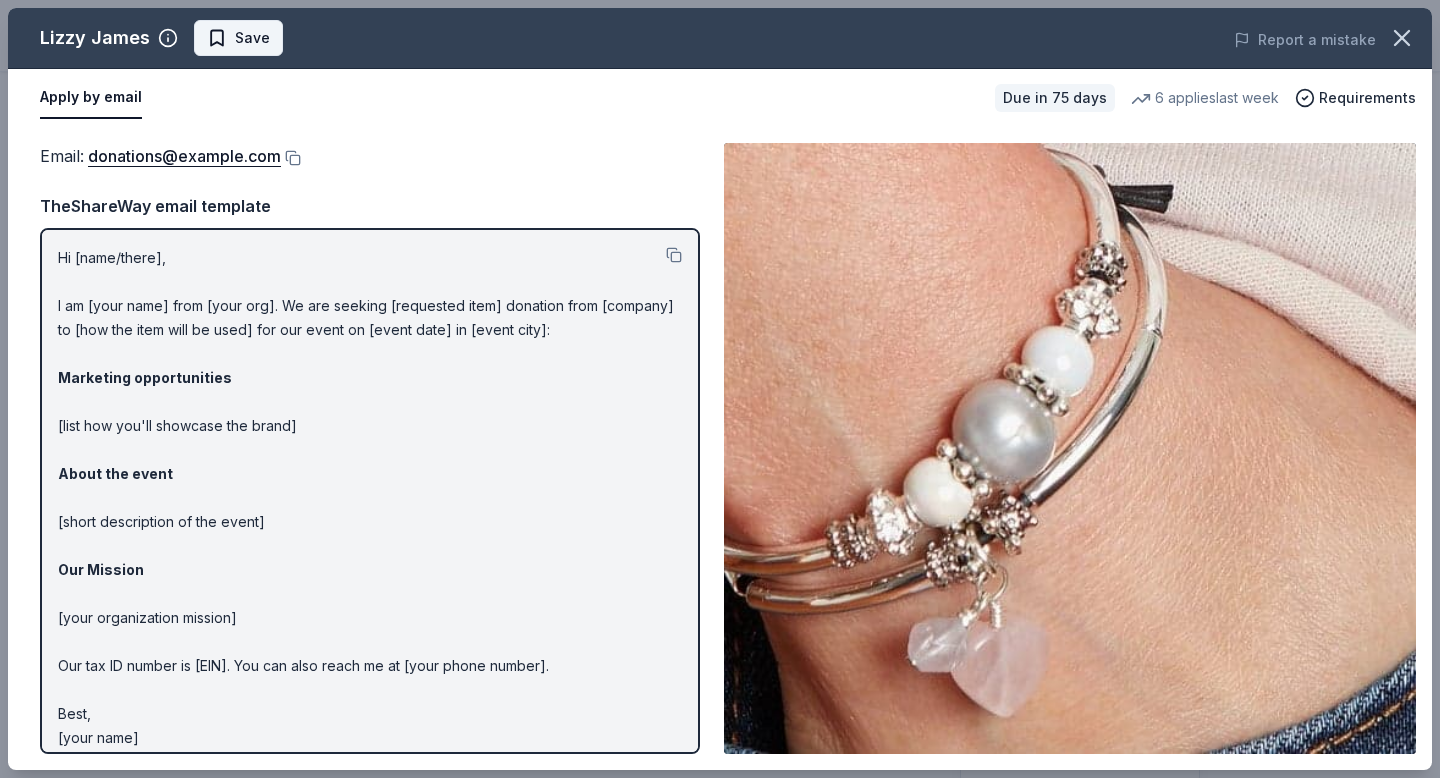 click on "Save" at bounding box center (238, 38) 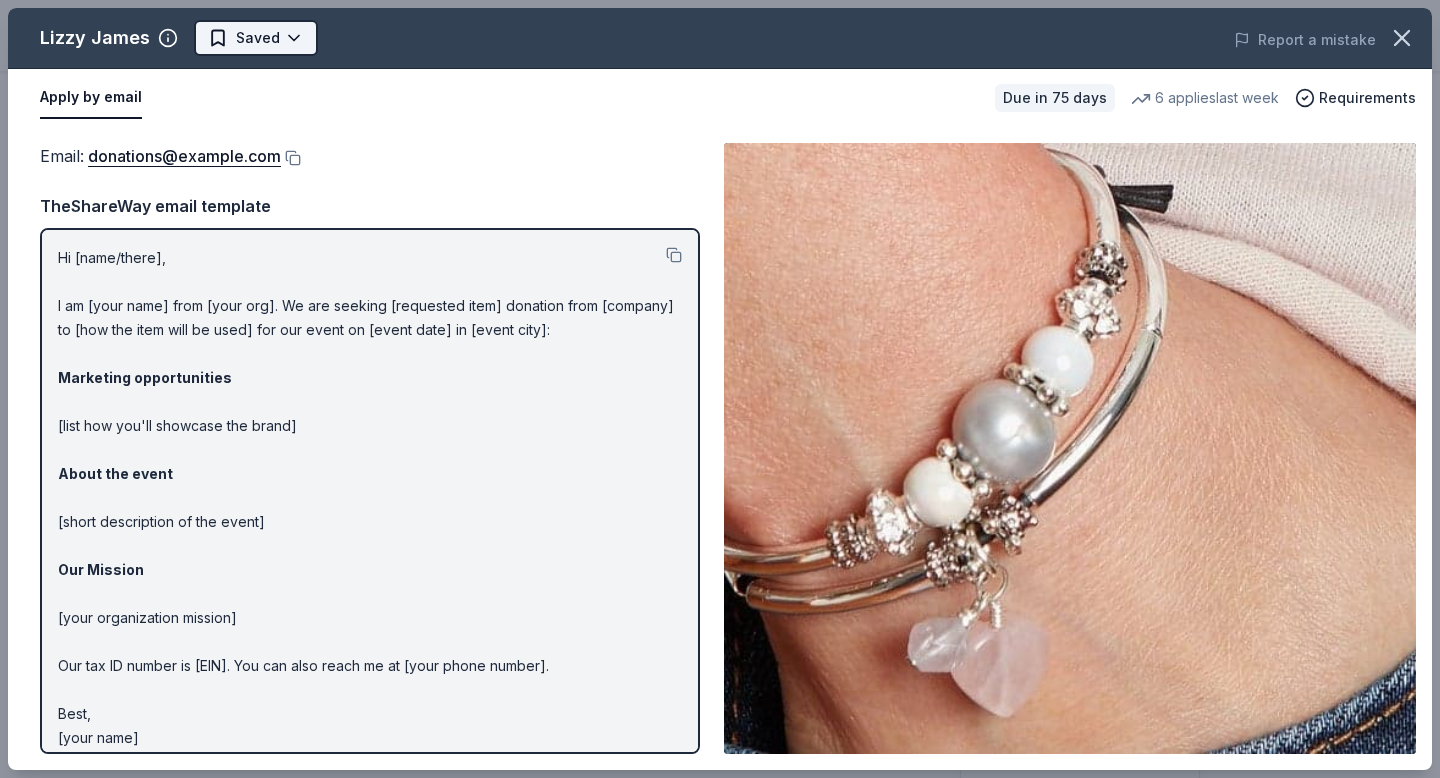 click on "Family Music Bingo $10 in rewards Due in 75 days Share [FIRST] [LAST] New 6   applies  last week 1% approval rate Share Donating in all states With passion in every piece, [FIRST] [LAST] offers jewelry that is not only fashionable and comfortable, but also versatile and affordable. What they donate Bracelet, necklace, anklet, ring or earrings Auction & raffle Donation can be shipped to you Who they donate to  Preferred Supports organizations that support human health issues, animal care and education Animals Education Health 501(c)(3) required  Ineligible Organizations that have a political nature Political 1% approval rate 1 % approved 9 % declined 90 % no response [FIRST] [LAST] is  a selective donor :  be sure to spend extra time on this application if you want a donation. We ' re collecting data on   donation value ; check back soon. Due in 75 days Apply Saved ⚡️ Quick application Usually responds in  over a month Updated  about 2 months  ago Report a mistake New Be the first to review this company! Local 5.0" at bounding box center [720, 224] 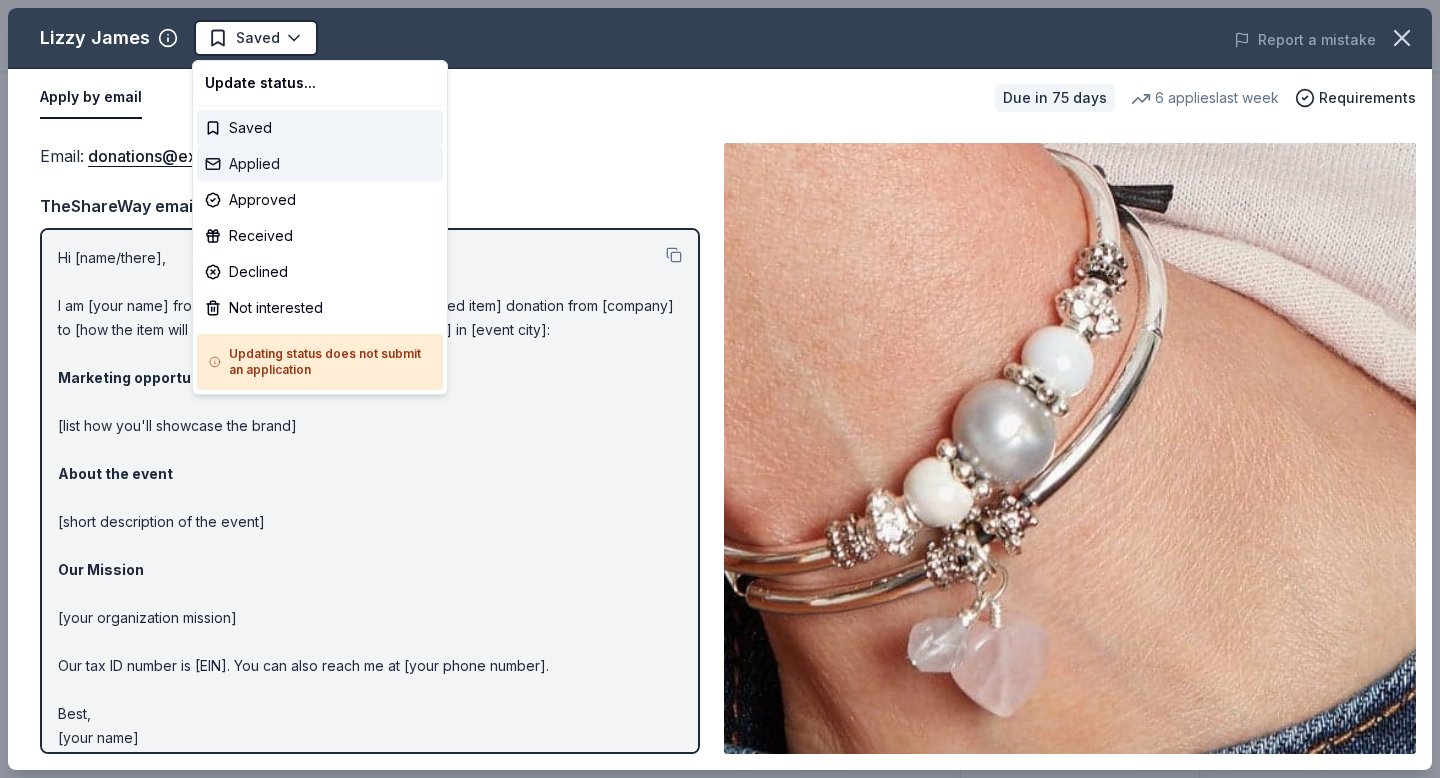 click on "Applied" at bounding box center (320, 164) 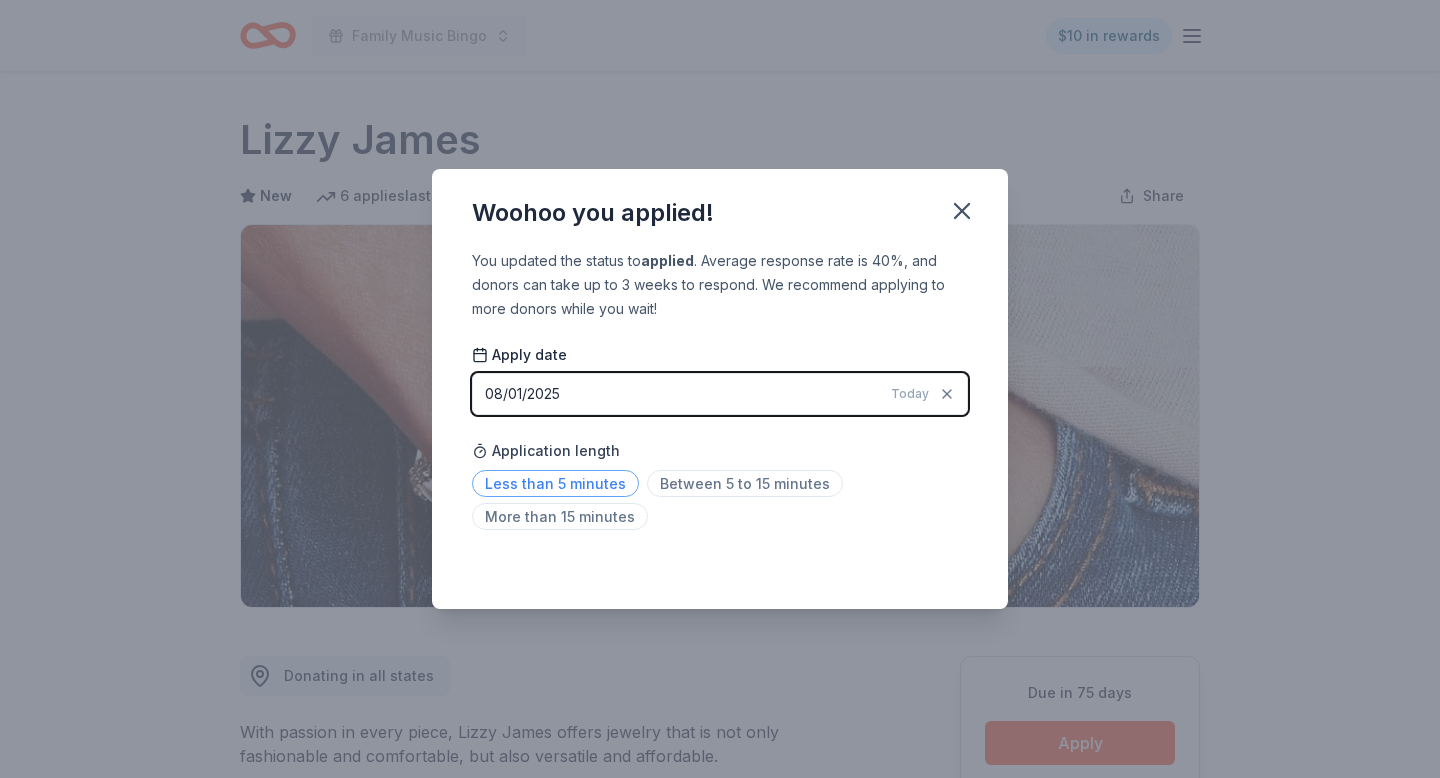 click on "Less than 5 minutes" at bounding box center (555, 483) 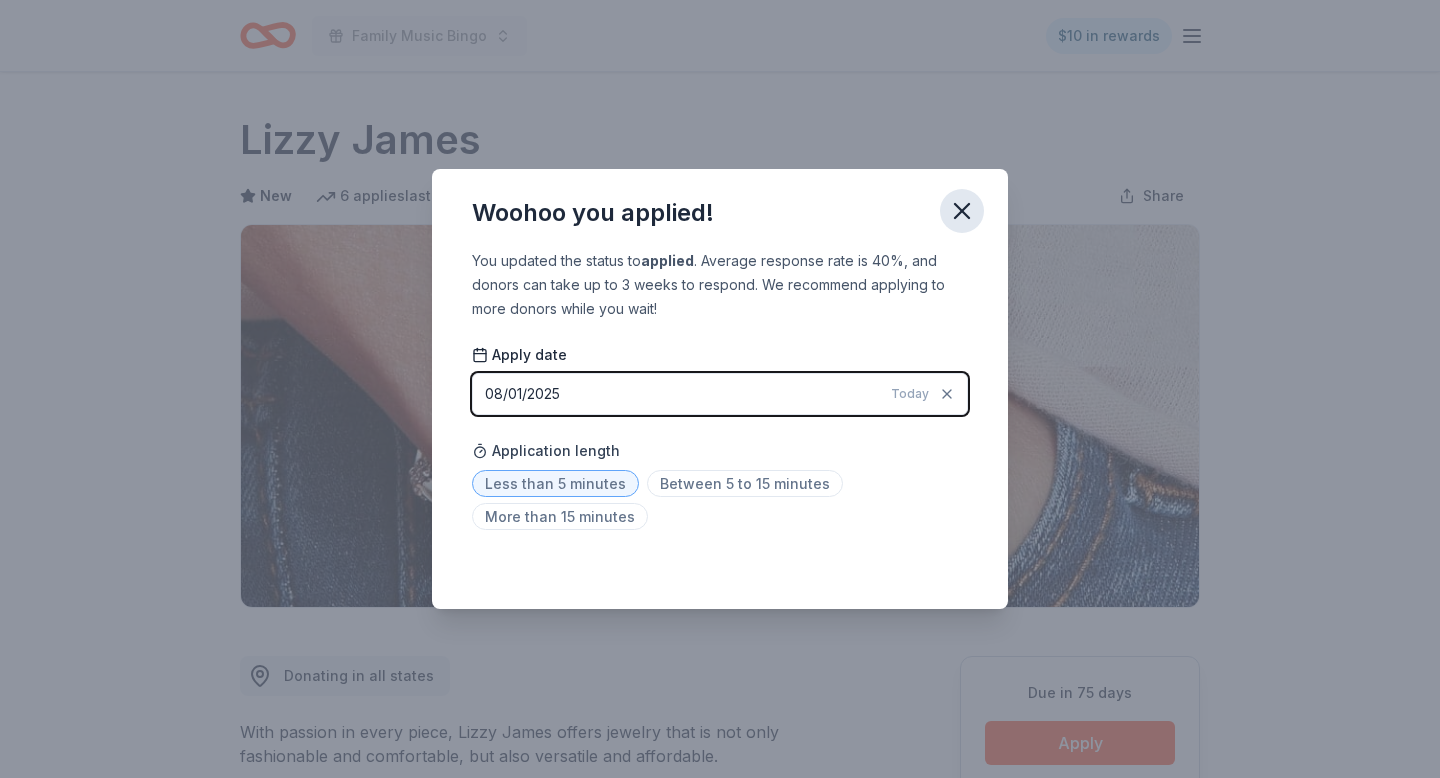 click 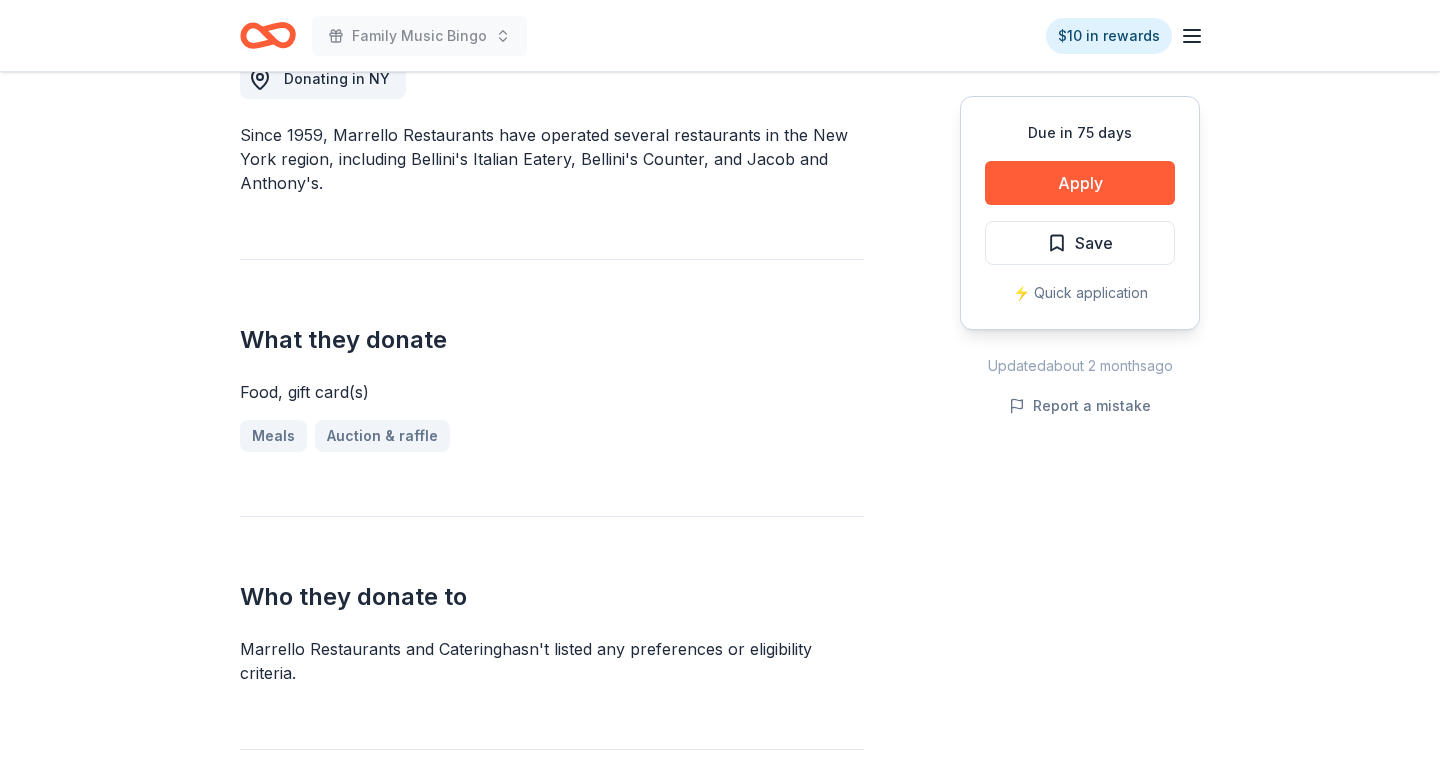 scroll, scrollTop: 598, scrollLeft: 0, axis: vertical 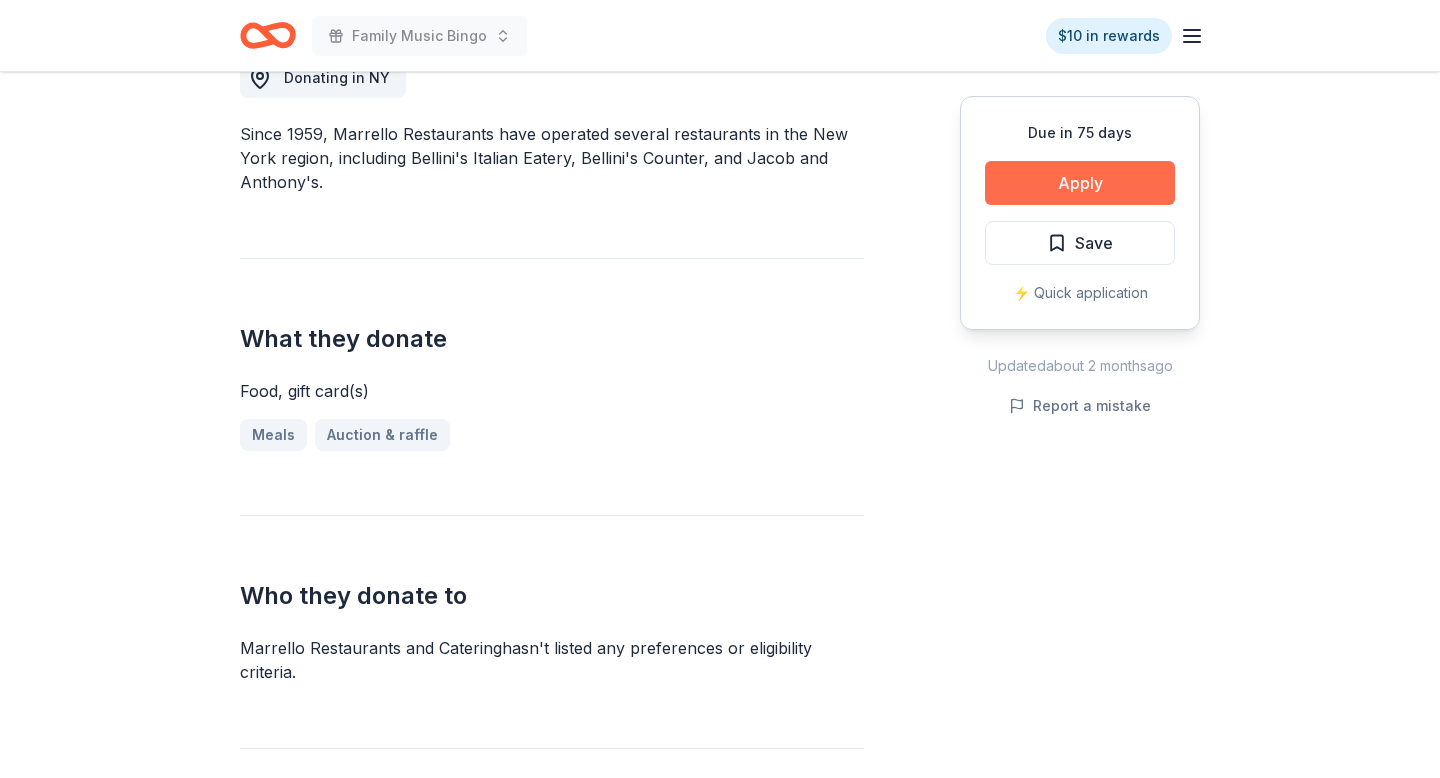 click on "Apply" at bounding box center (1080, 183) 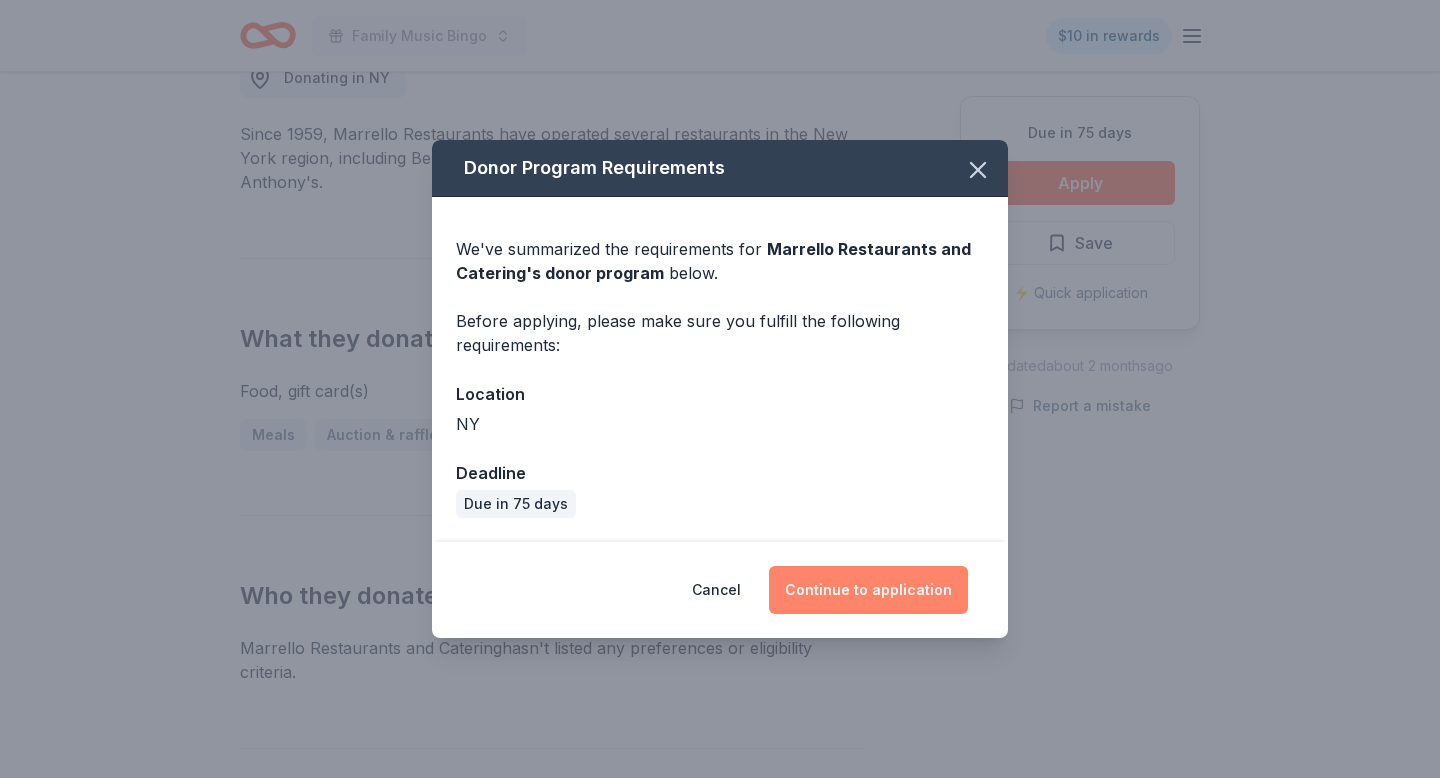 click on "Continue to application" at bounding box center (868, 590) 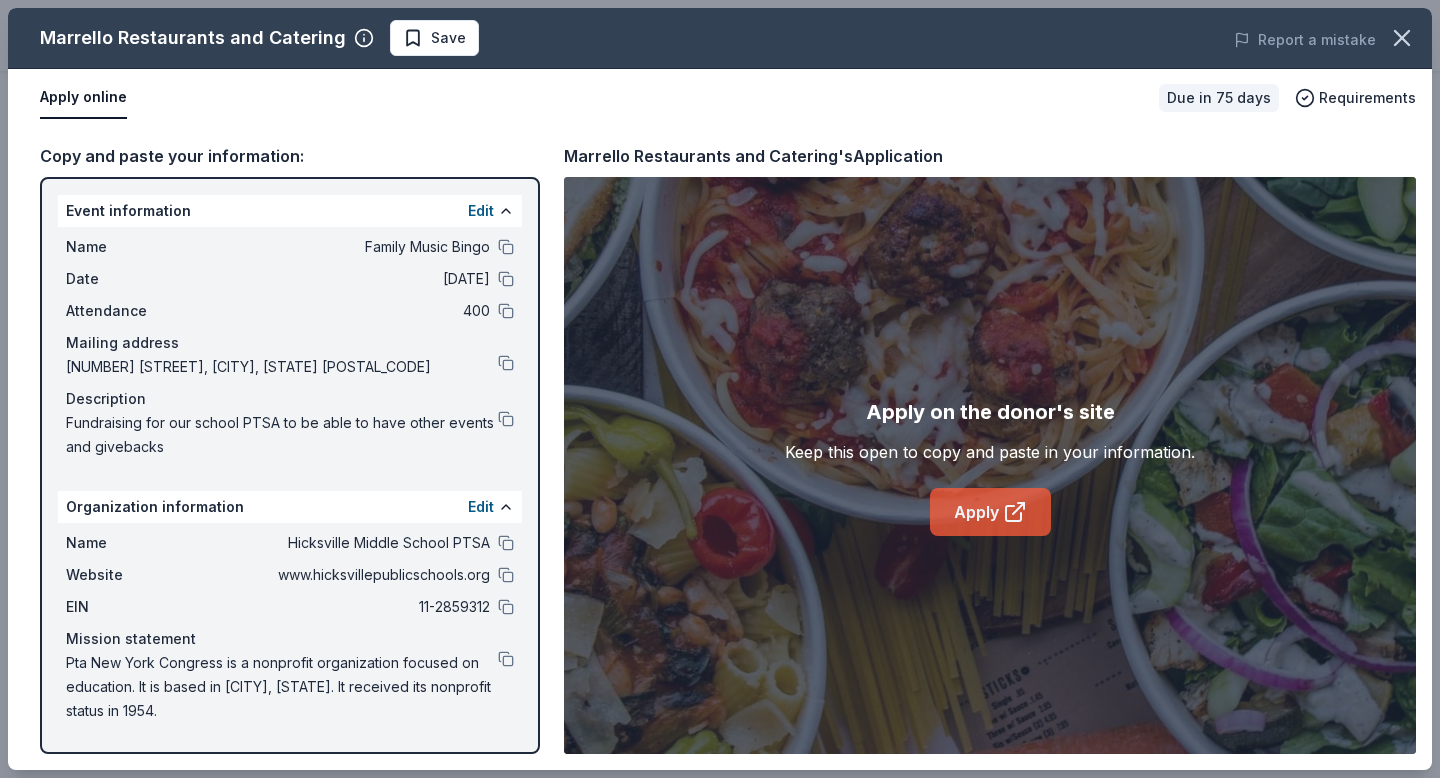 click on "Apply" at bounding box center [990, 512] 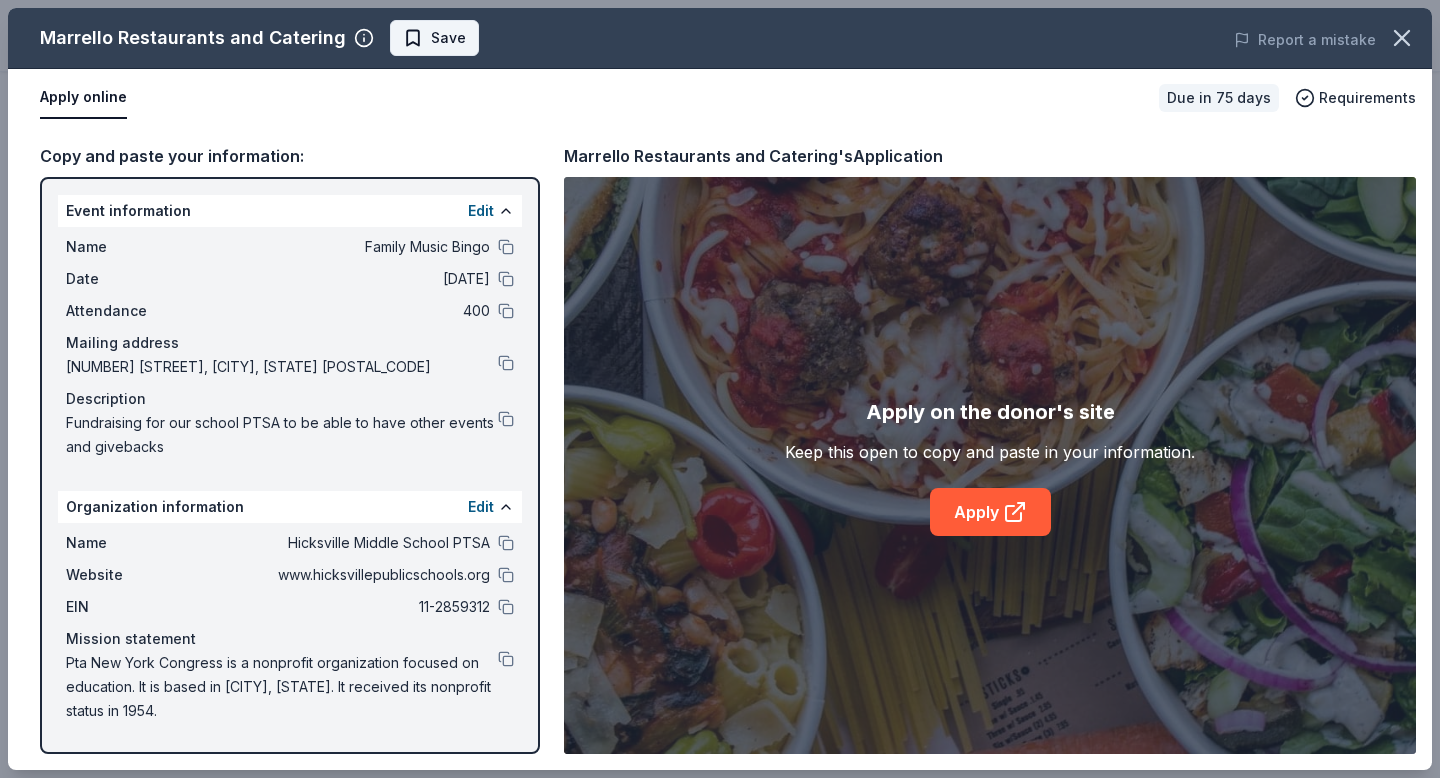 click on "Save" at bounding box center (434, 38) 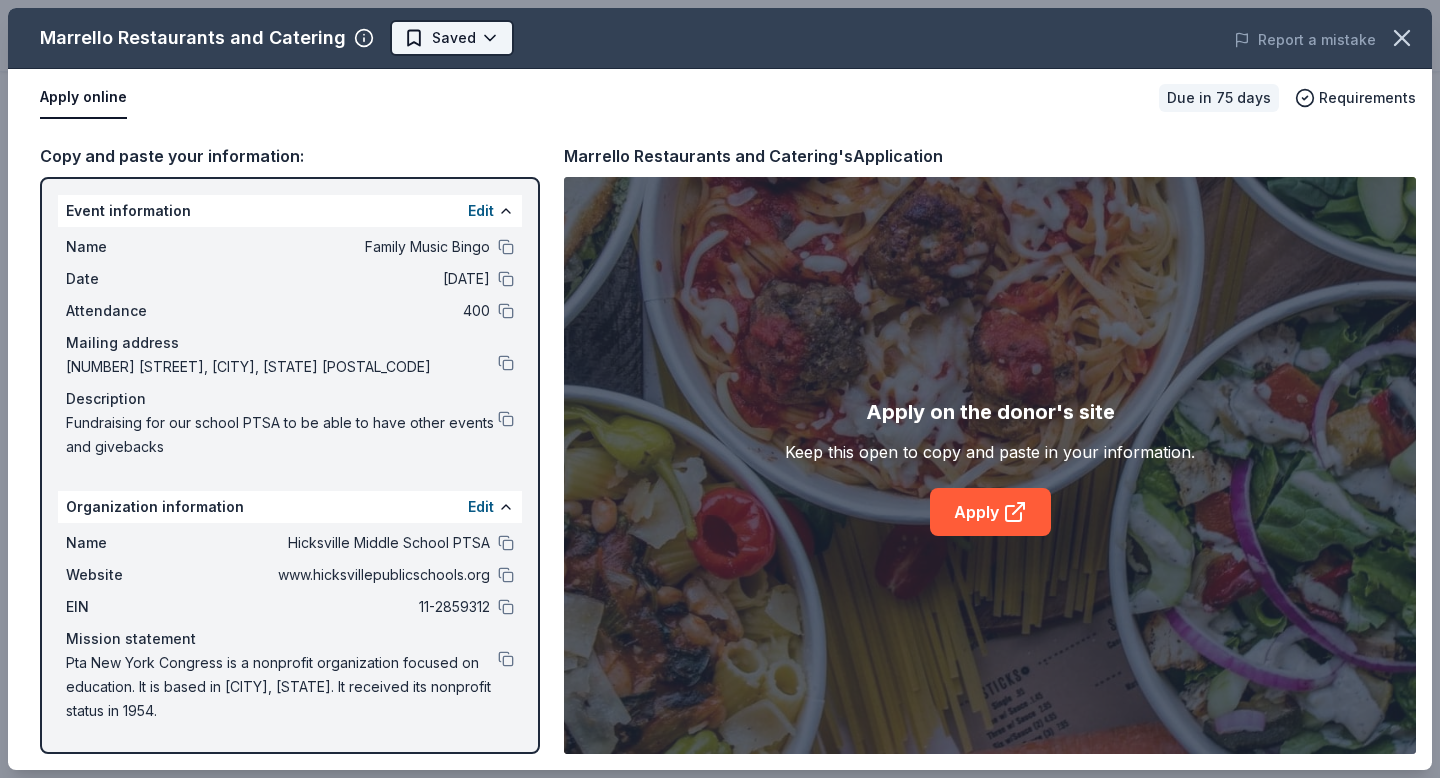 click on "Family Music Bingo $10 in rewards Due in 75 days Share Marrello Restaurants and Catering New Share Donating in NY Since 1959, Marrello Restaurants have operated several restaurants in the New York region, including Bellini's Italian Eatery, Bellini's Counter, and Jacob and Anthony's. What they donate Food, gift card(s) Meals Auction & raffle Who they donate to Marrello Restaurants and Catering hasn't listed any preferences or eligibility criteria. We're collecting data on approval rate ; check back soon. We're collecting data on donation value ; check back soon. Due in 75 days Apply Saved ⚡️ Quick application Updated about 2 months ago Report a mistake New Be the first to review this company! Leave a review Similar donors 7 applies last week 75 days left Online app Gordon Food Service Store 4.7 Gift card(s) 2 applies last week Local 75 days left Online app Scott Enterprises New Donation depends on request 4 applies last week 75 days left Online app Texas de Brazil New Local New 2 1" at bounding box center [720, -209] 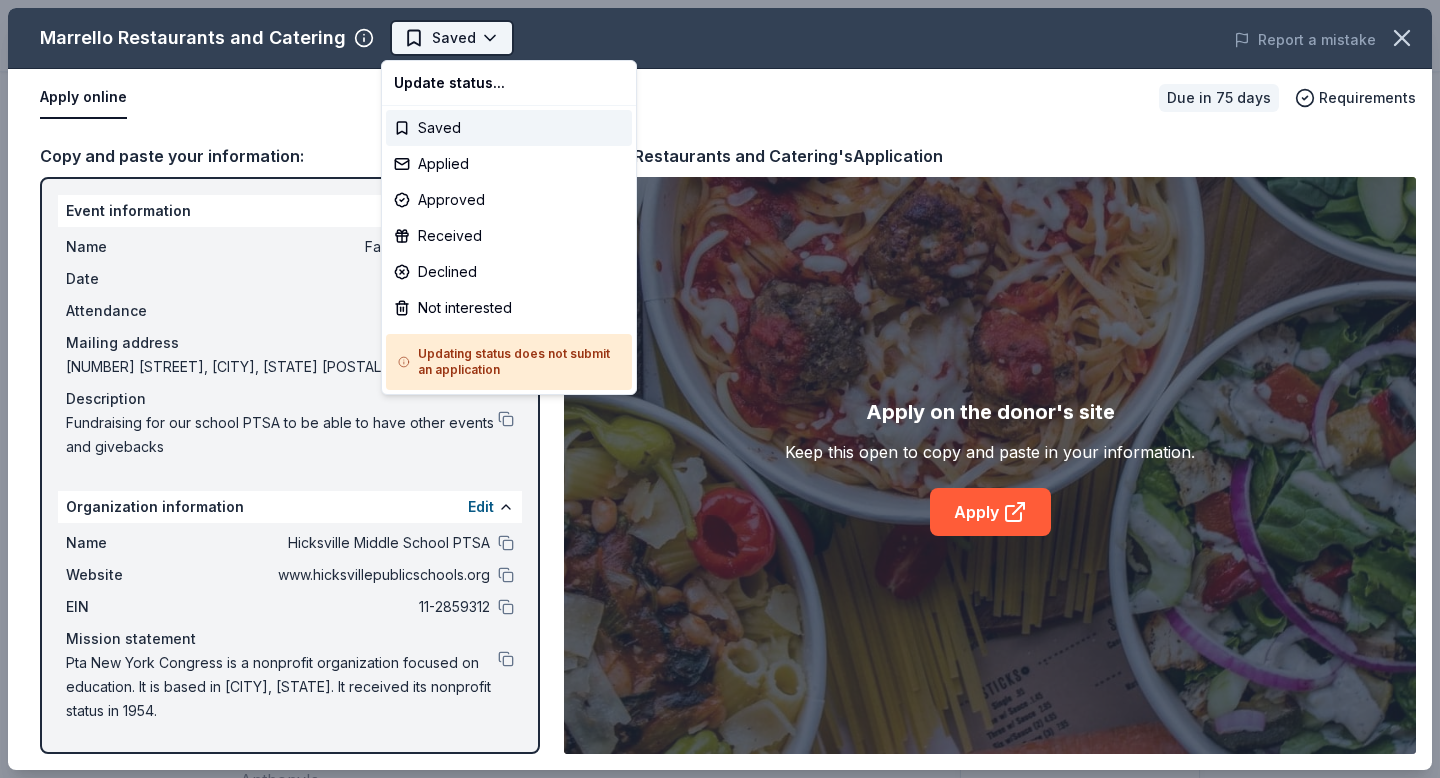 scroll, scrollTop: 0, scrollLeft: 0, axis: both 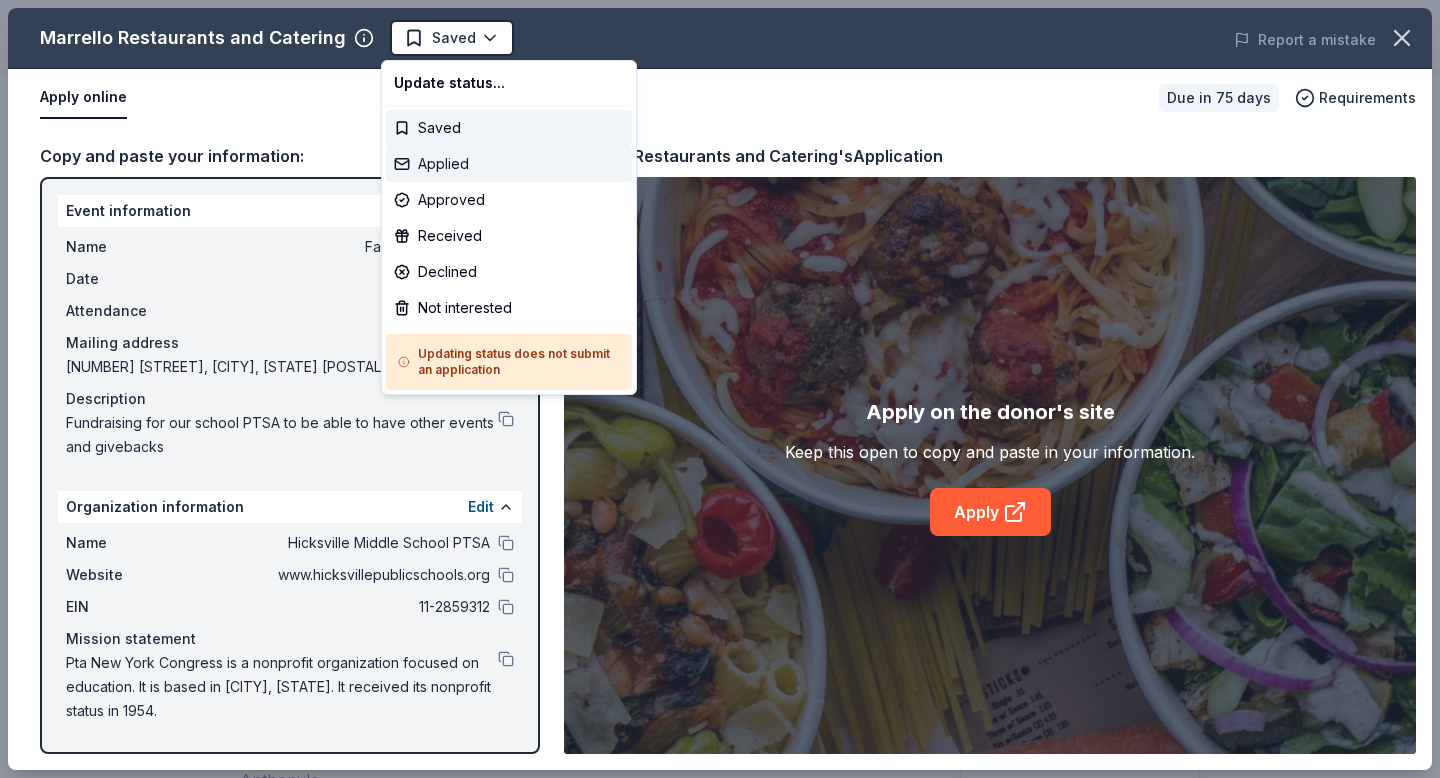 click on "Applied" at bounding box center (509, 164) 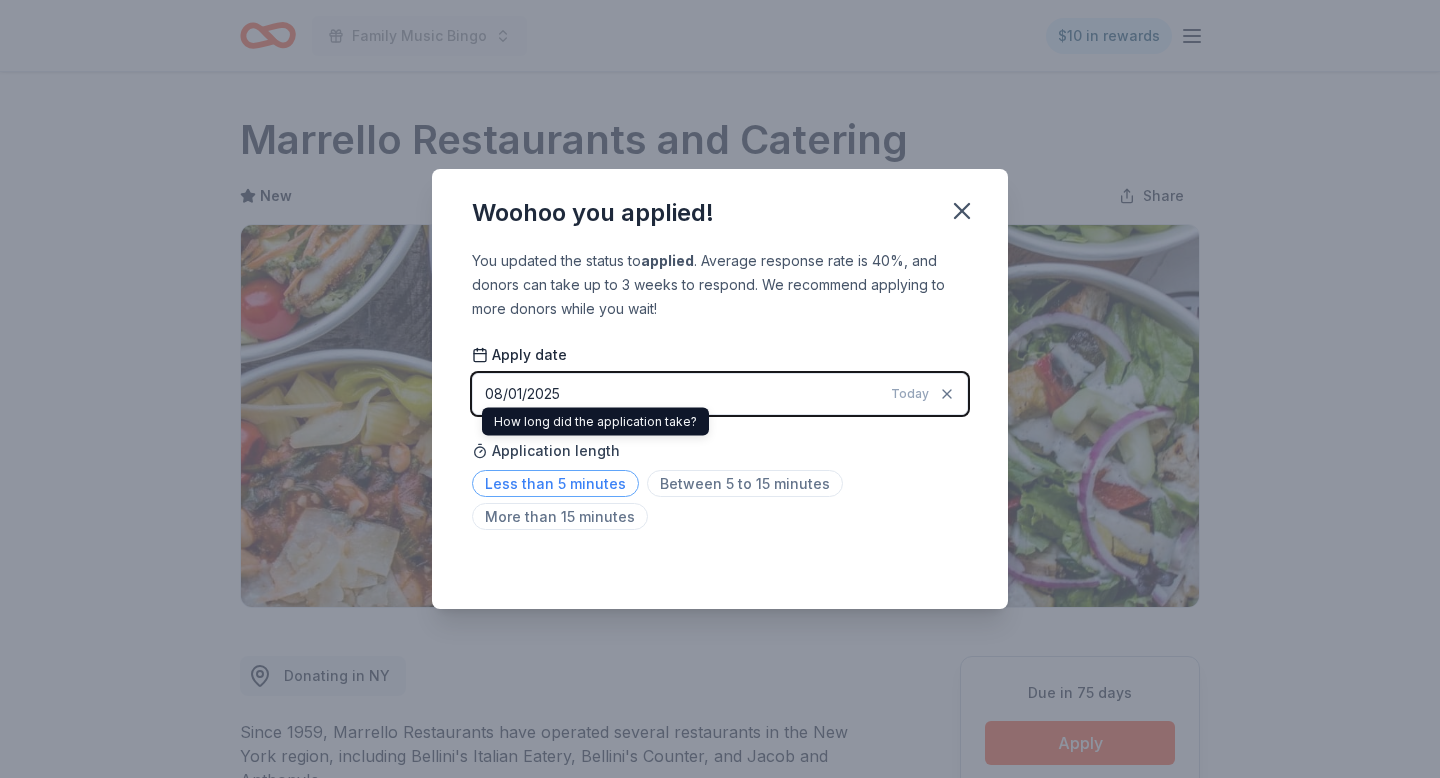 click on "Less than 5 minutes" at bounding box center (555, 483) 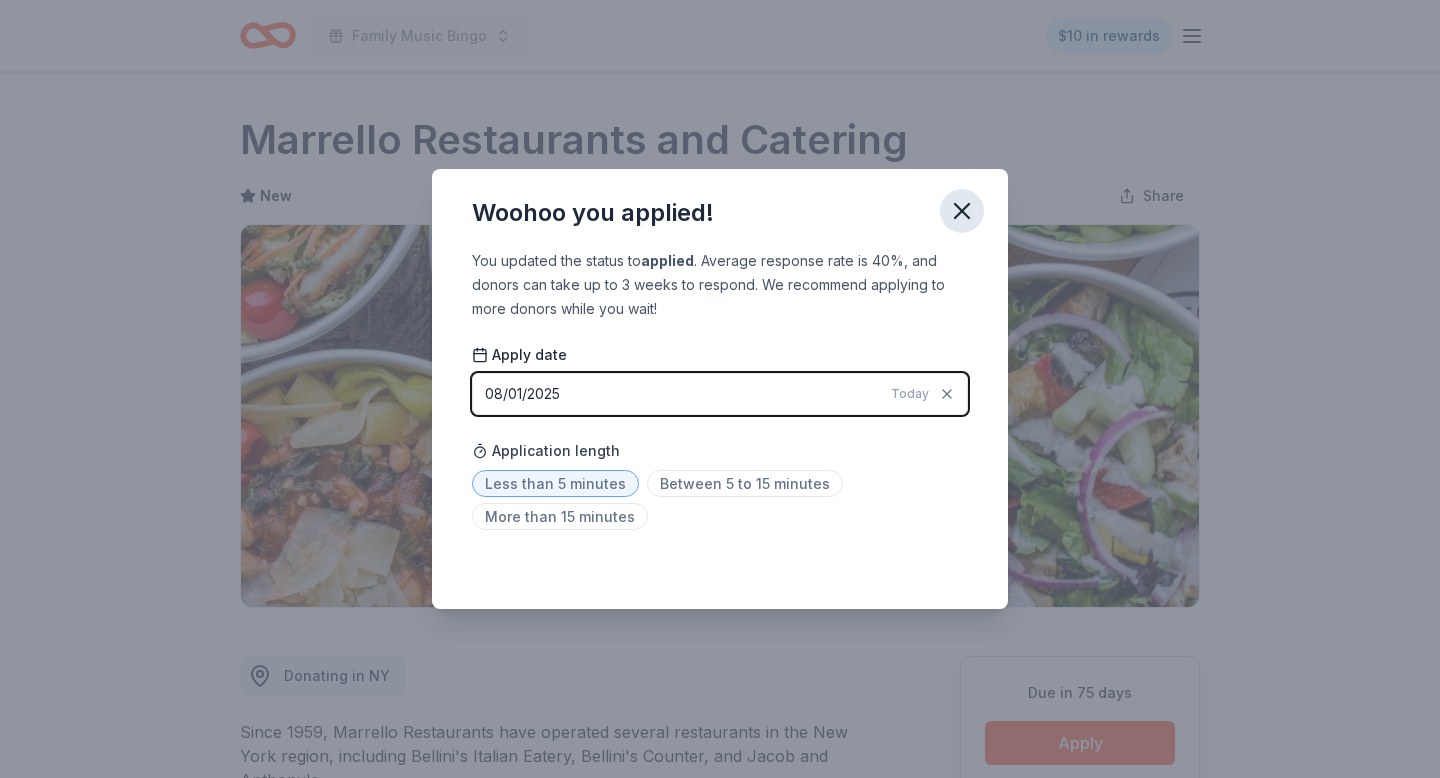 click 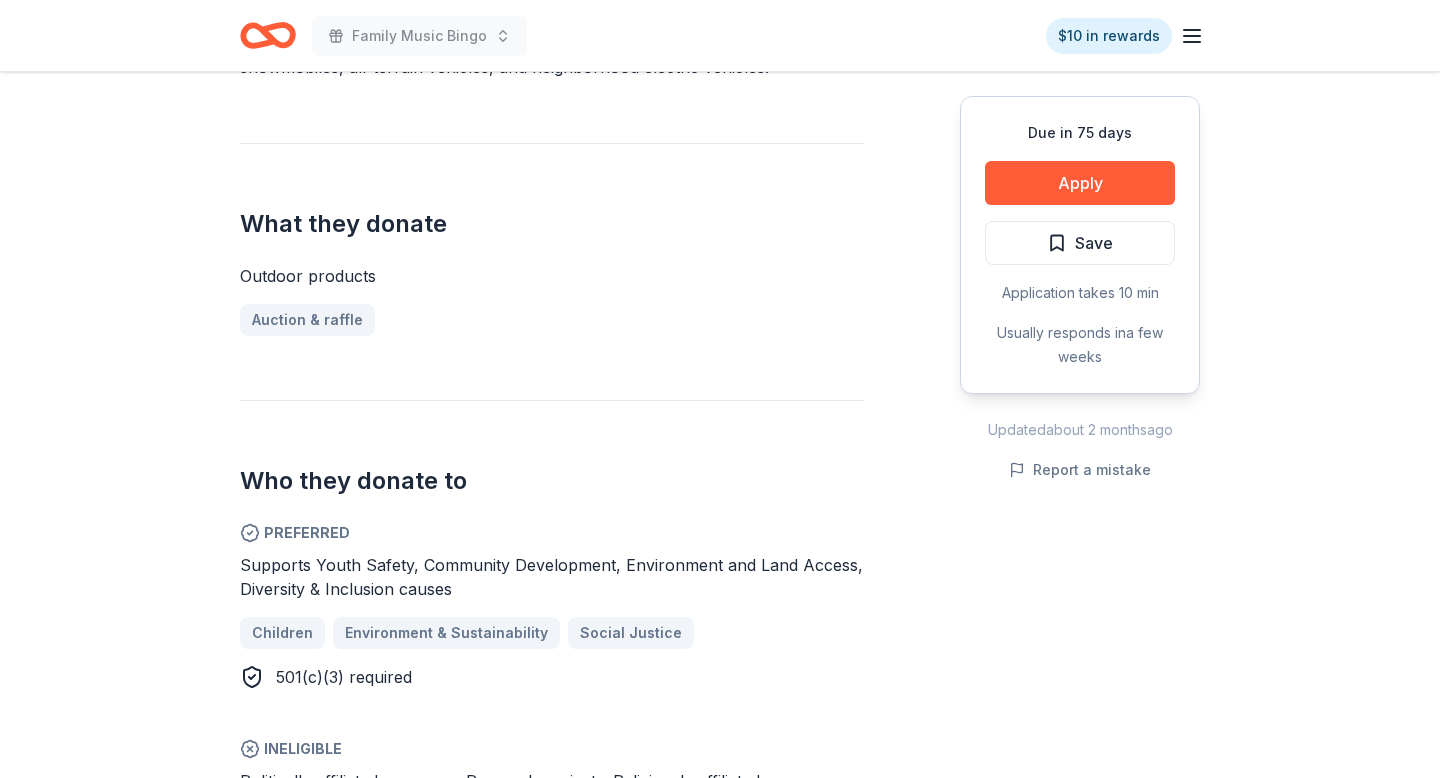 scroll, scrollTop: 691, scrollLeft: 0, axis: vertical 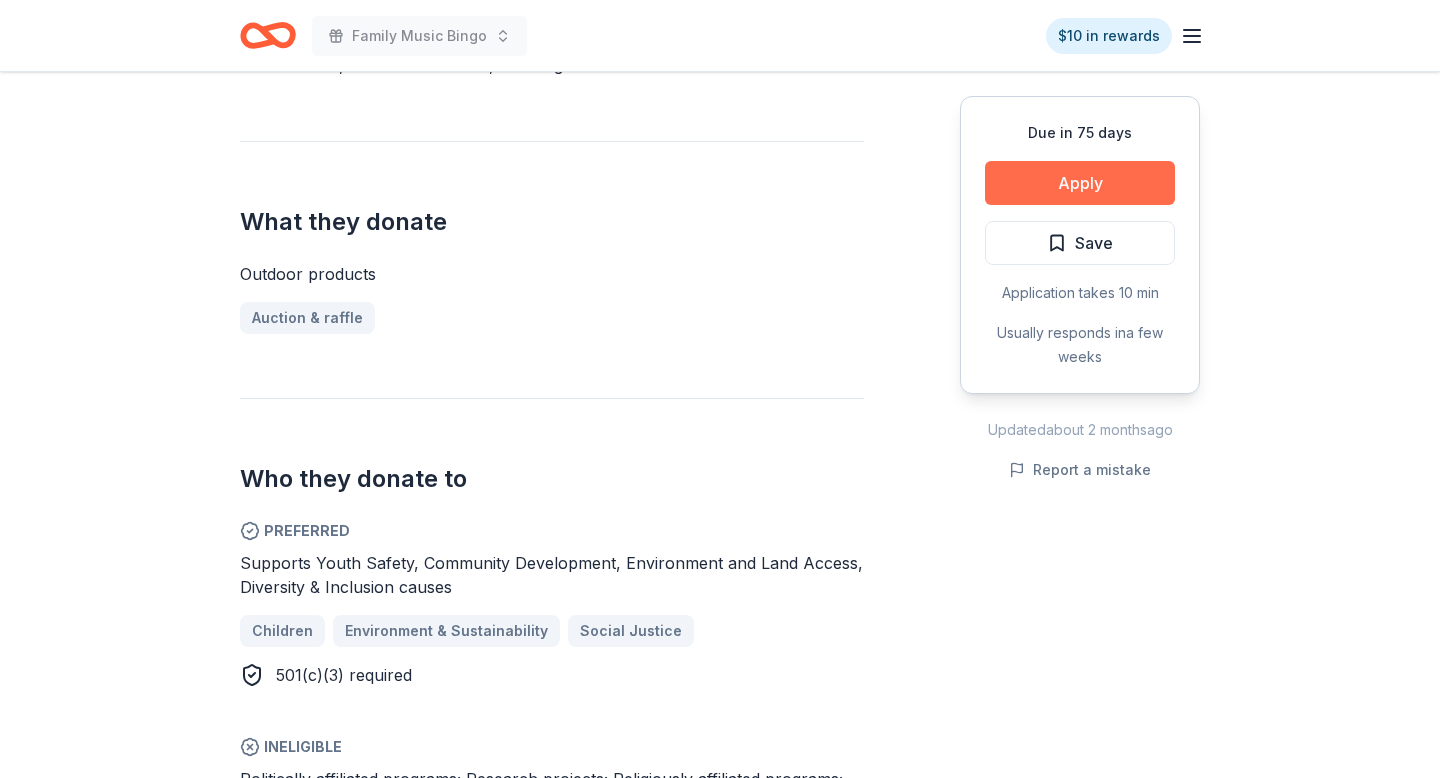 click on "Apply" at bounding box center (1080, 183) 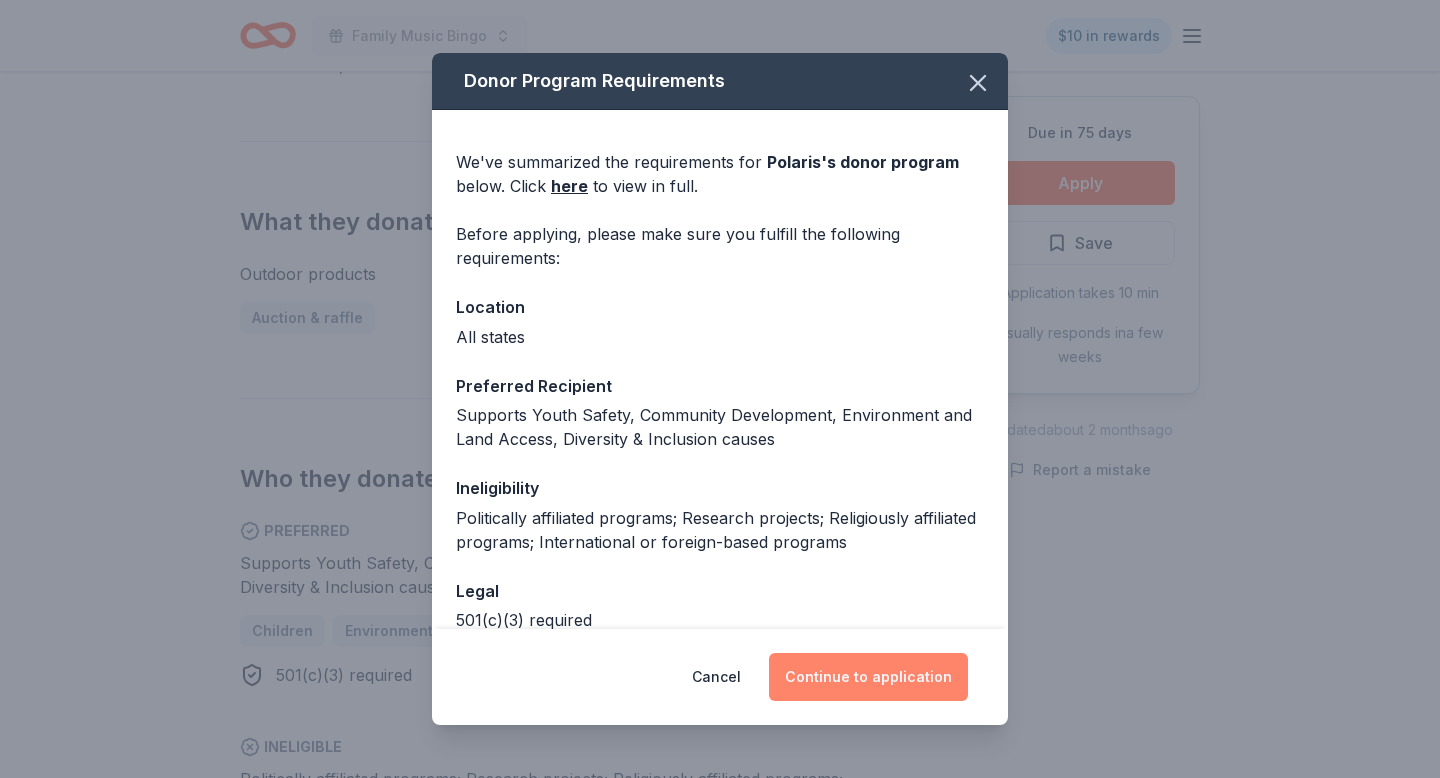 click on "Continue to application" at bounding box center [868, 677] 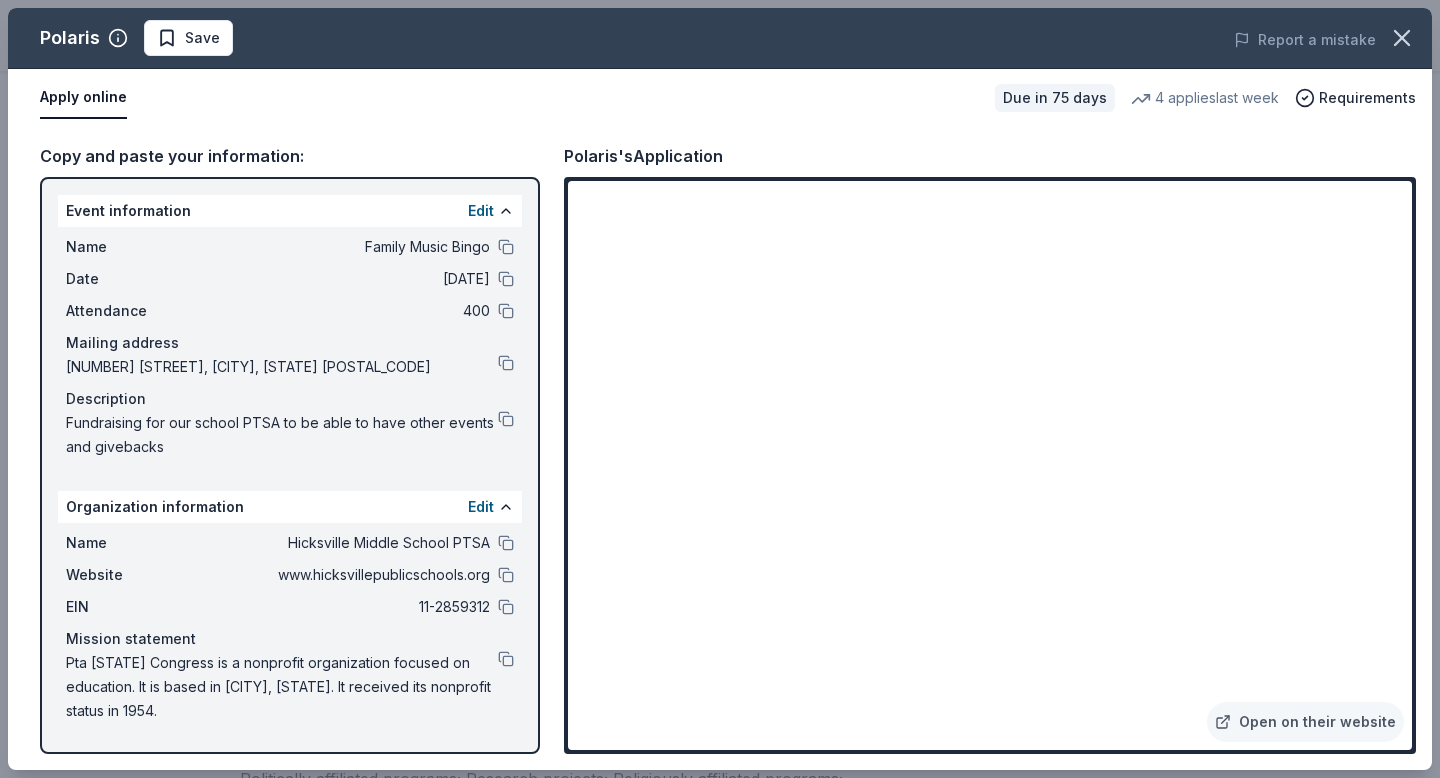 click on "Name Hicksville Middle School PTSA Website www.hicksvillepublicschools.org EIN 11-2859312 Mission statement Pta New York Congress is a nonprofit organization focused on education. It is based in Hicksville, NY. It received its nonprofit status in 1954." at bounding box center (290, 627) 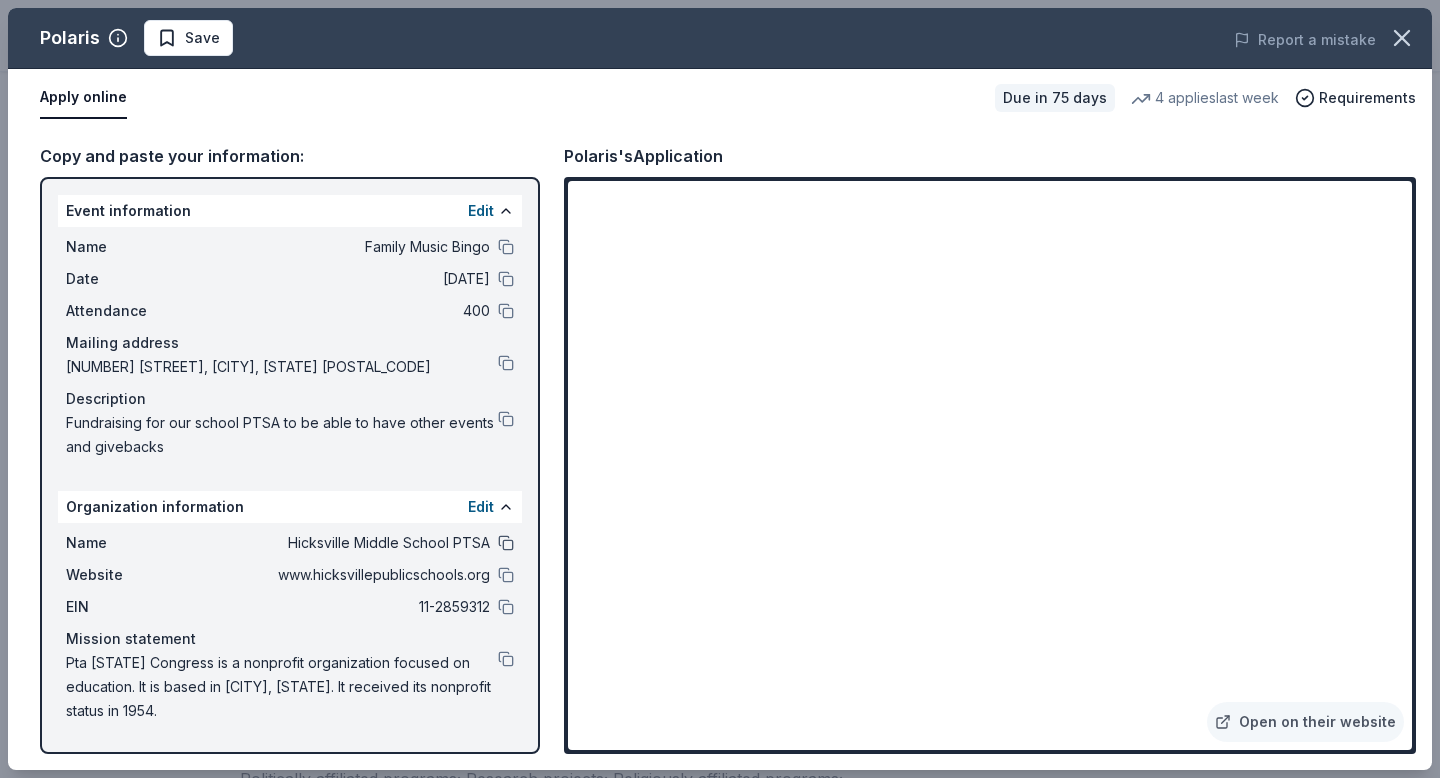 click at bounding box center (506, 543) 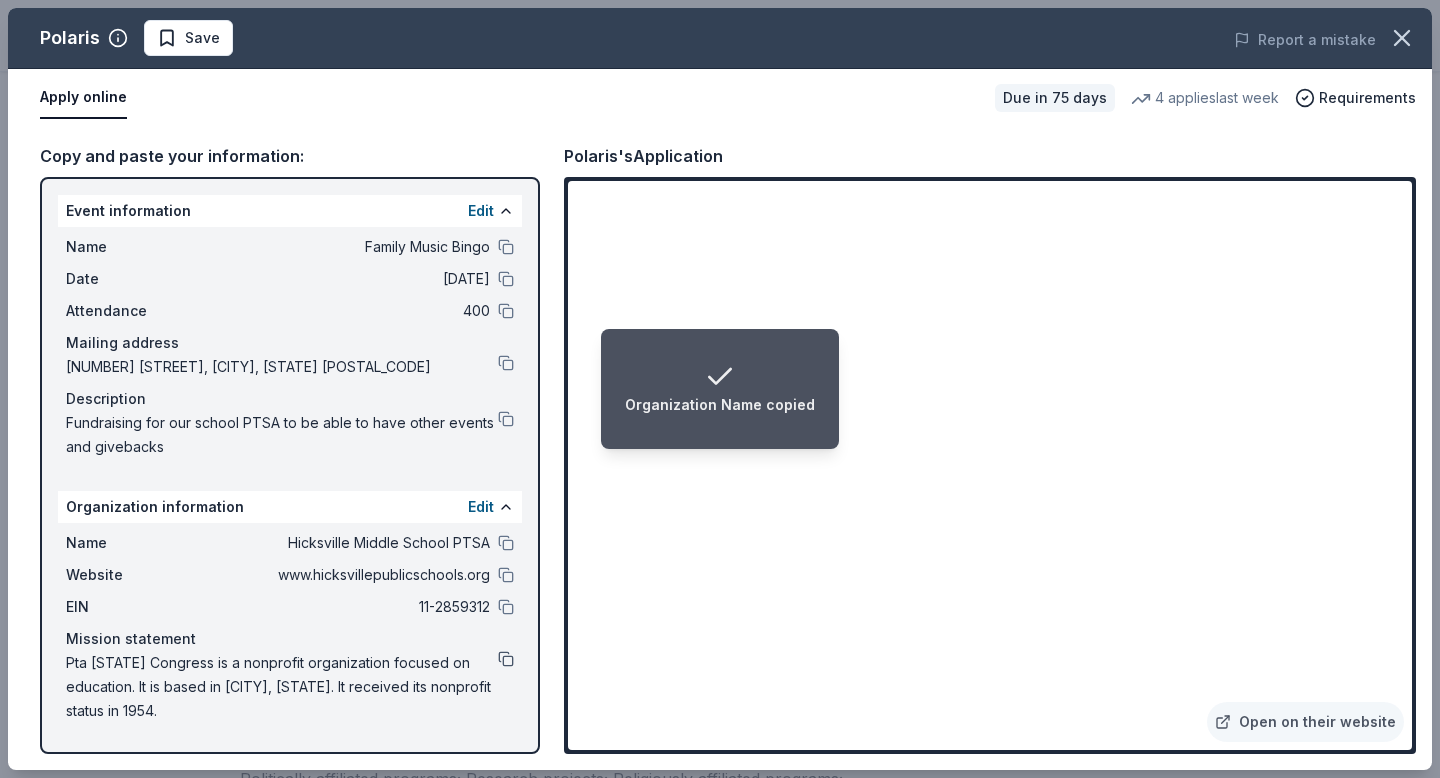 click at bounding box center (506, 659) 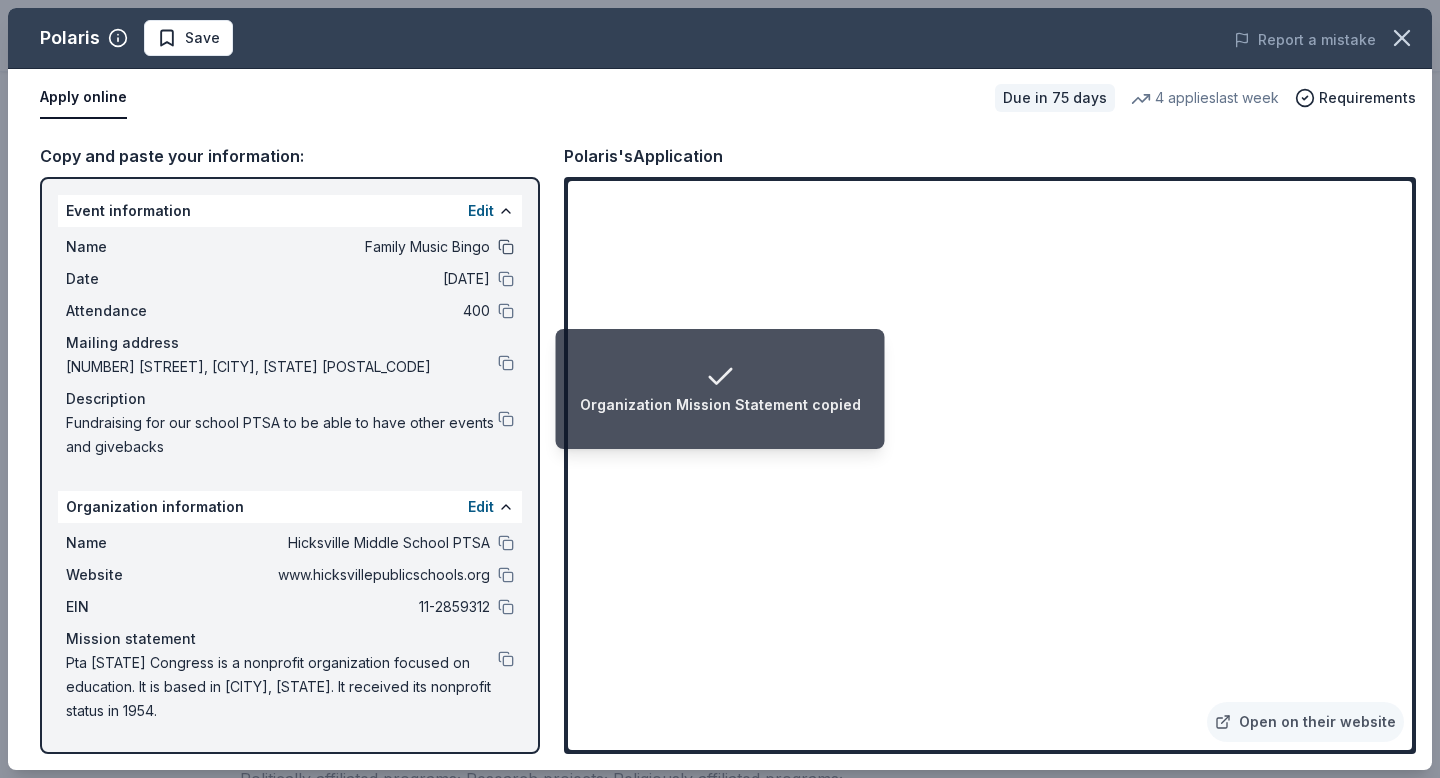 click at bounding box center [506, 247] 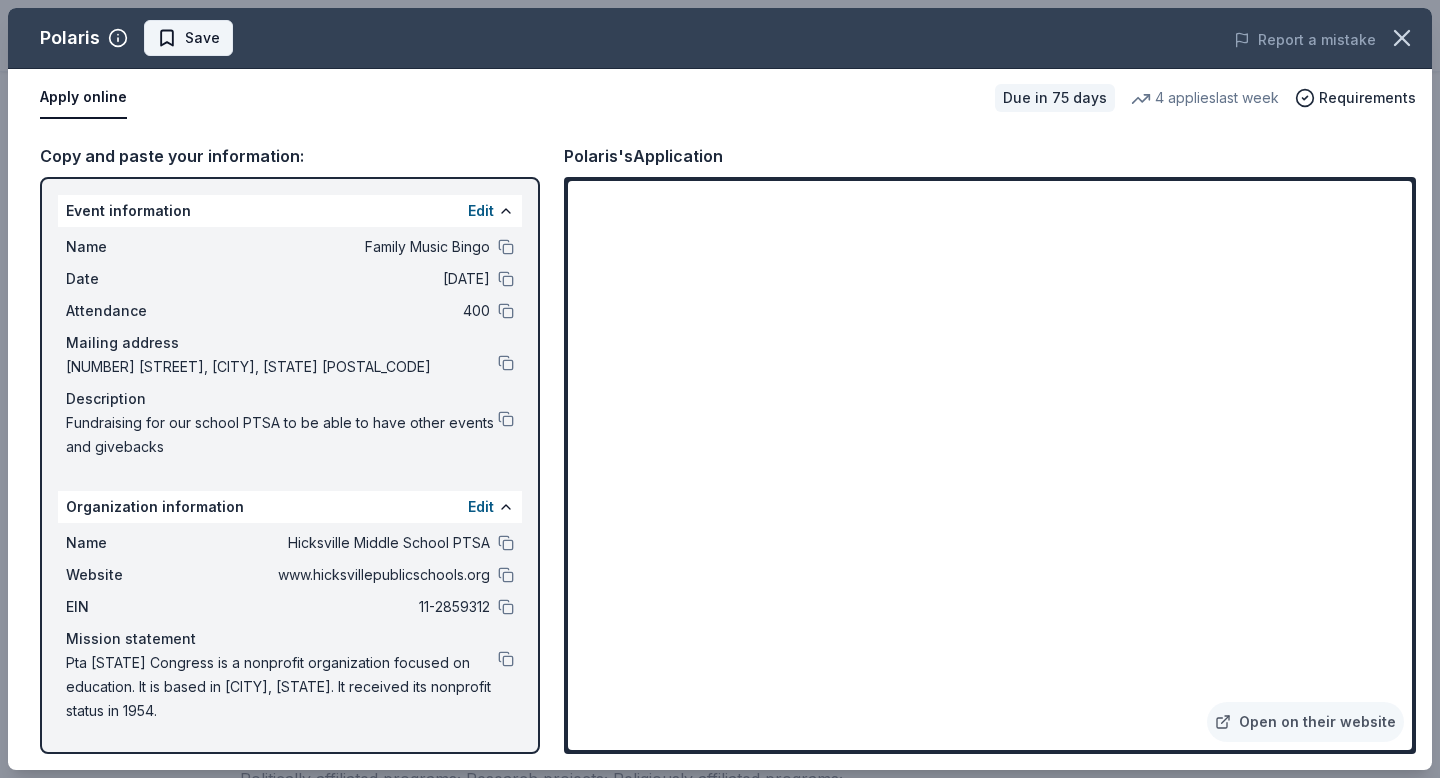 click on "Save" at bounding box center [202, 38] 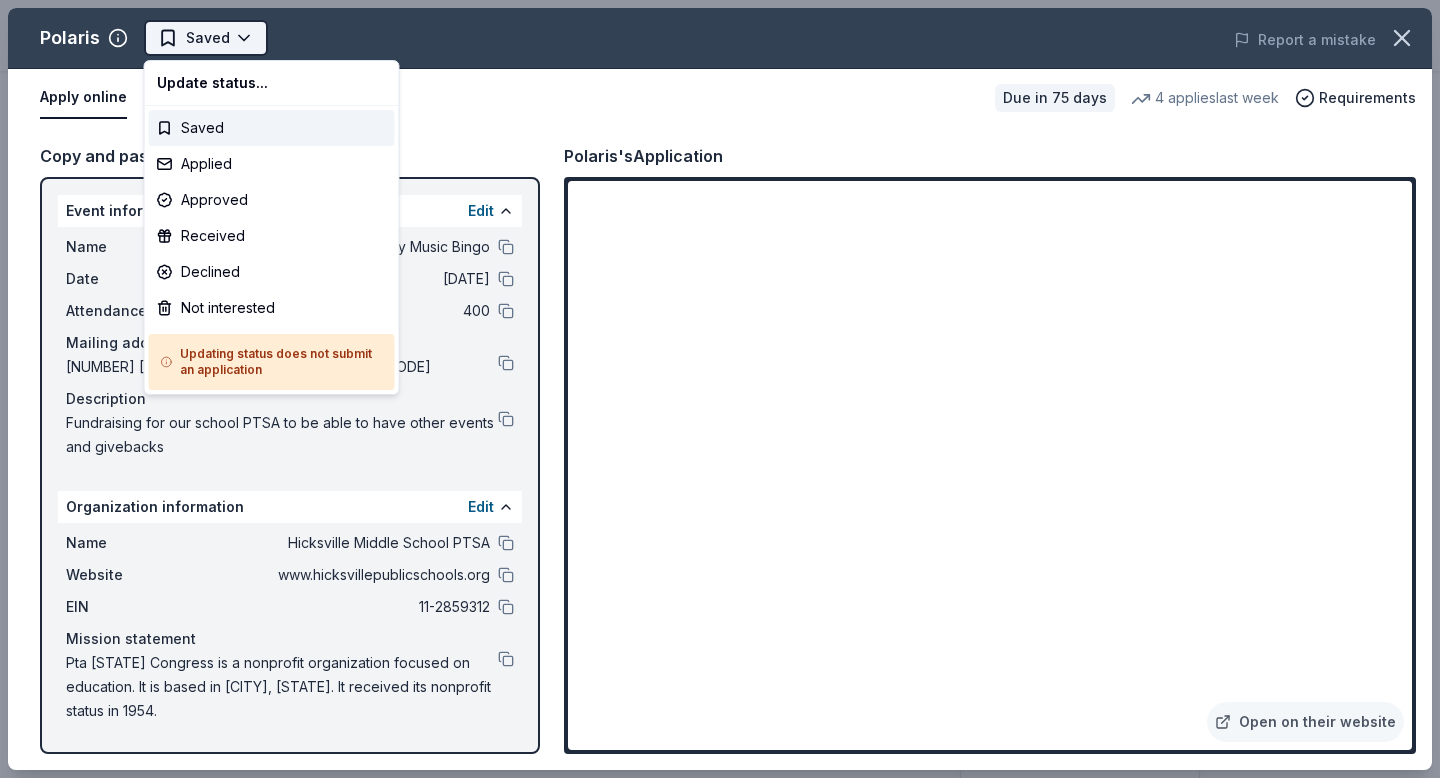 scroll, scrollTop: 0, scrollLeft: 0, axis: both 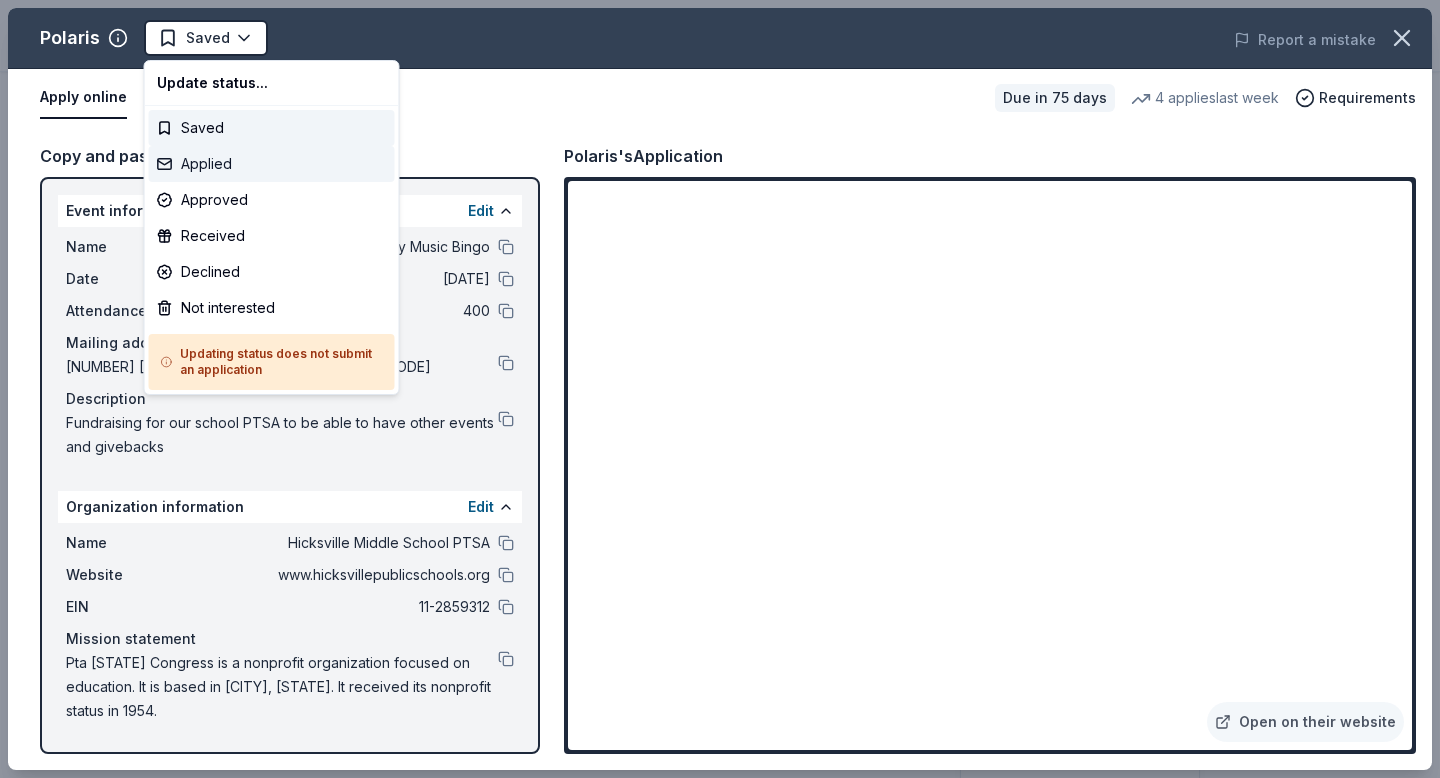 click on "Applied" at bounding box center (272, 164) 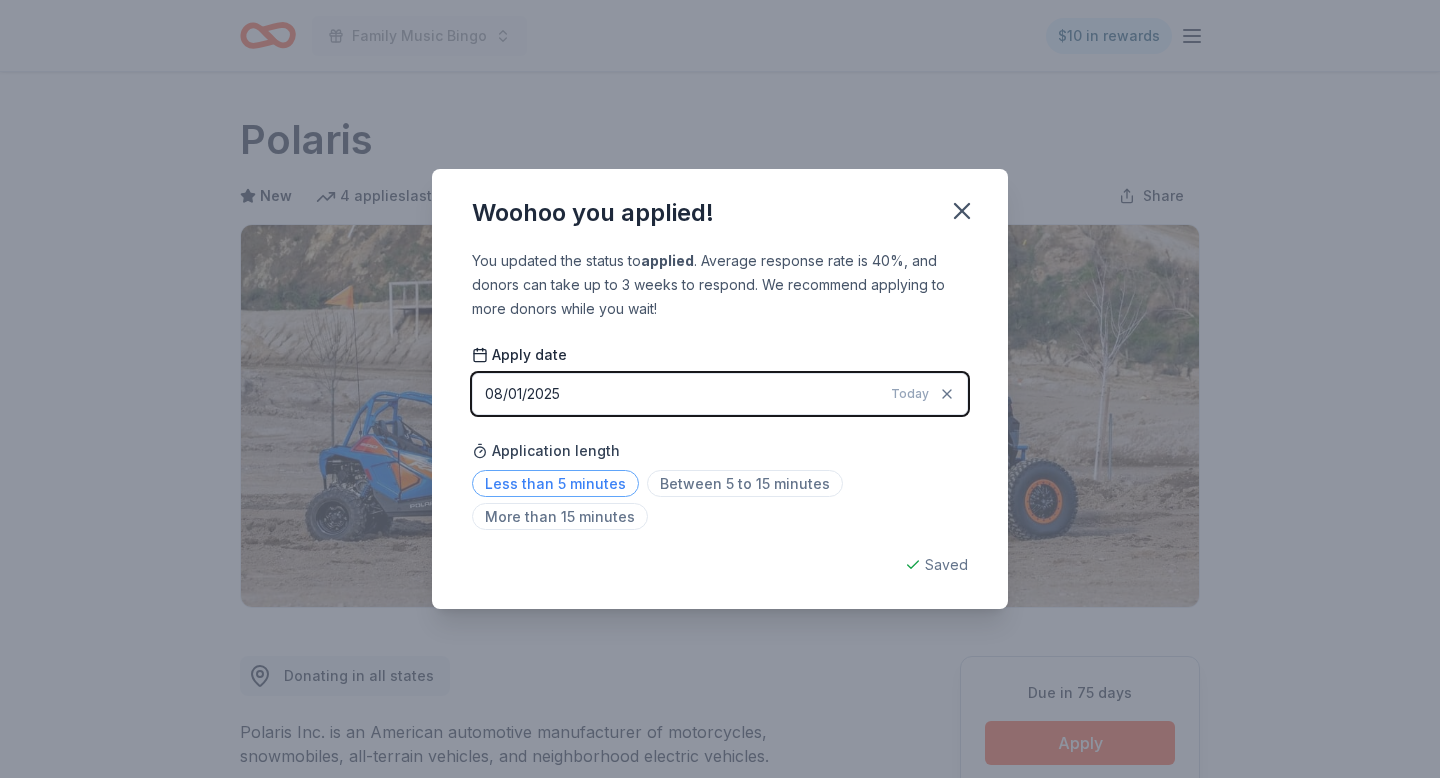 click on "Less than 5 minutes" at bounding box center (555, 483) 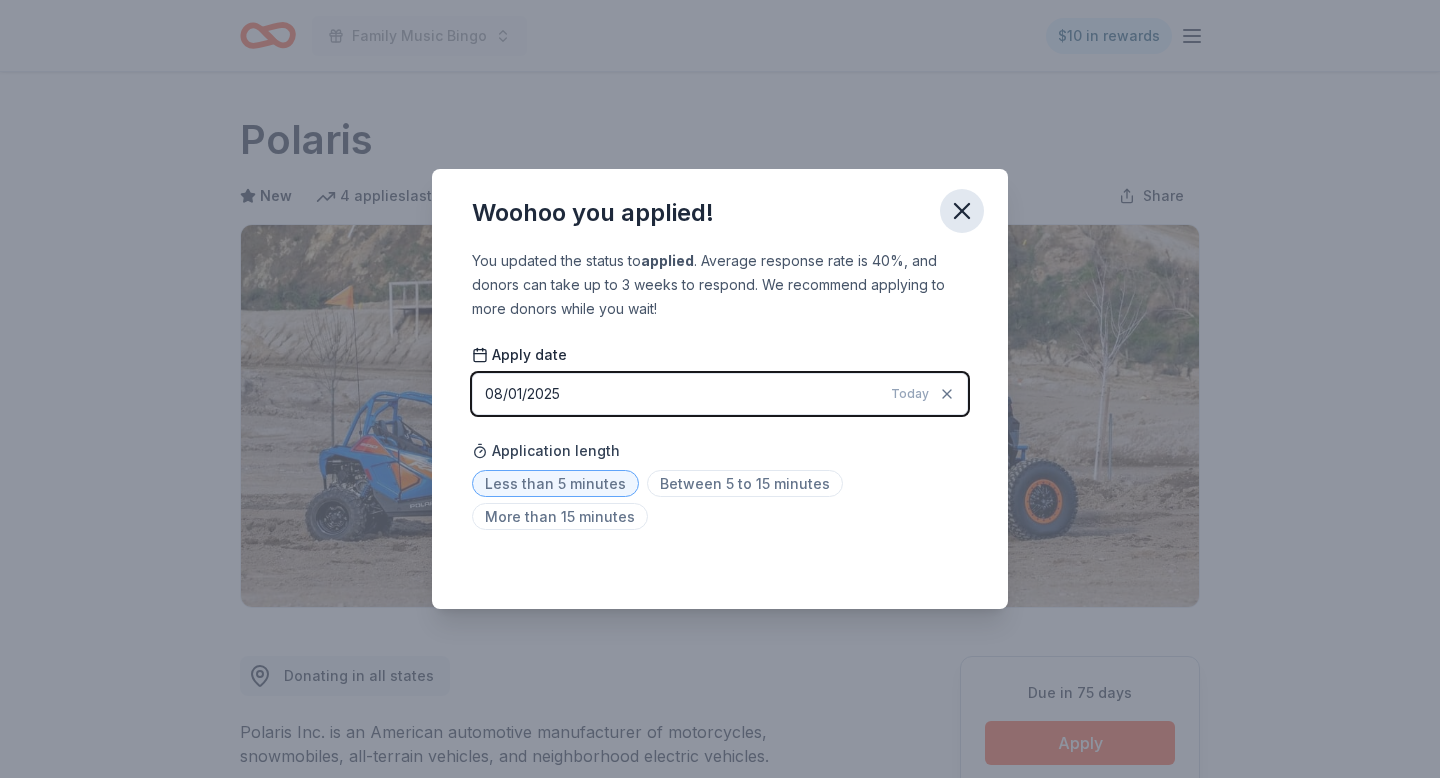 click 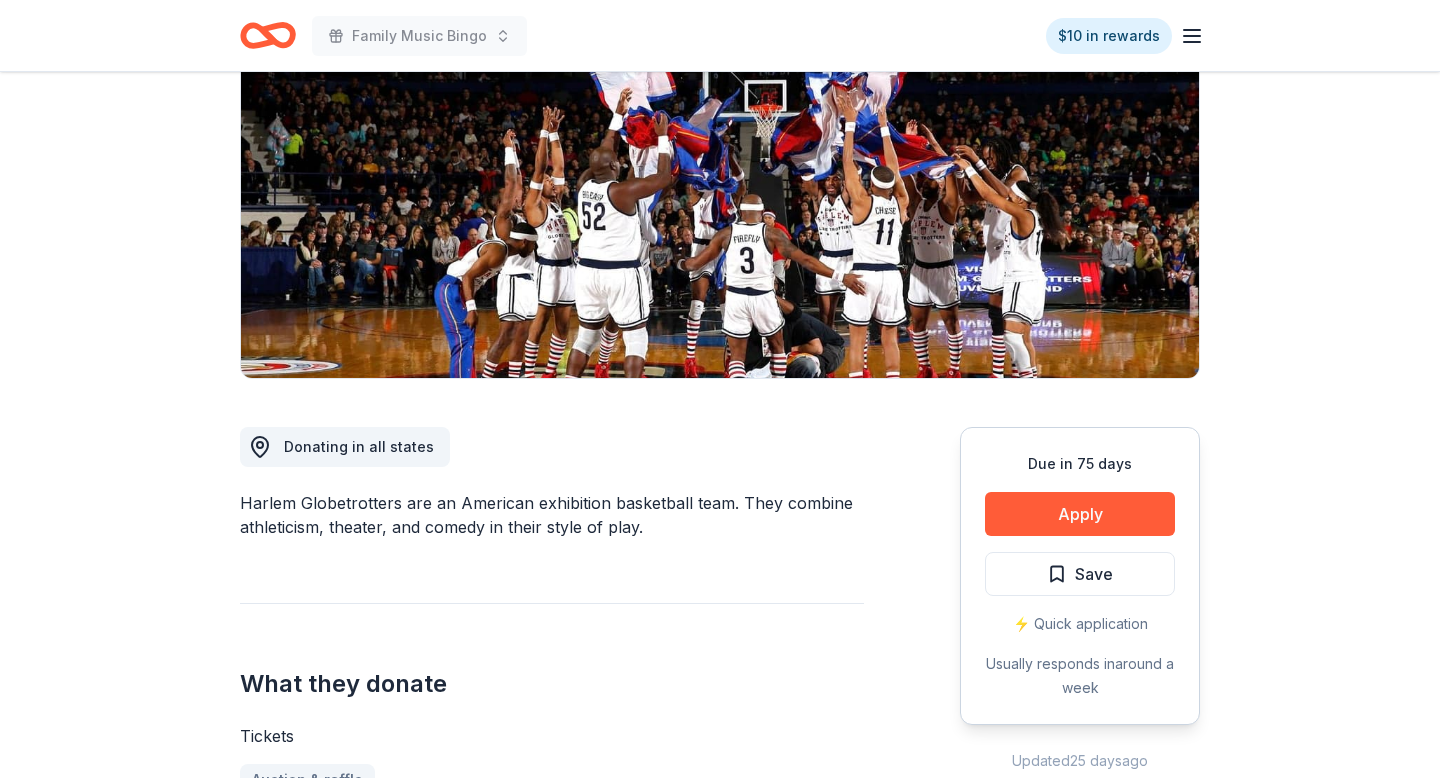 scroll, scrollTop: 252, scrollLeft: 0, axis: vertical 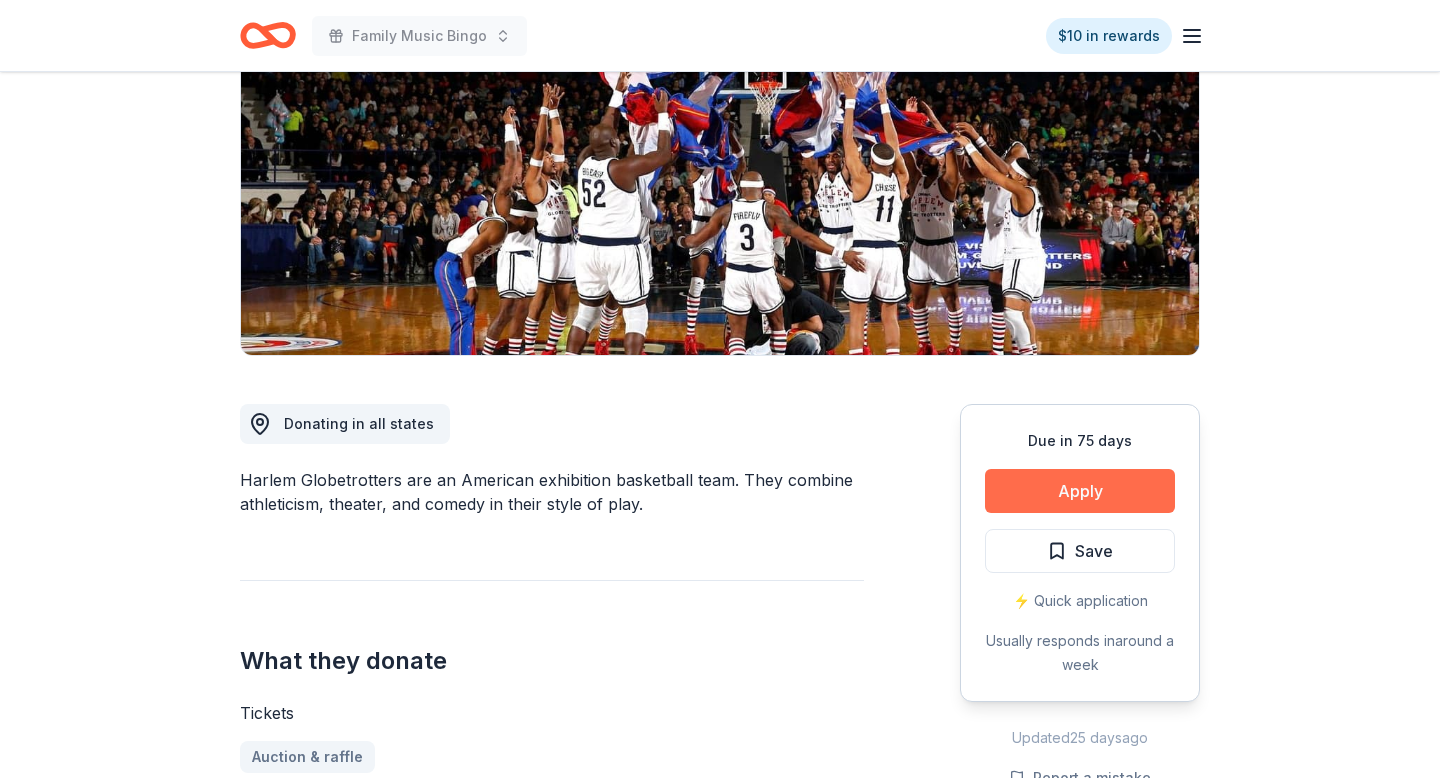 click on "Apply" at bounding box center (1080, 491) 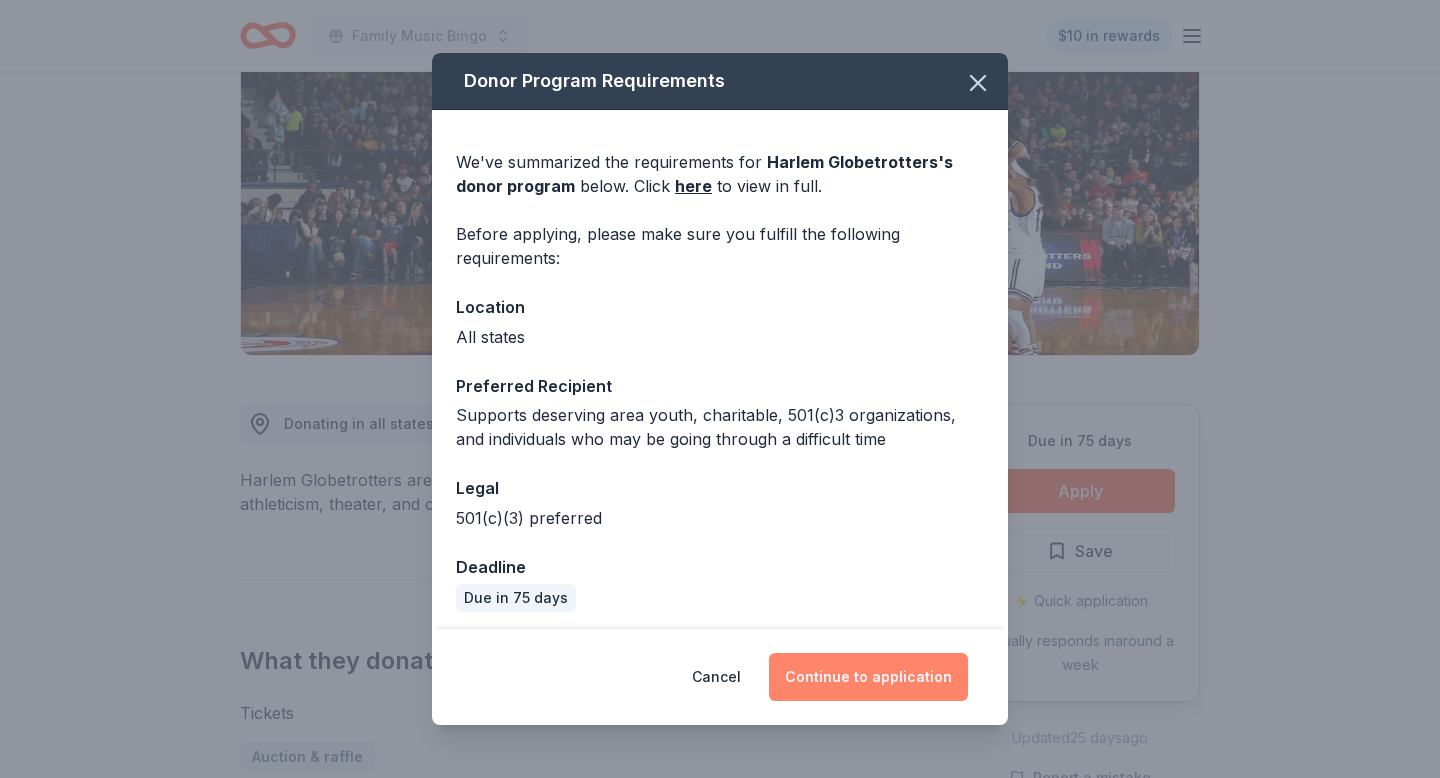 click on "Continue to application" at bounding box center (868, 677) 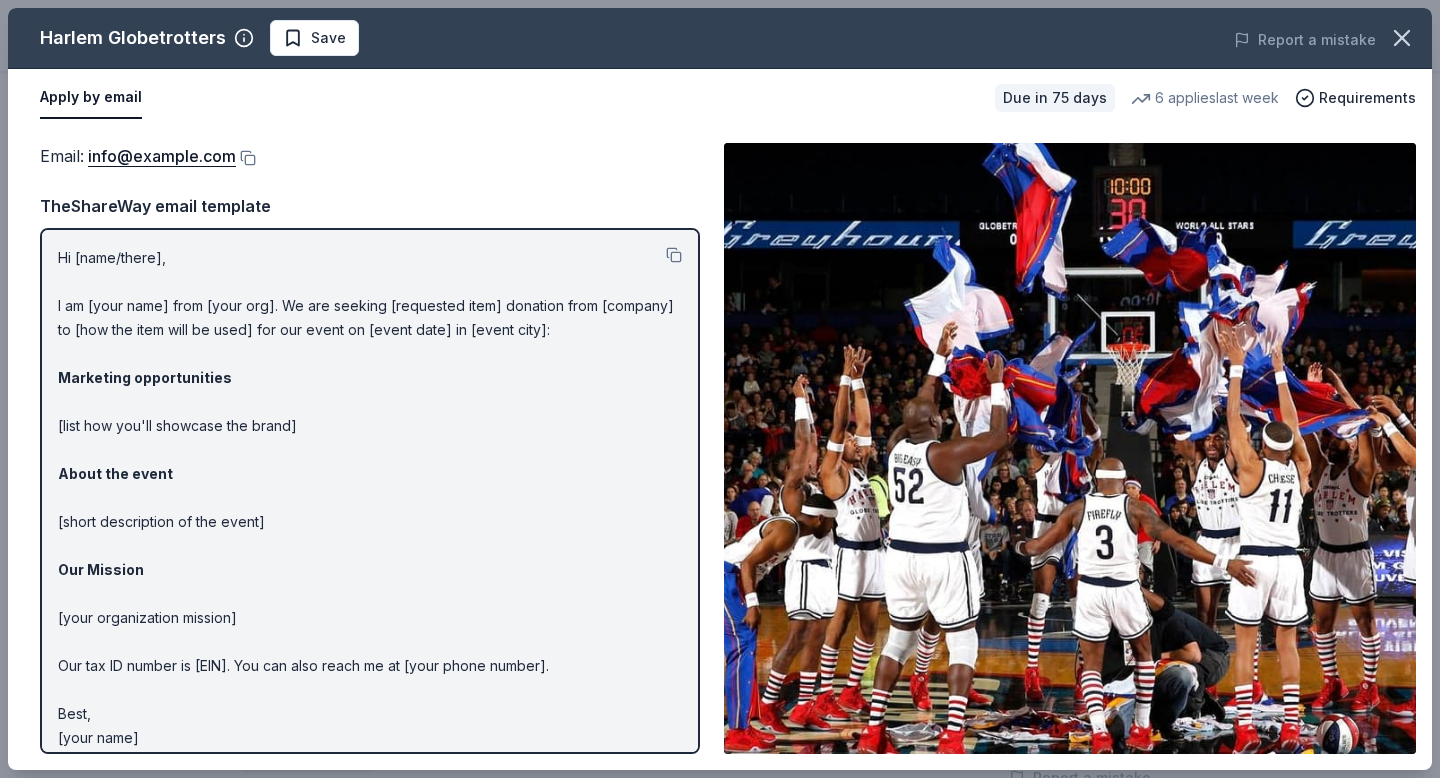 click on "Email : info@example.com" at bounding box center (370, 156) 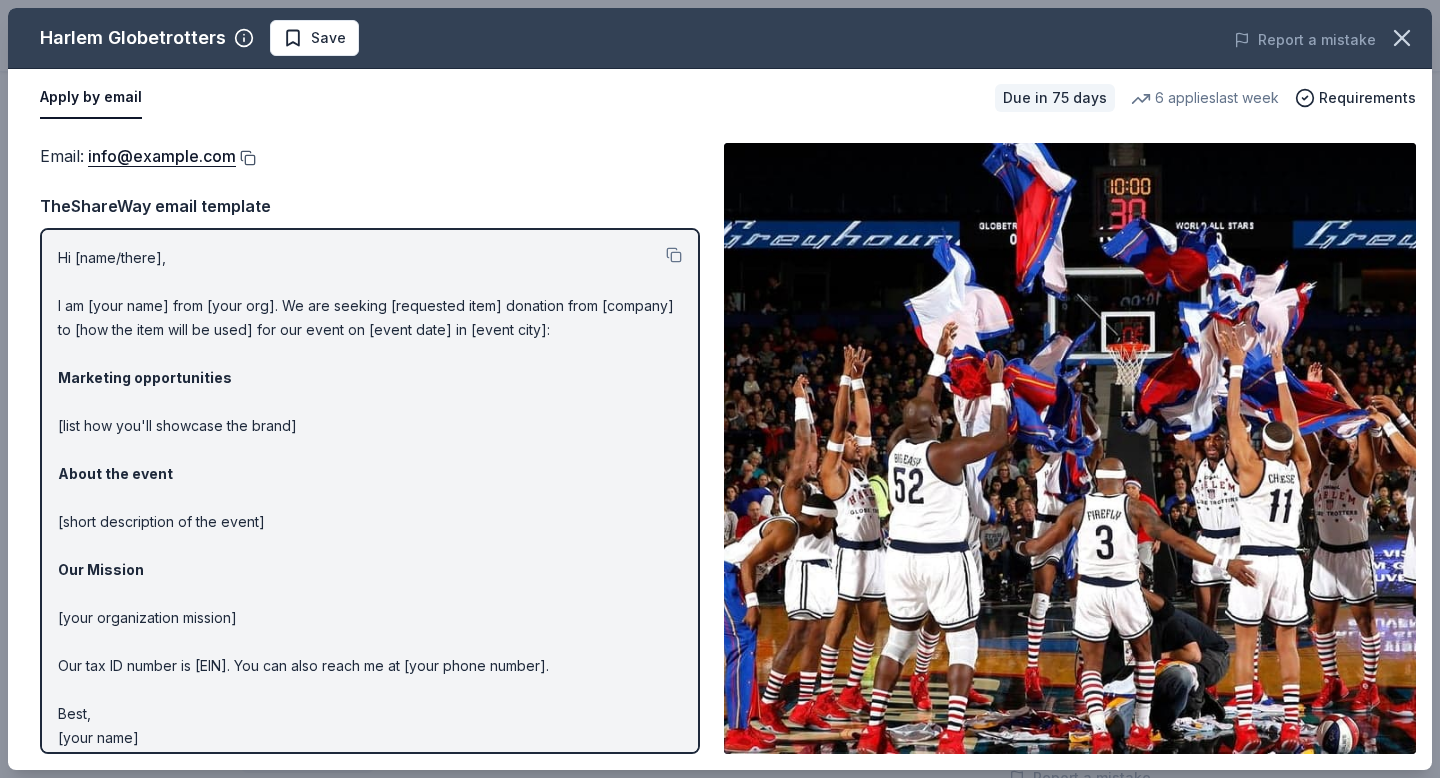 click at bounding box center (246, 158) 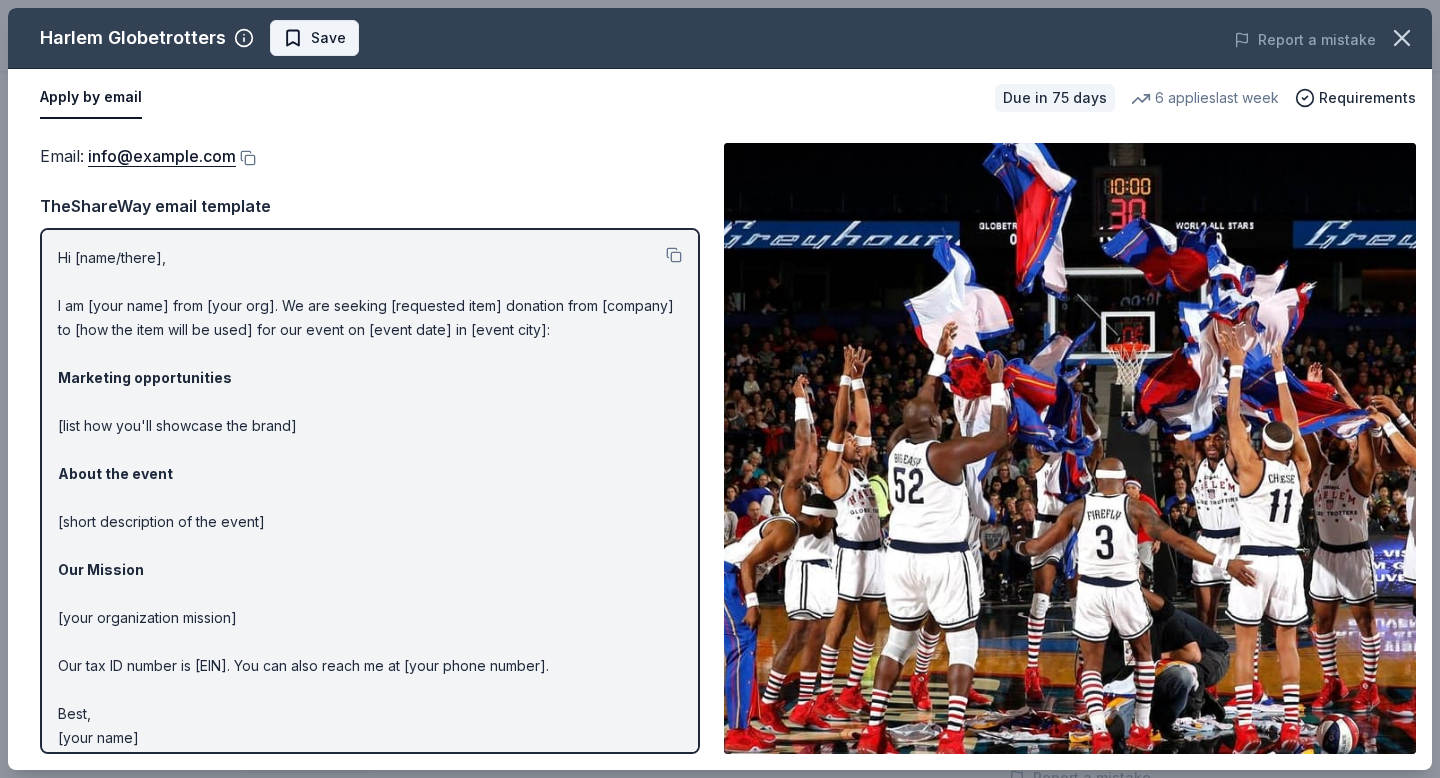 click on "Save" at bounding box center (314, 38) 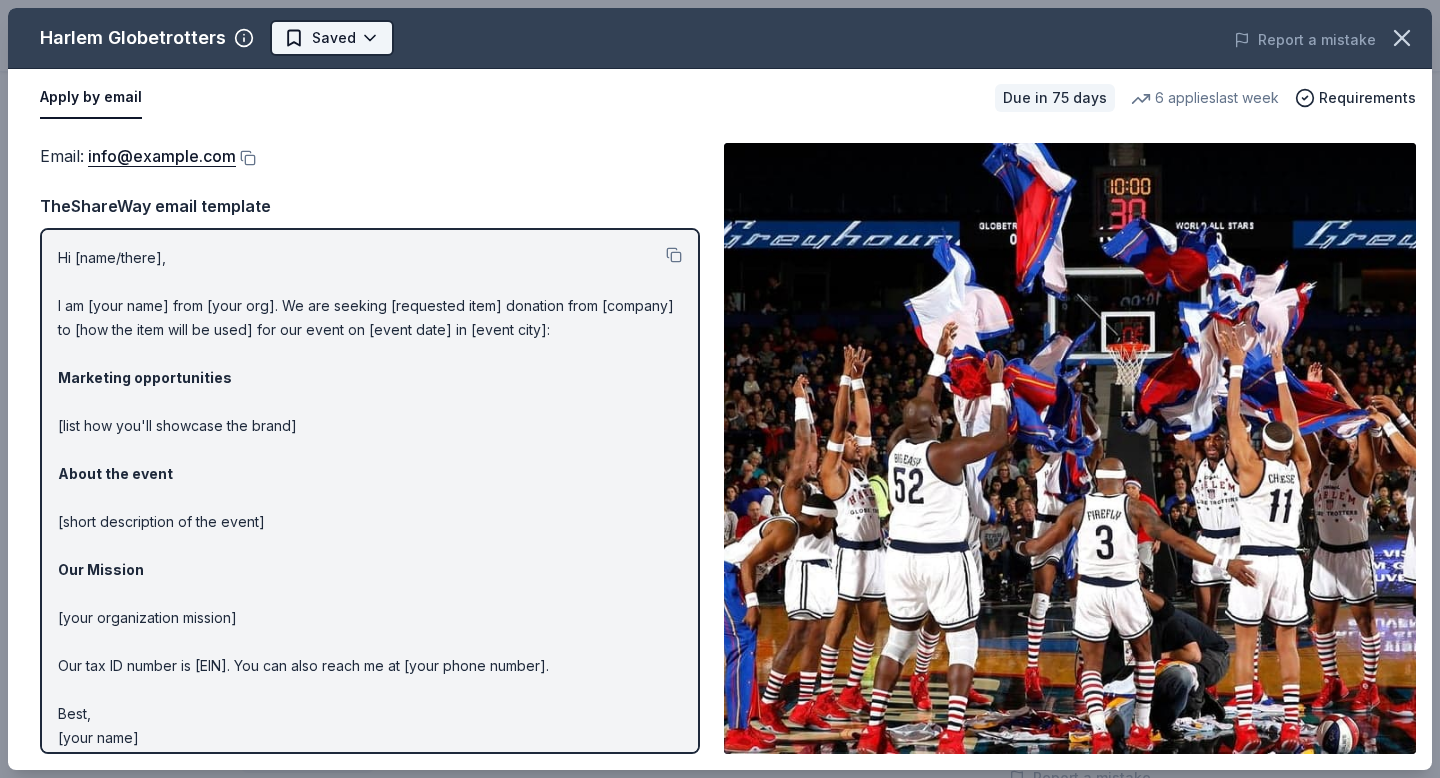 click on "Family Music Bingo $10 in rewards Due in 75 days Share Harlem Globetrotters New 6   applies  last week 2% approval rate Share Donating in all states Harlem Globetrotters are an American exhibition basketball team. They combine athleticism, theater, and comedy in their style of play.  What they donate Tickets Auction & raffle Donation is small & easy to send to guests Who they donate to  Preferred Supports deserving area youth, charitable, 501(c)3 organizations, and individuals who may be going through a difficult time Children 501(c)(3) preferred 2% approval rate 2 % approved 13 % declined 86 % no response Harlem Globetrotters is  a selective donor :  be sure to spend extra time on this application if you want a donation. We ' re collecting data on   donation value ; check back soon. Due in 75 days Apply Saved ⚡️ Quick application Usually responds in  around a week Updated  25 days  ago Report a mistake New Be the first to review this company! Leave a review Similar donors Local 75 days left Online app 1" at bounding box center (720, 137) 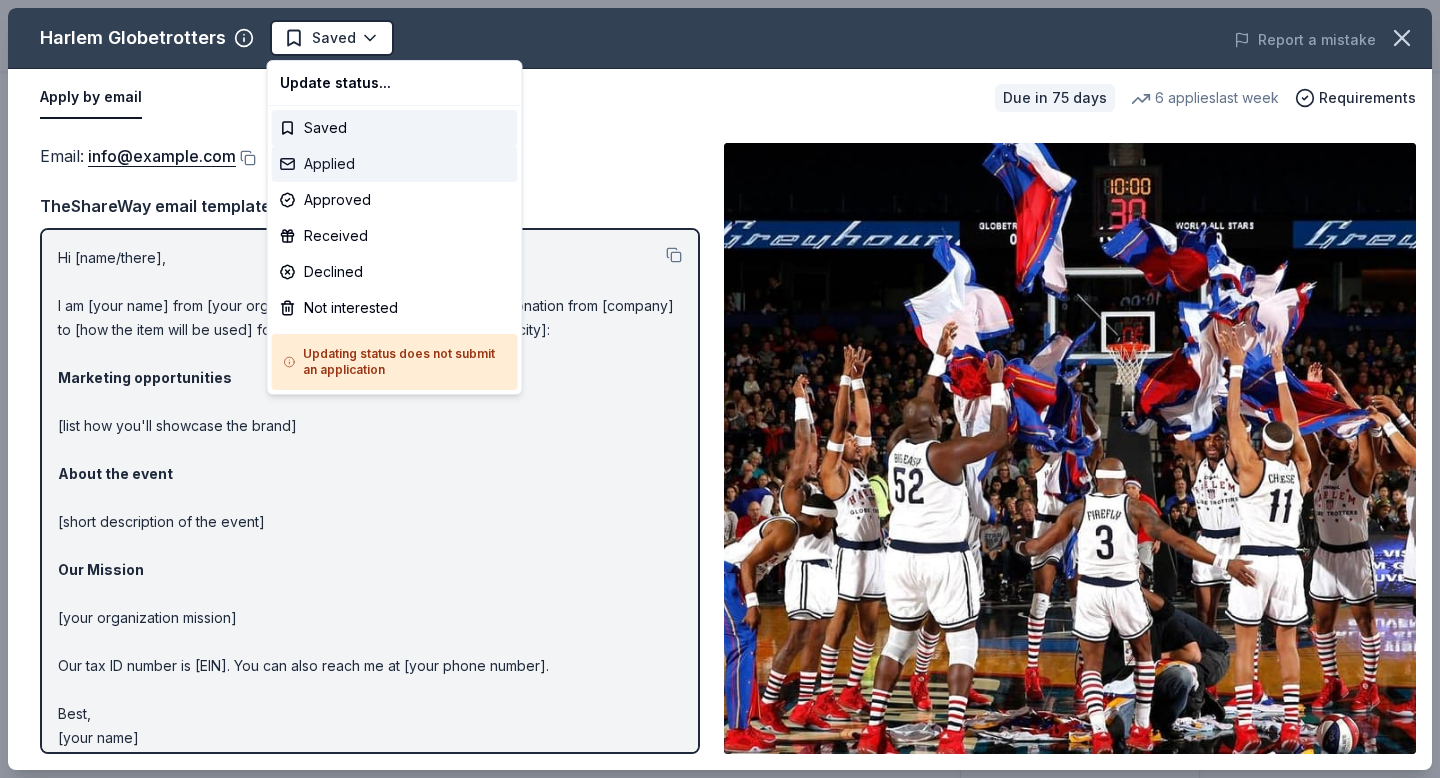 click on "Applied" at bounding box center [395, 164] 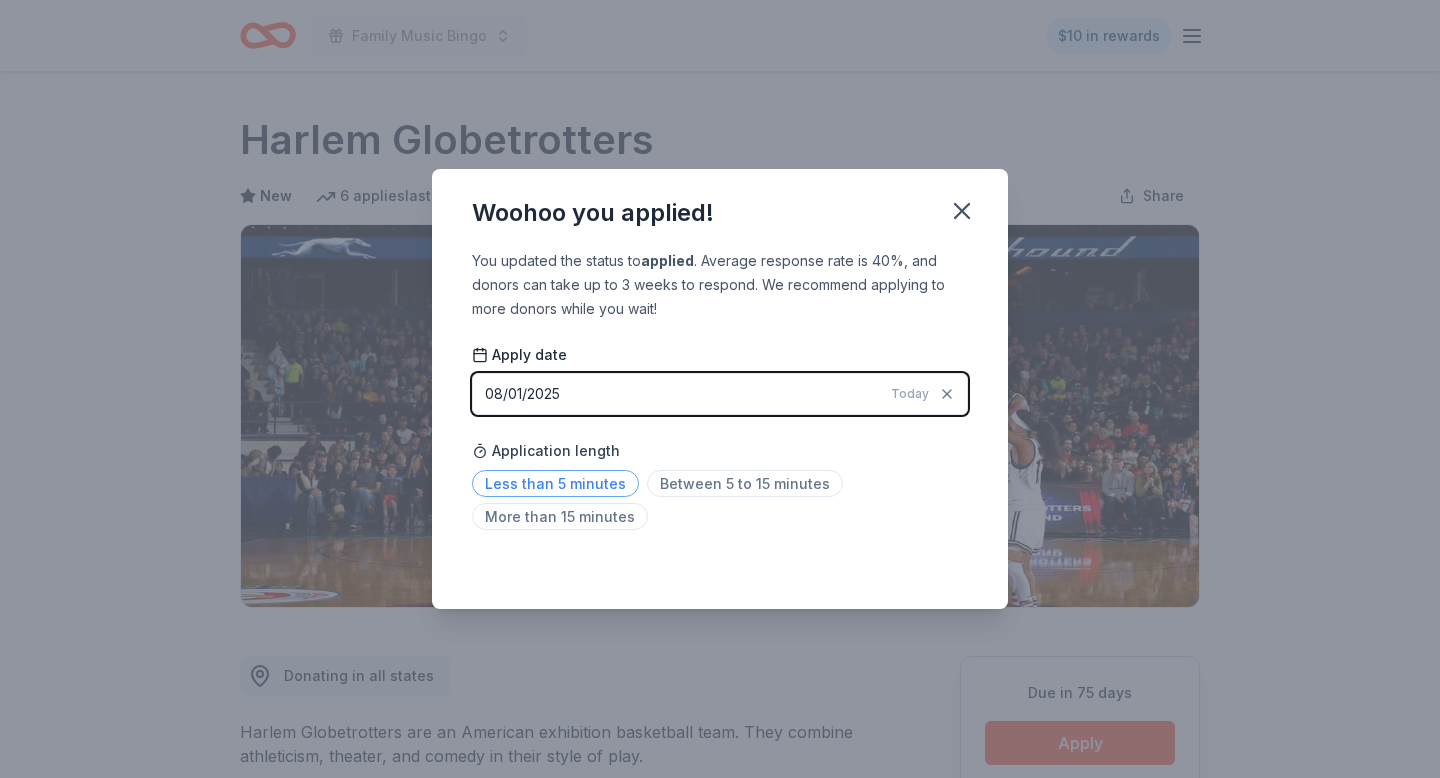 click on "Less than 5 minutes" at bounding box center (555, 483) 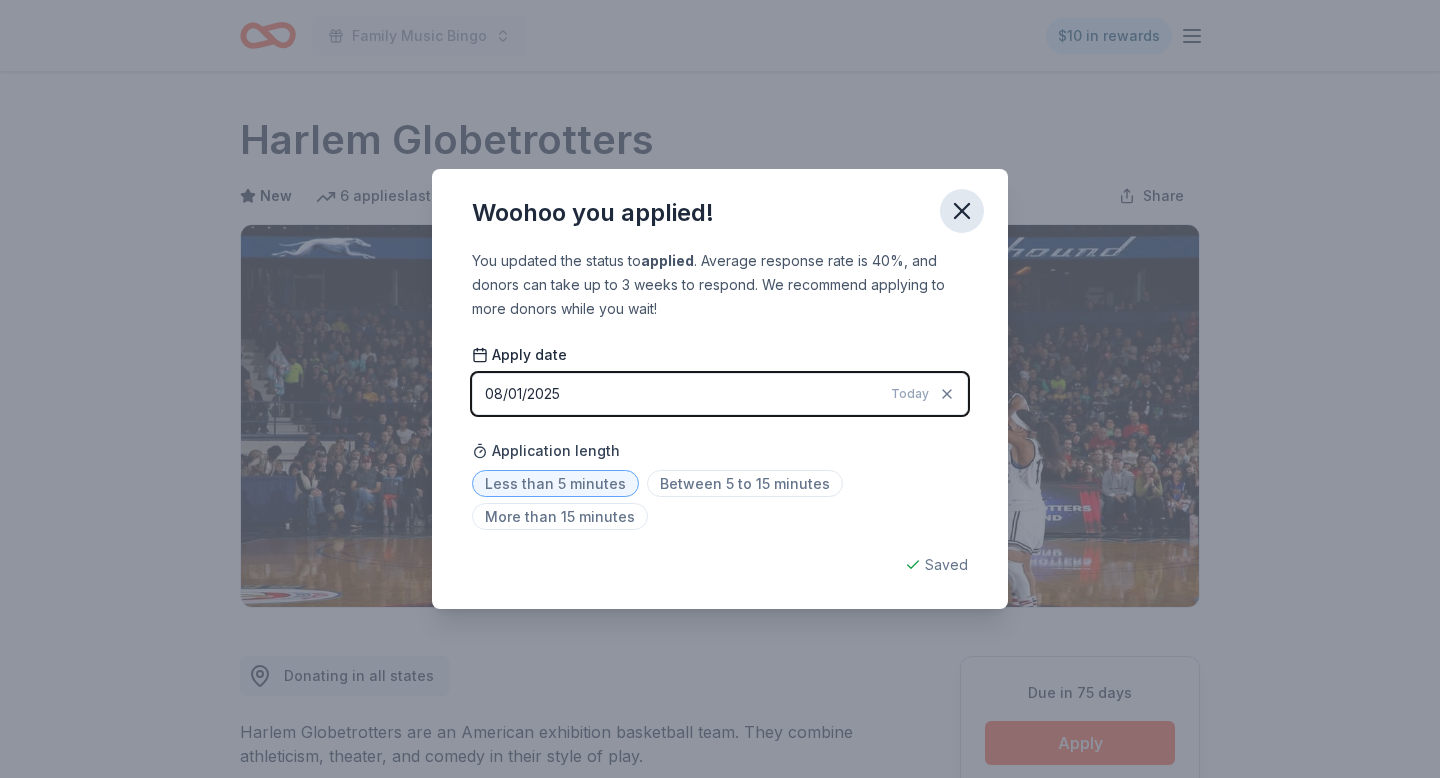 click 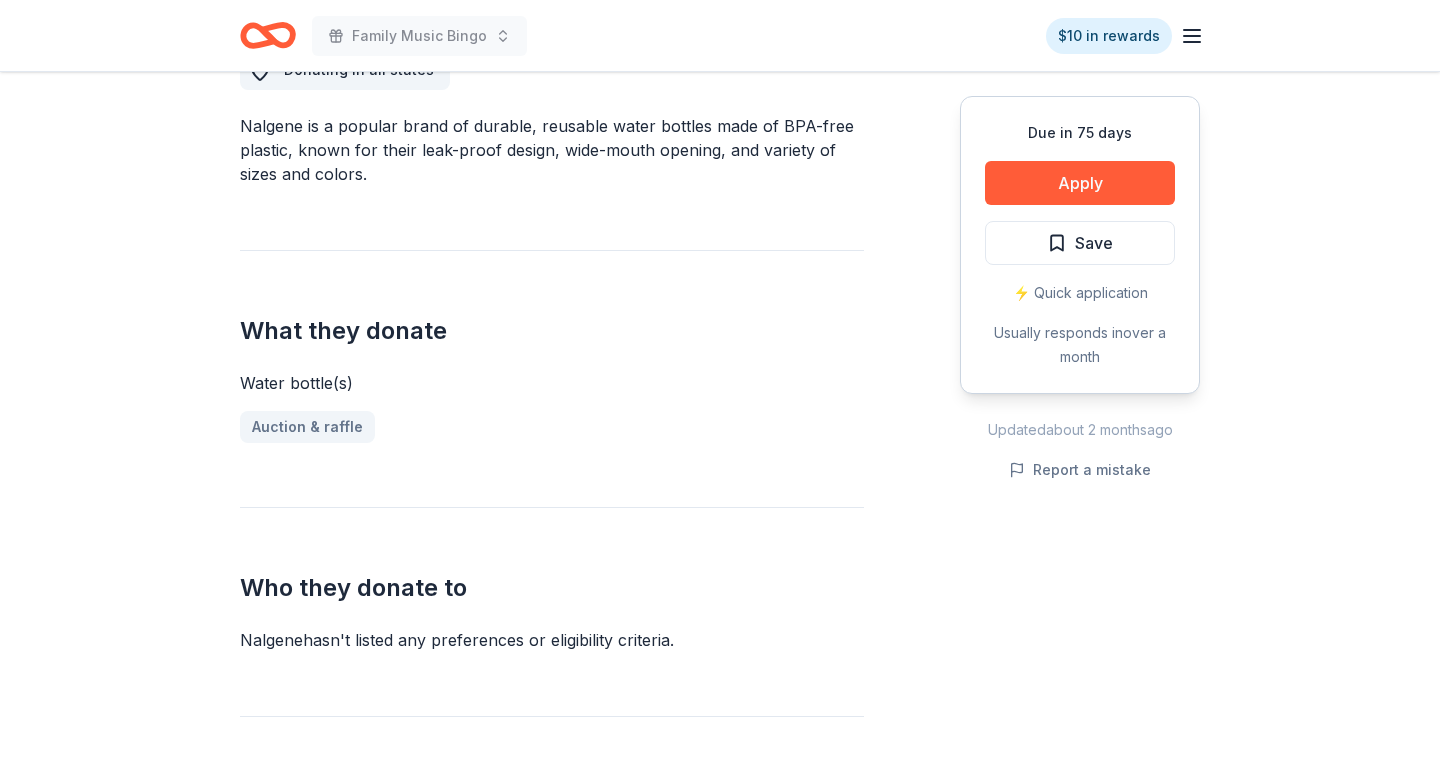 scroll, scrollTop: 607, scrollLeft: 0, axis: vertical 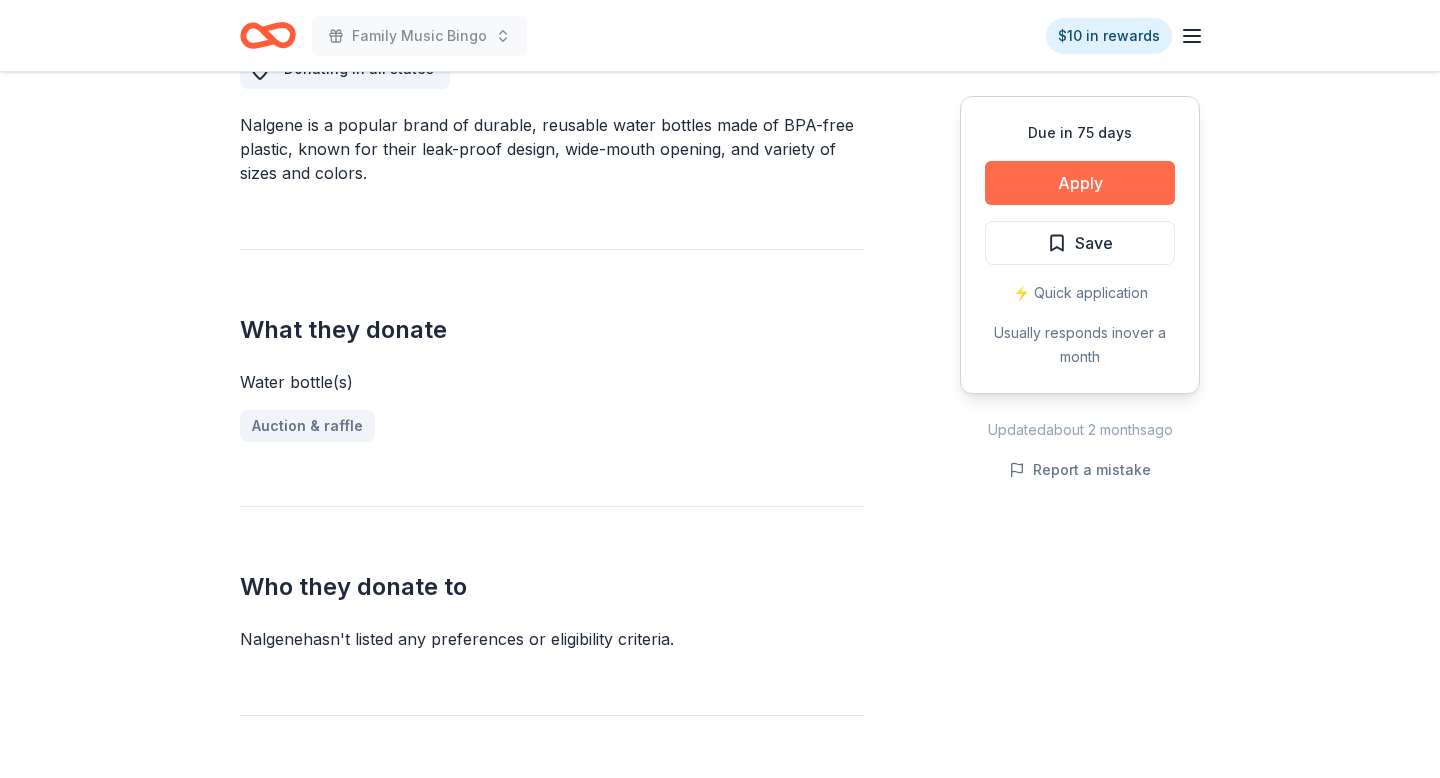 click on "Apply" at bounding box center [1080, 183] 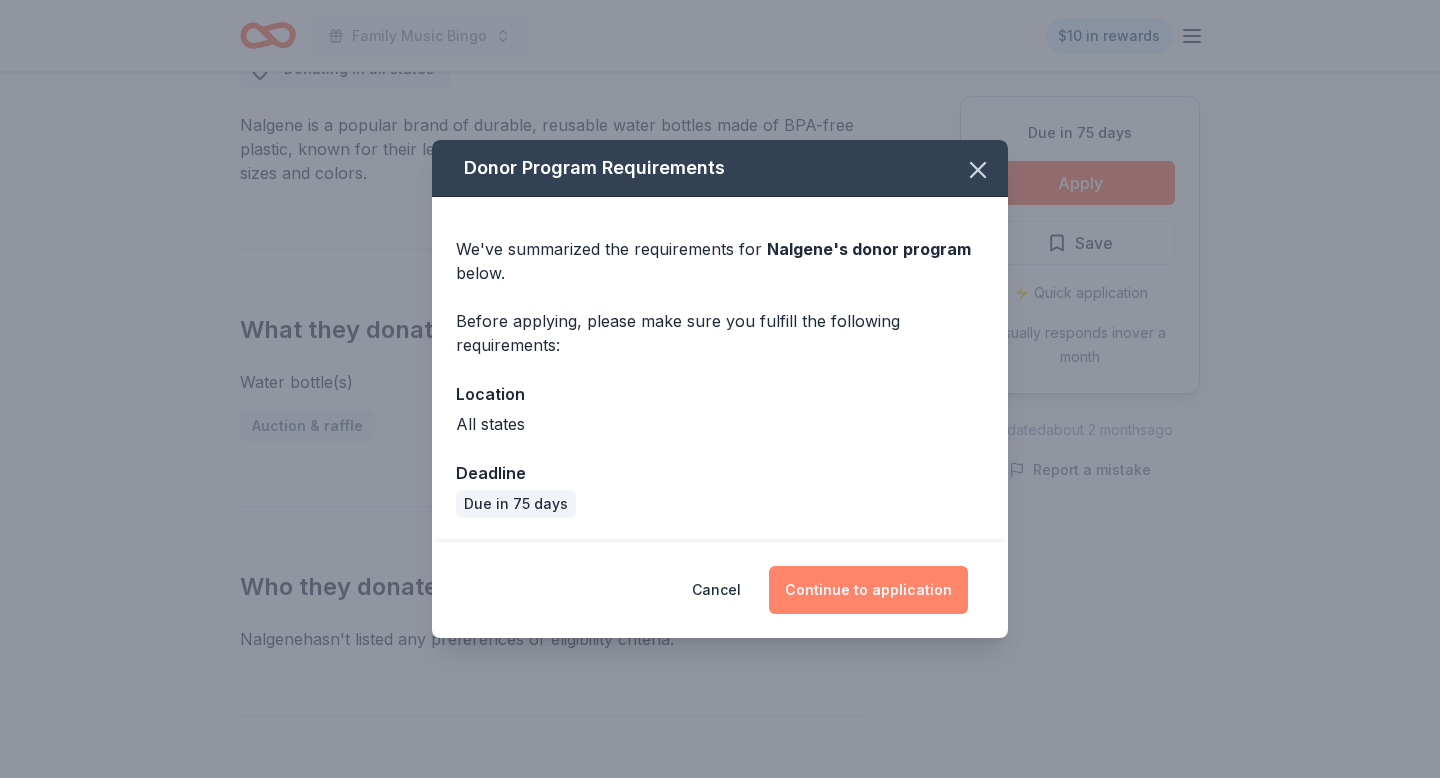 click on "Continue to application" at bounding box center [868, 590] 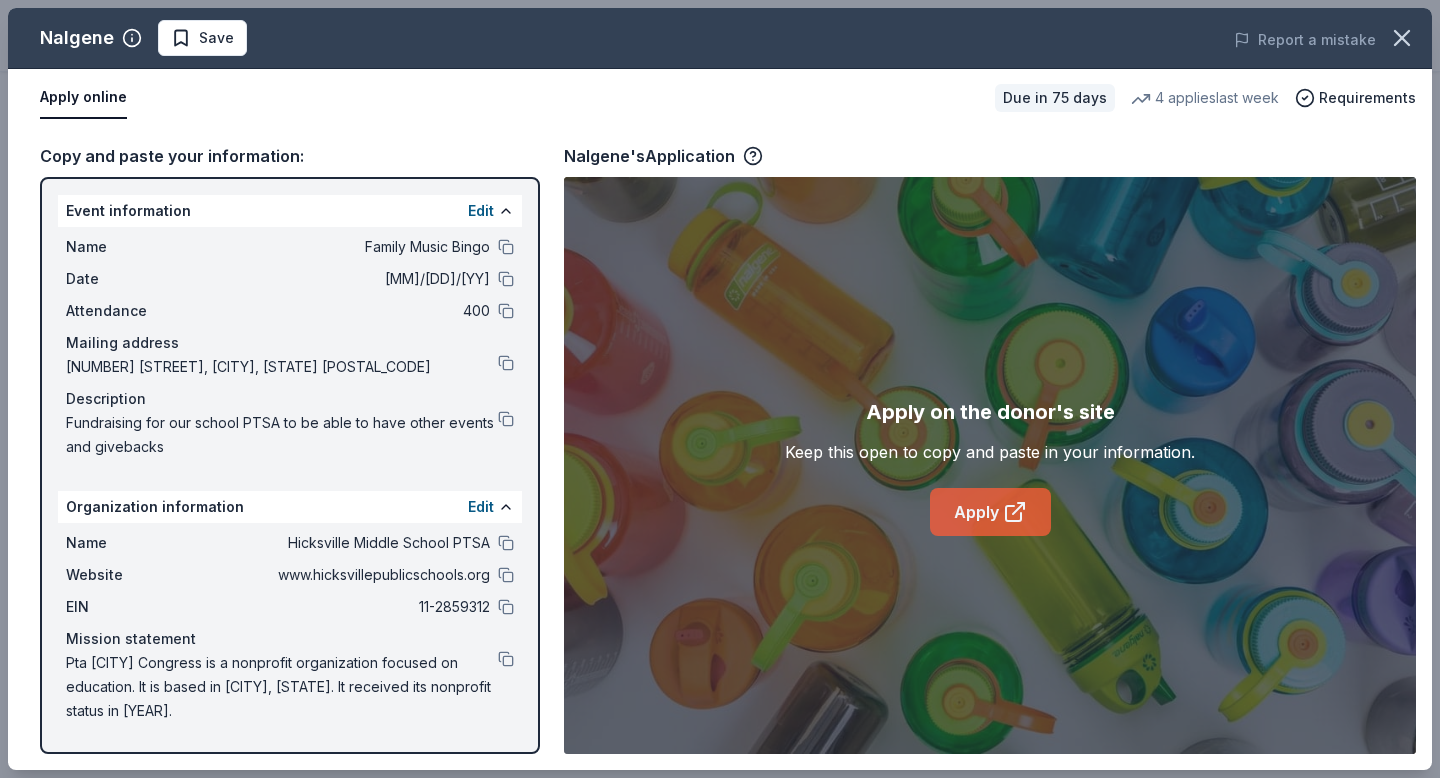click on "Apply" at bounding box center (990, 512) 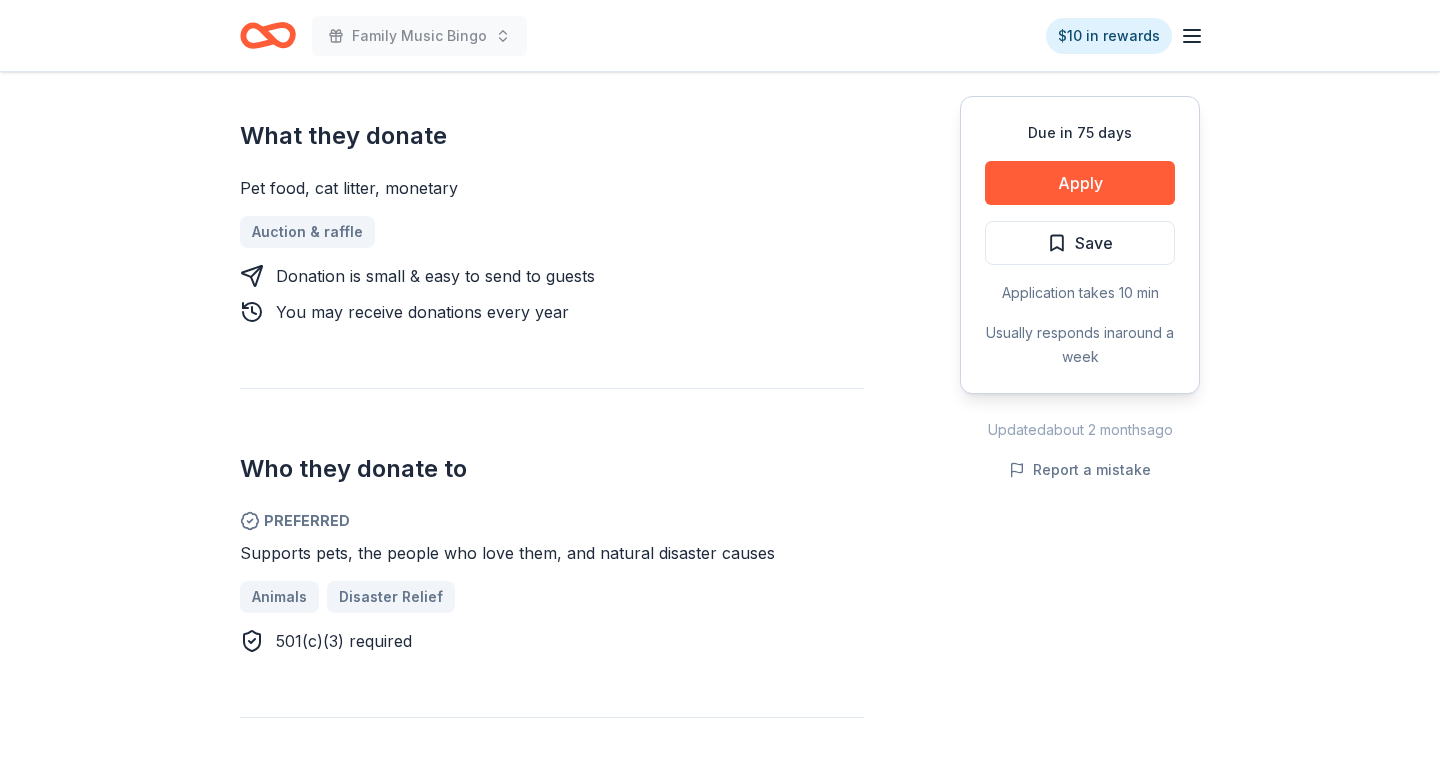scroll, scrollTop: 806, scrollLeft: 0, axis: vertical 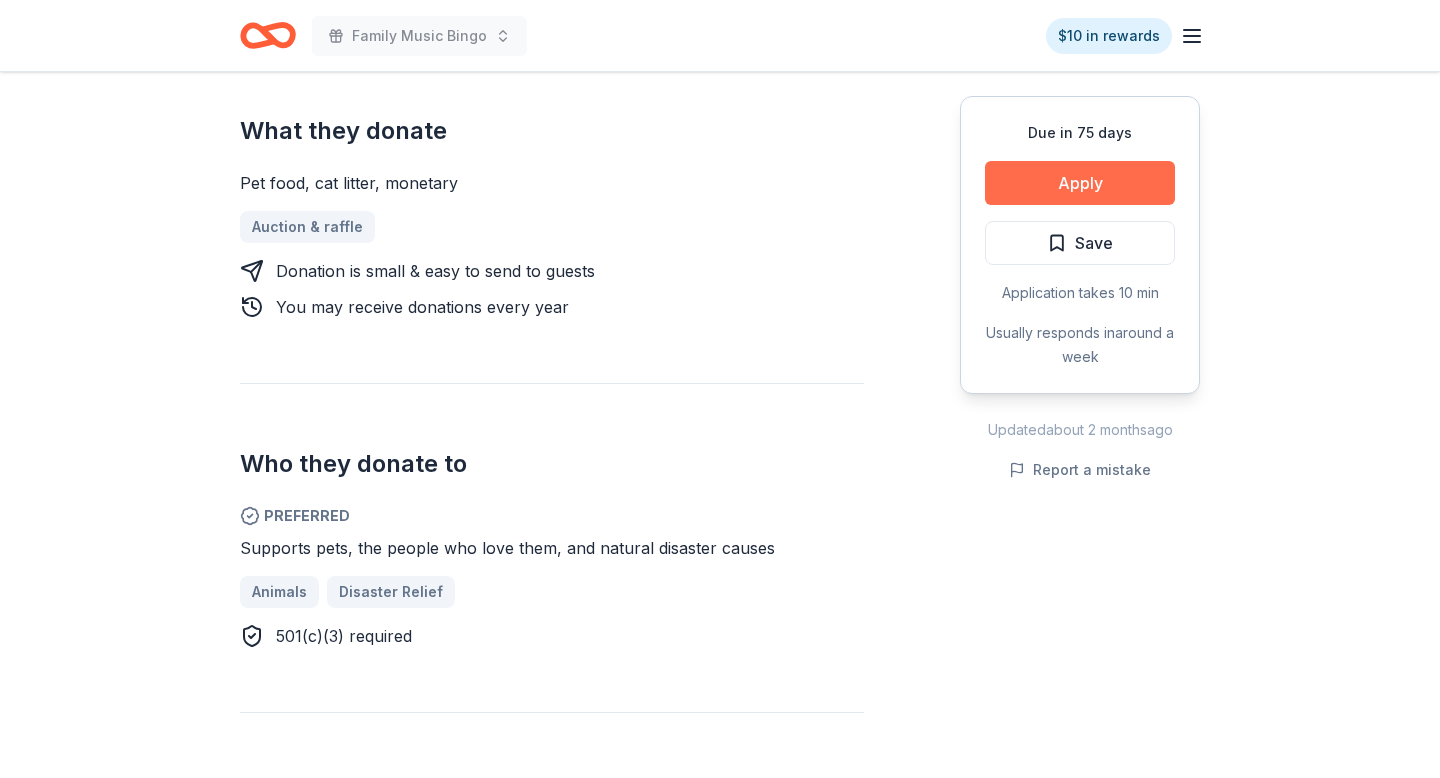 click on "Apply" at bounding box center [1080, 183] 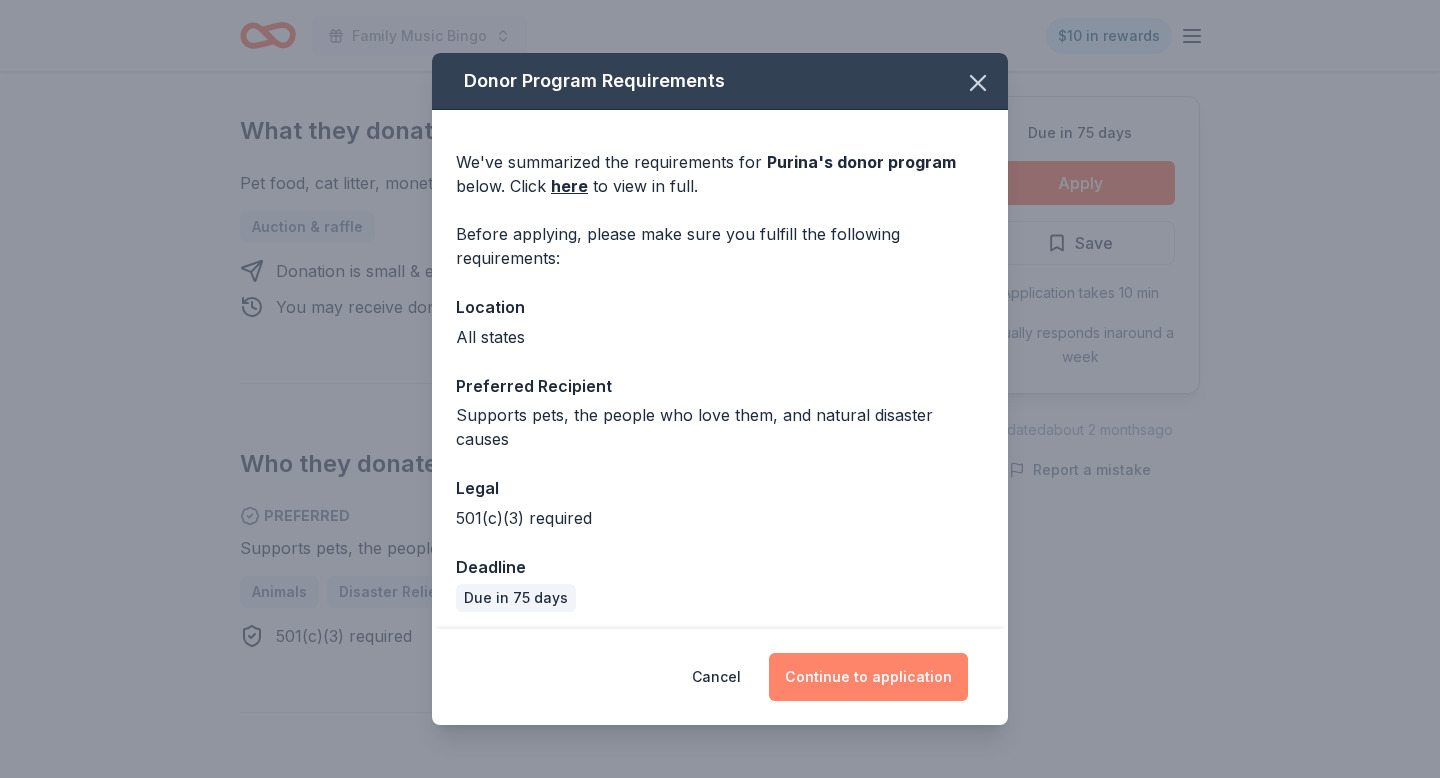 click on "Continue to application" at bounding box center (868, 677) 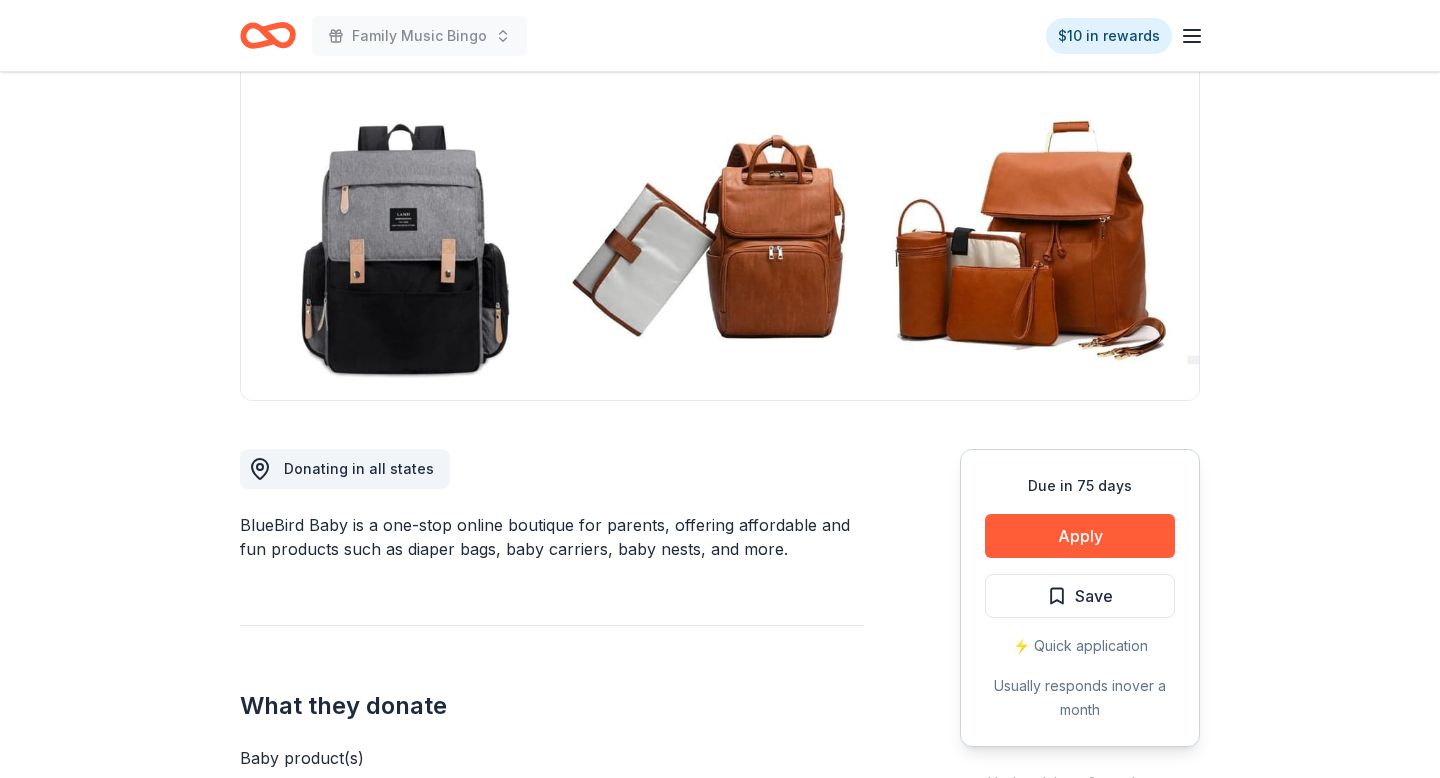 scroll, scrollTop: 219, scrollLeft: 0, axis: vertical 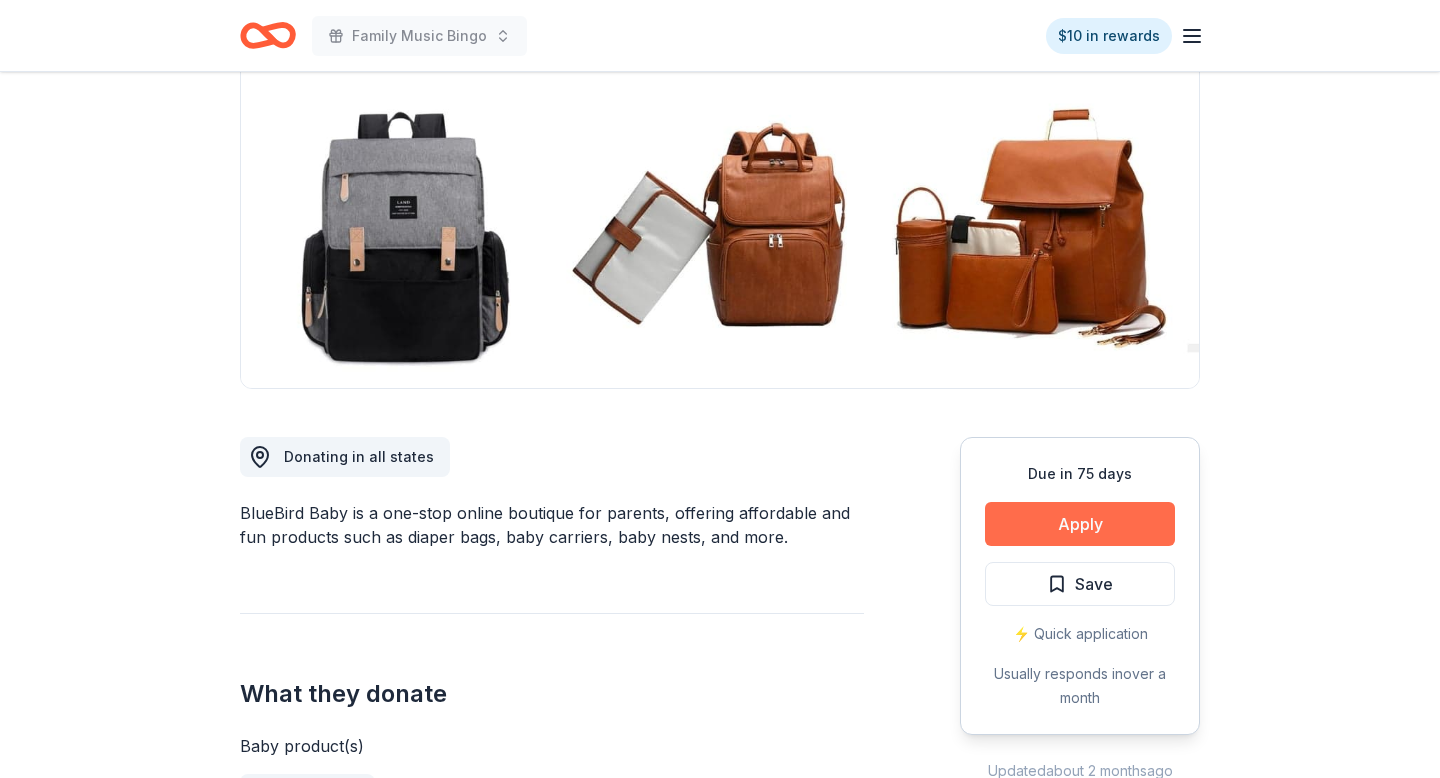 click on "Apply" at bounding box center (1080, 524) 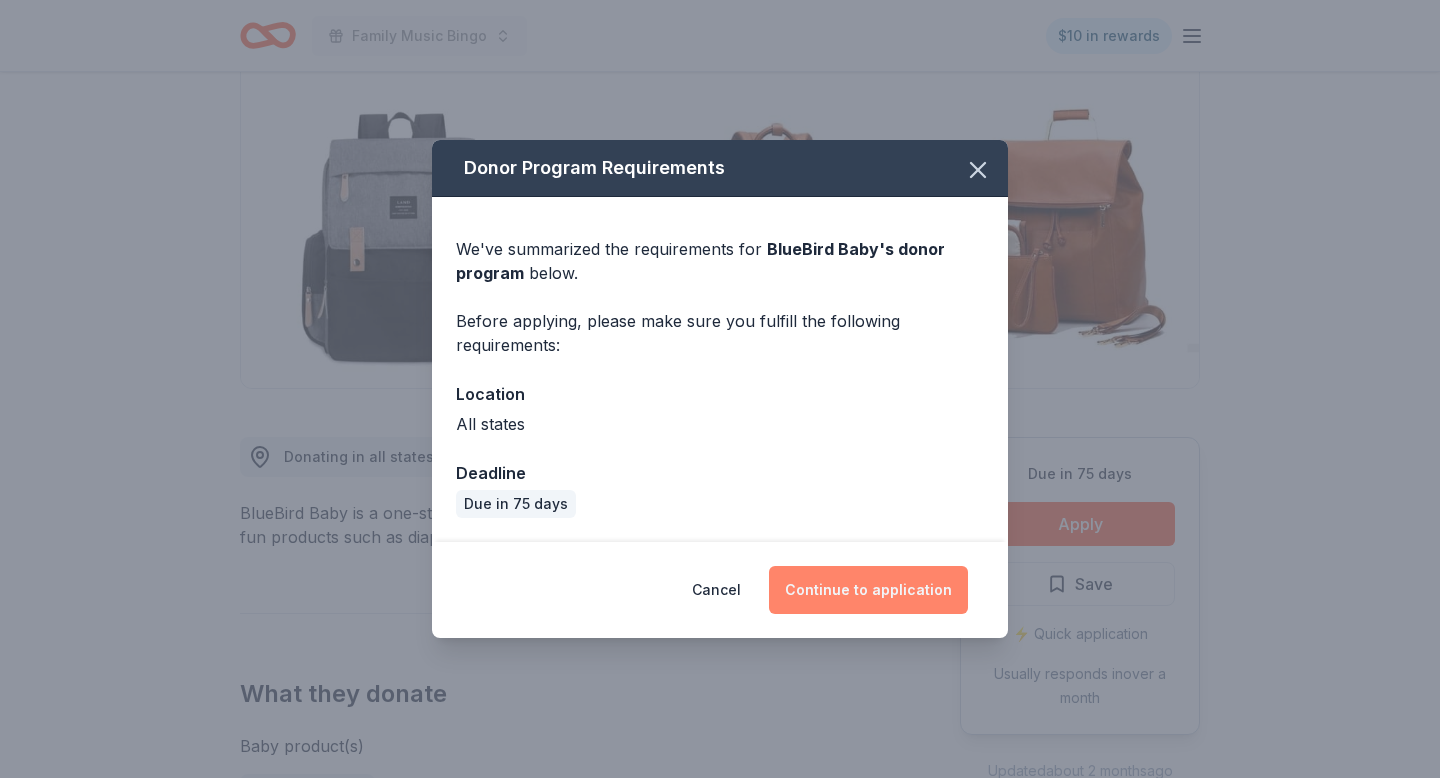 click on "Continue to application" at bounding box center [868, 590] 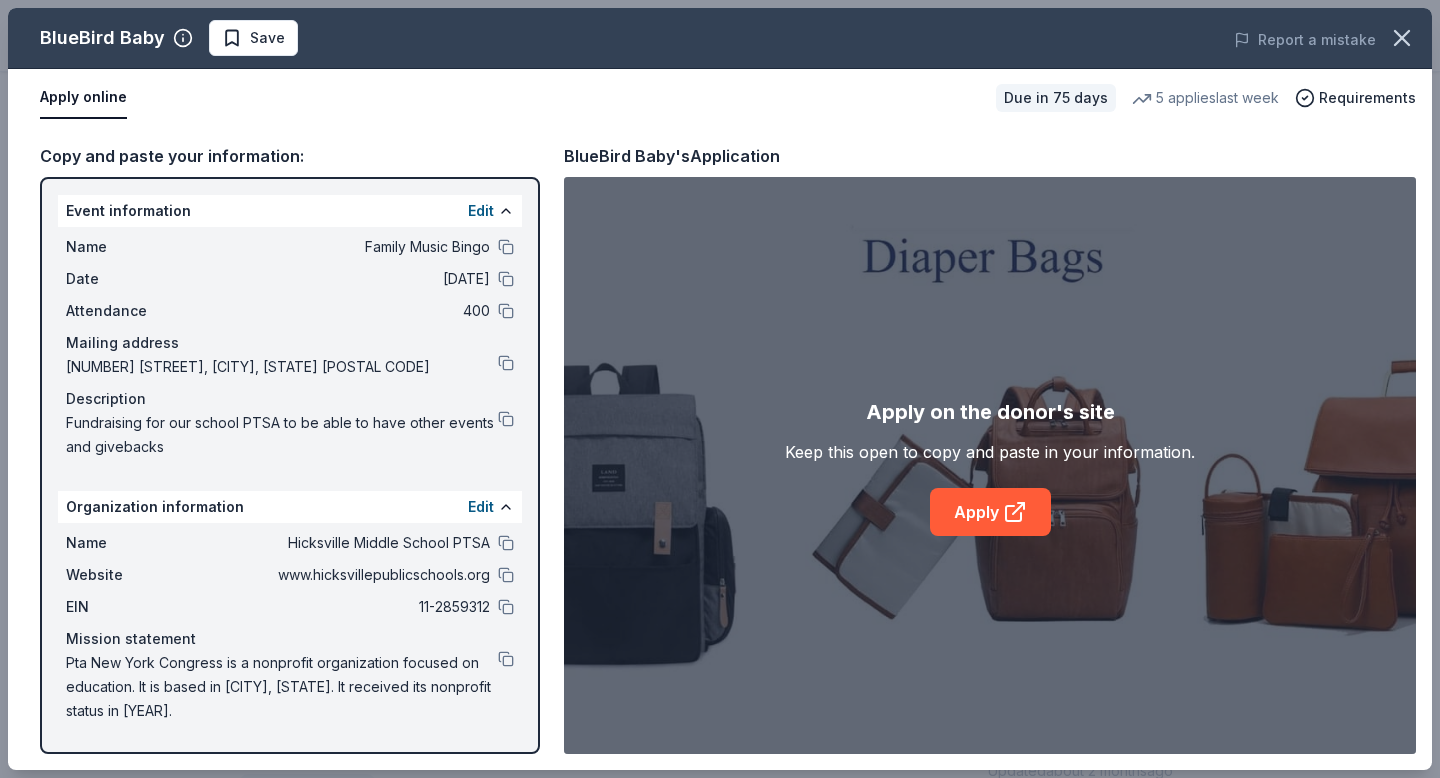 click on "Apply on the donor's site Keep this open to copy and paste in your information. Apply" at bounding box center [990, 466] 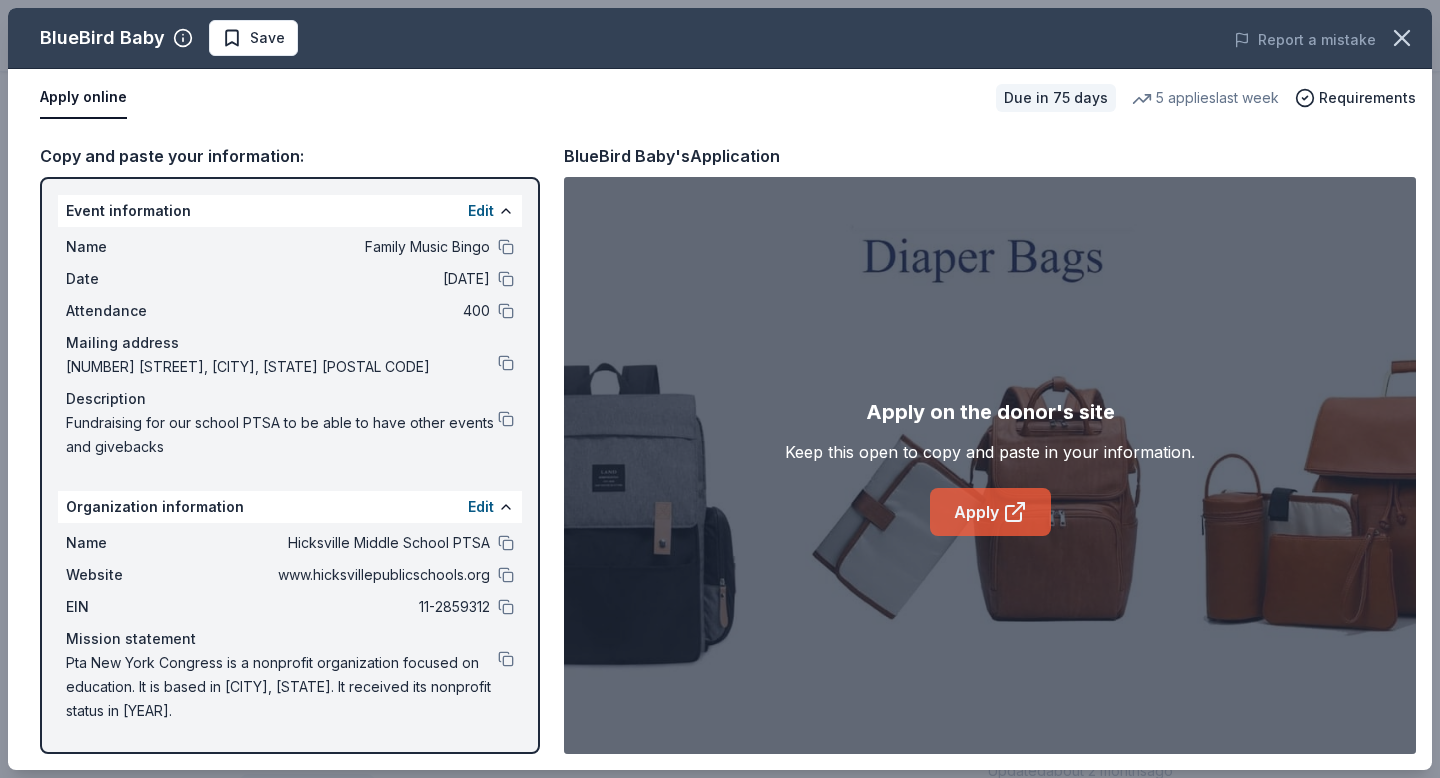 click on "Apply" at bounding box center [990, 512] 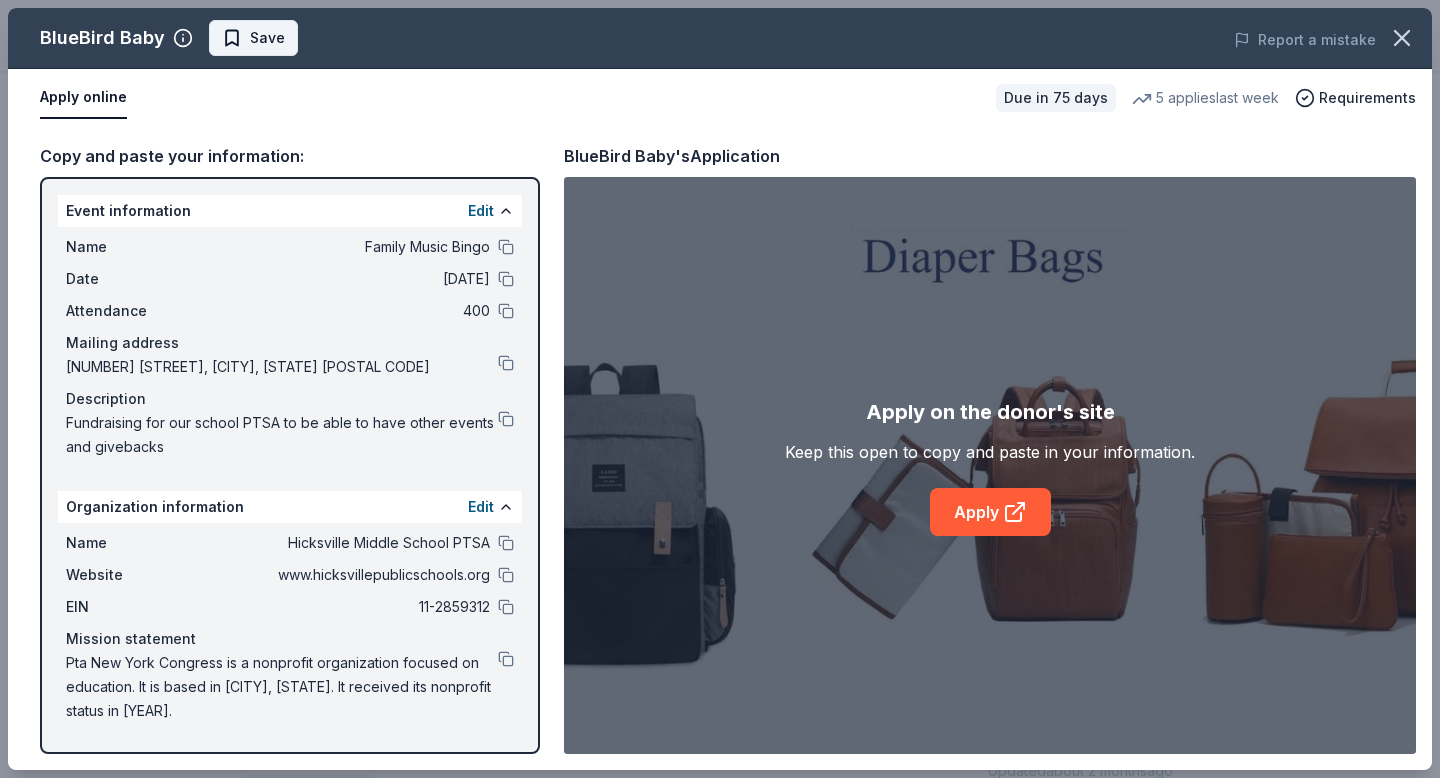 click on "Save" at bounding box center (267, 38) 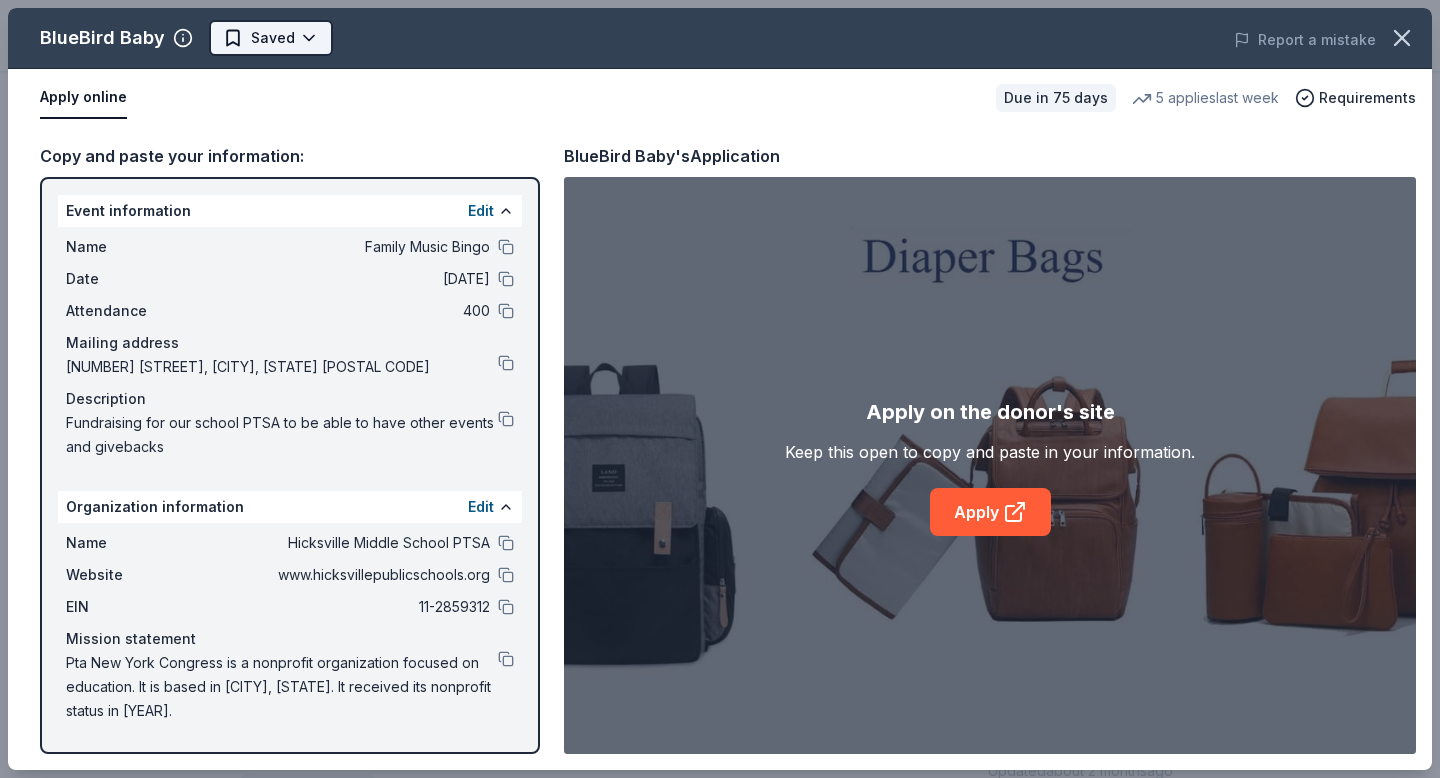 click on "Family Music Bingo $10 in rewards Due in 75 days Share BlueBird Baby New 5   applies  last week 1% approval rate Share Donating in all states BlueBird Baby is a one-stop online boutique for parents, offering affordable and fun products such as diaper bags, baby carriers, baby nests, and more. What they donate Baby product(s) Auction & raffle Donation can be shipped to you Who they donate to BlueBird Baby hasn't listed any preferences or eligibility criteria. 1% approval rate 1 % approved 5 % declined 95 % no response BlueBird Baby is a selective donor : be sure to spend extra time on this application if you want a donation. We're collecting data on donation value ; check back soon. Due in 75 days Apply Saved ⚡️ Quick application Usually responds in over a month Updated about 2 months ago Report a mistake New Be the first to review this company! Leave a review Similar donors Local 63 days left Online app Houston Astros New Tickets, merchandise No longer donating Salt & Straw New 84 days left 1" at bounding box center (720, 170) 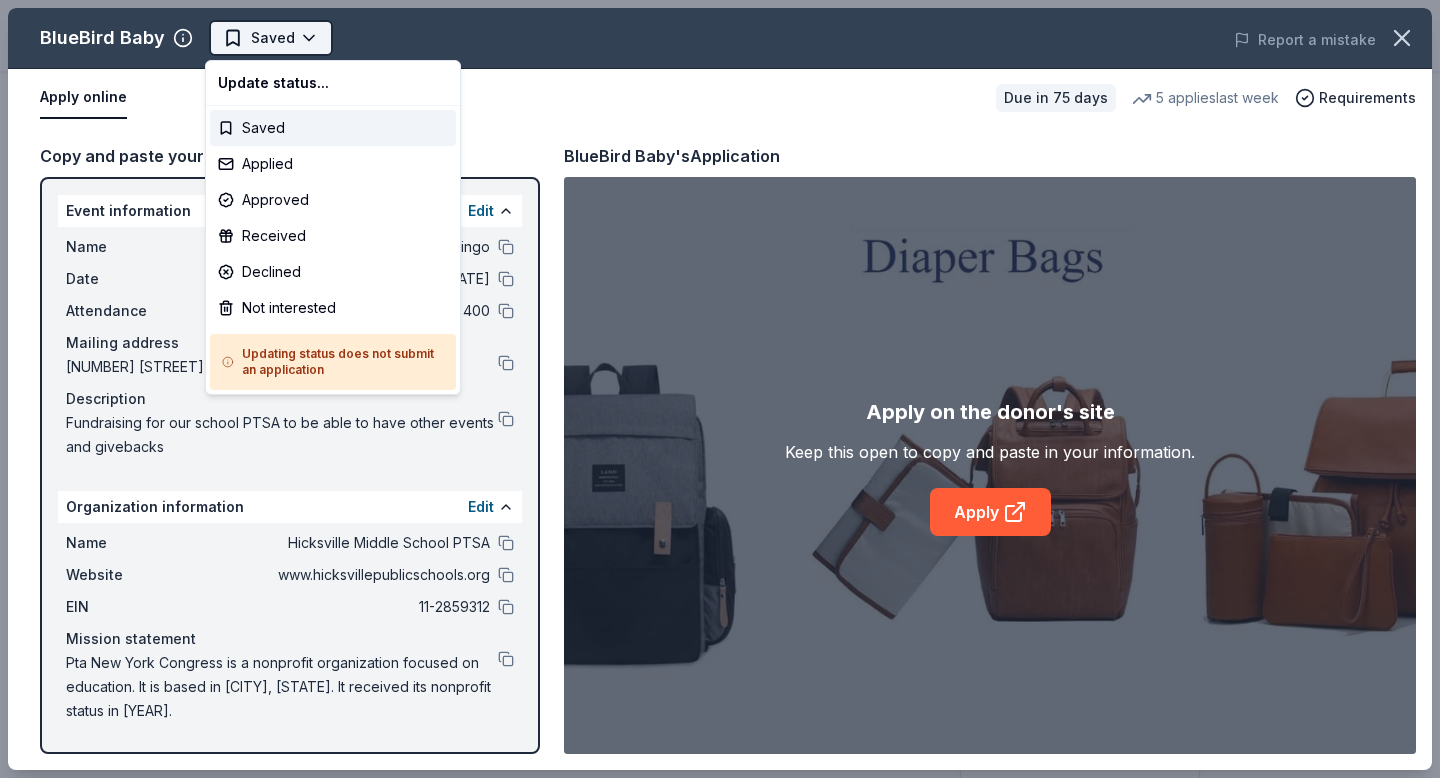 scroll, scrollTop: 0, scrollLeft: 0, axis: both 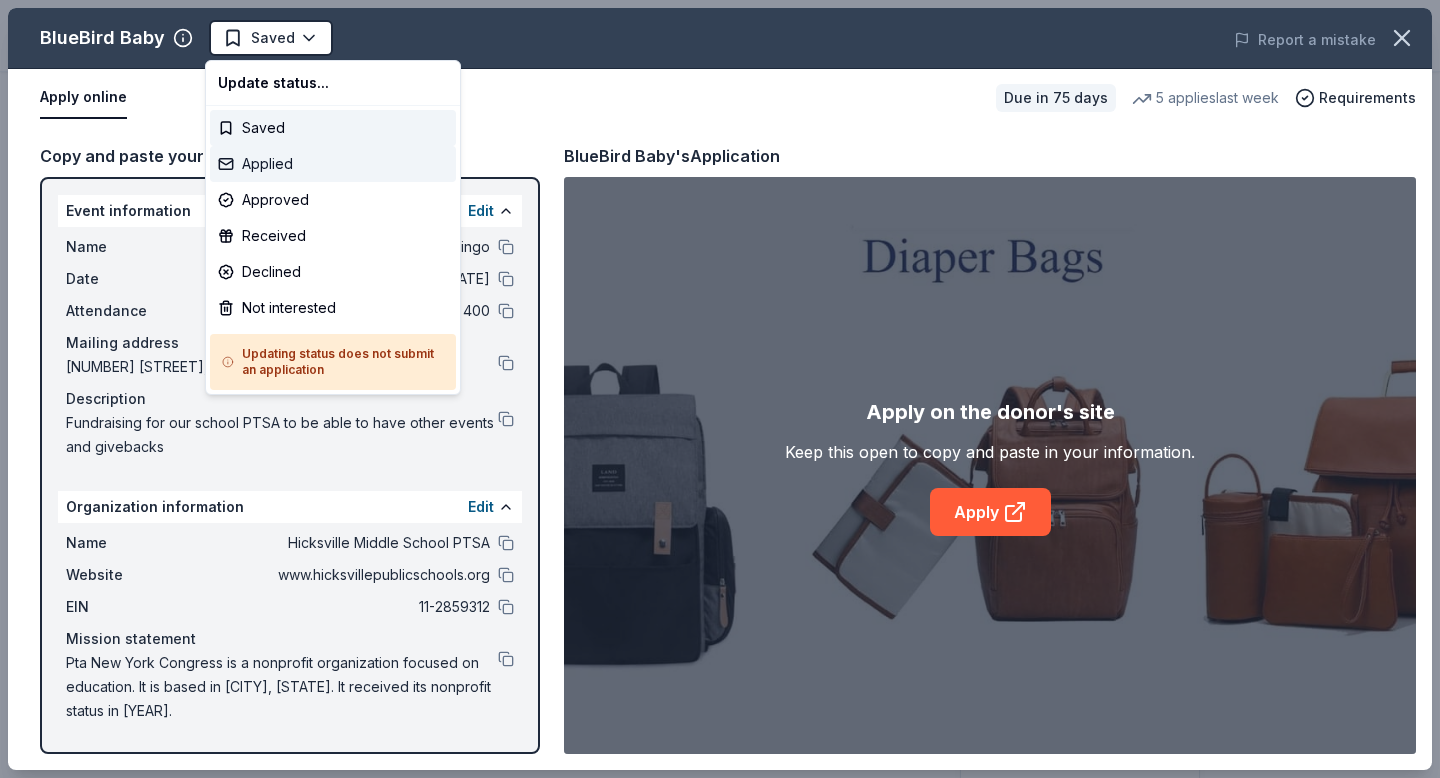 click on "Applied" at bounding box center [333, 164] 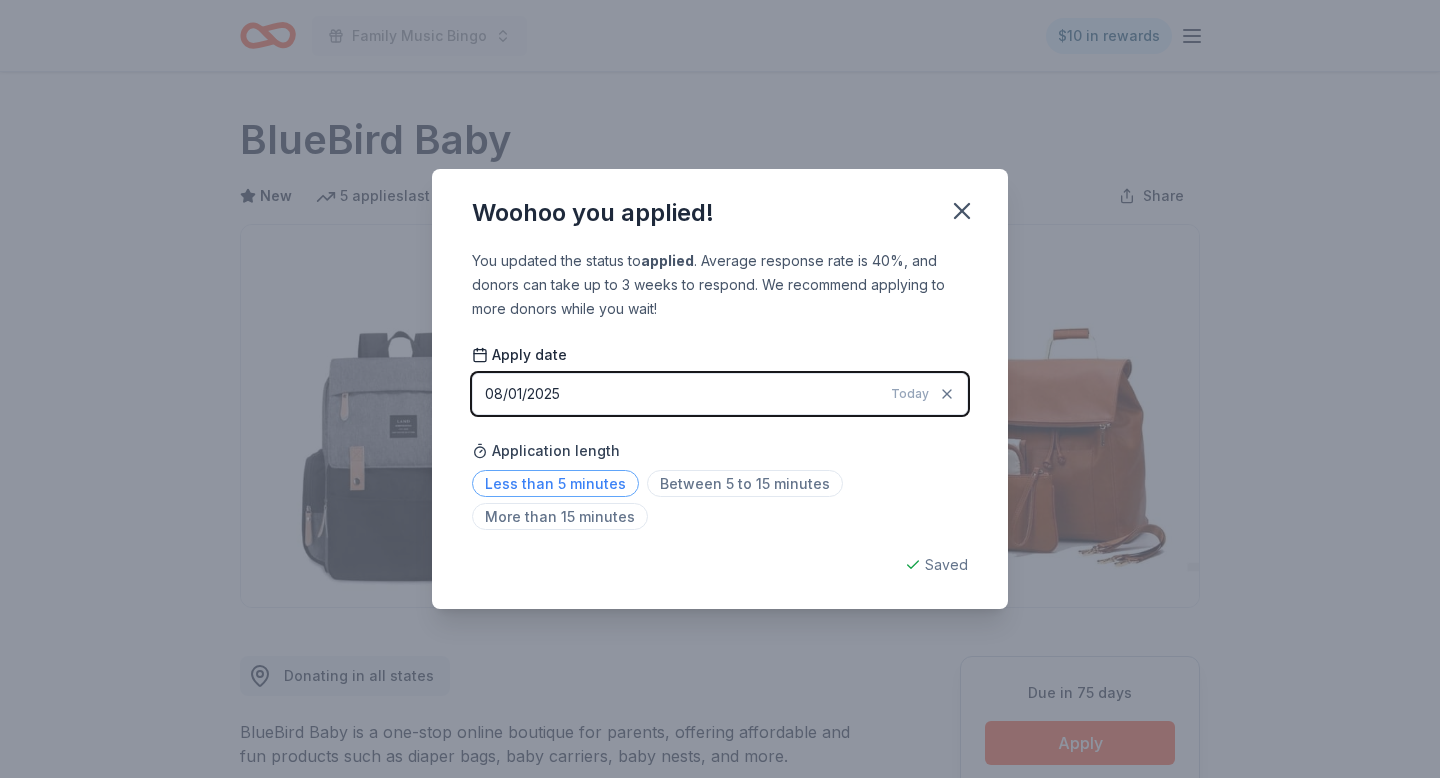 click on "Less than 5 minutes" at bounding box center [555, 483] 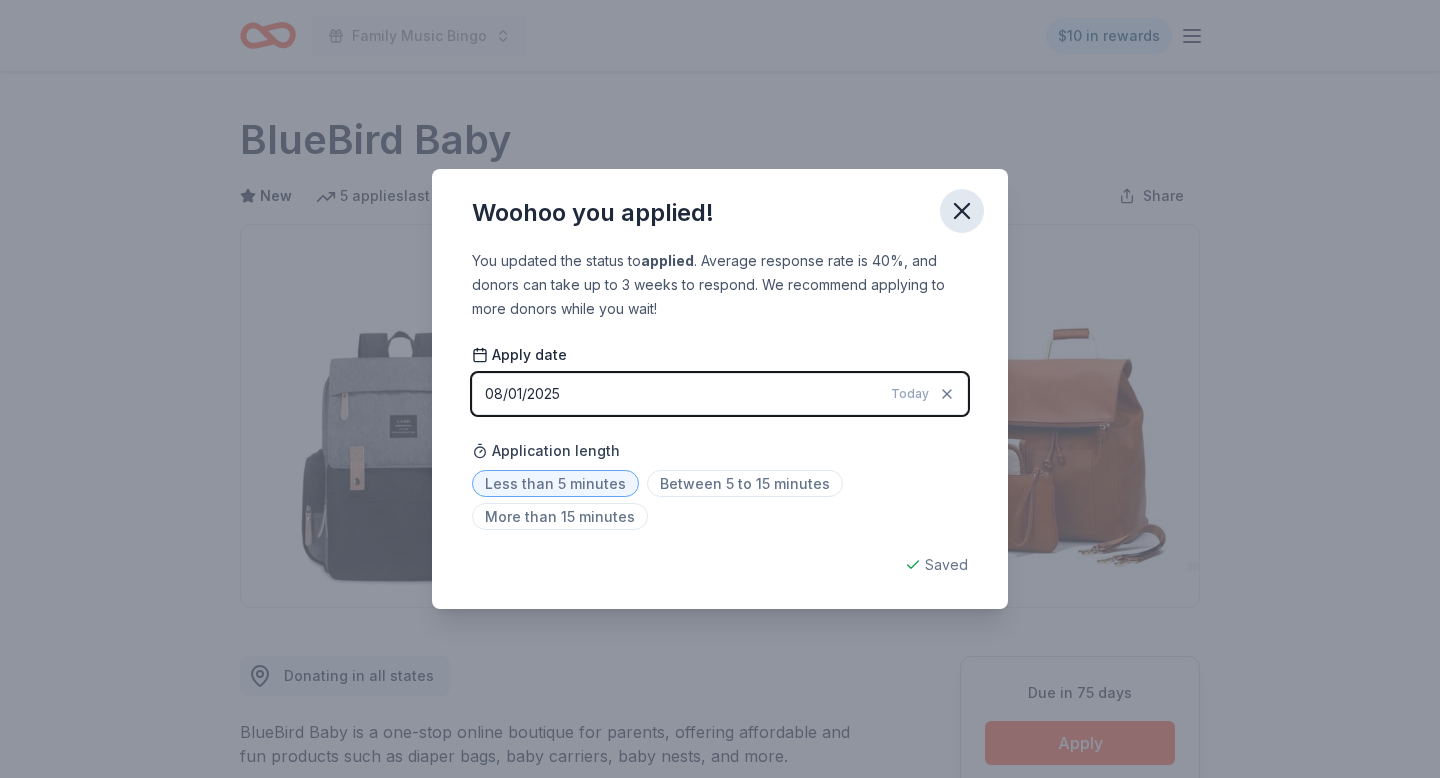 click 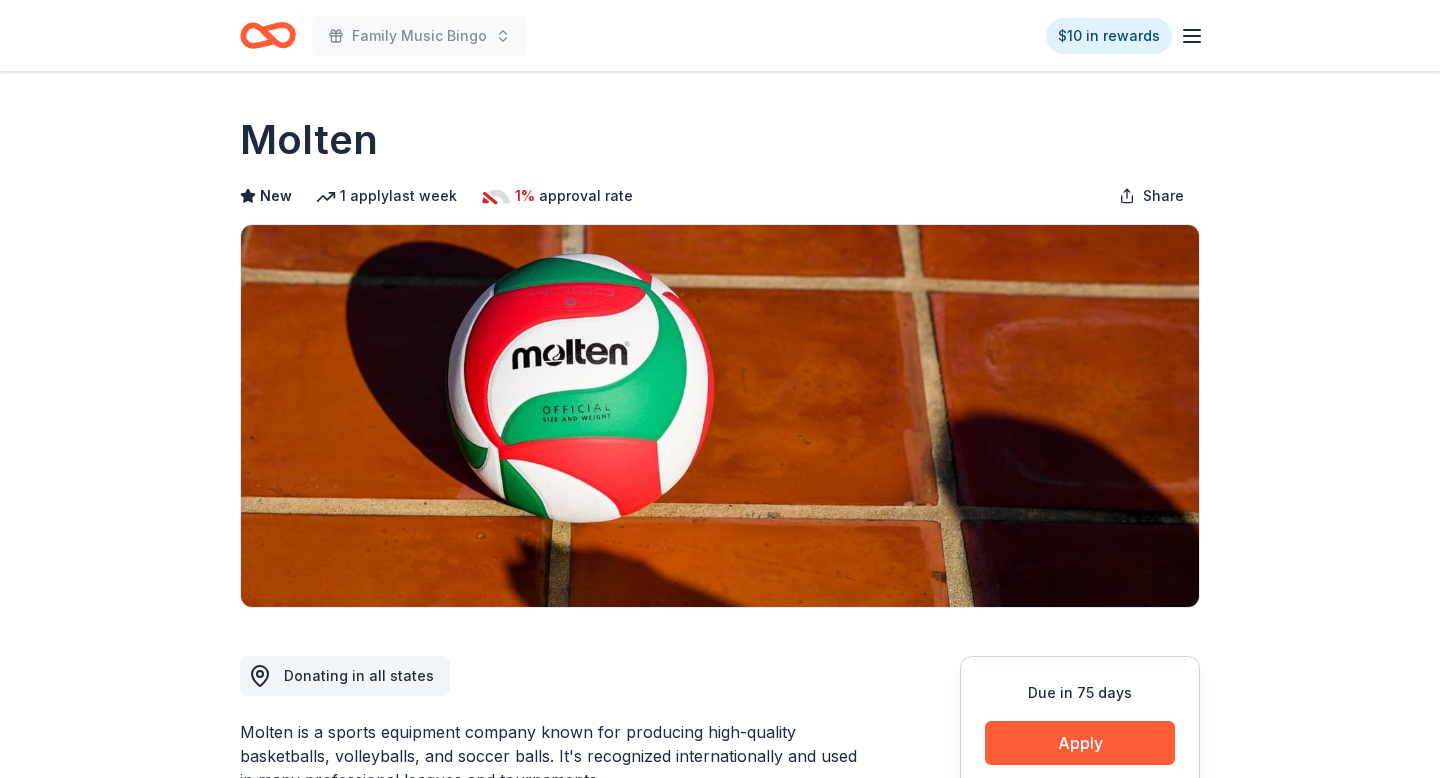 scroll, scrollTop: 0, scrollLeft: 0, axis: both 